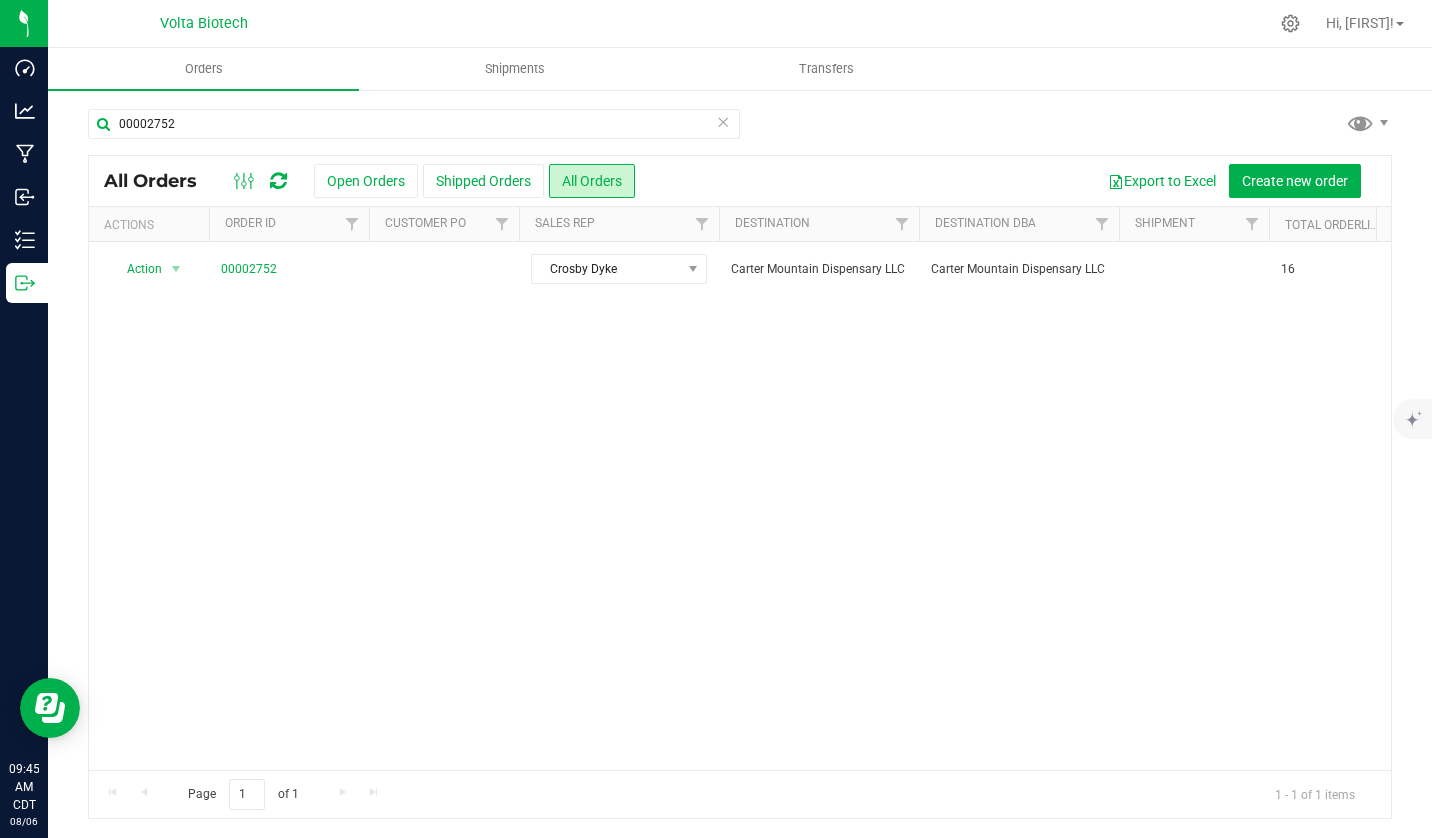 scroll, scrollTop: 0, scrollLeft: 0, axis: both 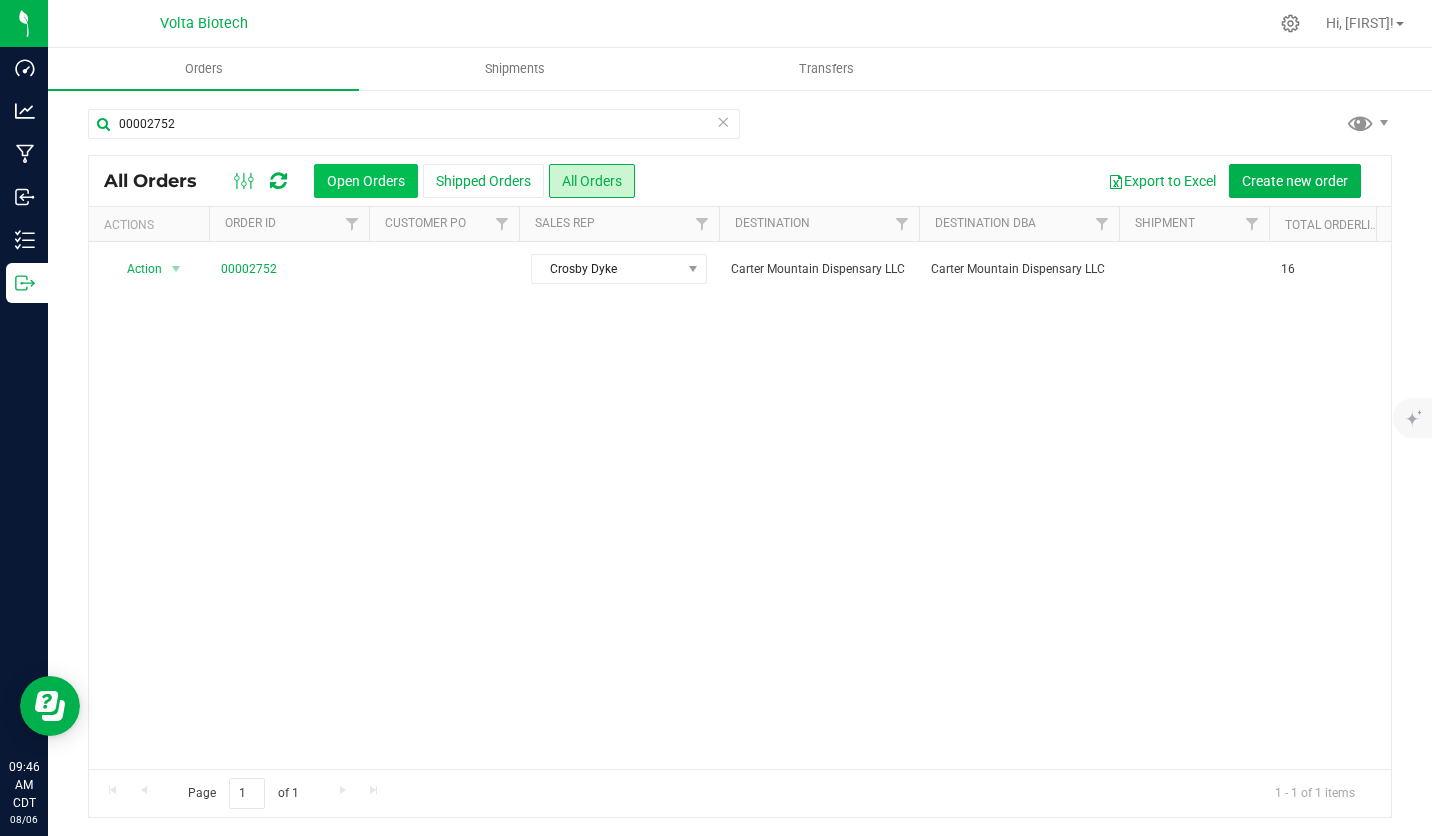 click on "Open Orders" at bounding box center (366, 181) 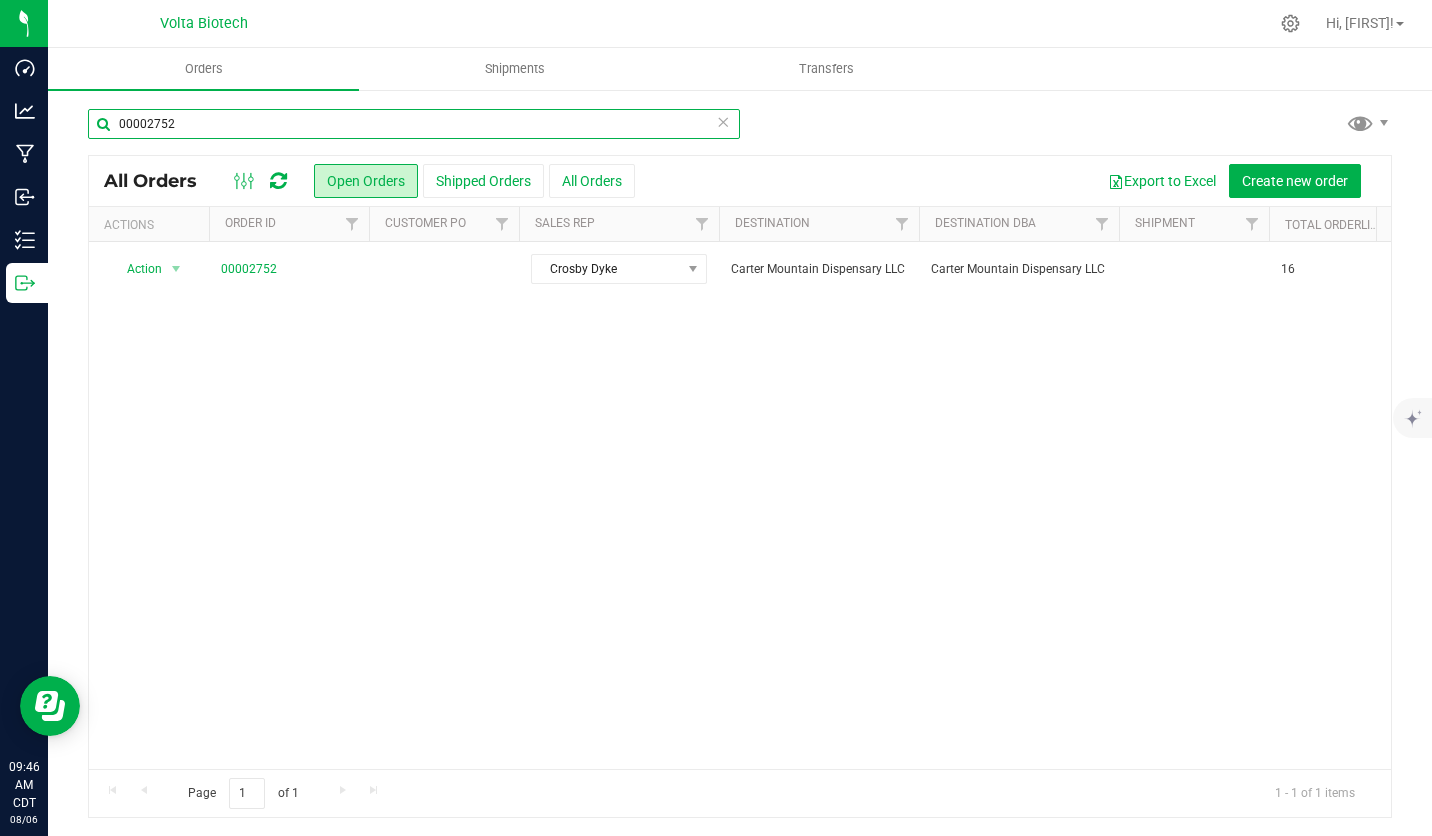 click on "00002752" at bounding box center (414, 124) 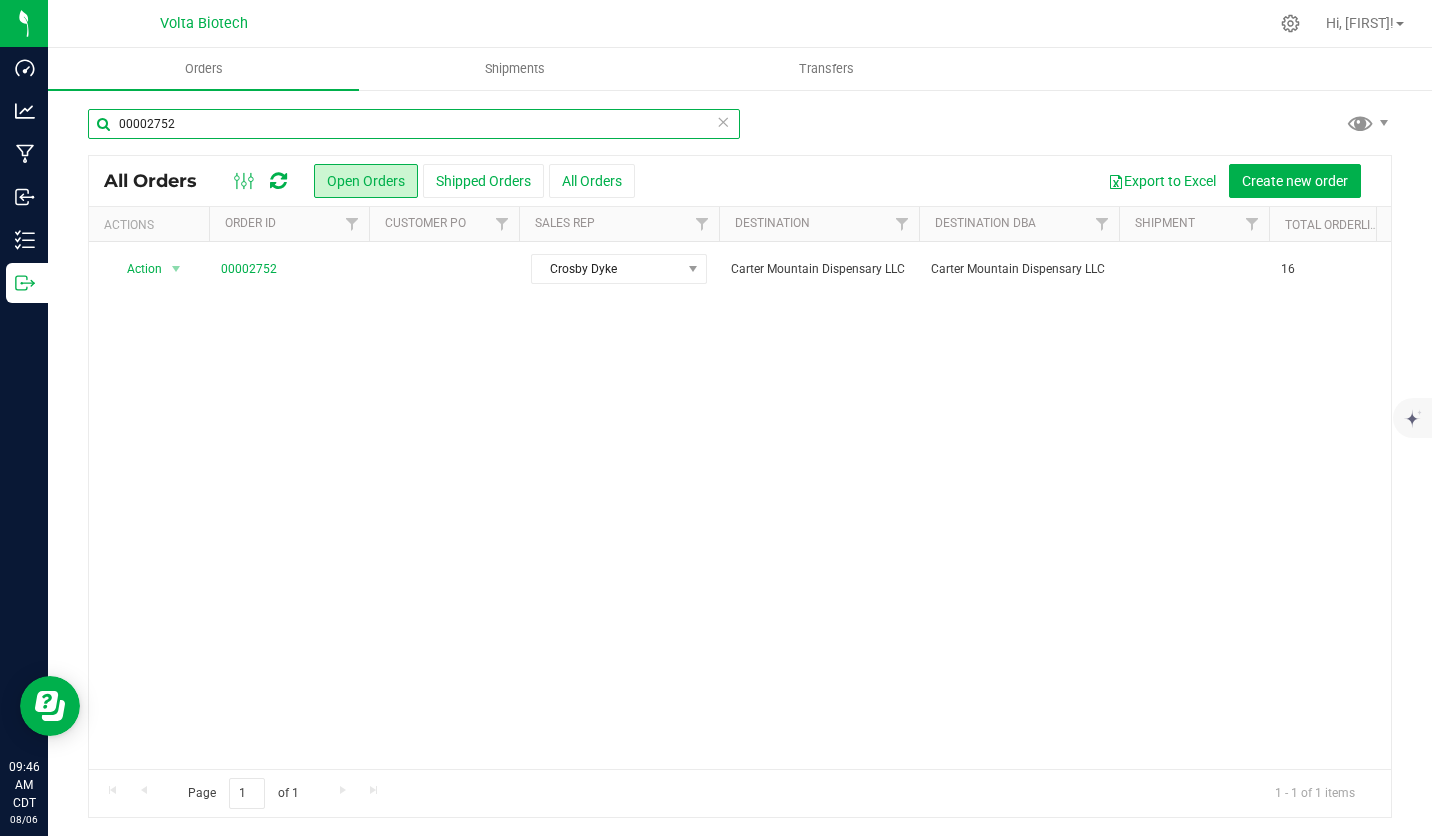 click on "00002752" at bounding box center (414, 124) 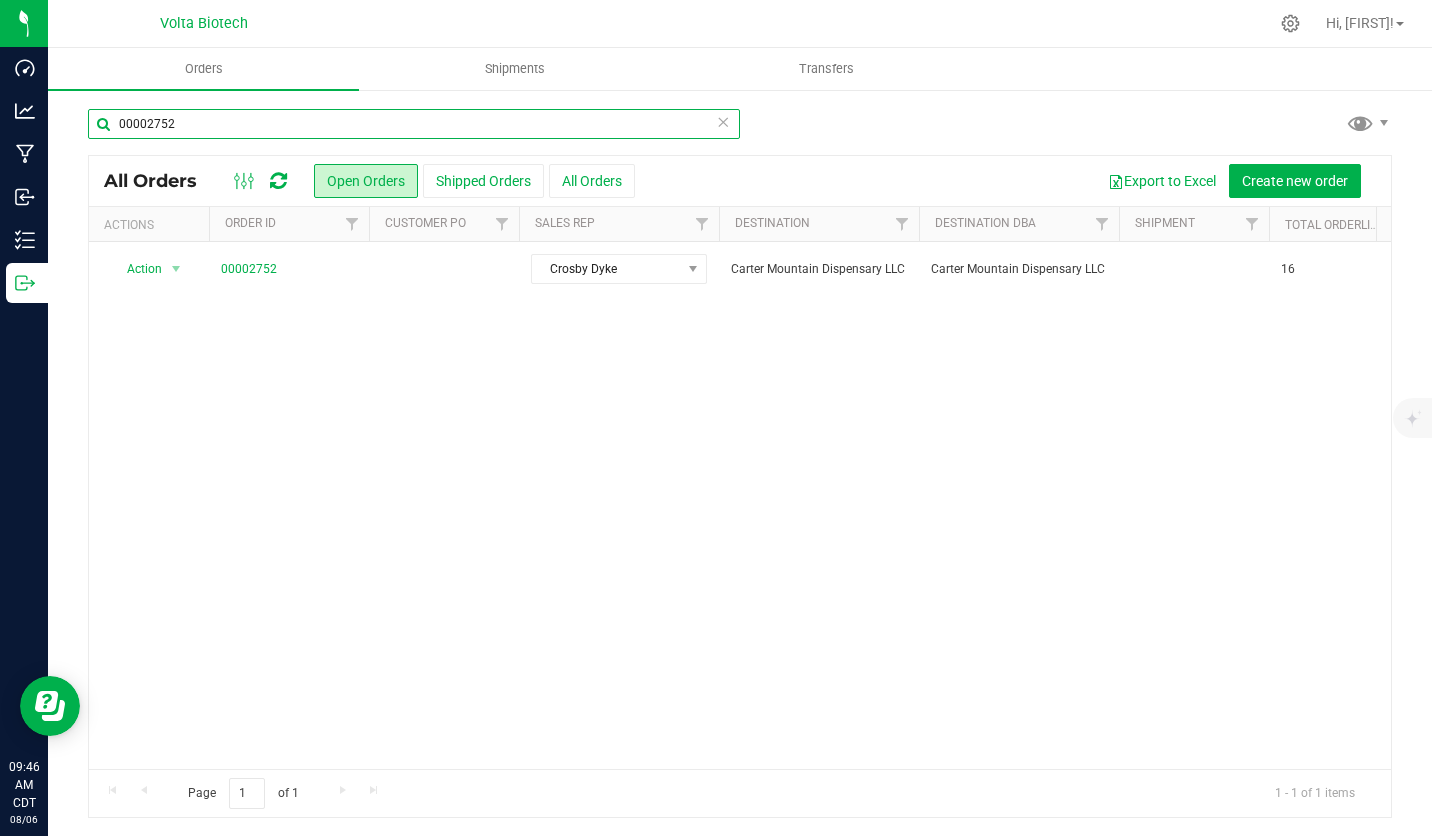 click on "00002752" at bounding box center (414, 124) 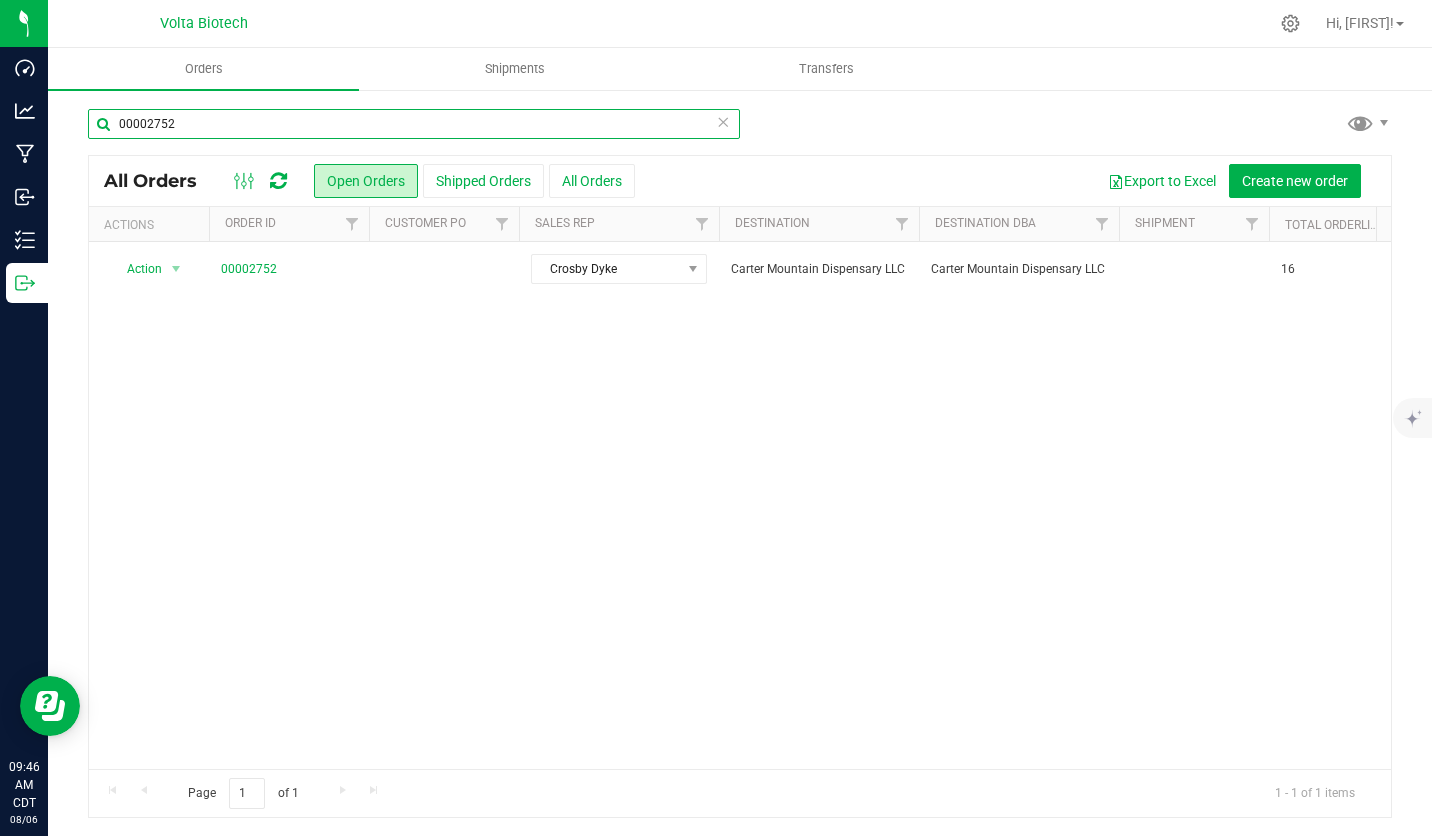 click on "00002752" at bounding box center [414, 124] 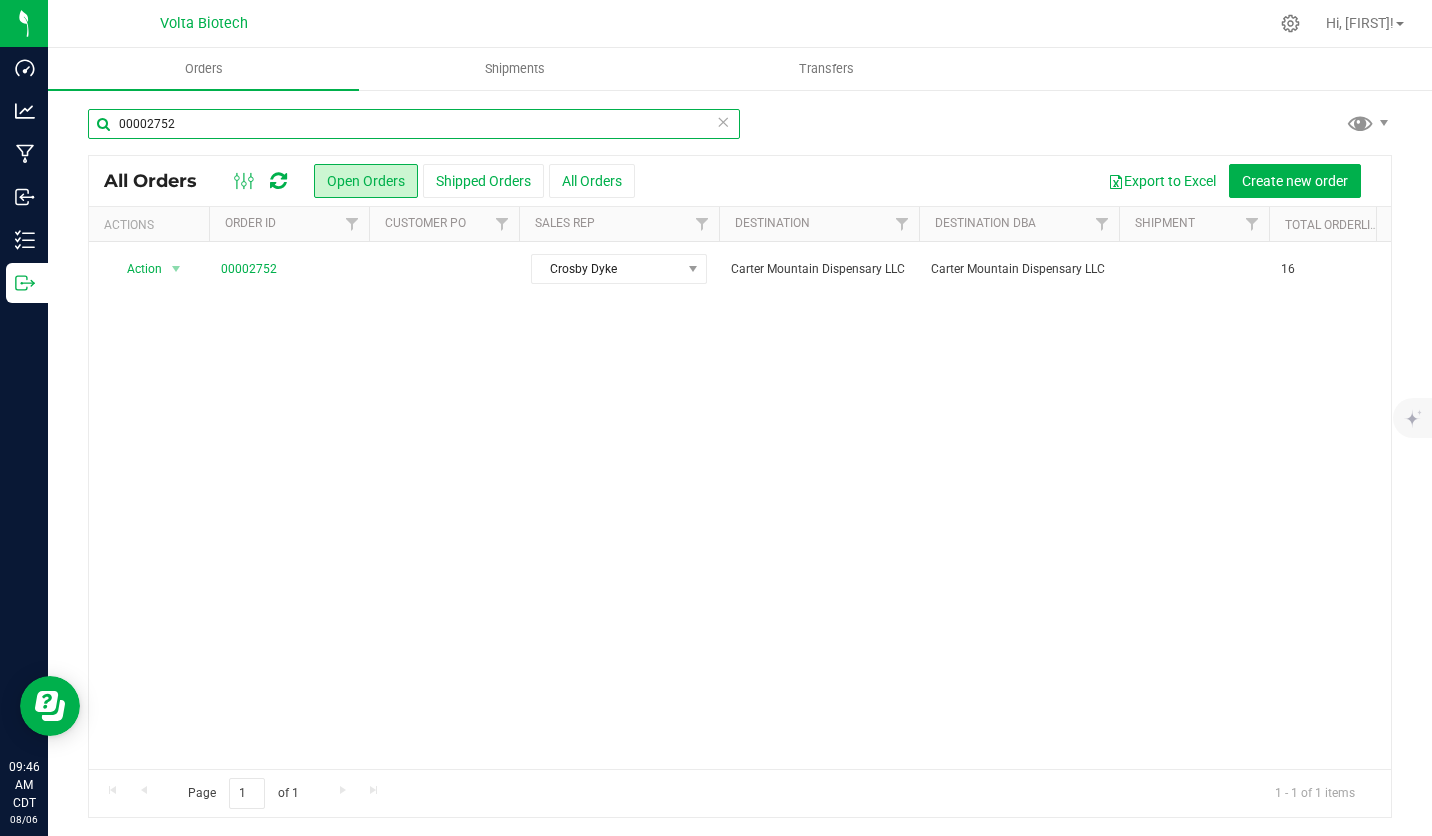 click on "00002752" at bounding box center [414, 124] 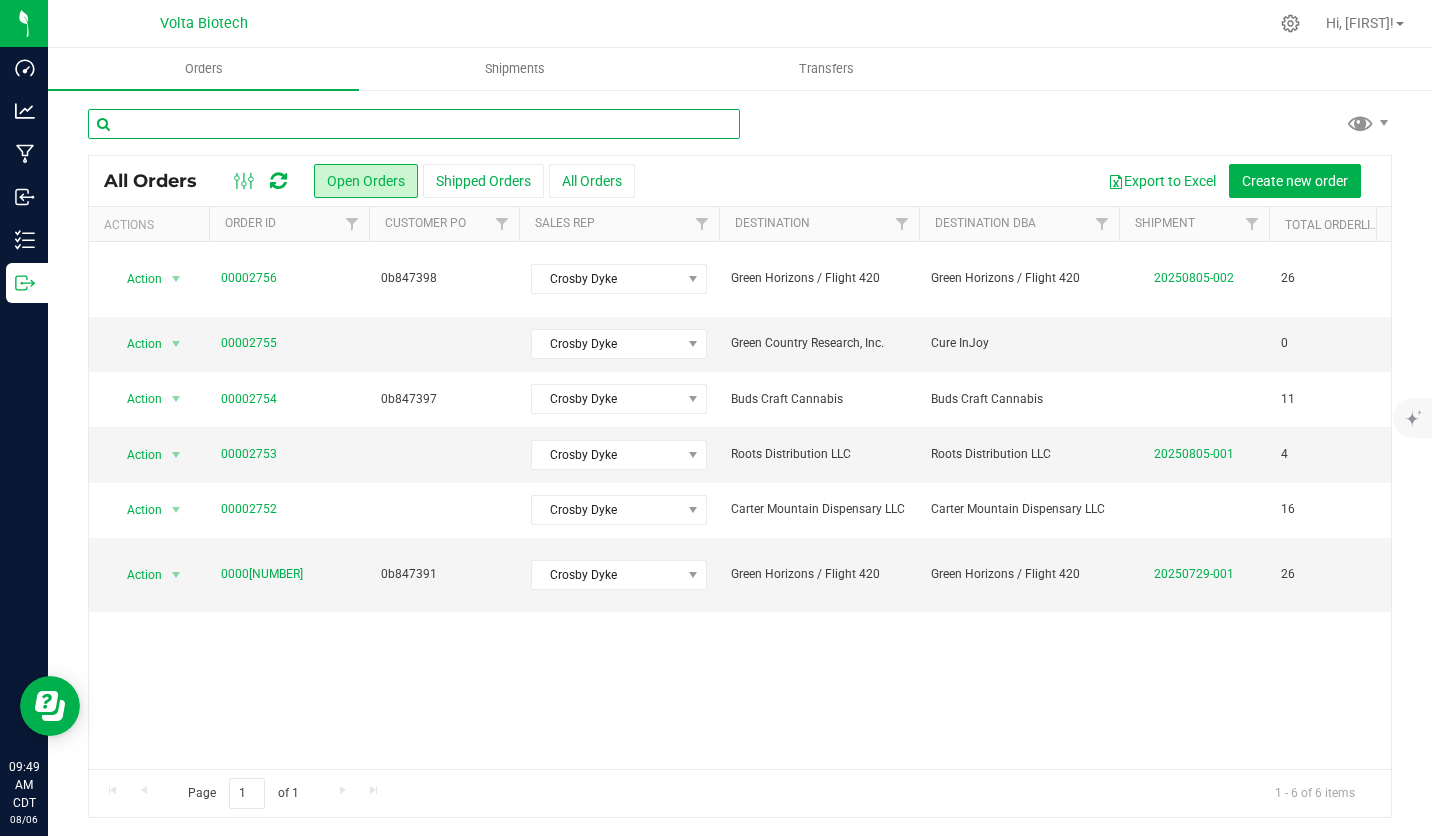 scroll, scrollTop: 0, scrollLeft: 287, axis: horizontal 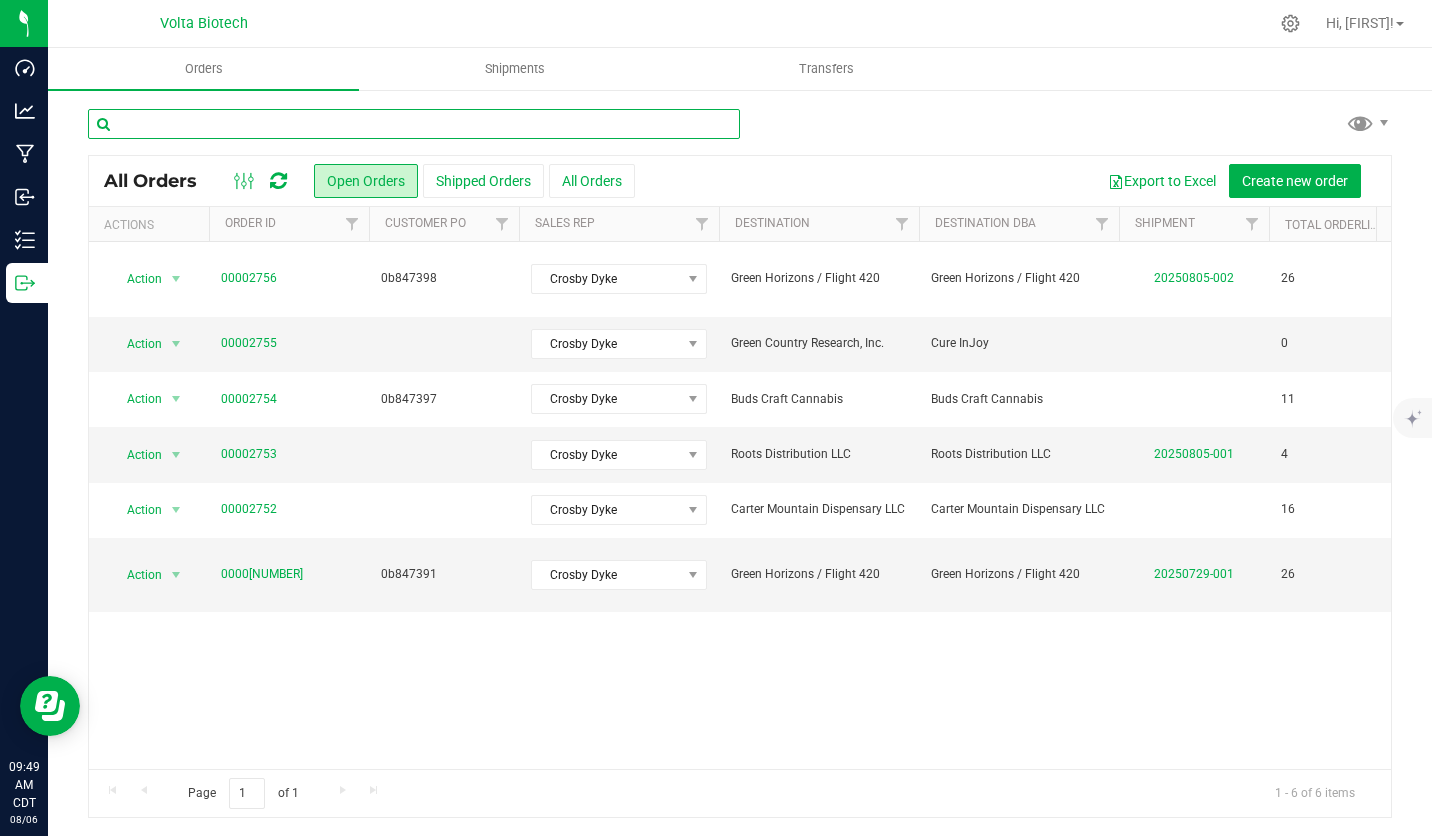 click at bounding box center (414, 124) 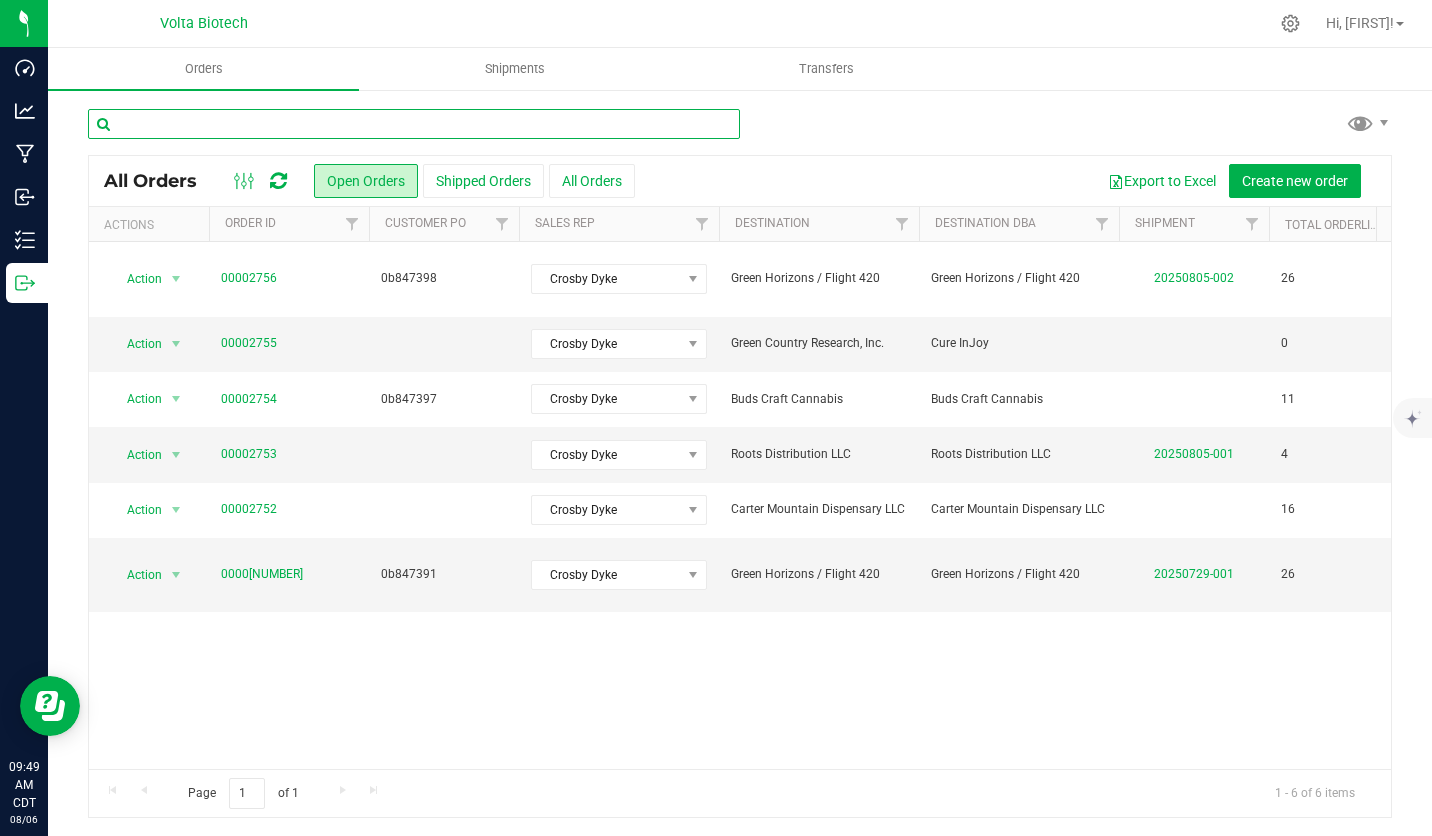 paste on "00002744" 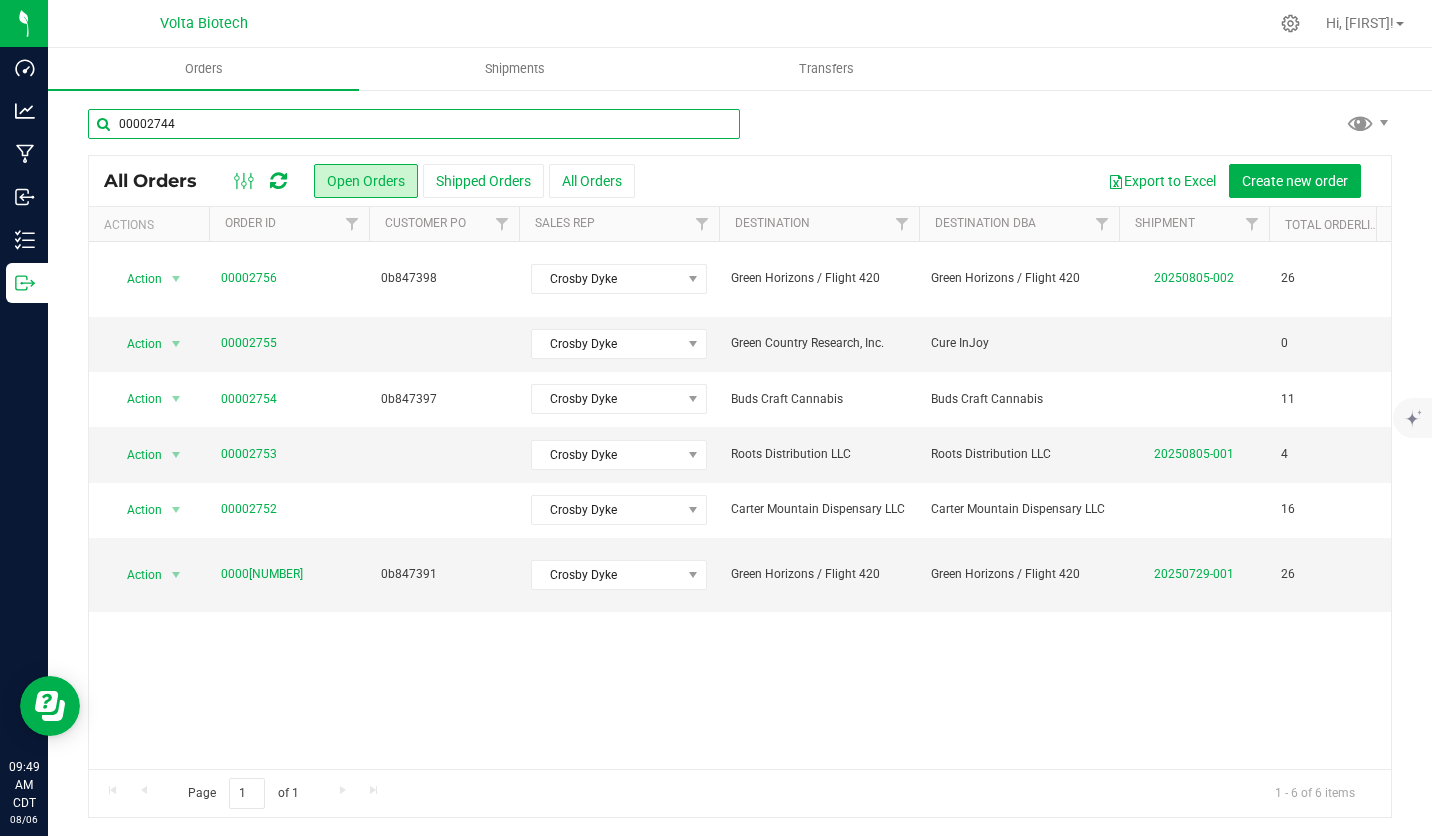 type on "00002744" 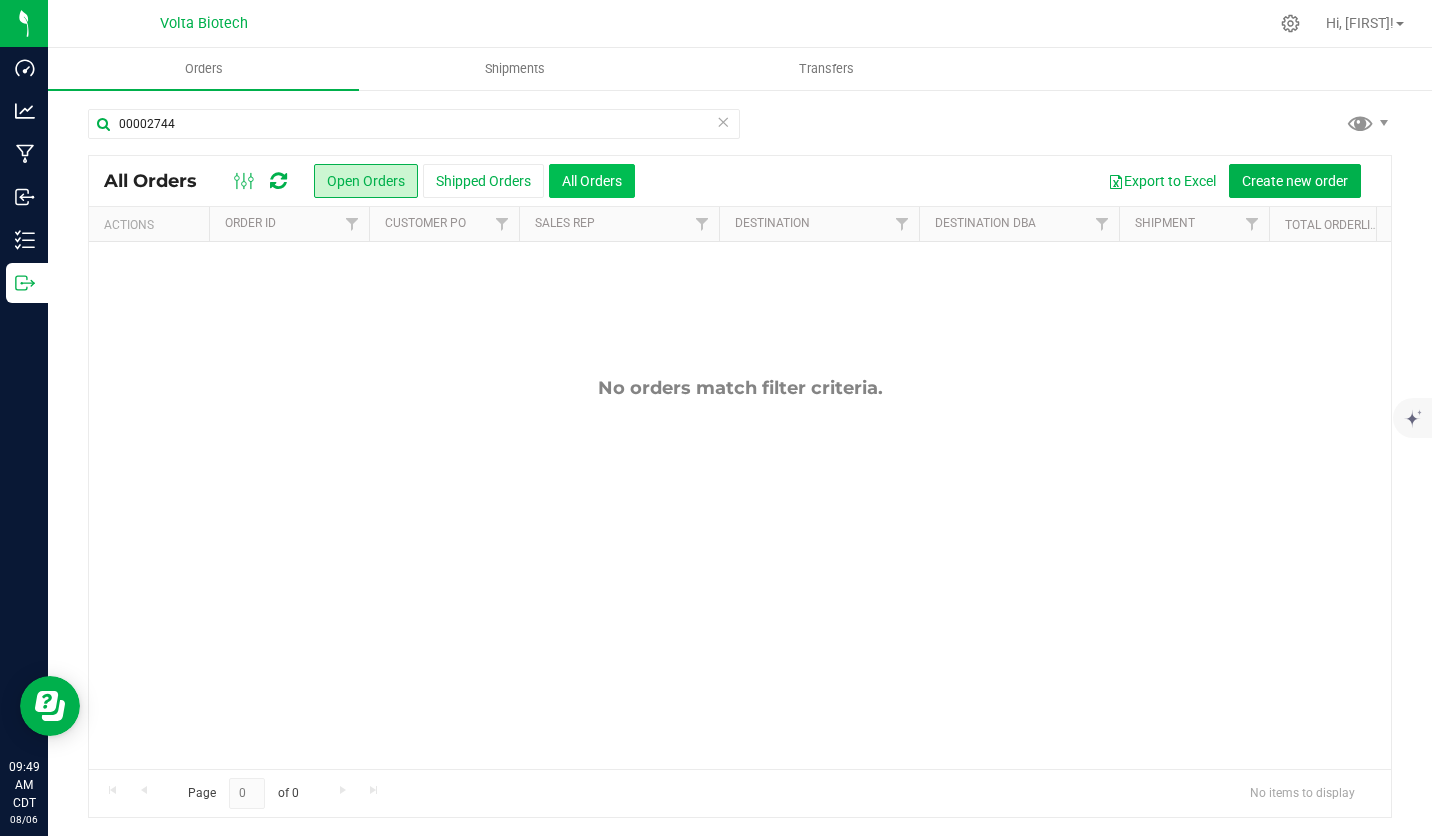 click on "All Orders" at bounding box center (592, 181) 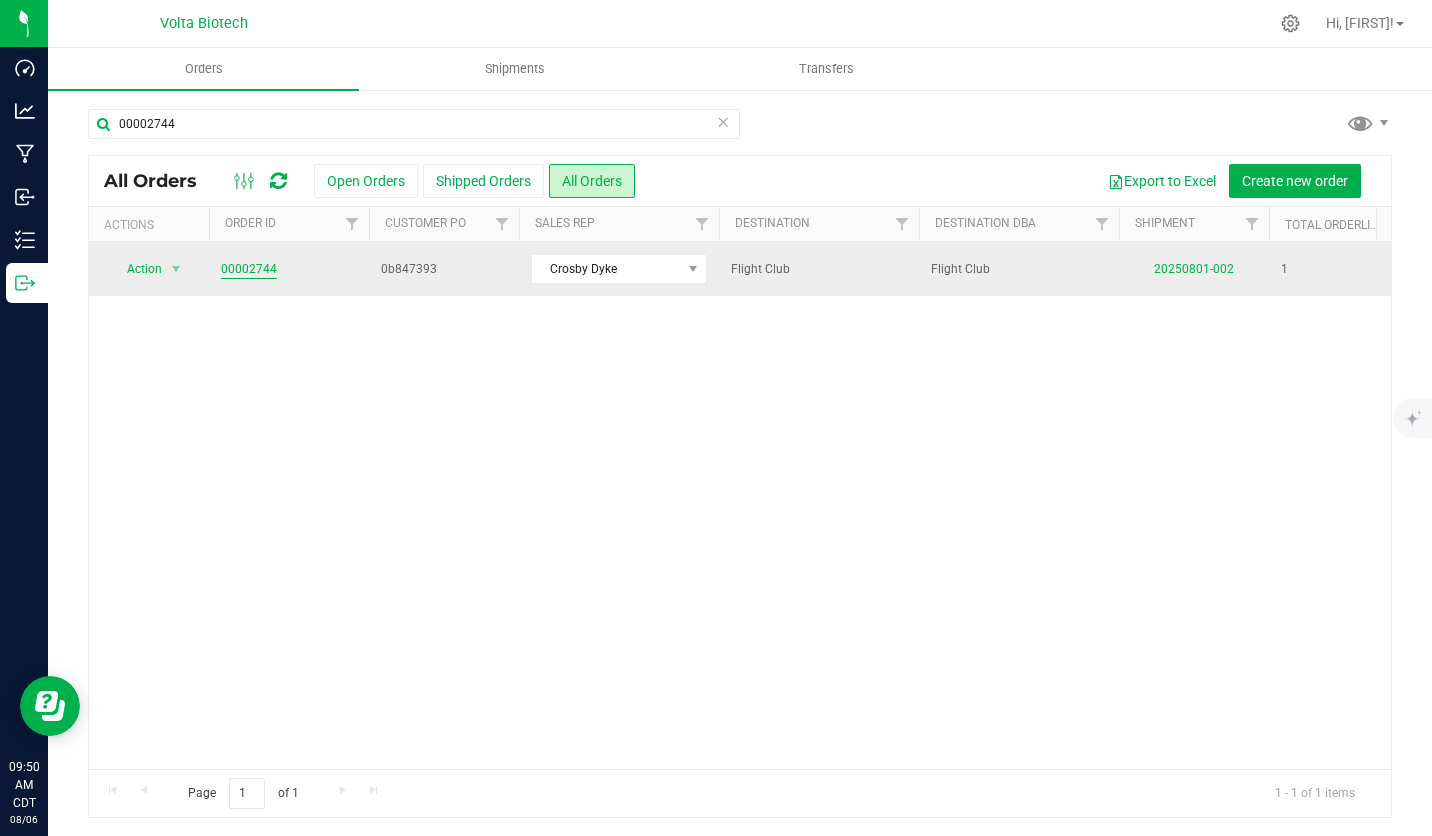 click on "00002744" at bounding box center [249, 269] 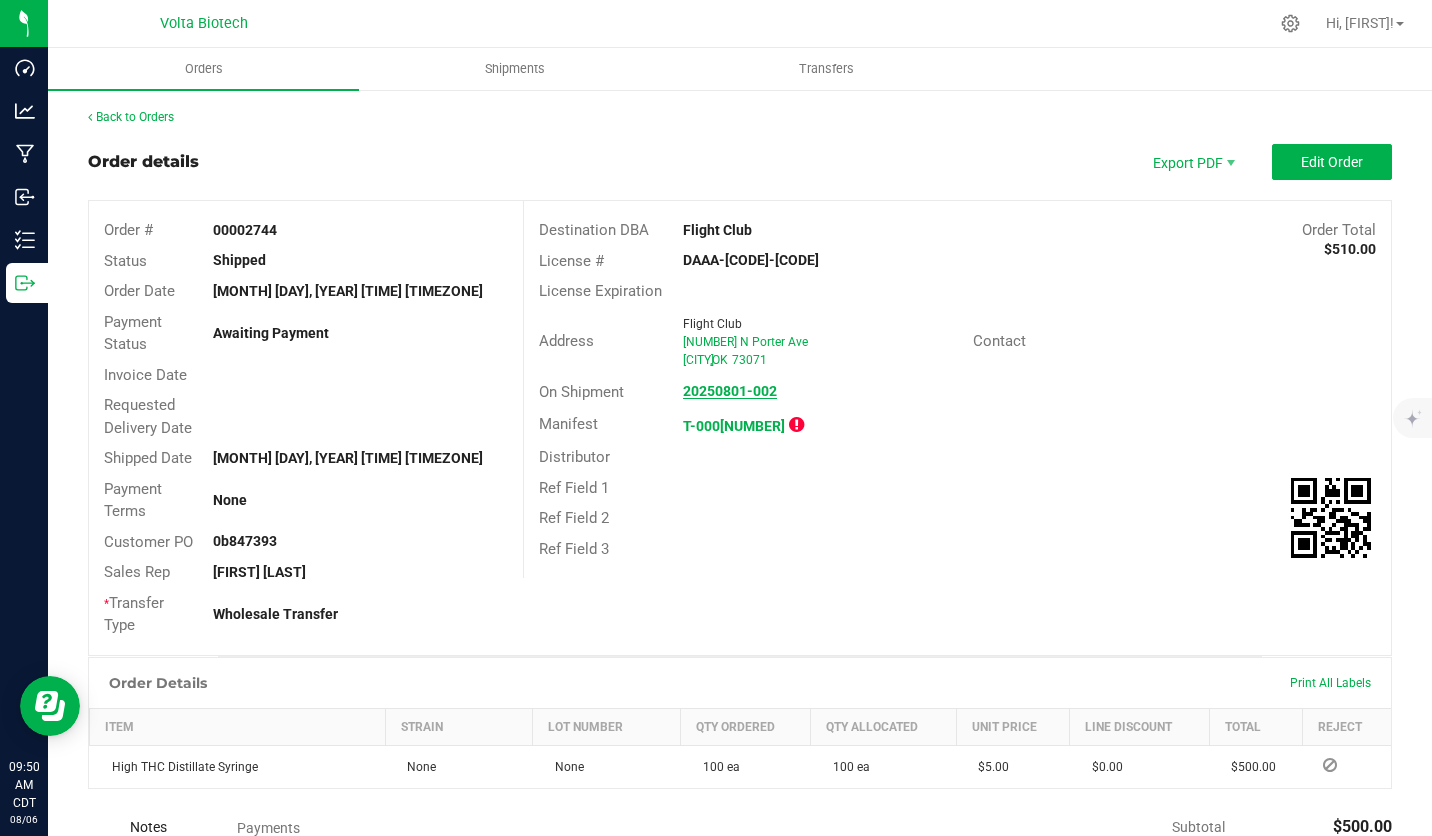 click on "20250801-002" at bounding box center [730, 391] 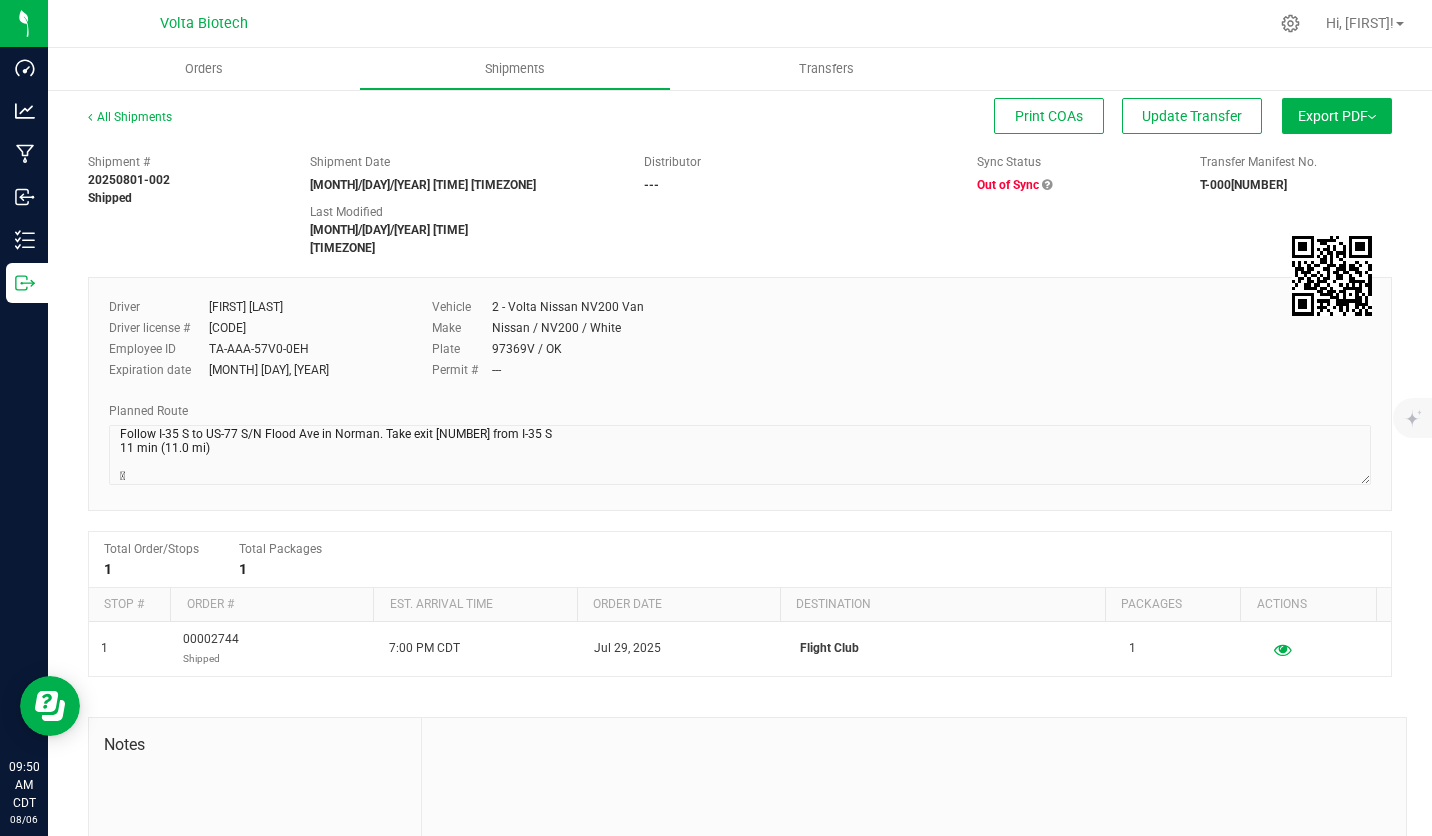 scroll, scrollTop: 186, scrollLeft: 0, axis: vertical 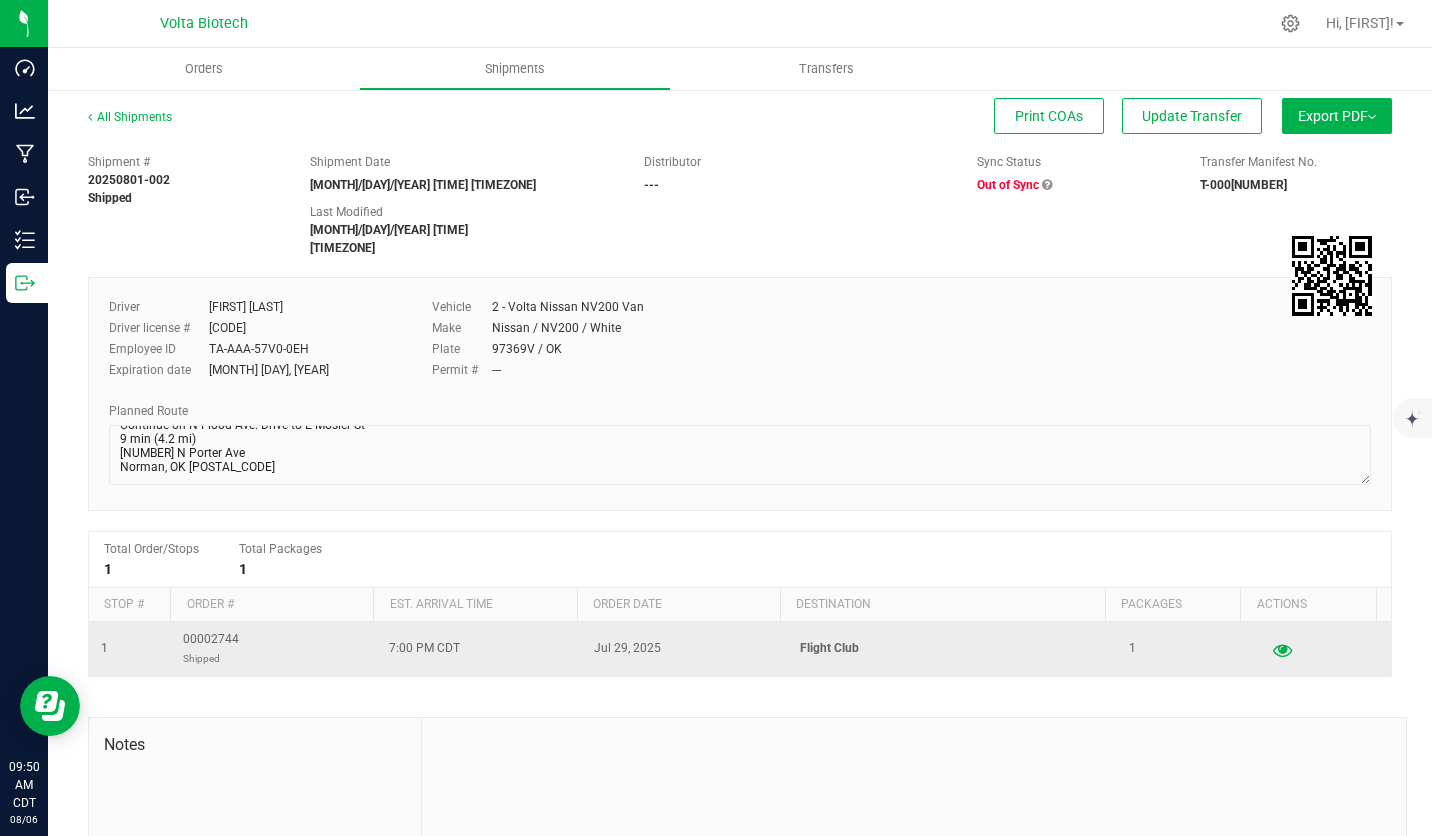 click at bounding box center (1282, 649) 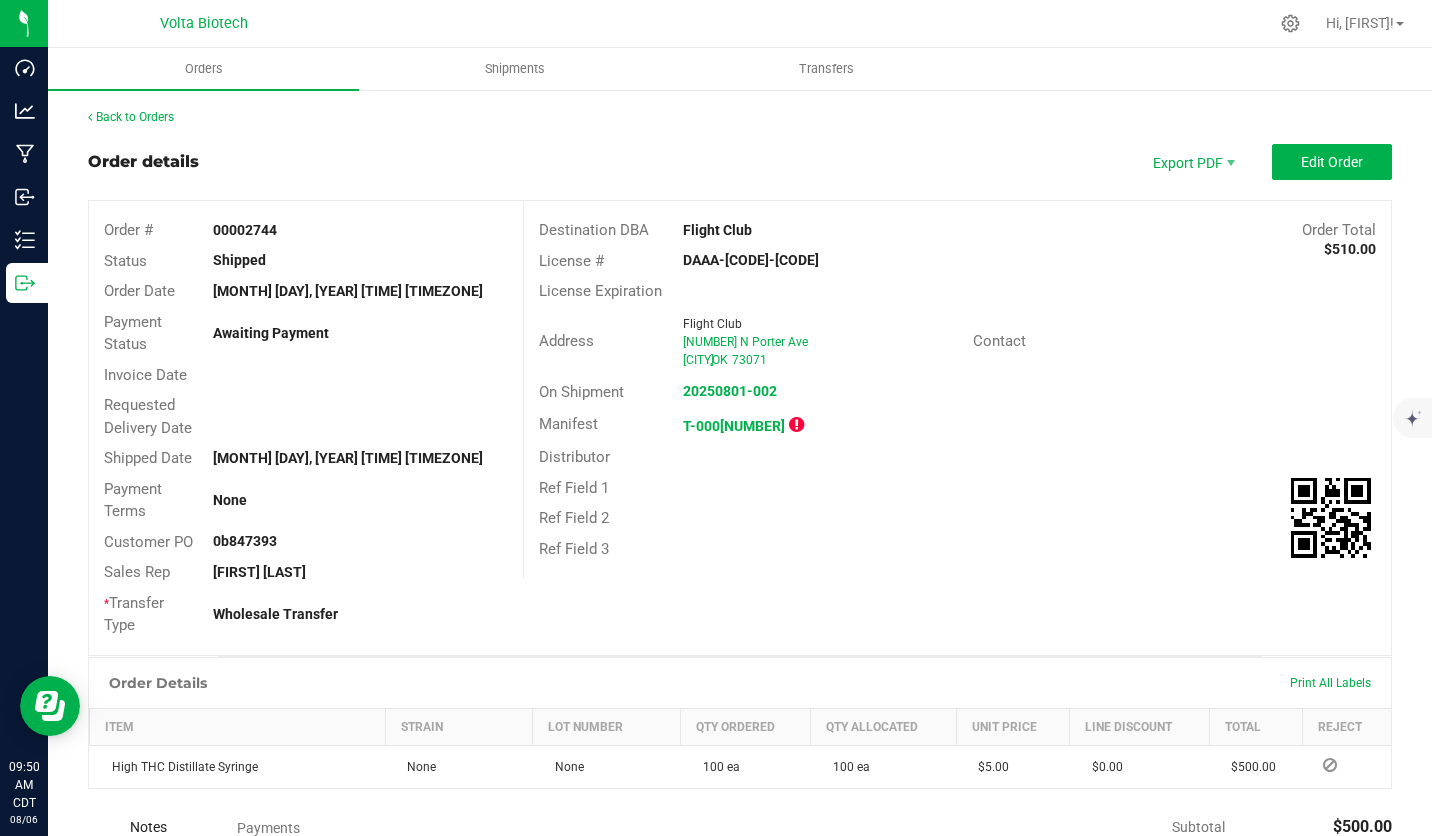 scroll, scrollTop: 396, scrollLeft: 0, axis: vertical 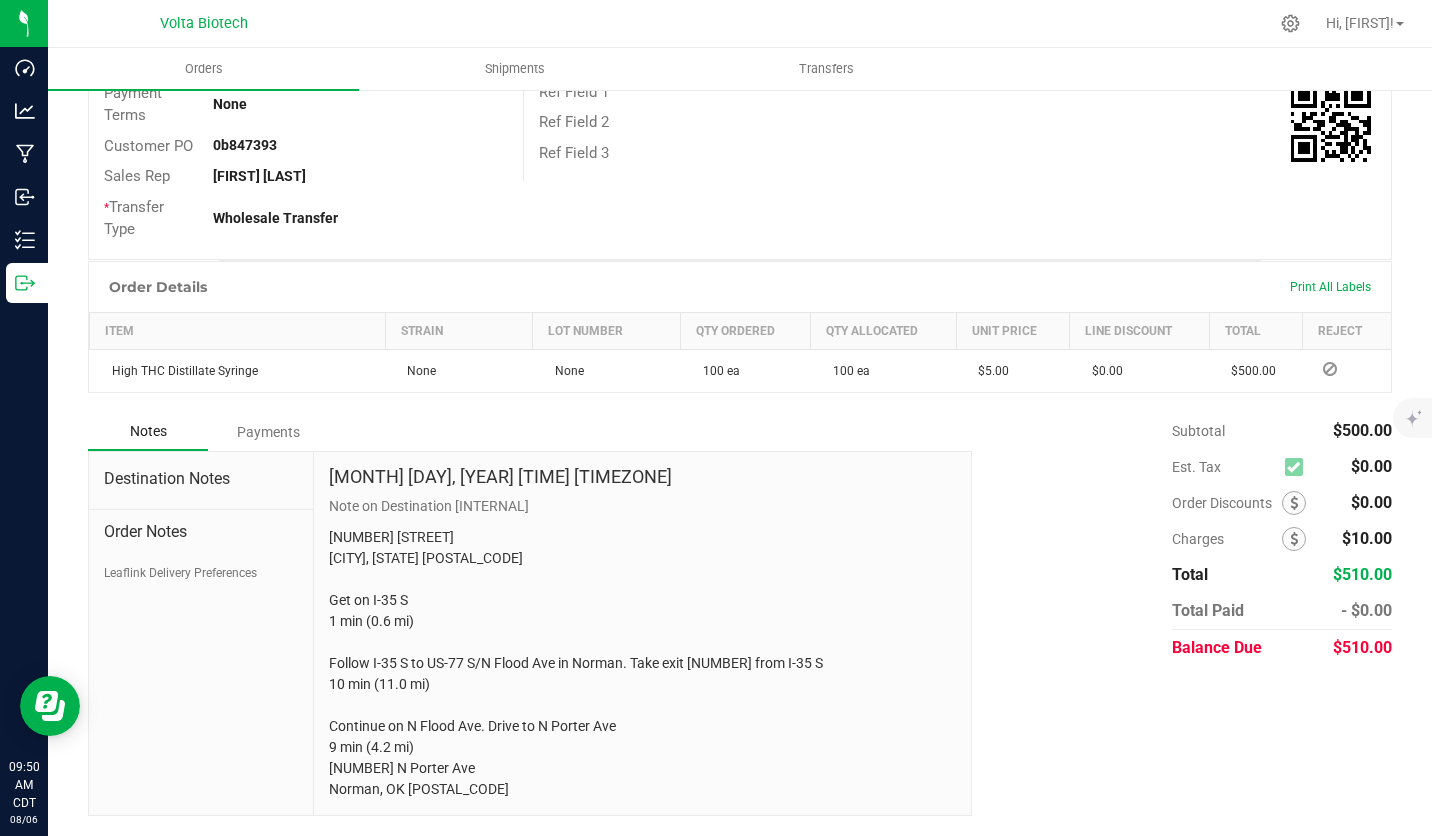 click on "Payments" at bounding box center [268, 432] 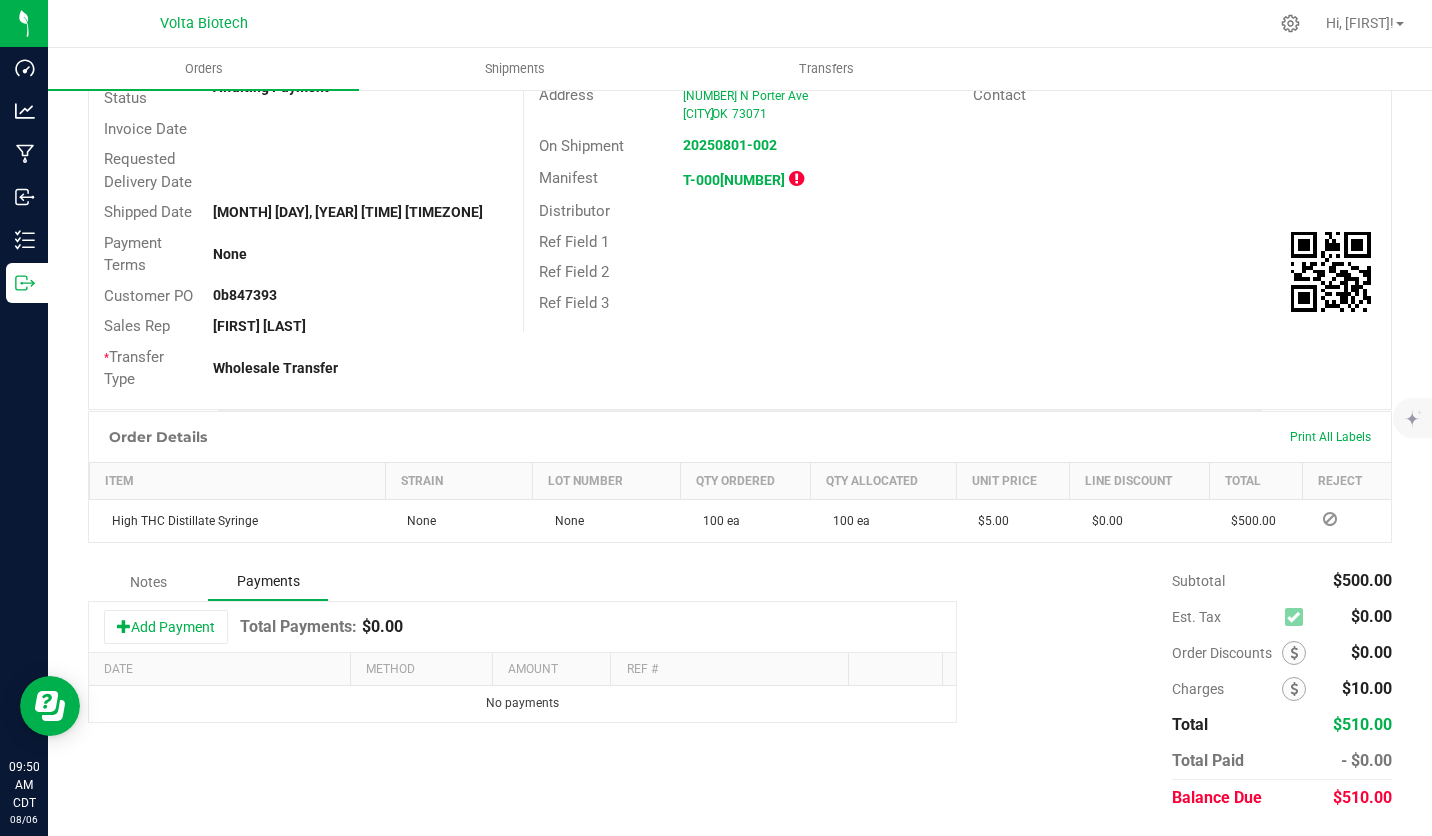 scroll, scrollTop: 246, scrollLeft: 0, axis: vertical 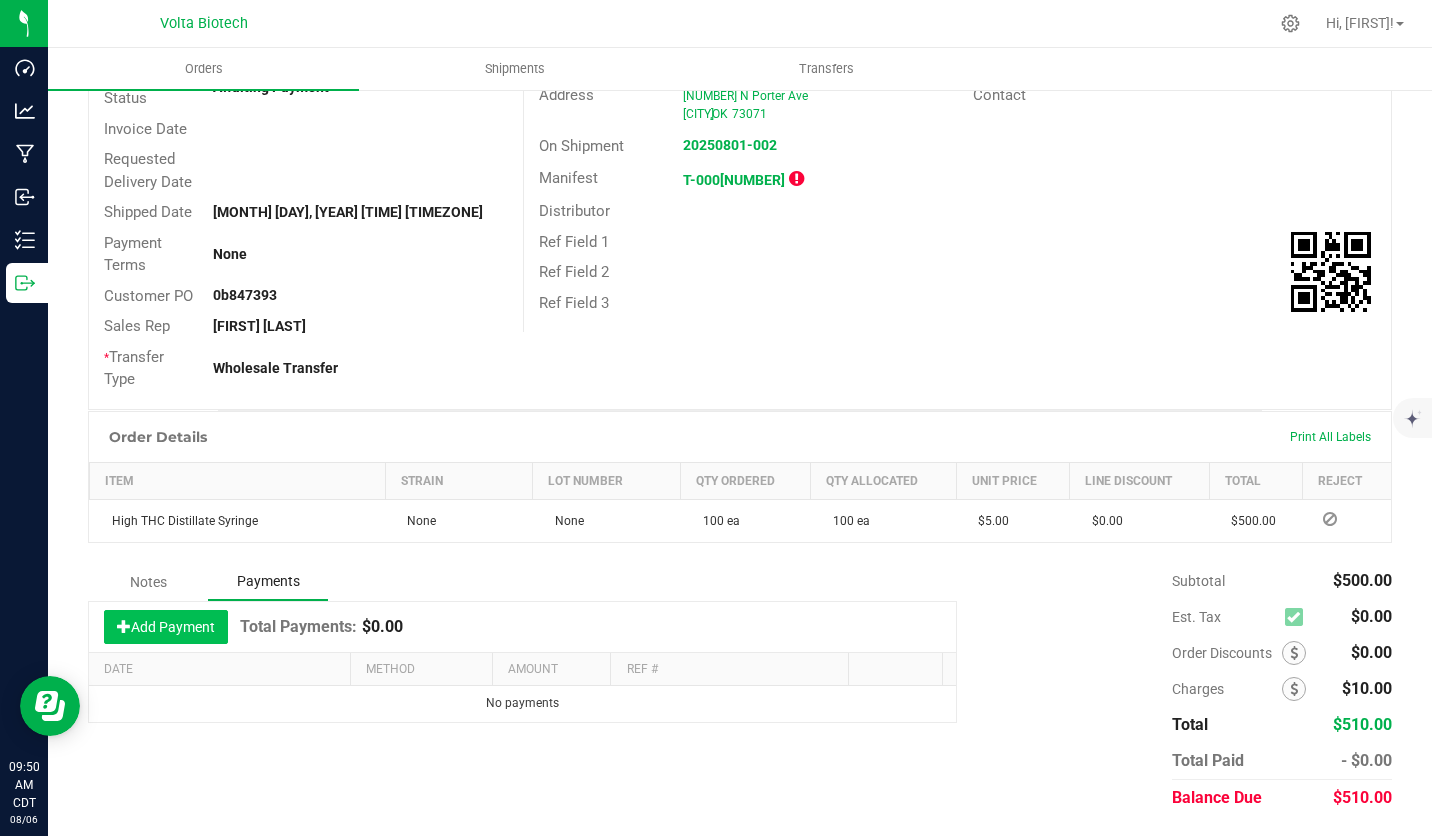 click on "Add Payment" at bounding box center (166, 627) 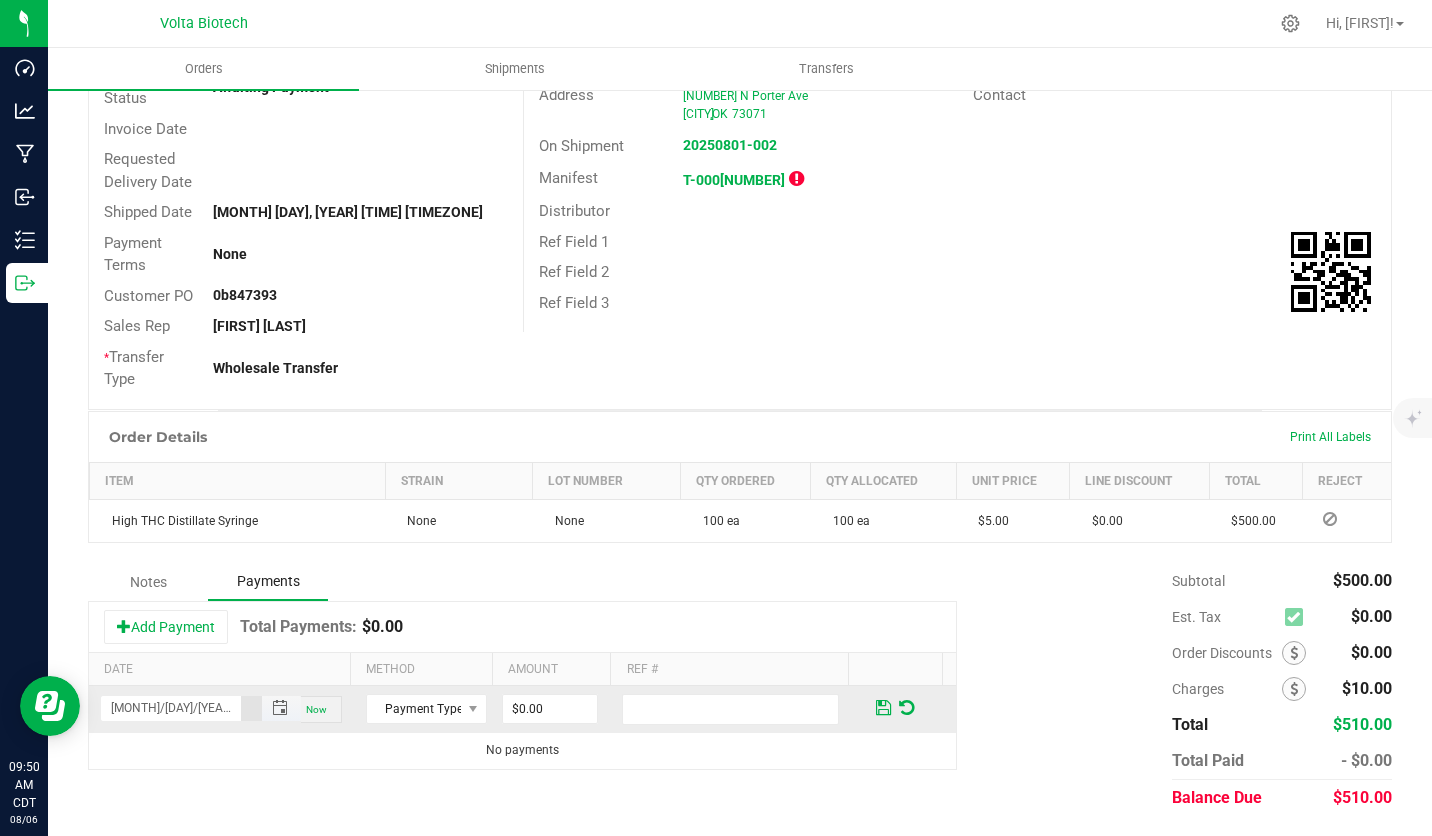 scroll, scrollTop: 0, scrollLeft: 4, axis: horizontal 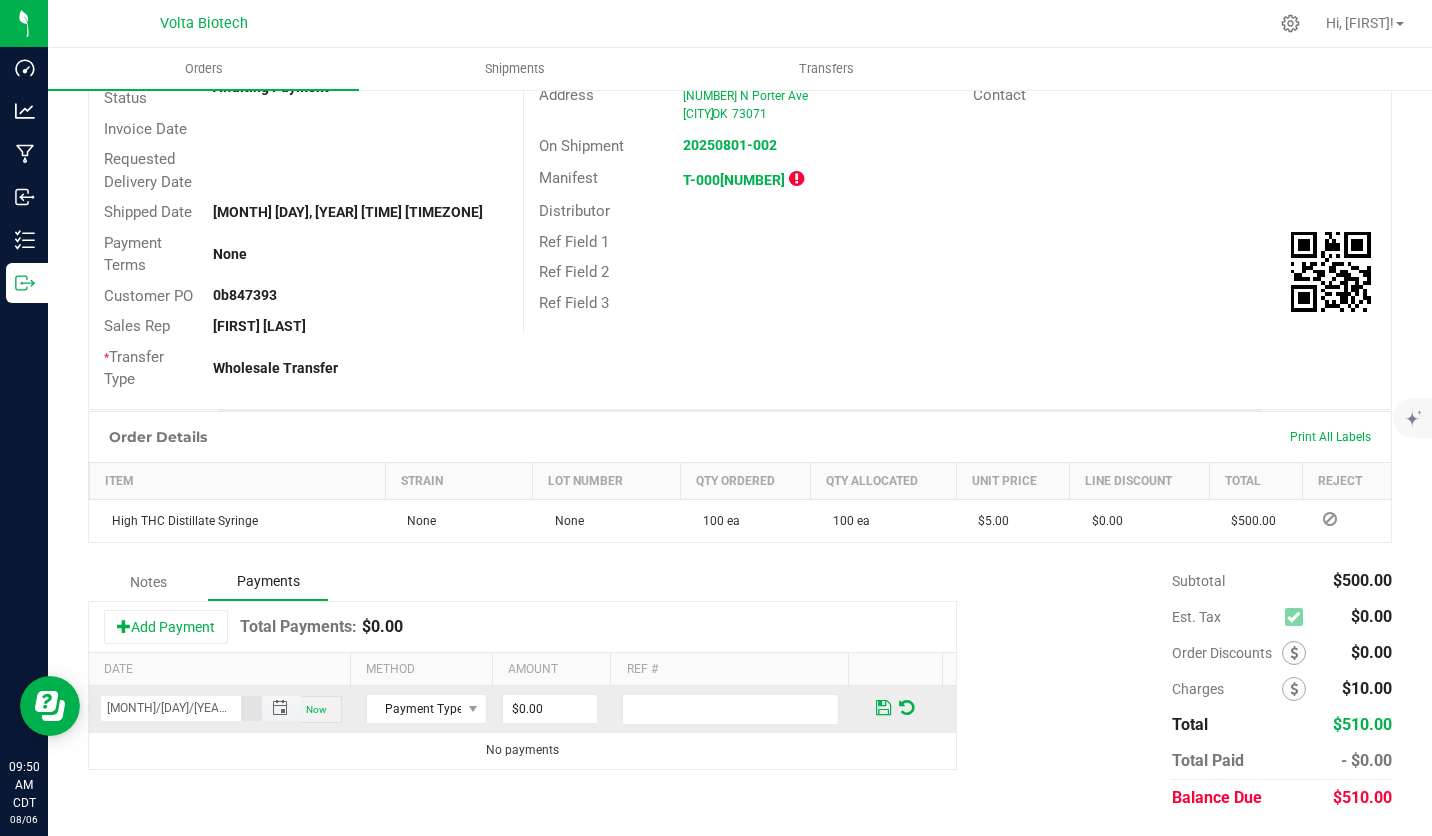click on "[MONTH]/[DAY]/[YEAR] [TIME] [TIME]" at bounding box center [171, 708] 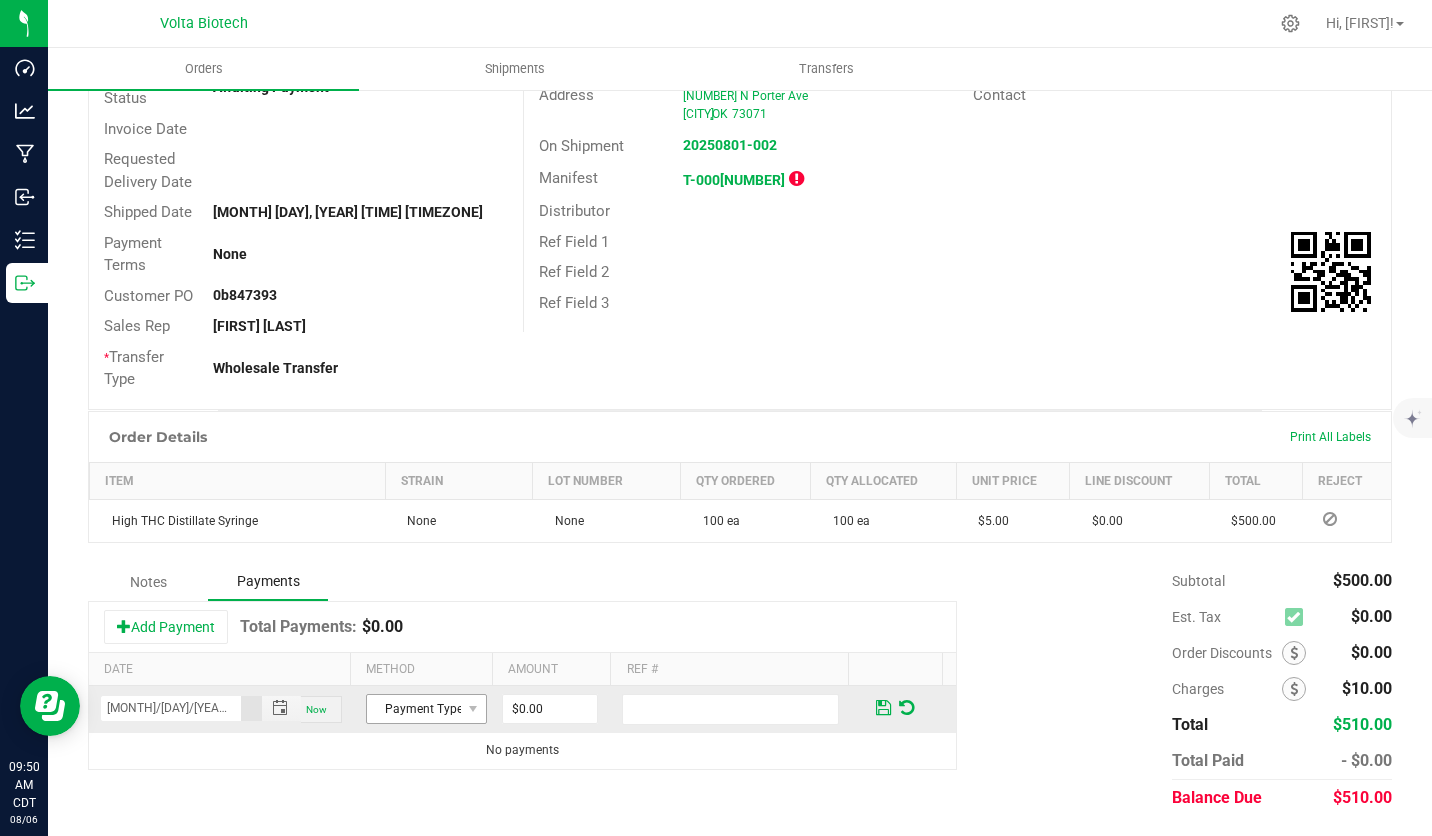 scroll, scrollTop: 0, scrollLeft: 0, axis: both 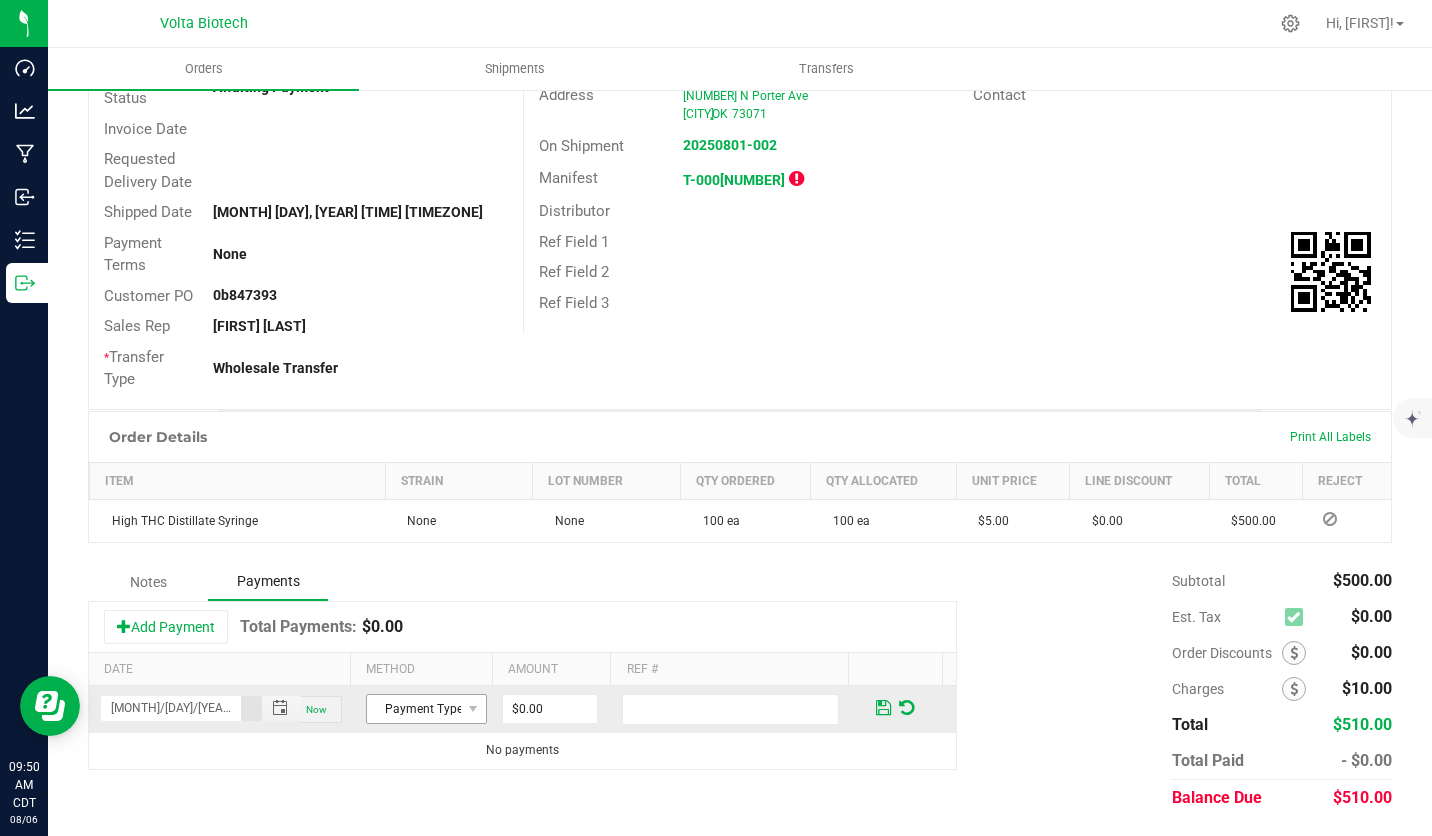 type on "[MONTH]/[DAY]/[YEAR] [TIME] [TIME]" 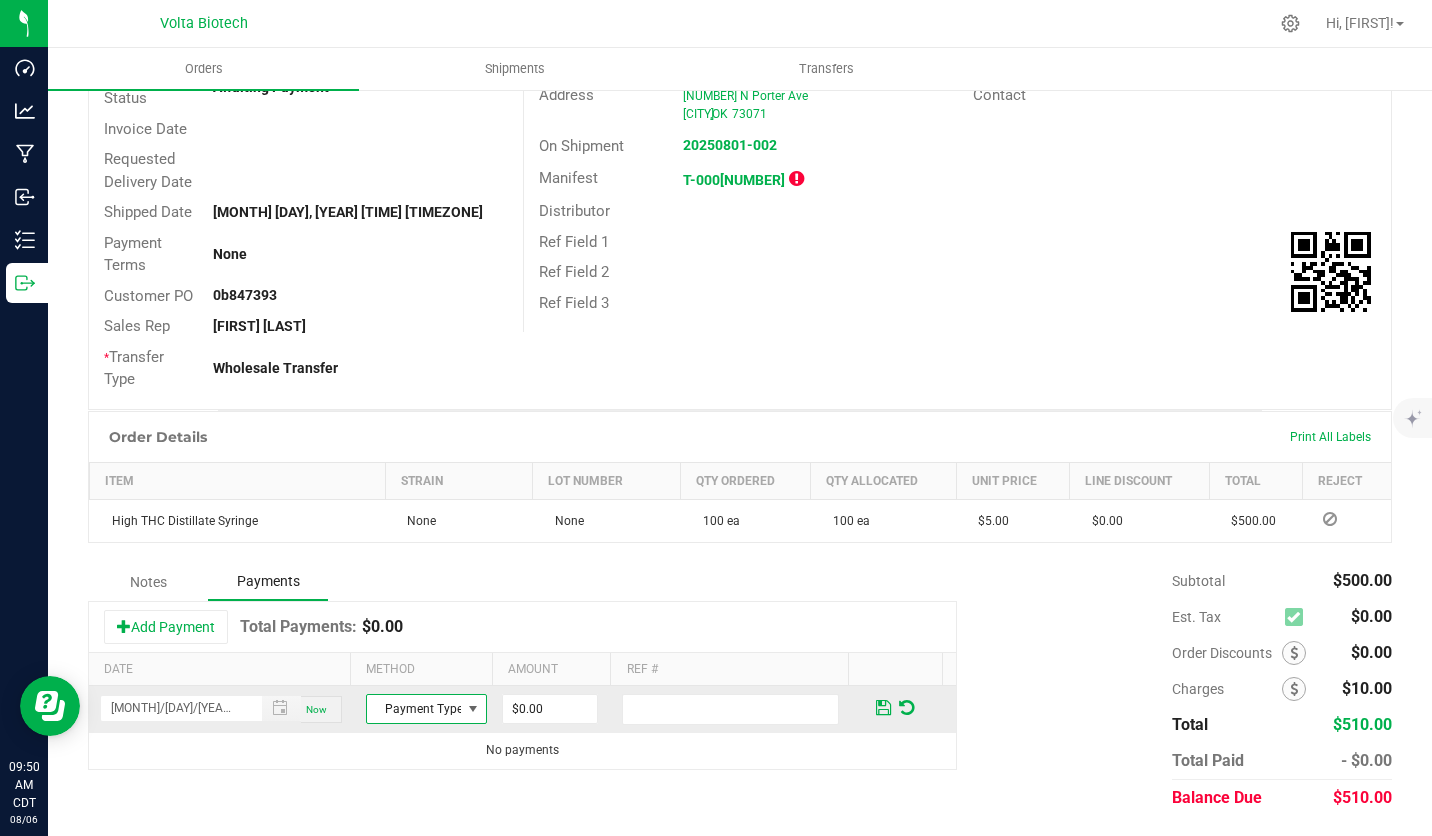 click on "Payment Type" at bounding box center [414, 709] 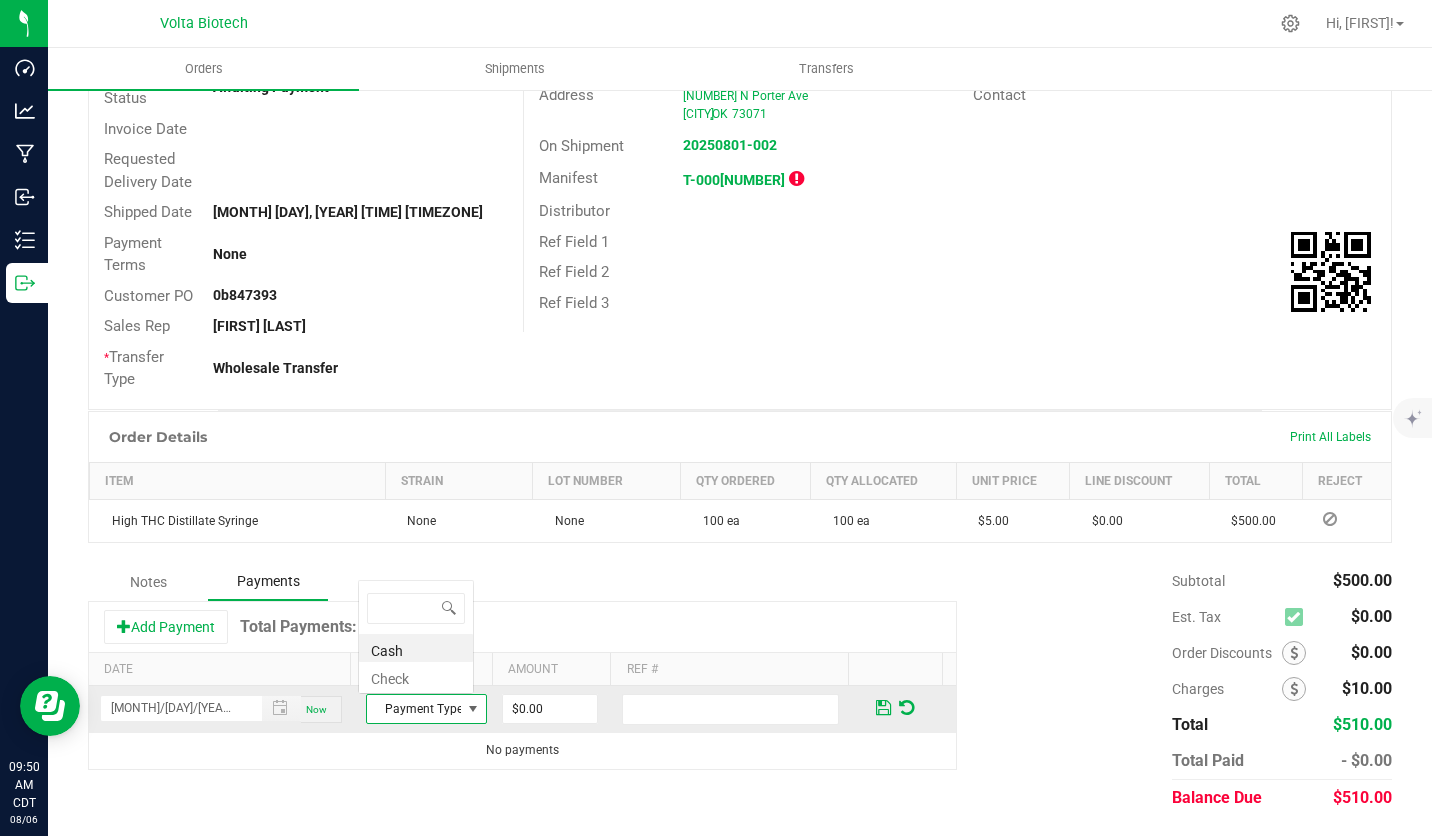 scroll, scrollTop: 0, scrollLeft: 0, axis: both 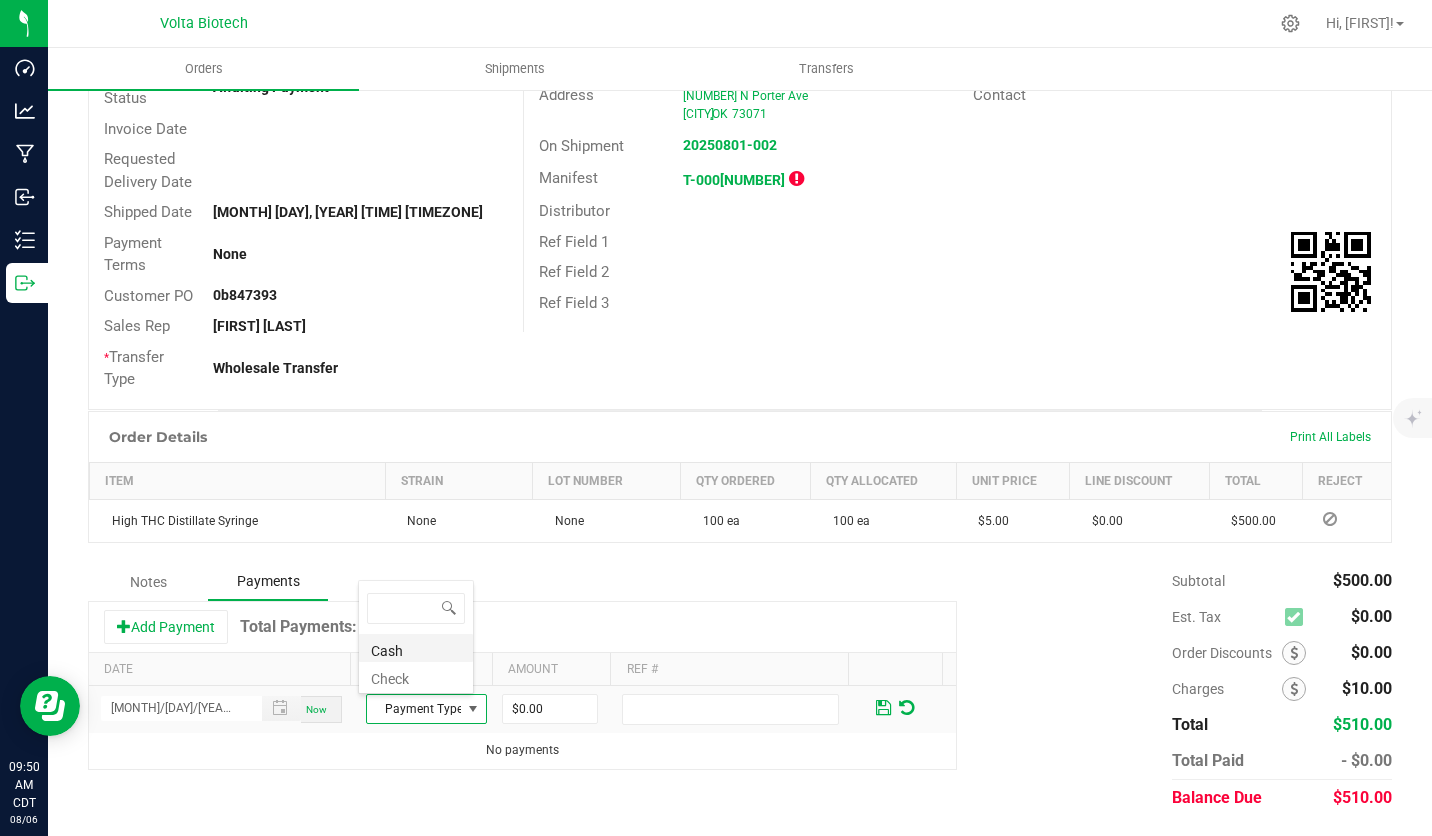 click on "Cash" at bounding box center [416, 648] 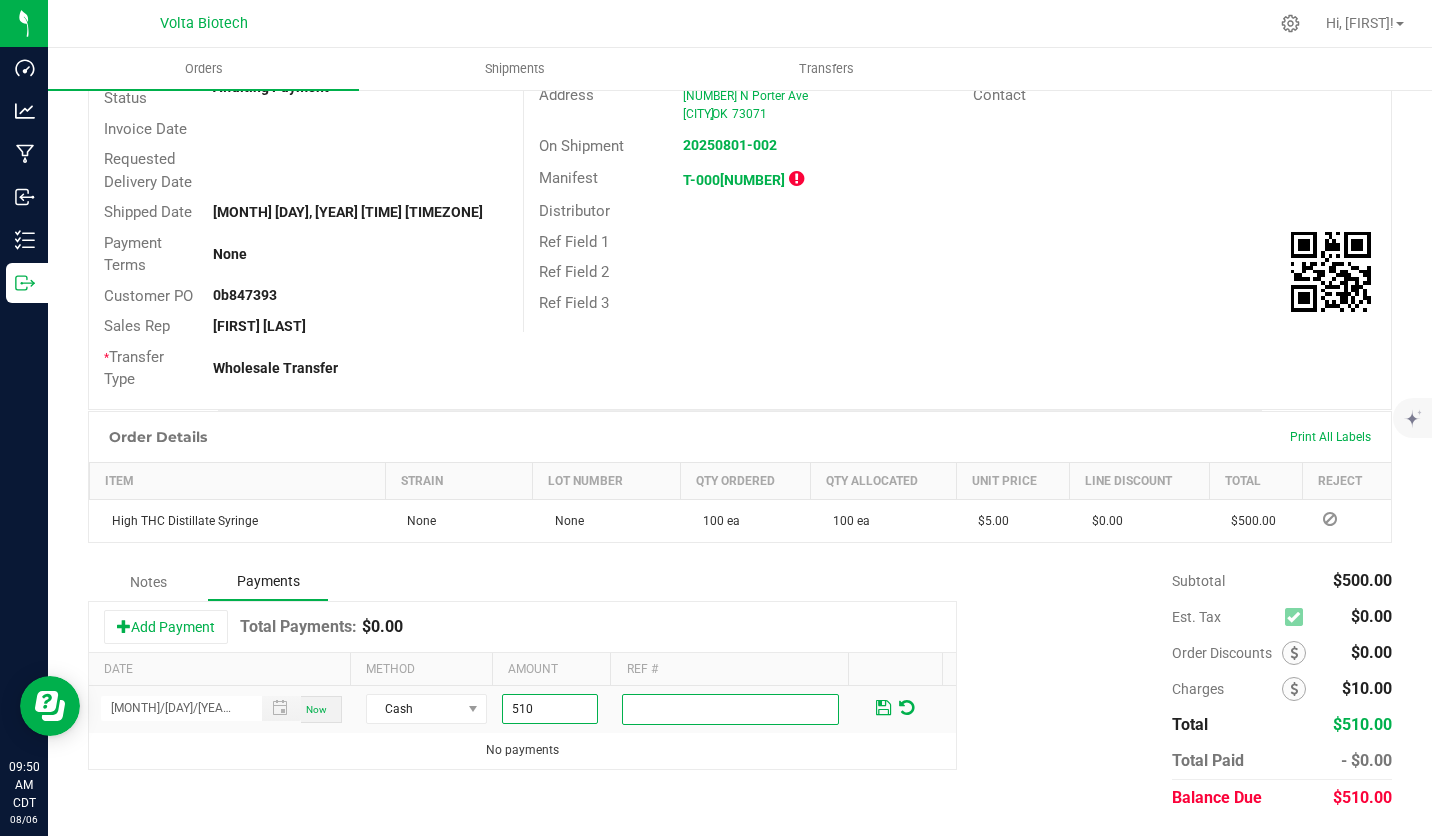 type on "$510.00" 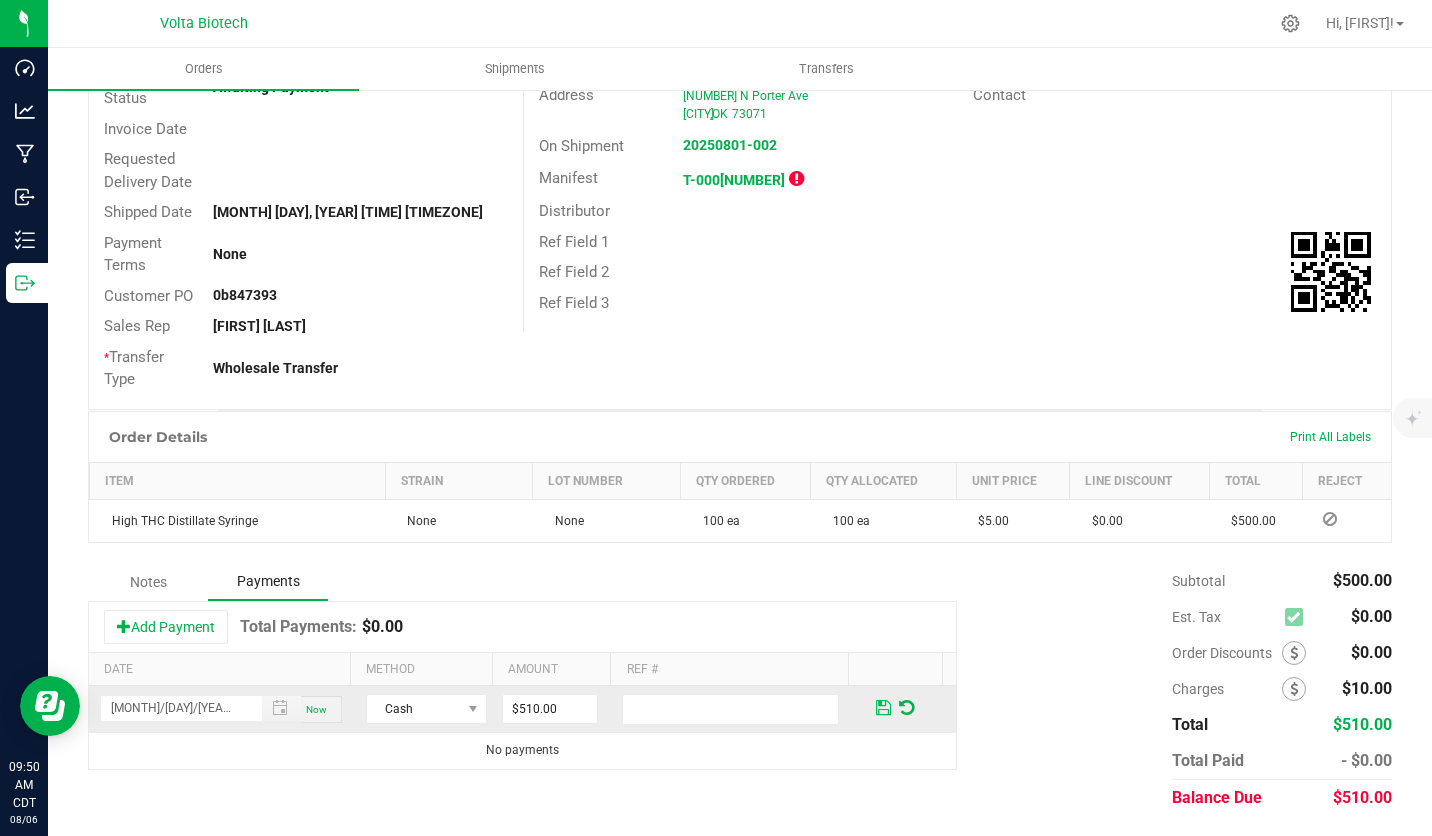click at bounding box center [883, 708] 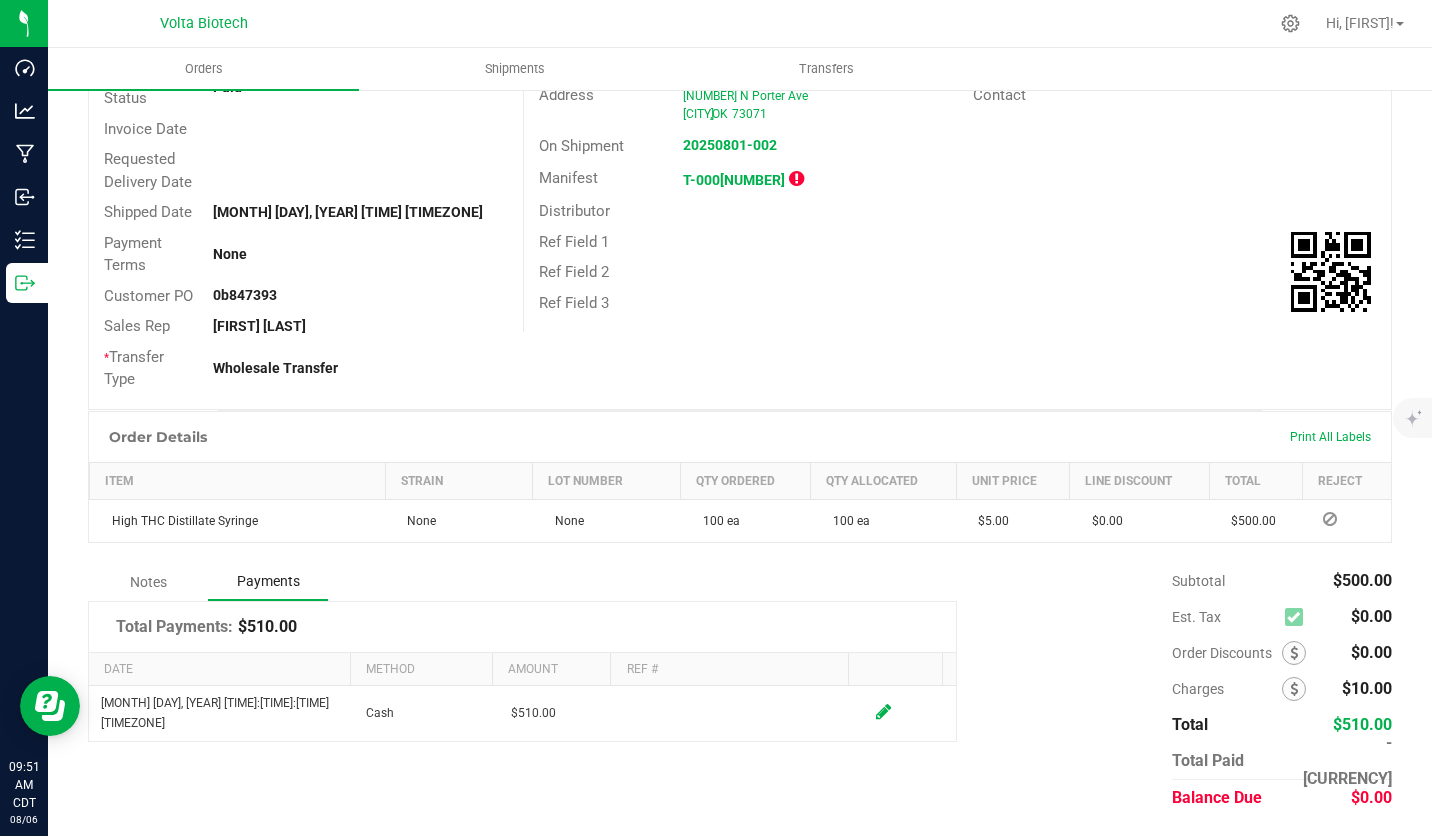 scroll, scrollTop: 0, scrollLeft: 0, axis: both 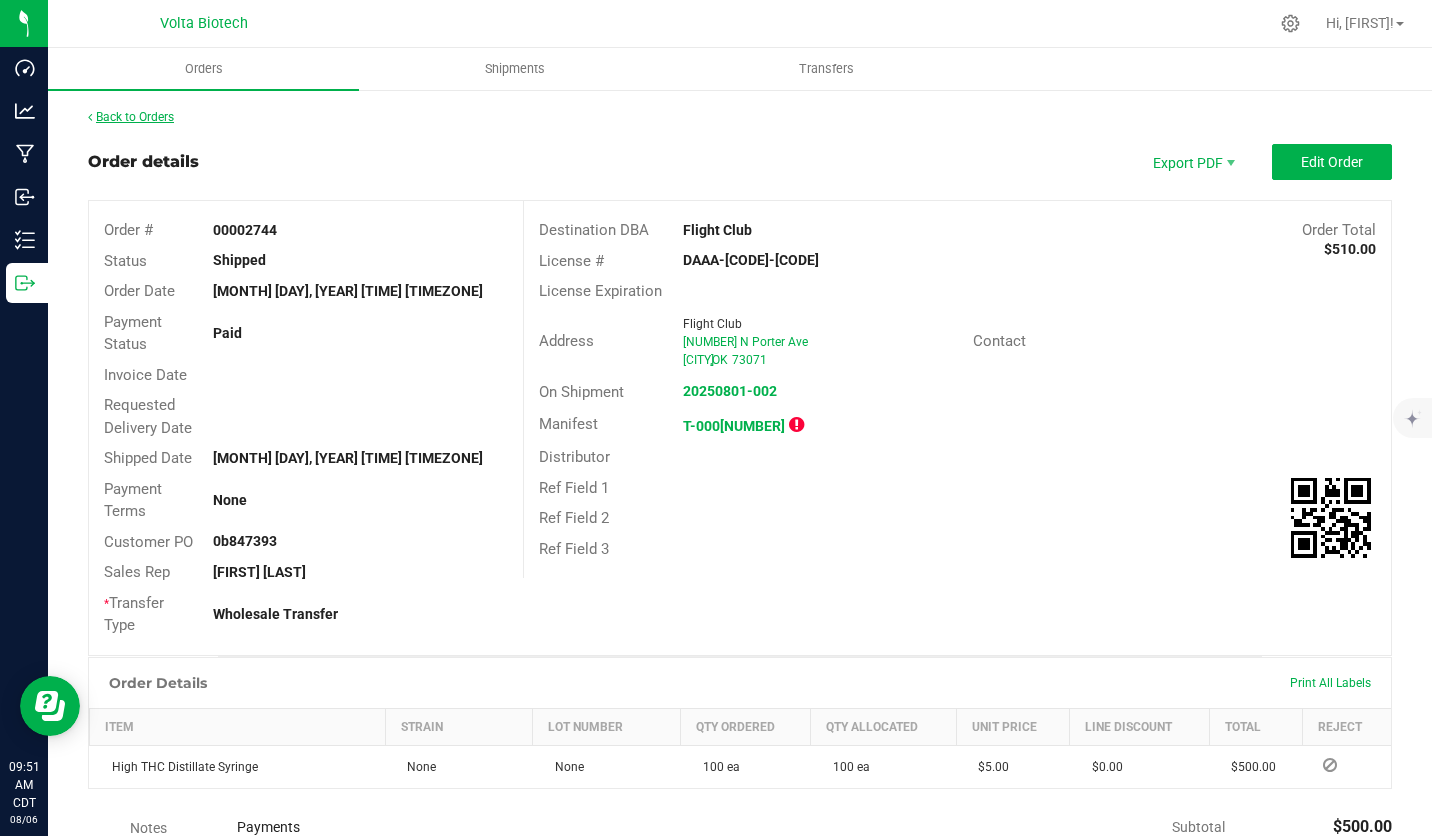 click on "Back to Orders" at bounding box center [131, 117] 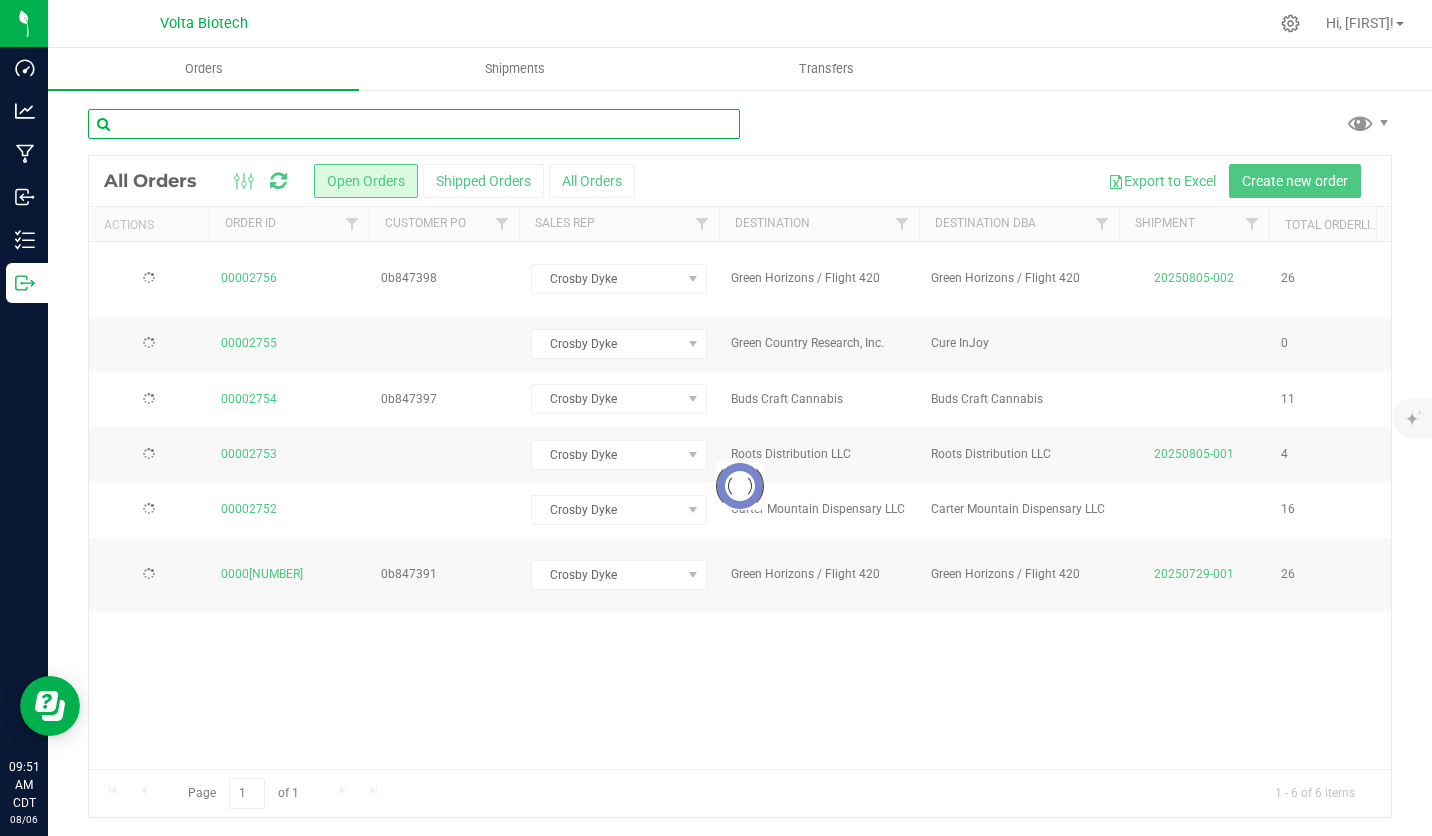 click at bounding box center (414, 124) 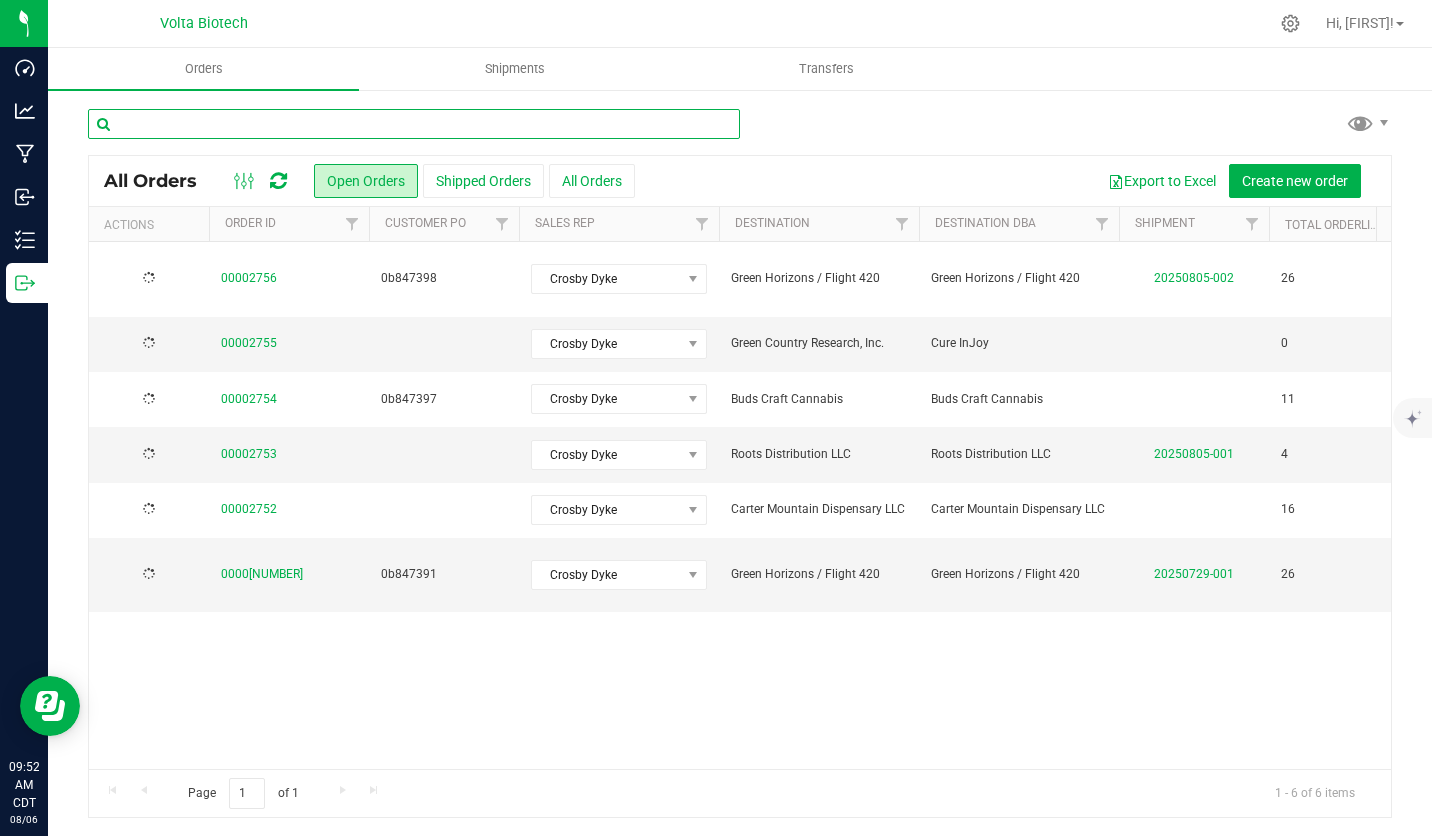 paste on "00002753" 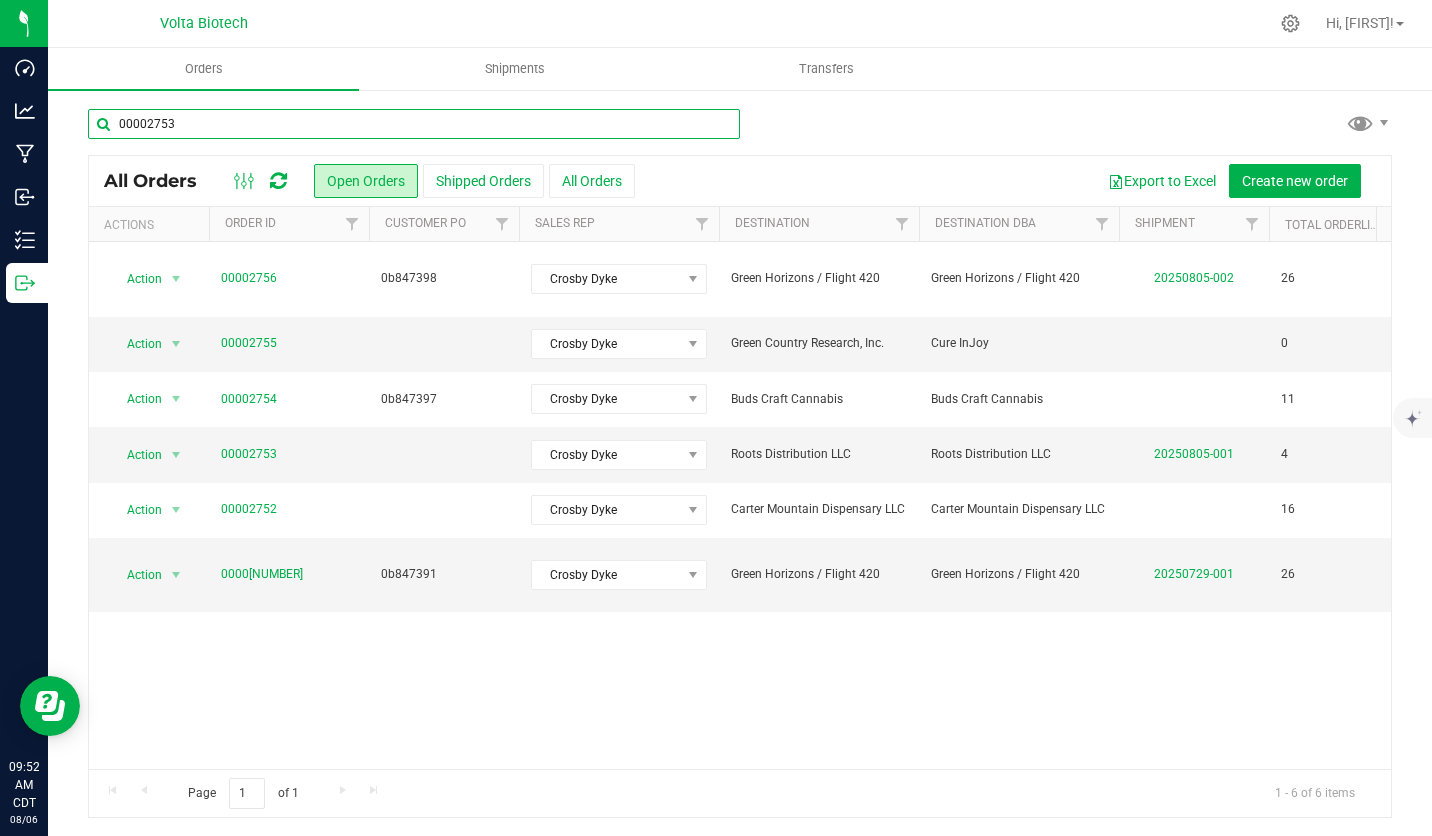 type on "00002753" 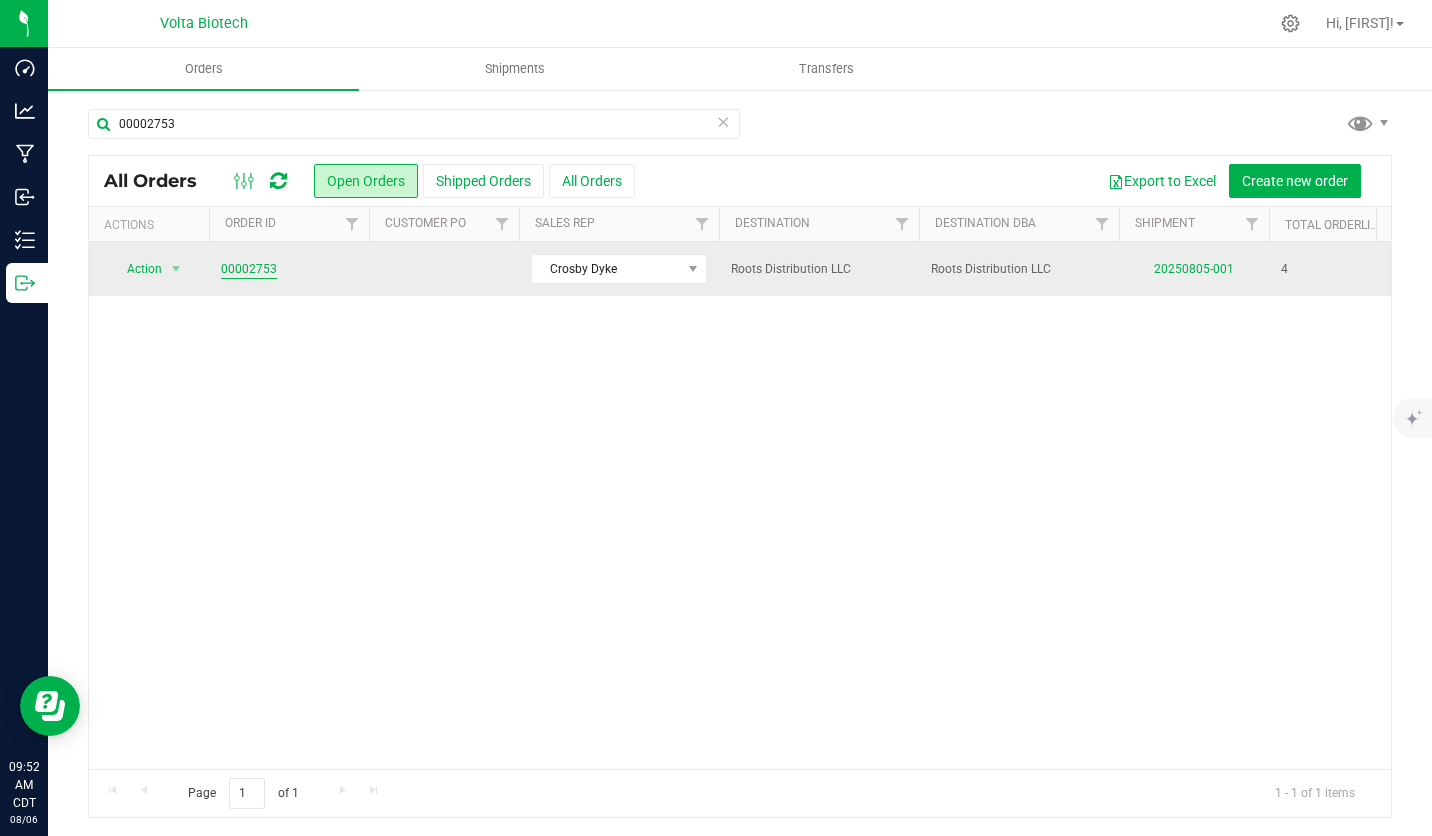 click on "00002753" at bounding box center [249, 269] 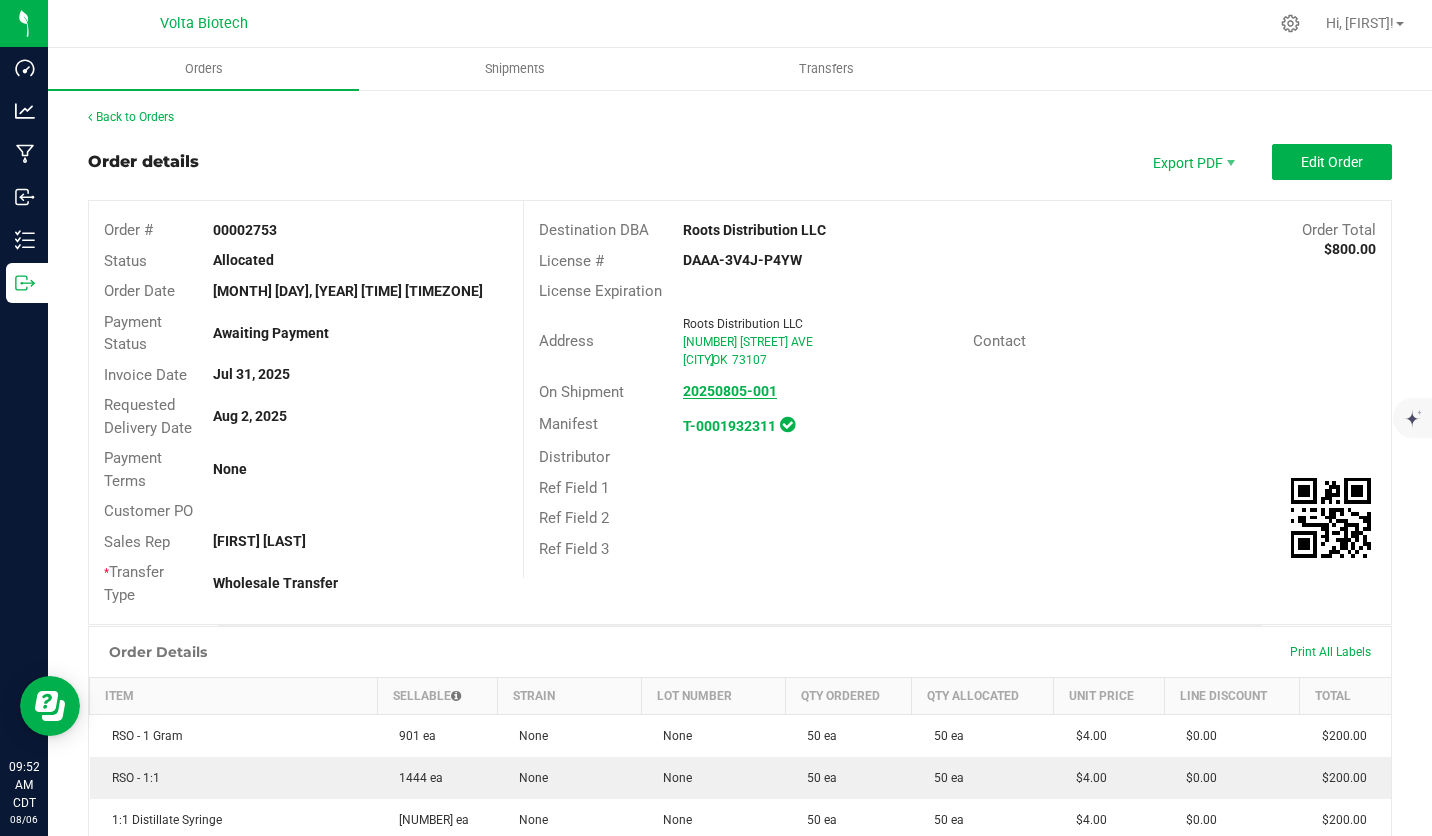 click on "20250805-001" at bounding box center [730, 391] 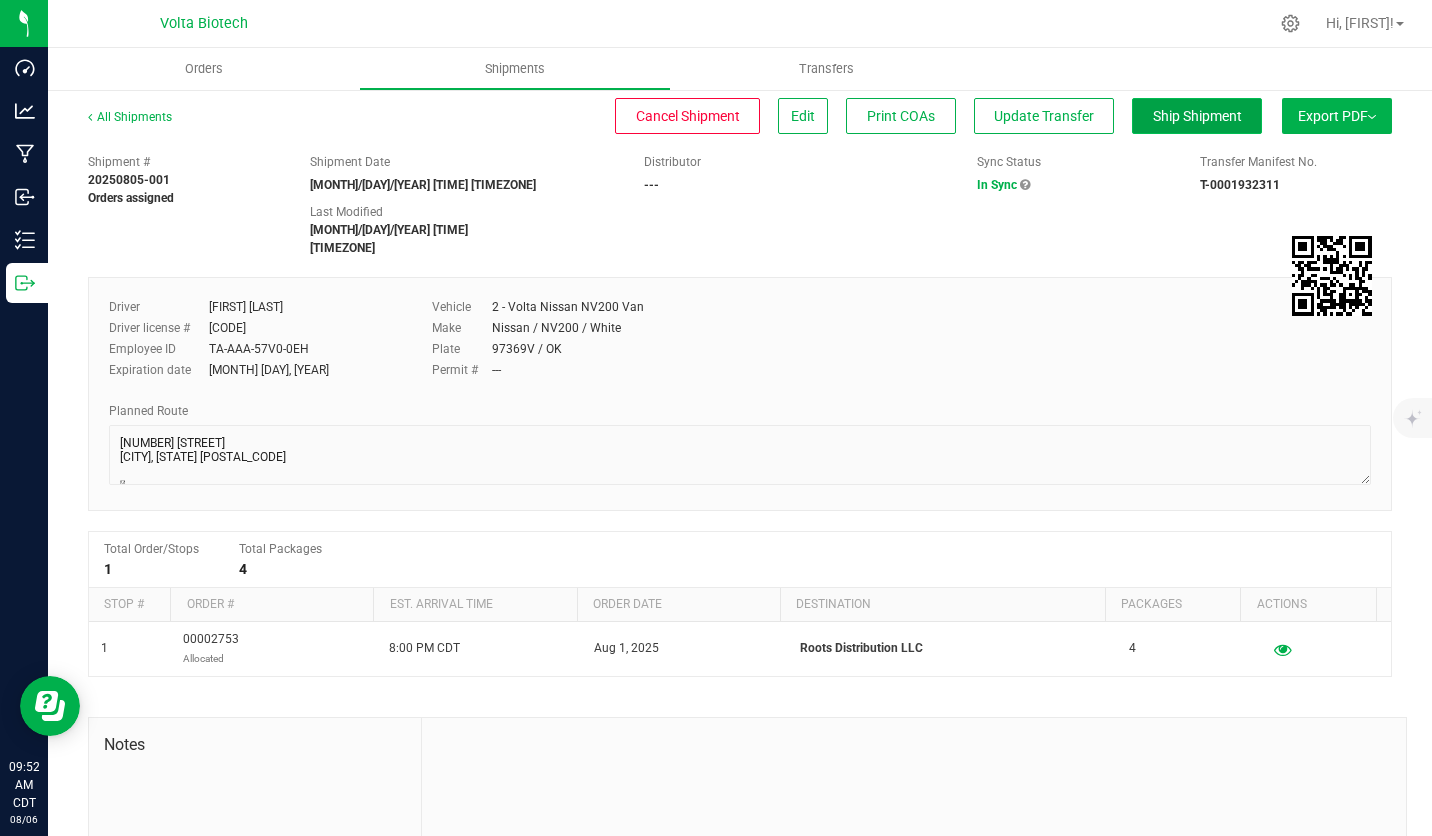 click on "Ship Shipment" at bounding box center [1197, 116] 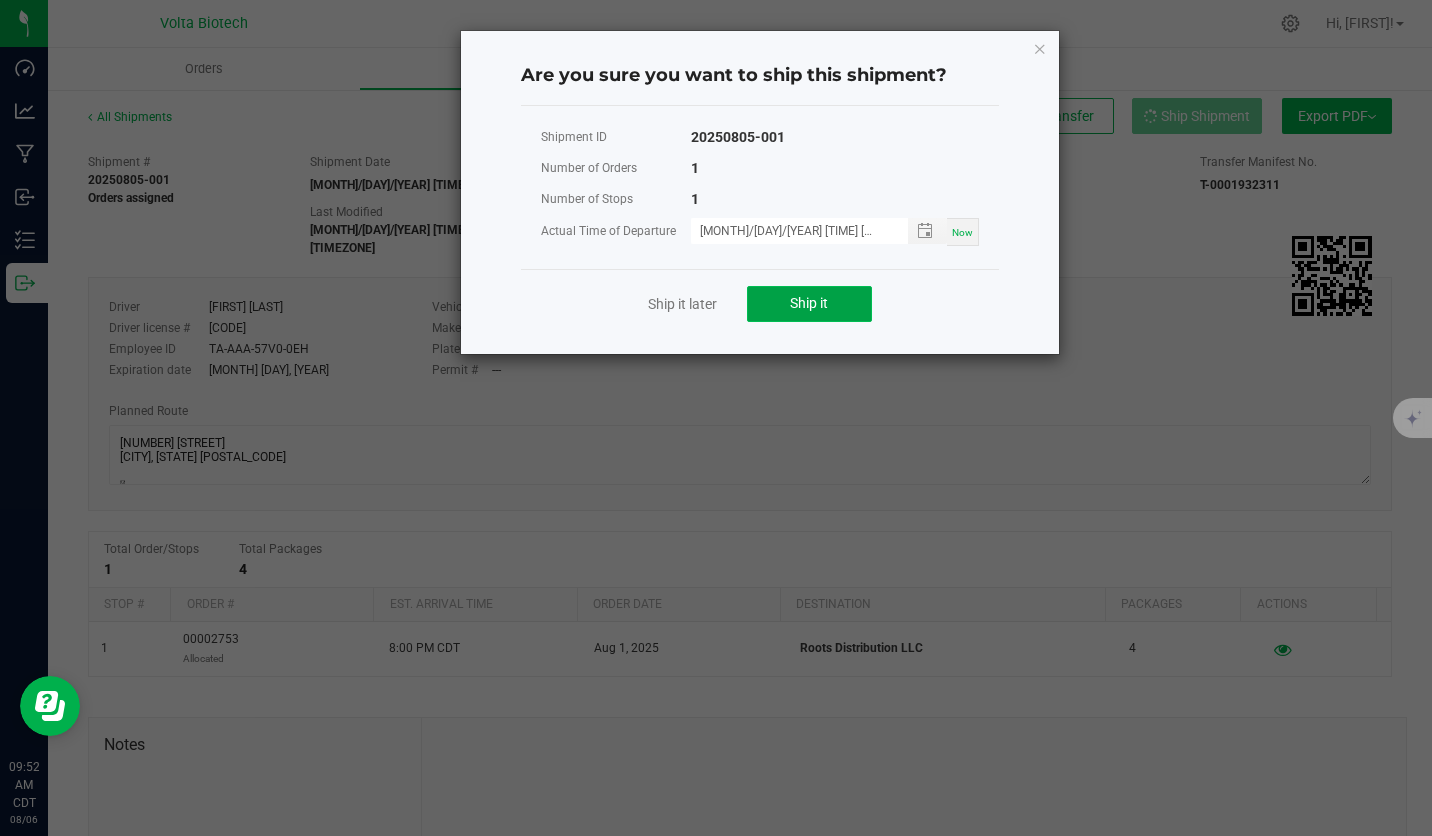 click on "Ship it" 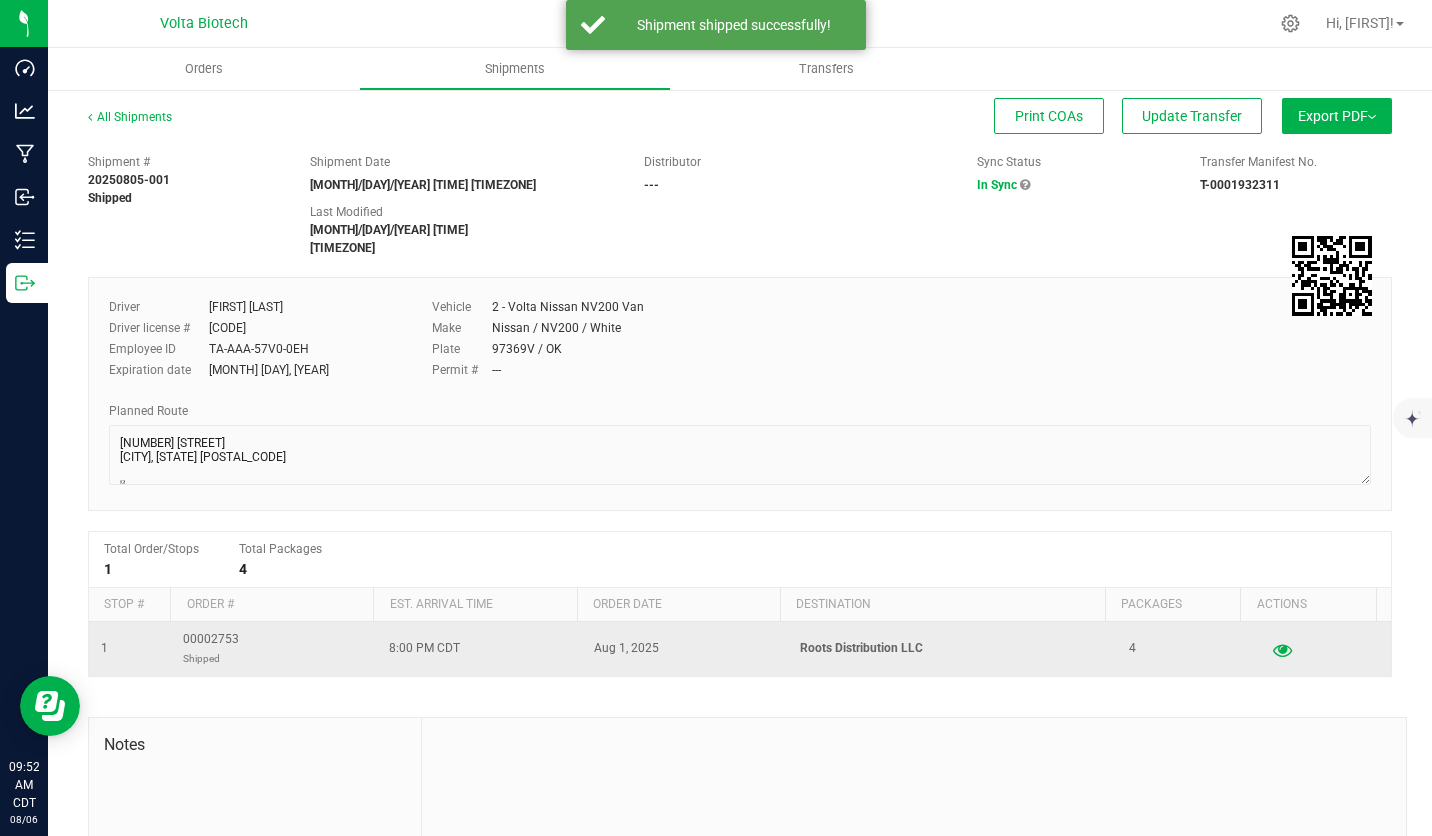 click at bounding box center [1282, 649] 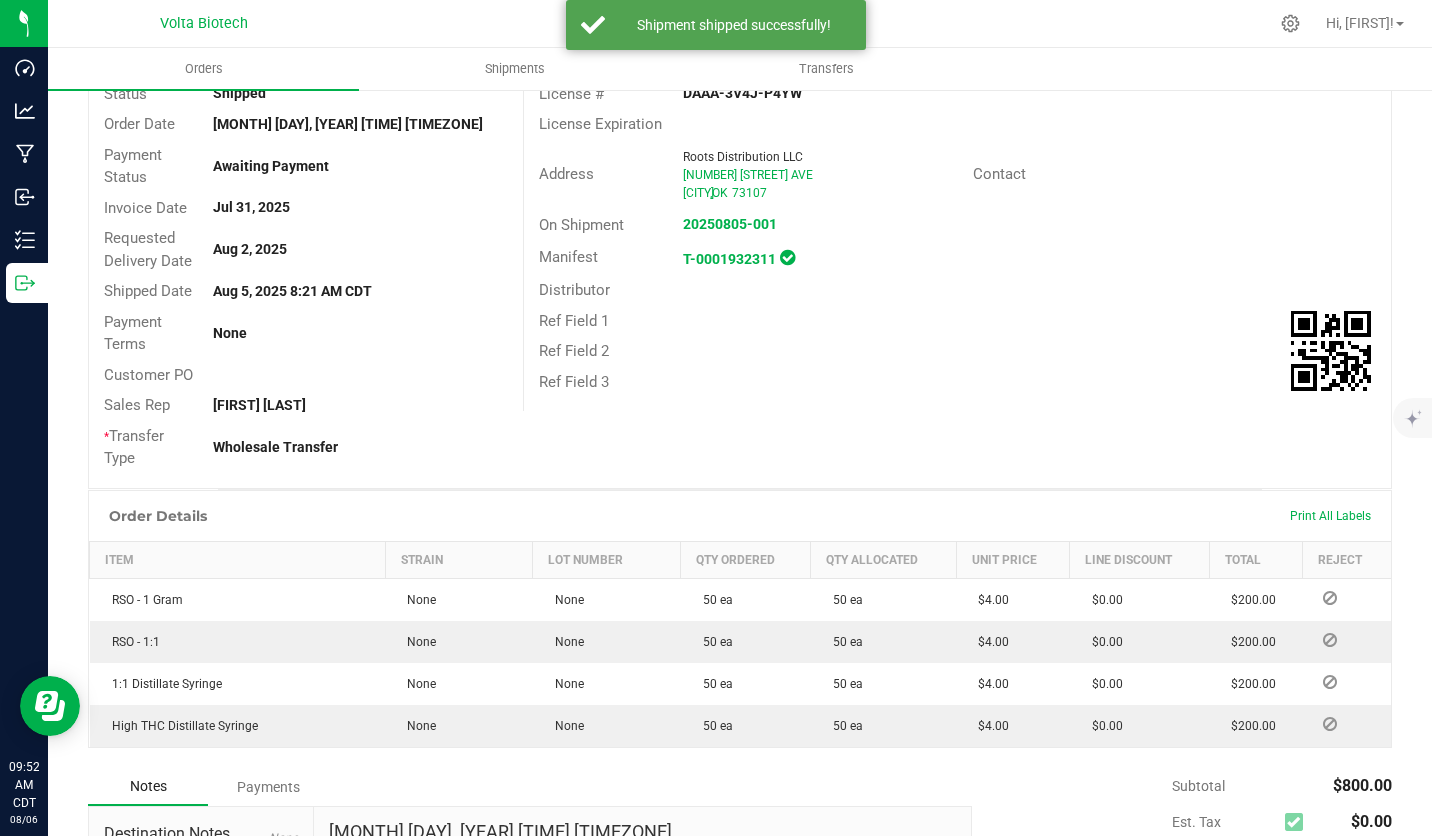 scroll, scrollTop: 564, scrollLeft: 0, axis: vertical 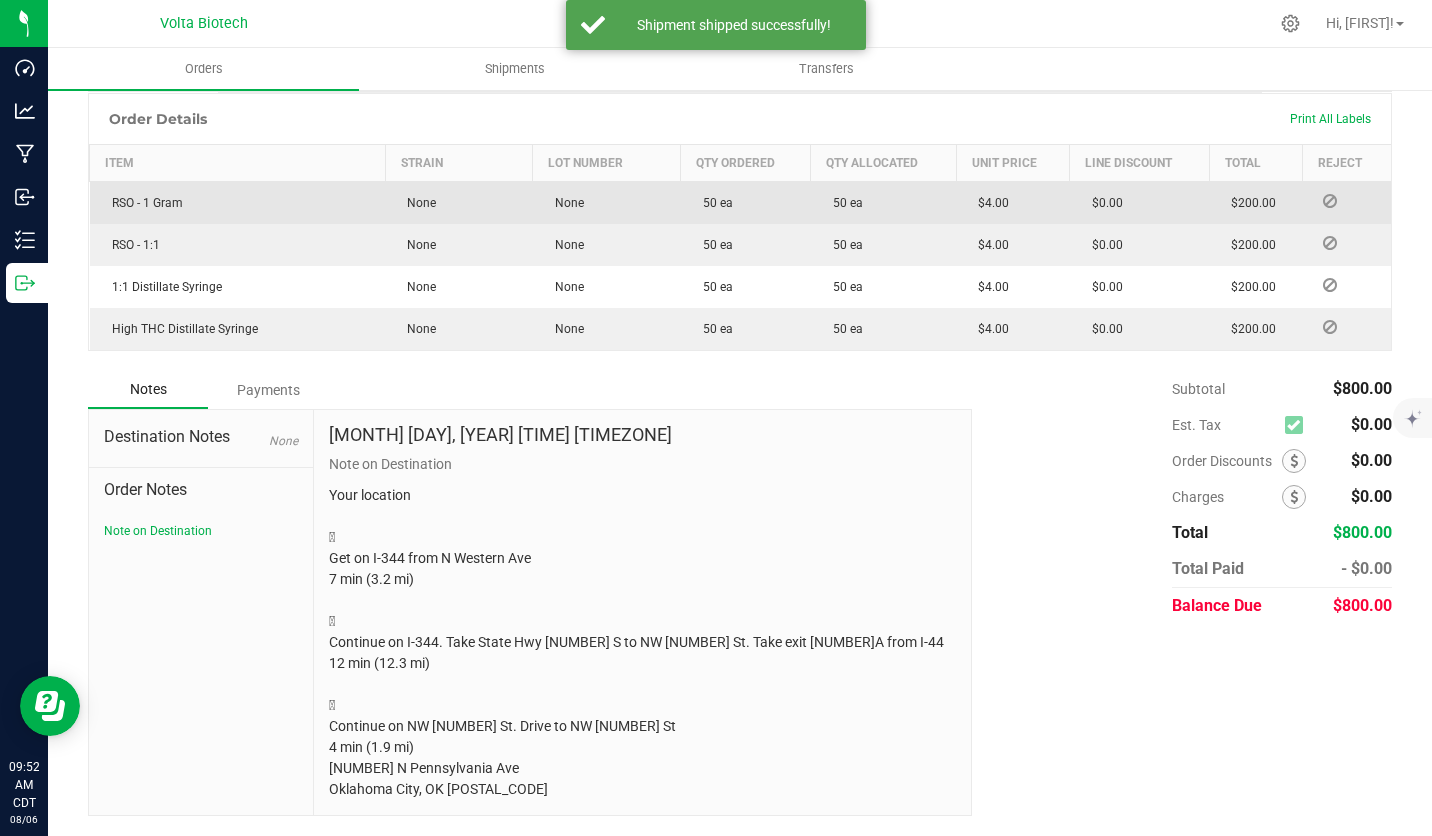 click on "Payments" at bounding box center (268, 390) 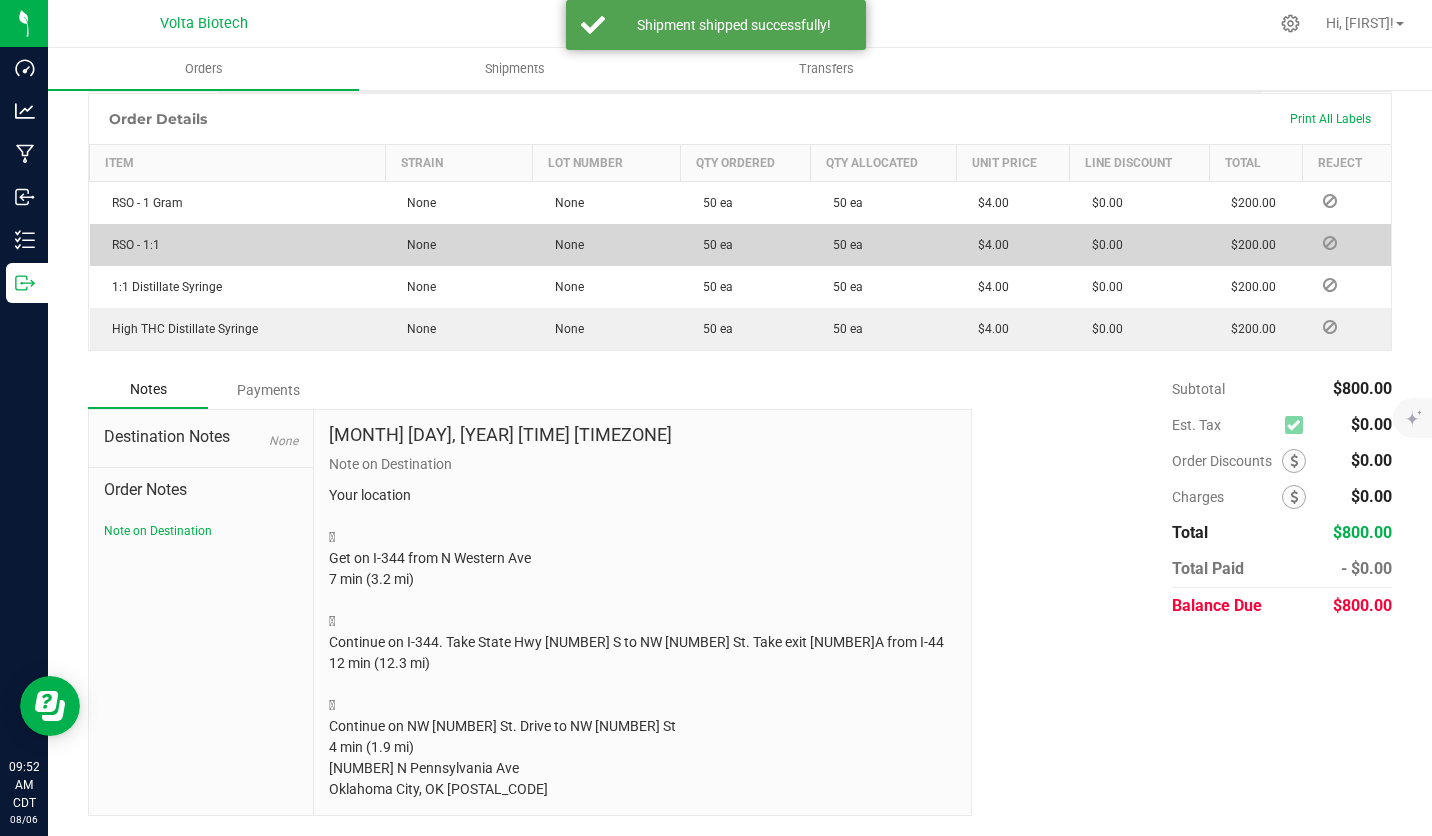 scroll, scrollTop: 372, scrollLeft: 0, axis: vertical 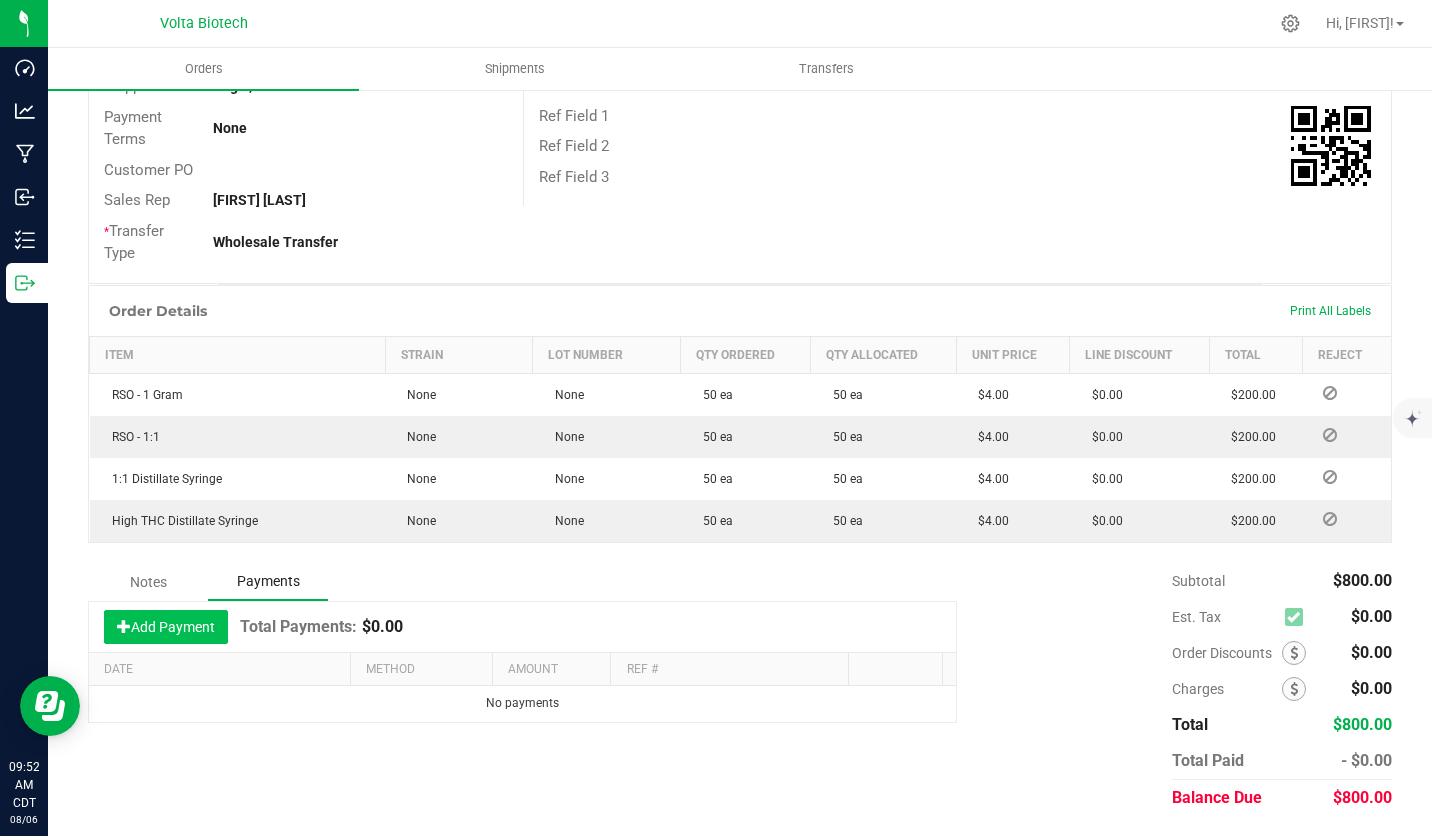 click on "Add Payment" at bounding box center [166, 627] 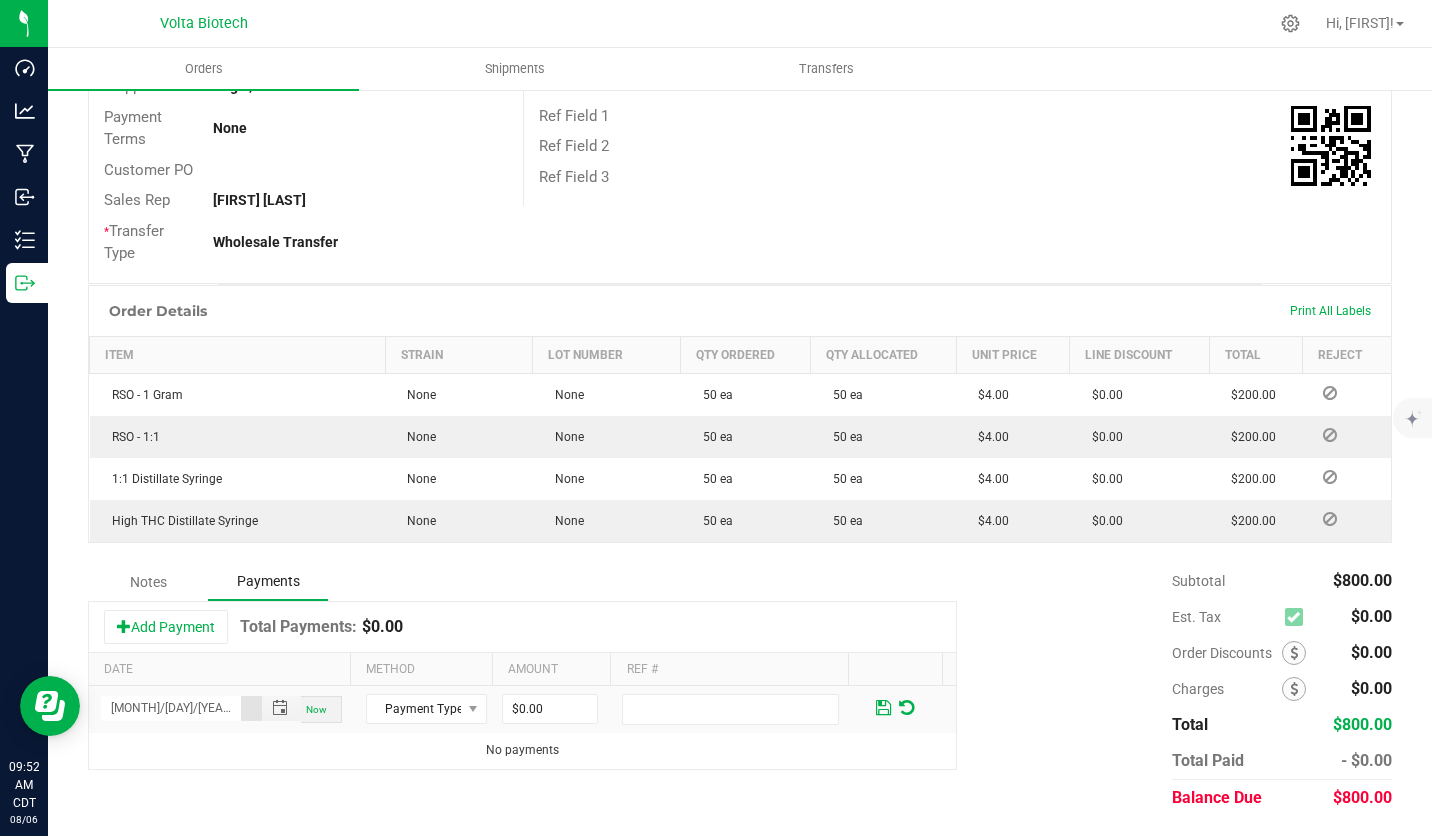 scroll, scrollTop: 0, scrollLeft: 4, axis: horizontal 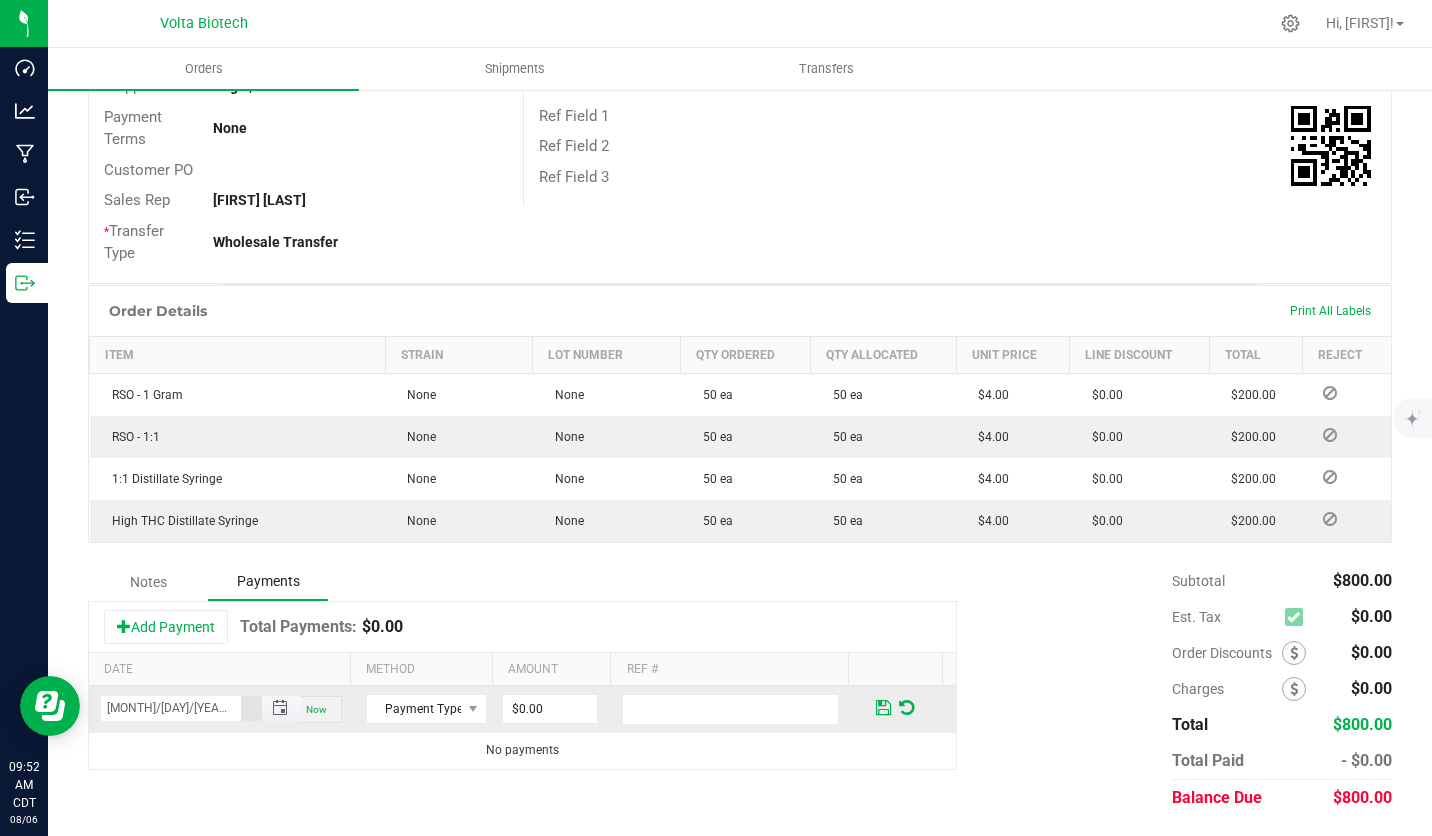 click on "[MONTH]/[DAY]/[YEAR] [TIME] [TIME]" at bounding box center (171, 708) 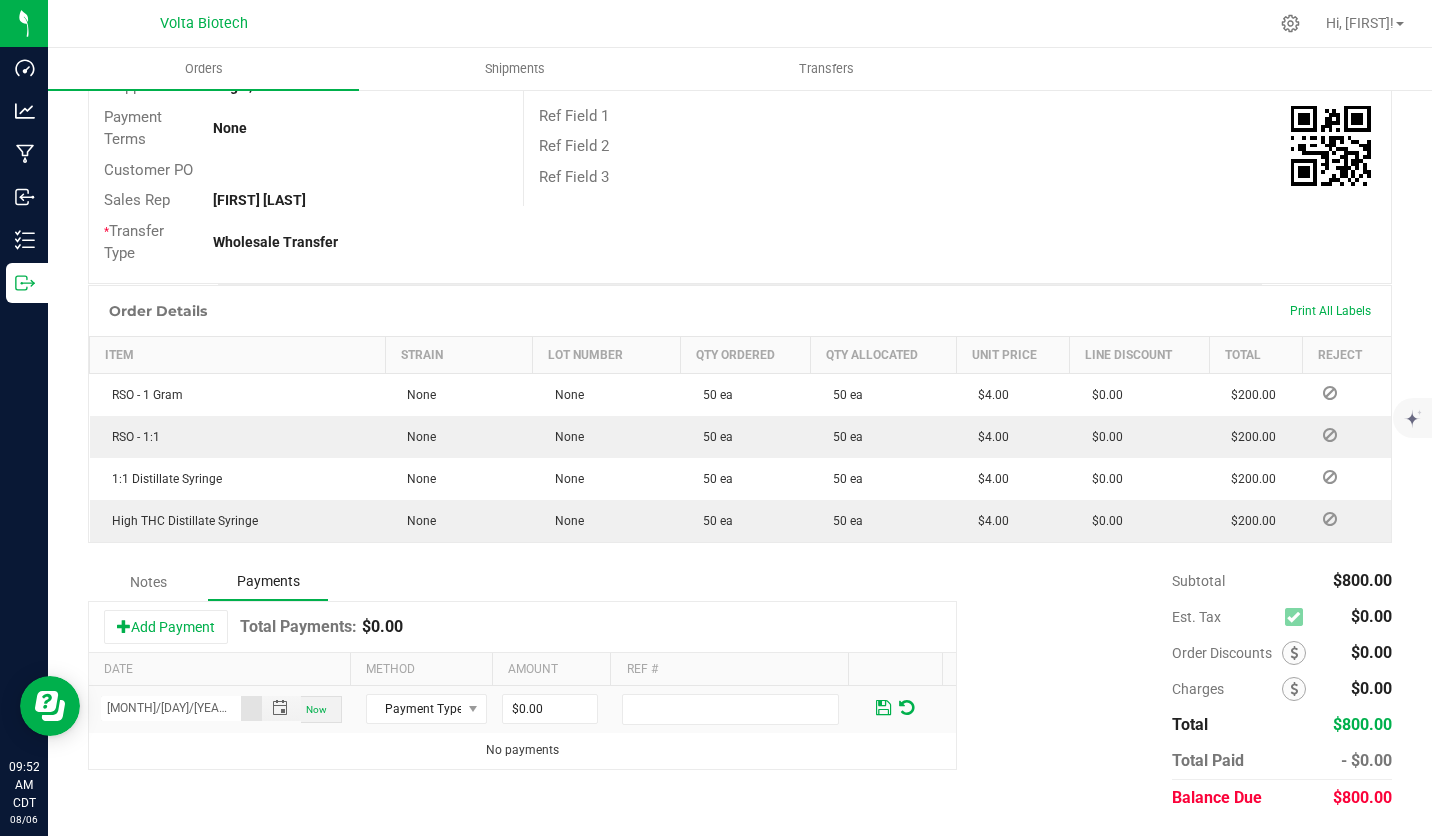 scroll, scrollTop: 0, scrollLeft: 0, axis: both 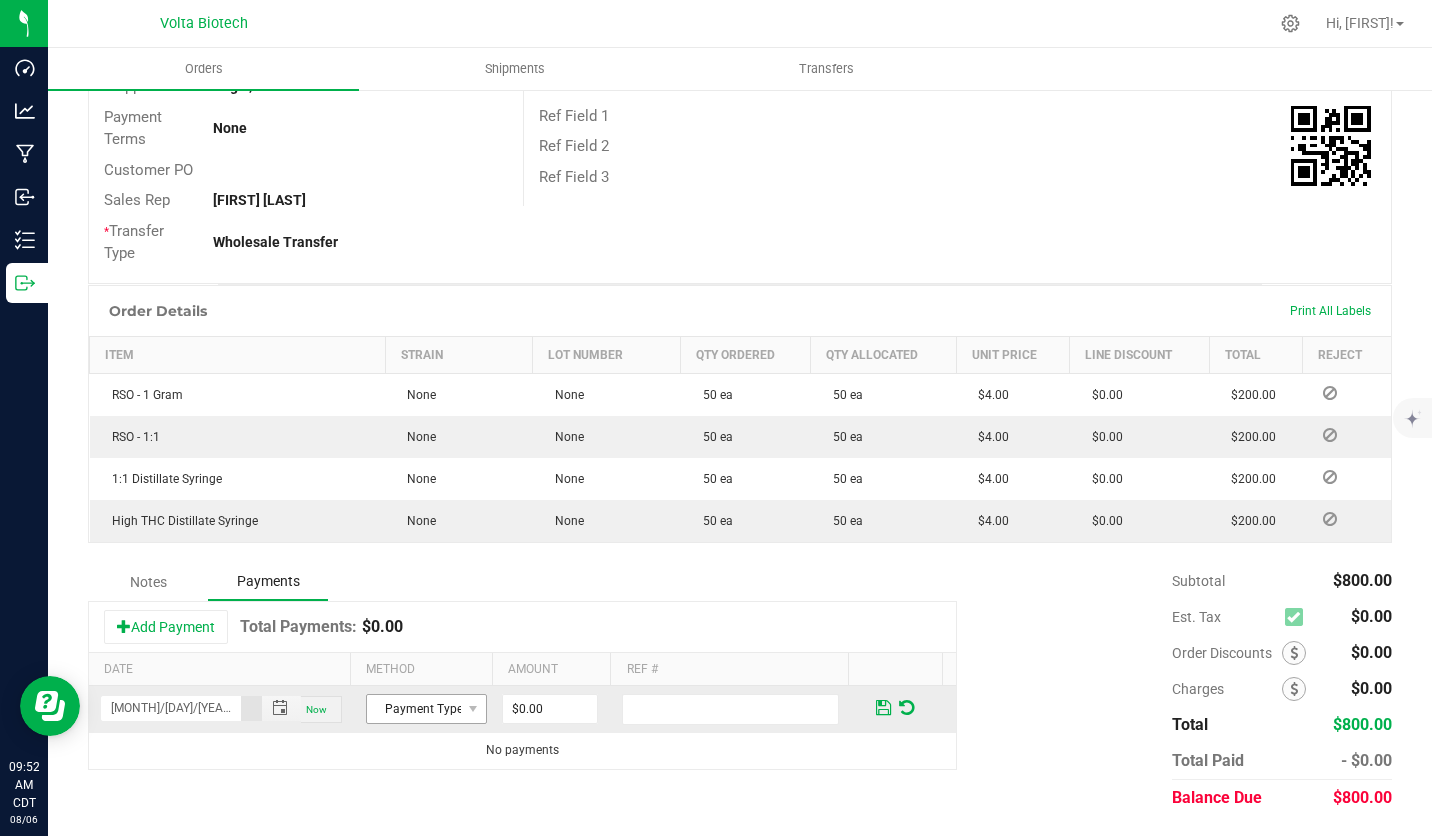 type on "[MONTH]/[DAY]/[YEAR] [TIME] [TIME]" 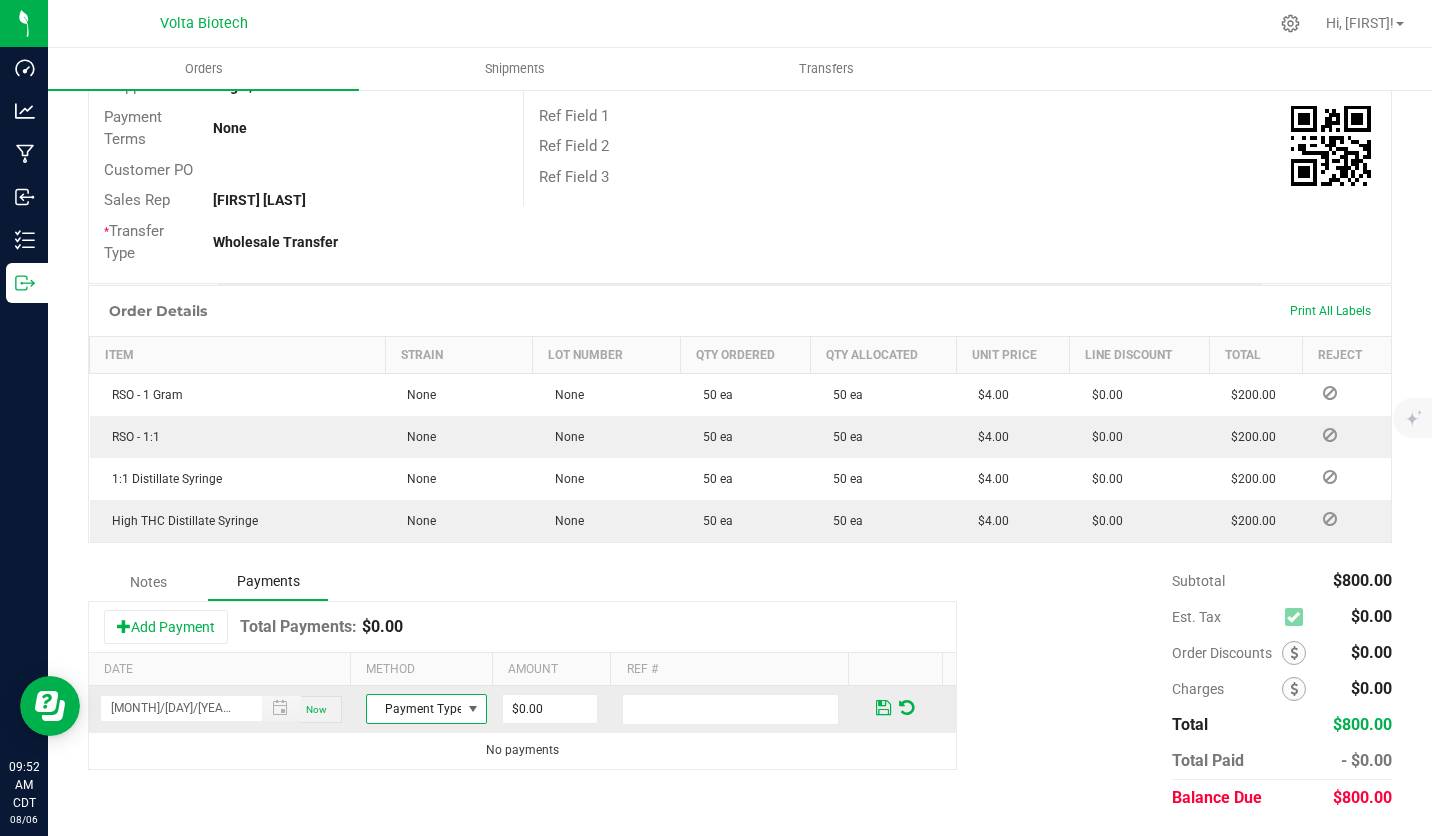 click on "Payment Type" at bounding box center (414, 709) 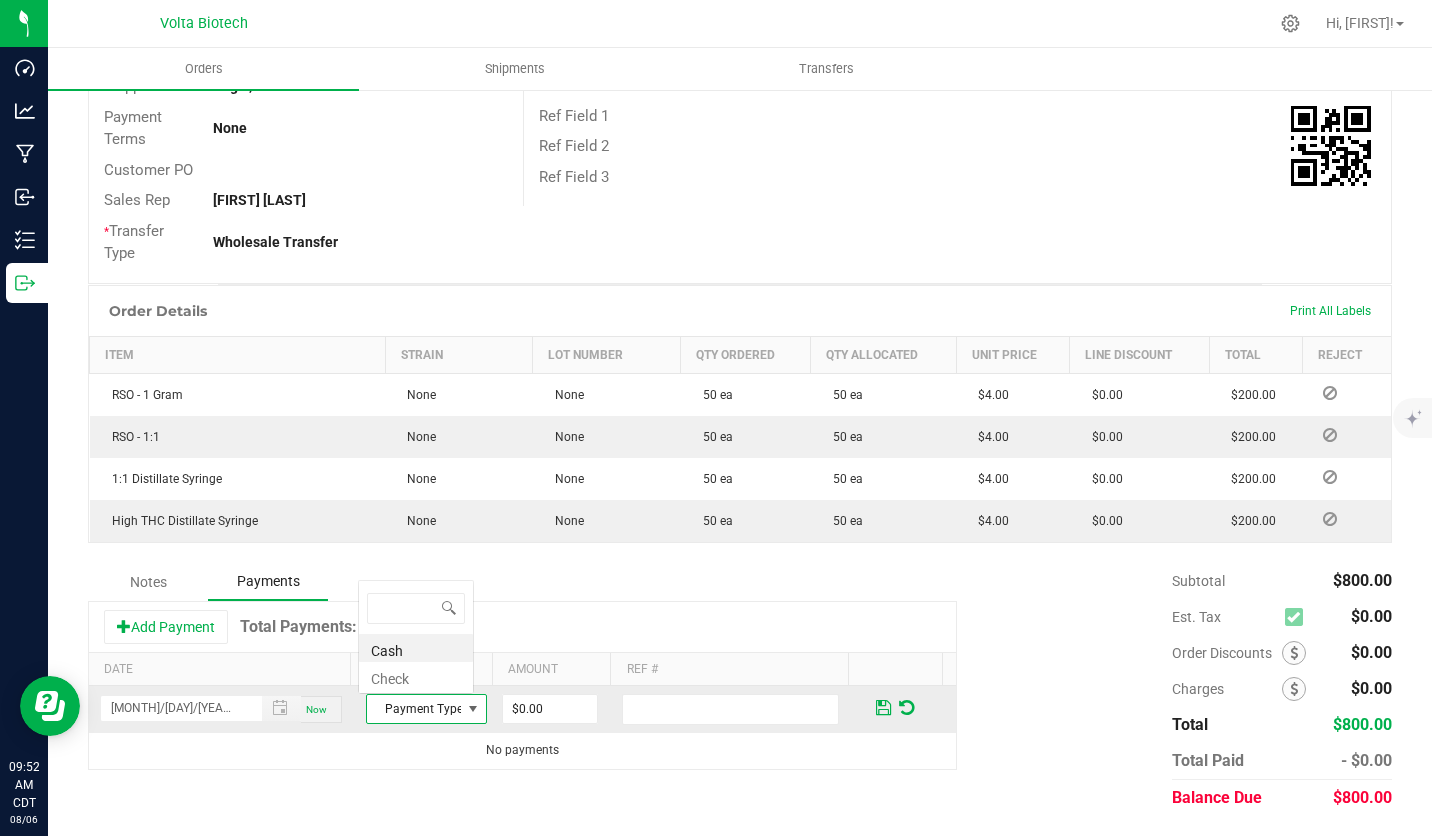 scroll, scrollTop: 0, scrollLeft: 0, axis: both 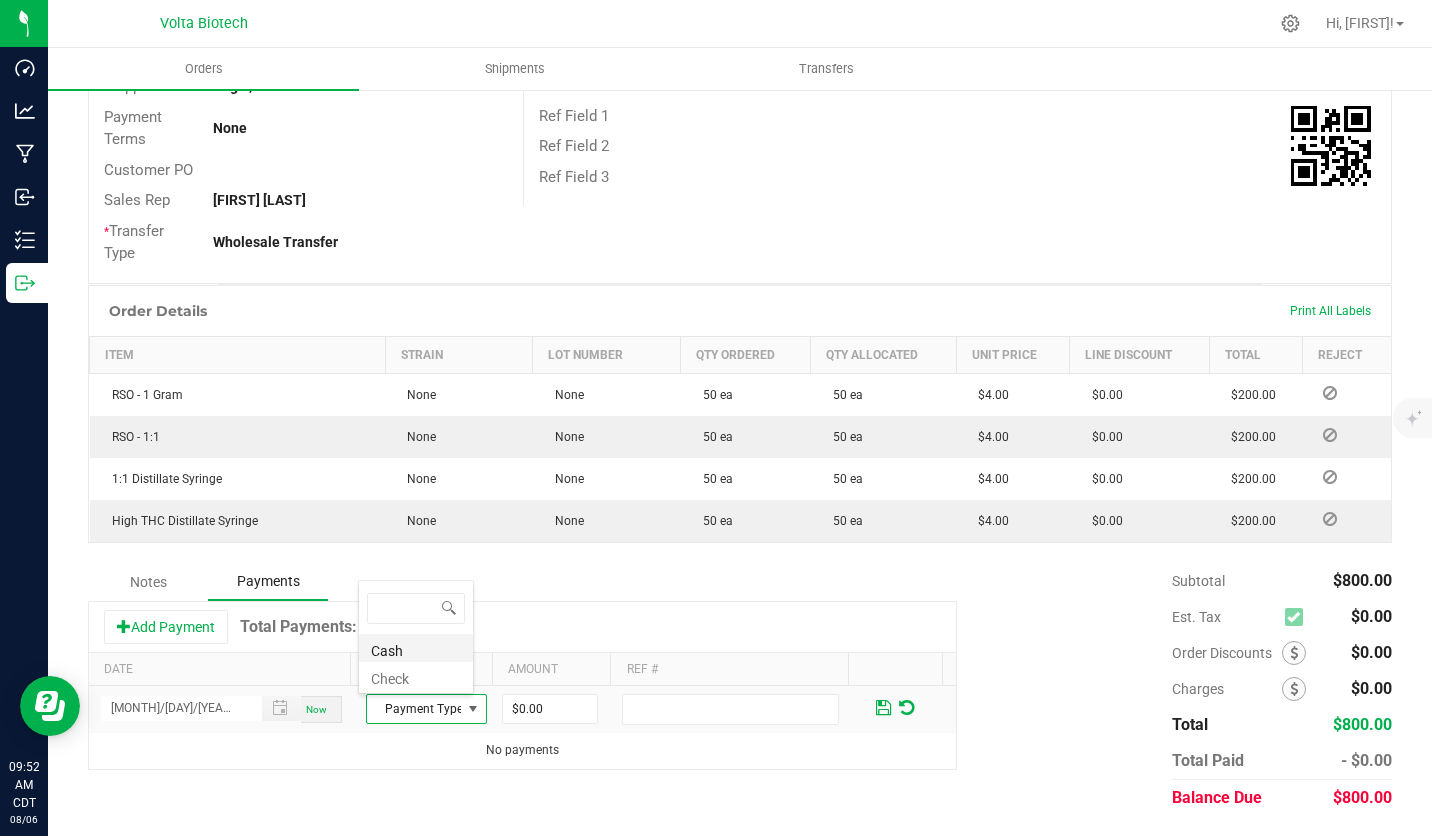 click on "Cash" at bounding box center (416, 648) 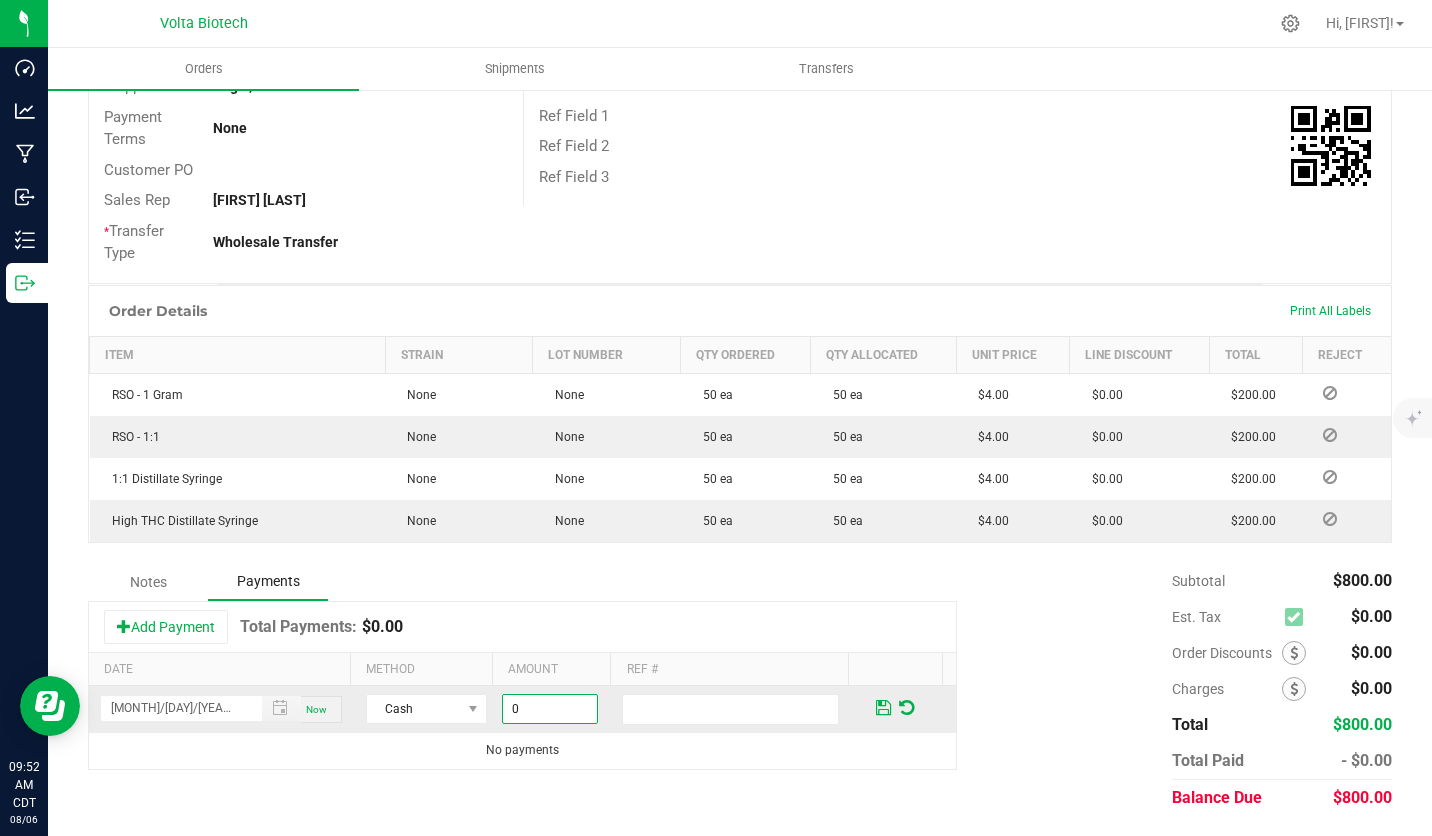 click on "0" at bounding box center [550, 709] 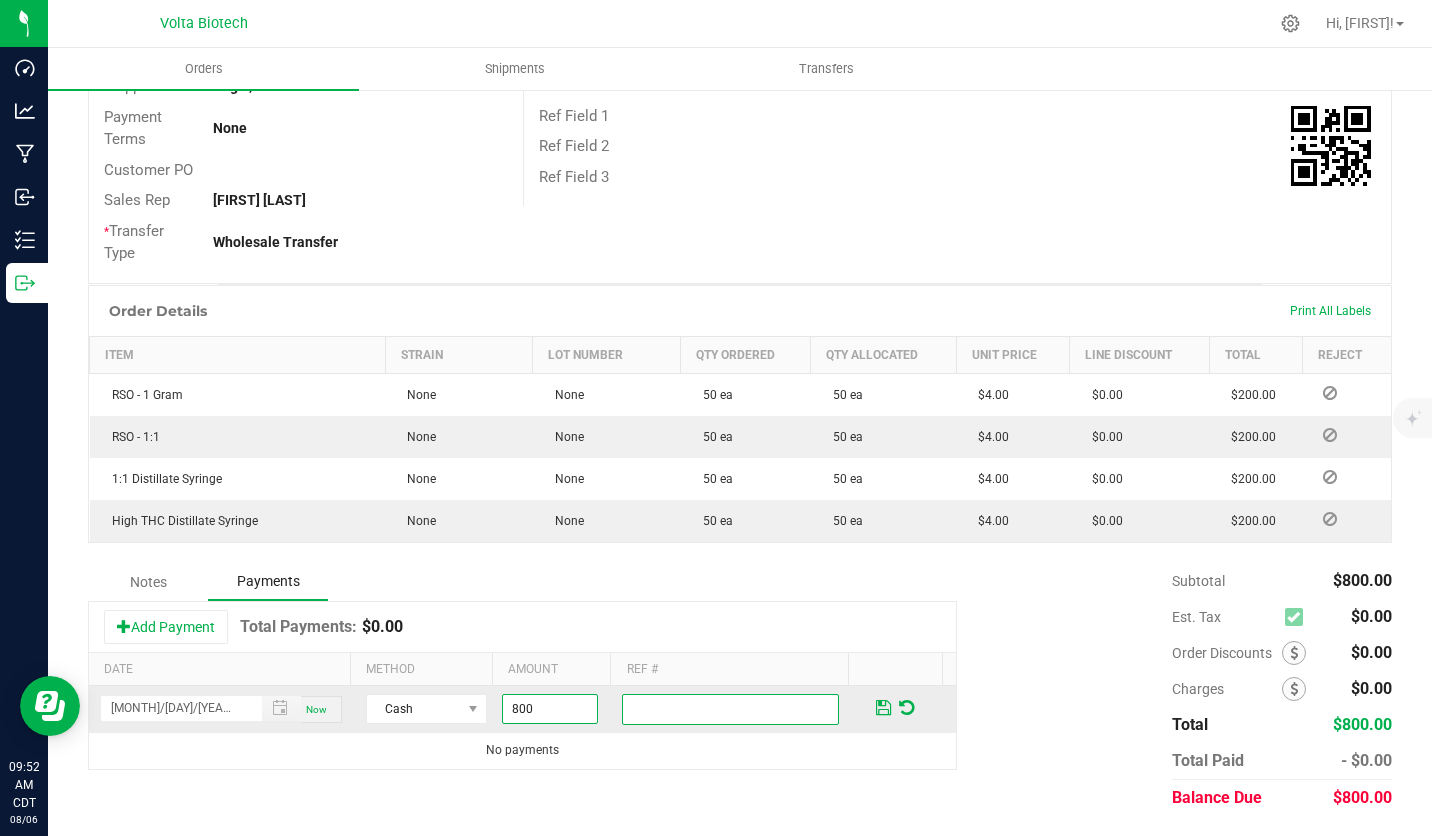 type on "$800.00" 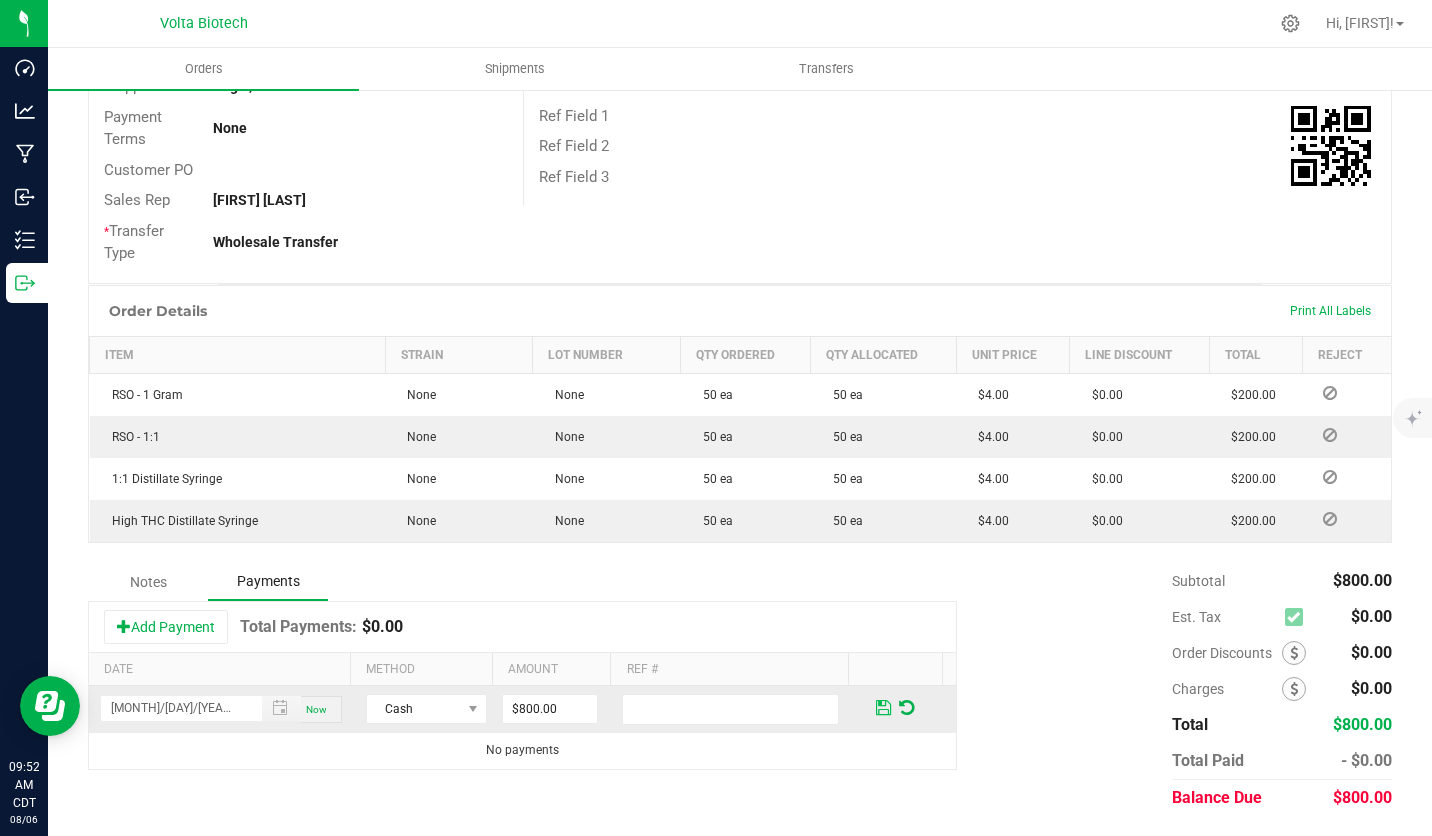 click at bounding box center (883, 708) 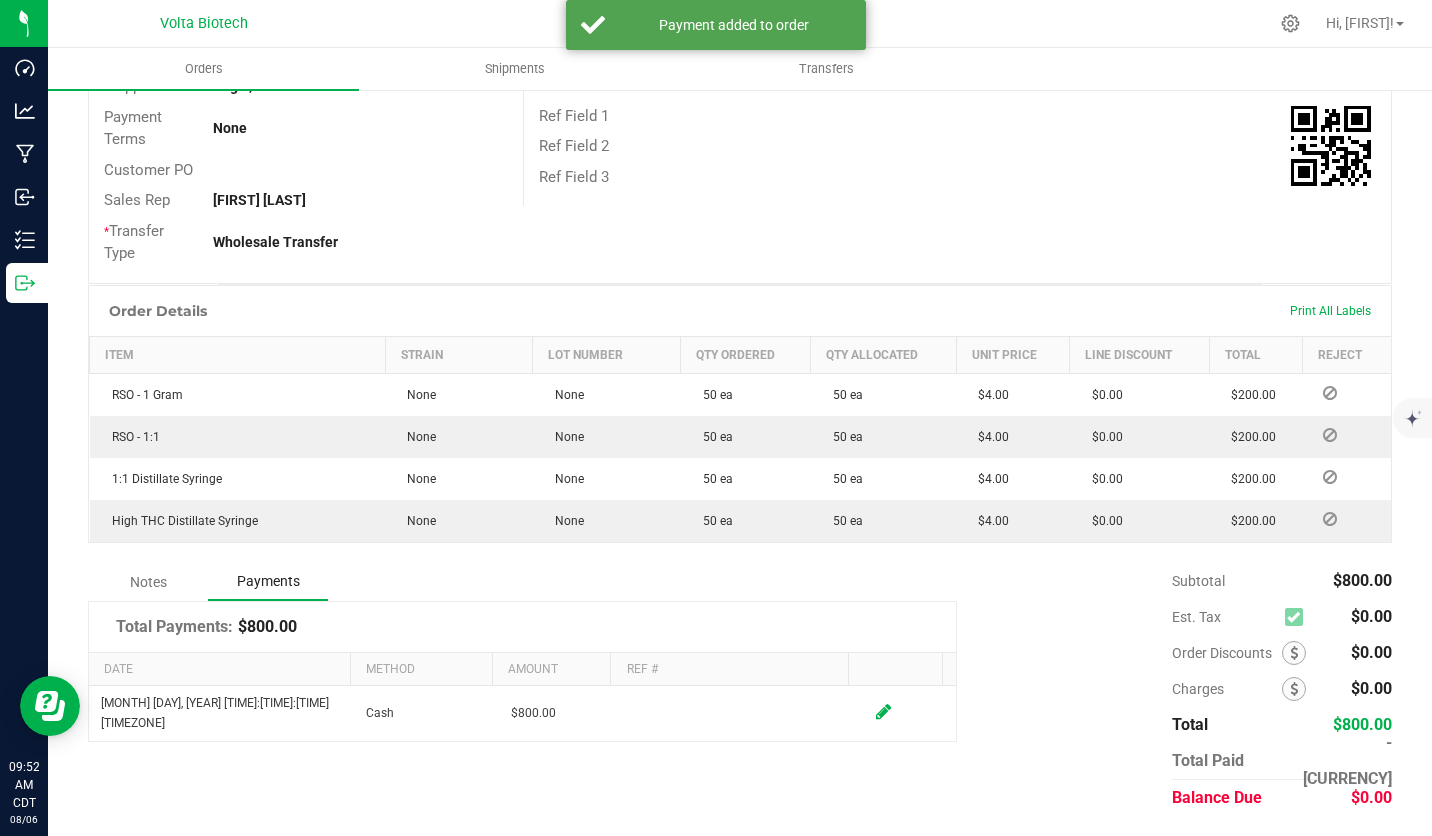 click on "Subtotal
$800.00
Est.  Tax
$0.00" at bounding box center [1174, 689] 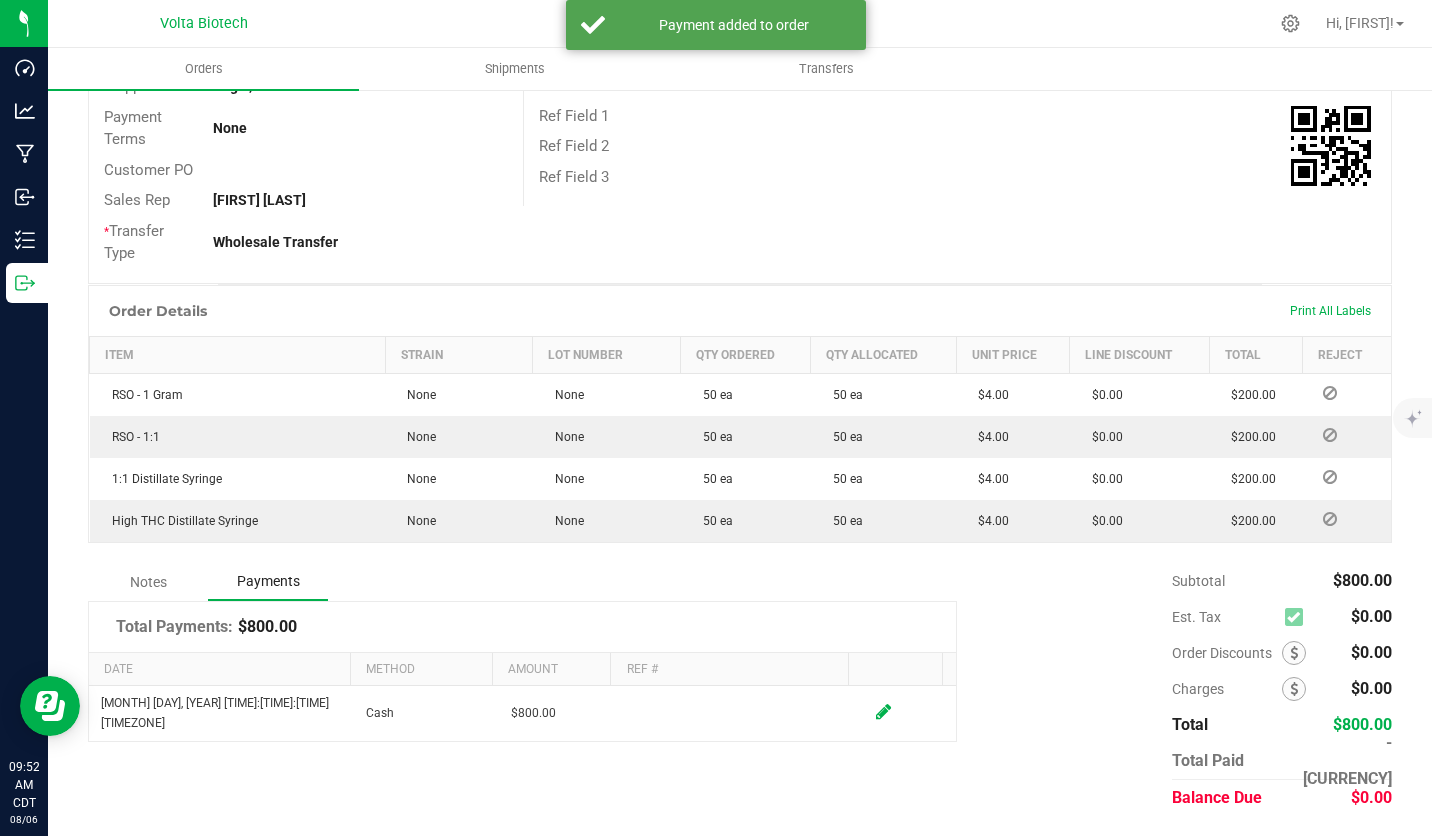scroll, scrollTop: 0, scrollLeft: 0, axis: both 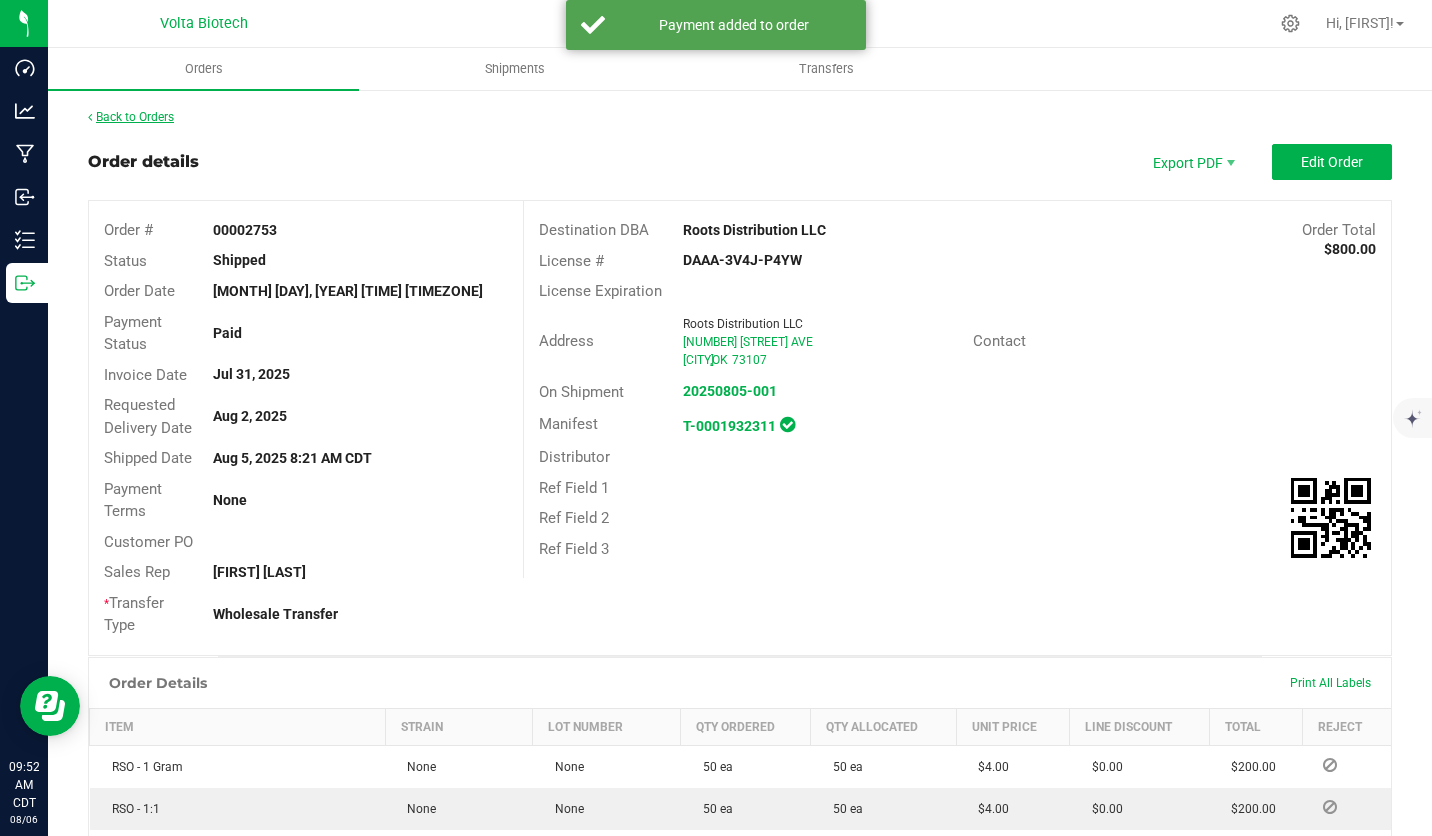 click on "Back to Orders" at bounding box center [131, 117] 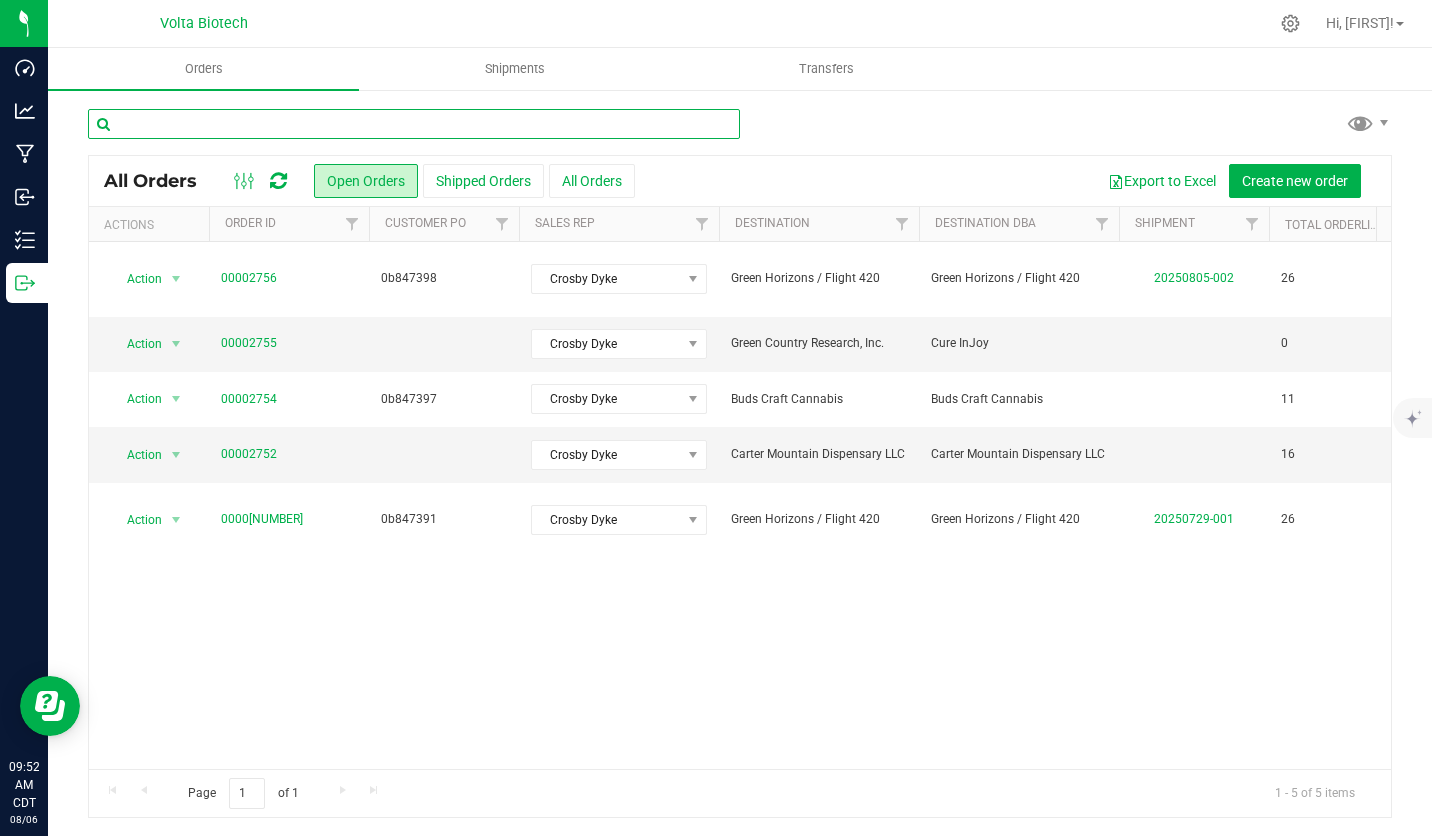 click at bounding box center (414, 124) 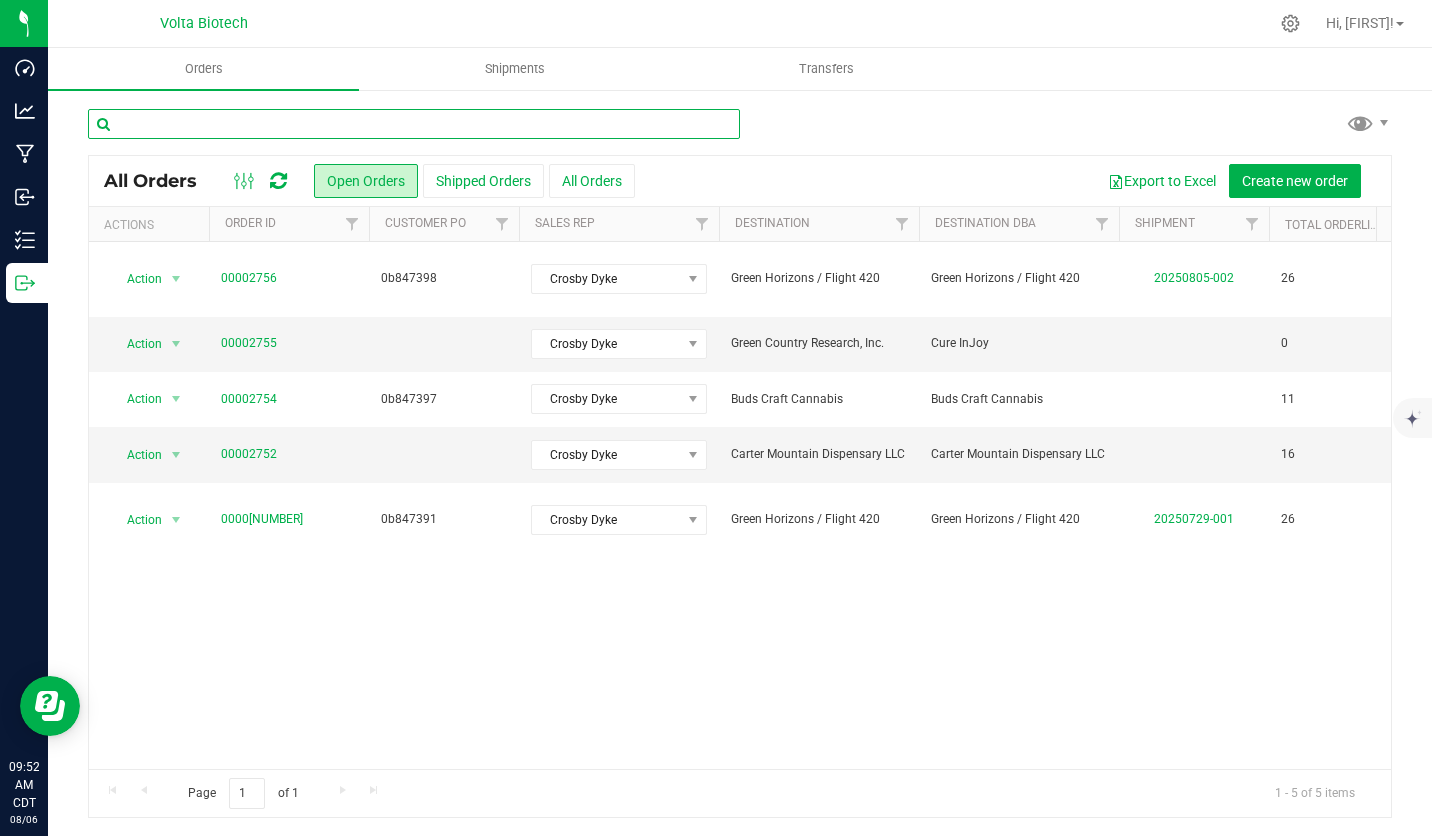 paste on "0000[NUMBER]" 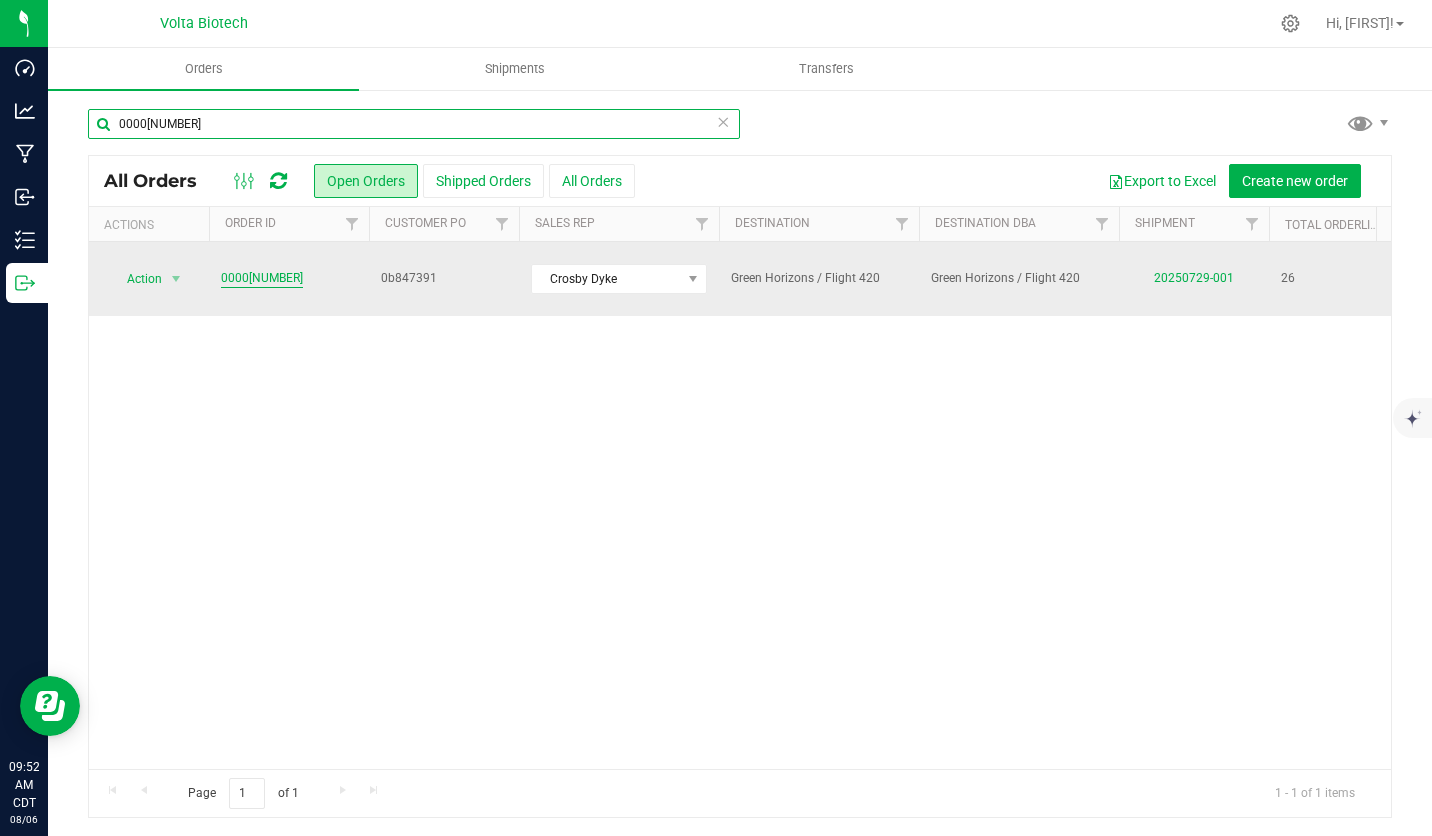 type on "0000[NUMBER]" 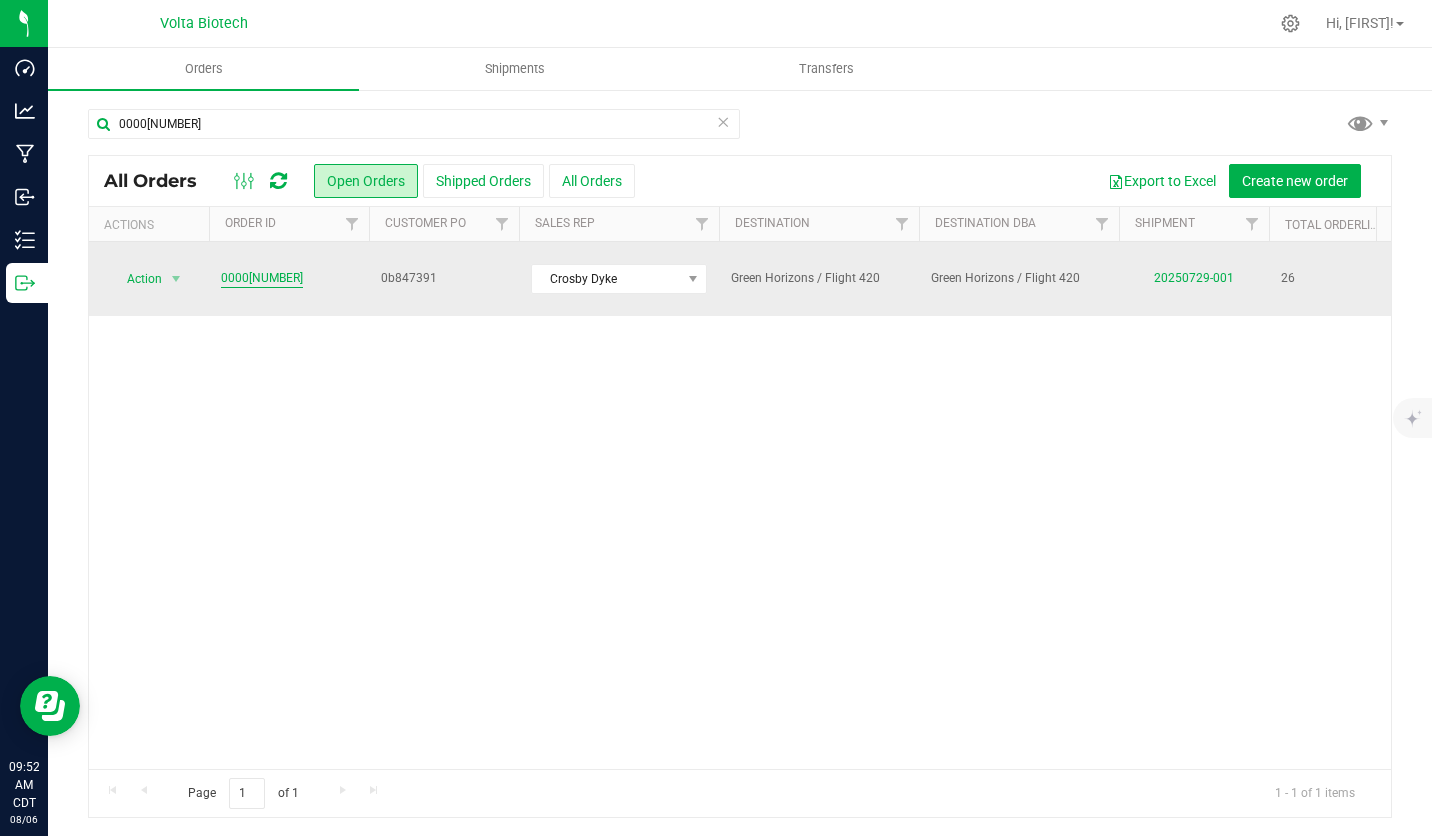 click on "0000[NUMBER]" at bounding box center (262, 278) 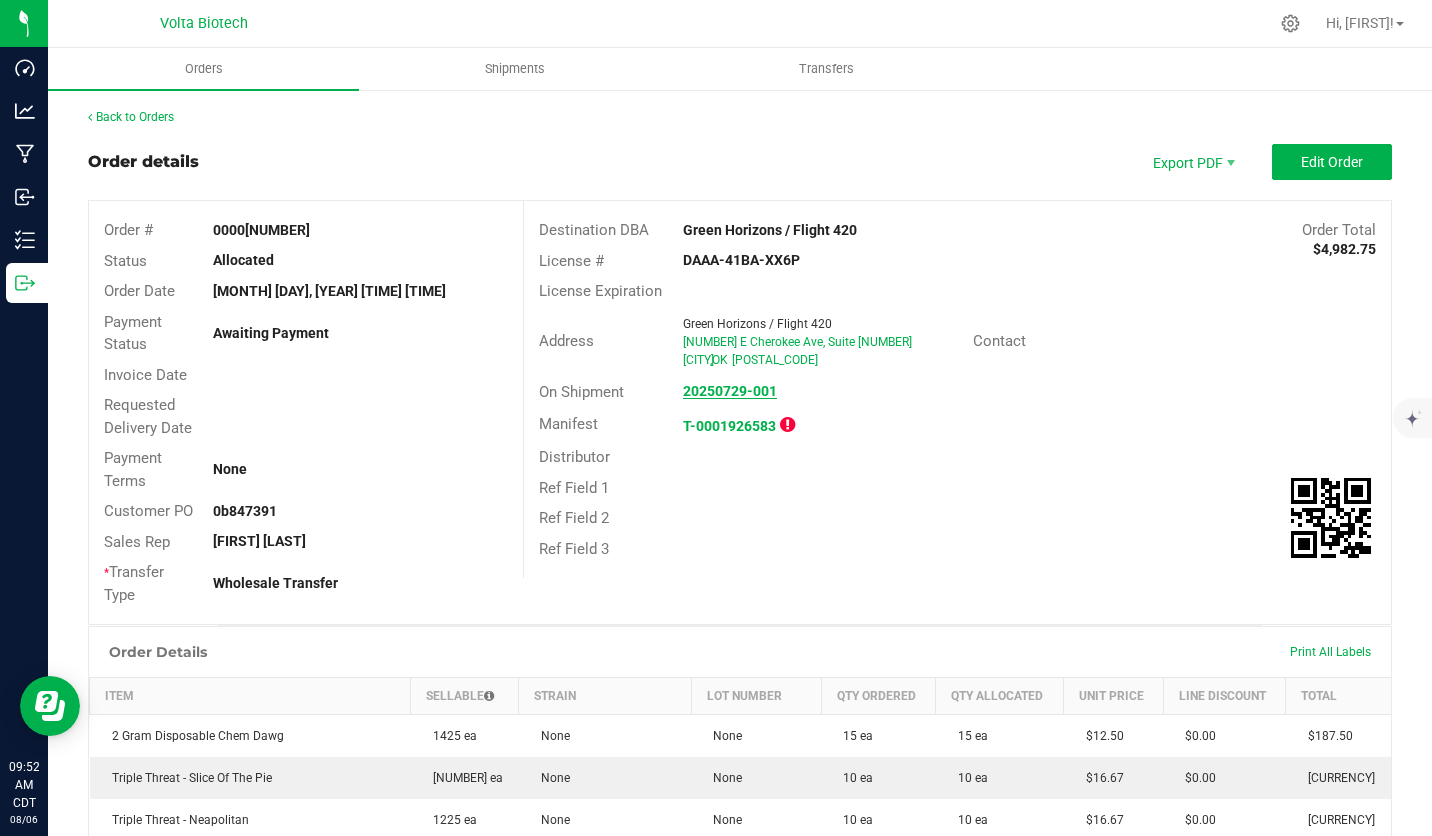 click on "20250729-001" at bounding box center [730, 391] 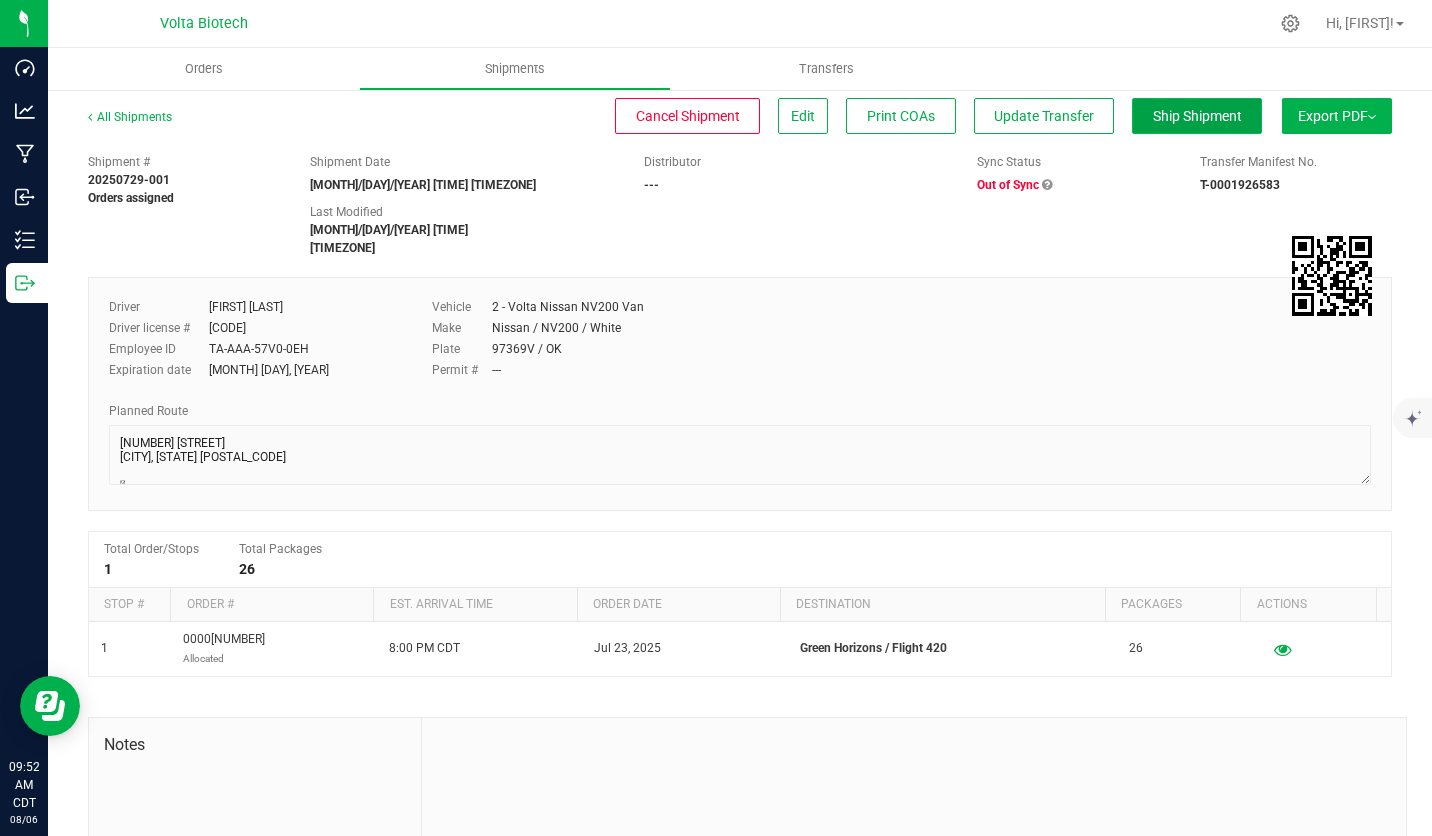 click on "Ship Shipment" at bounding box center [1197, 116] 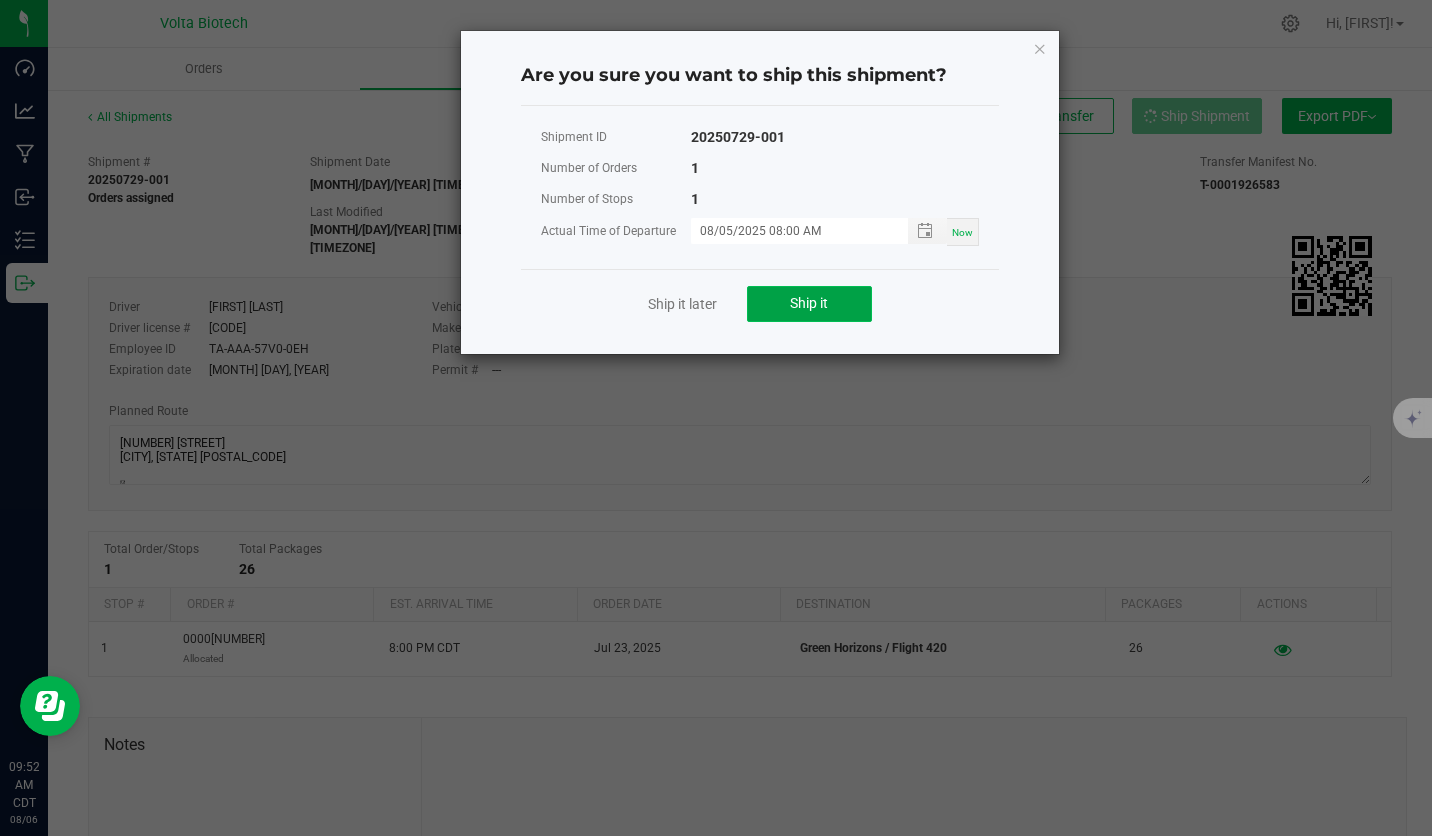 click on "Ship it" 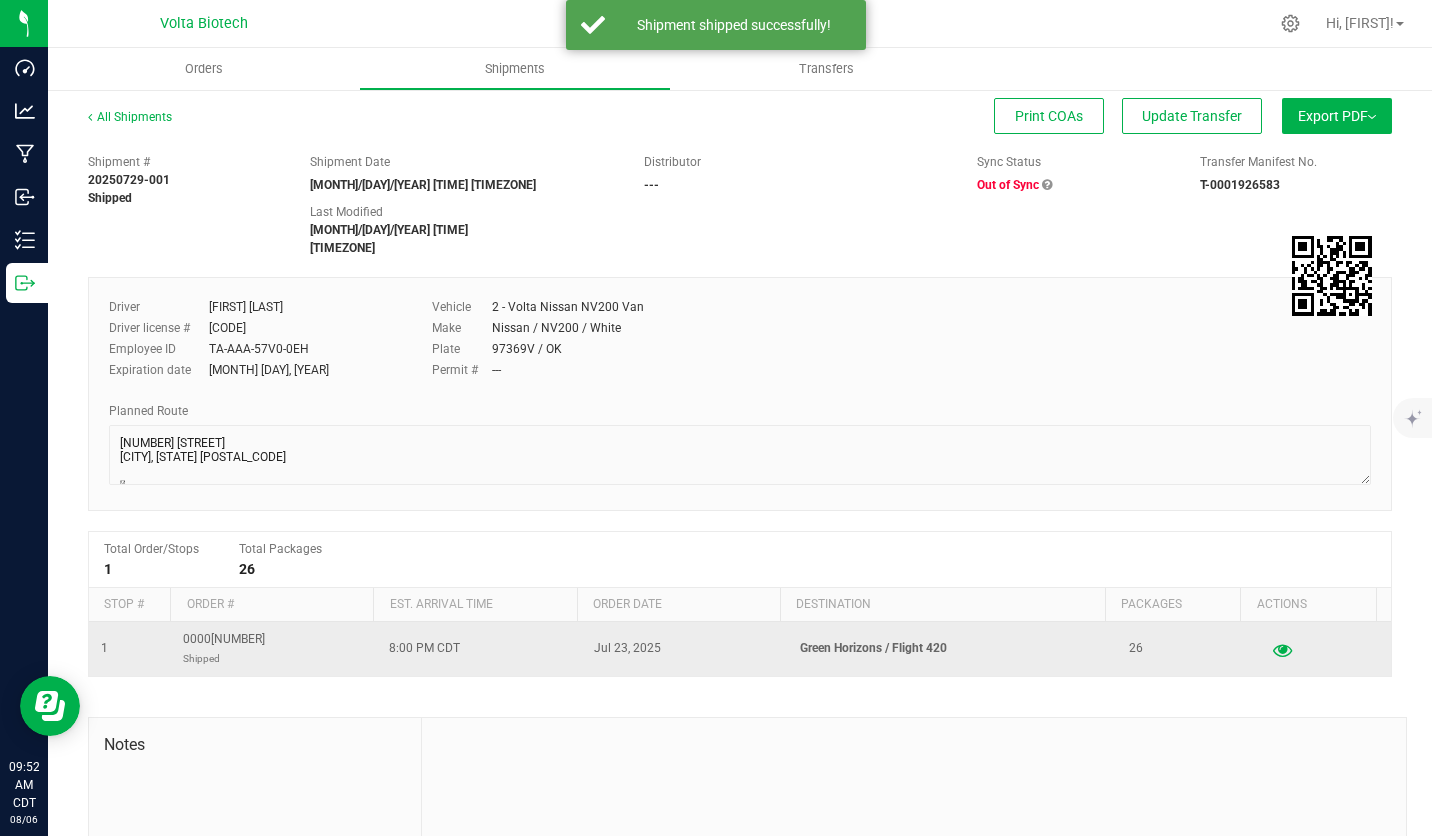 click at bounding box center (1282, 649) 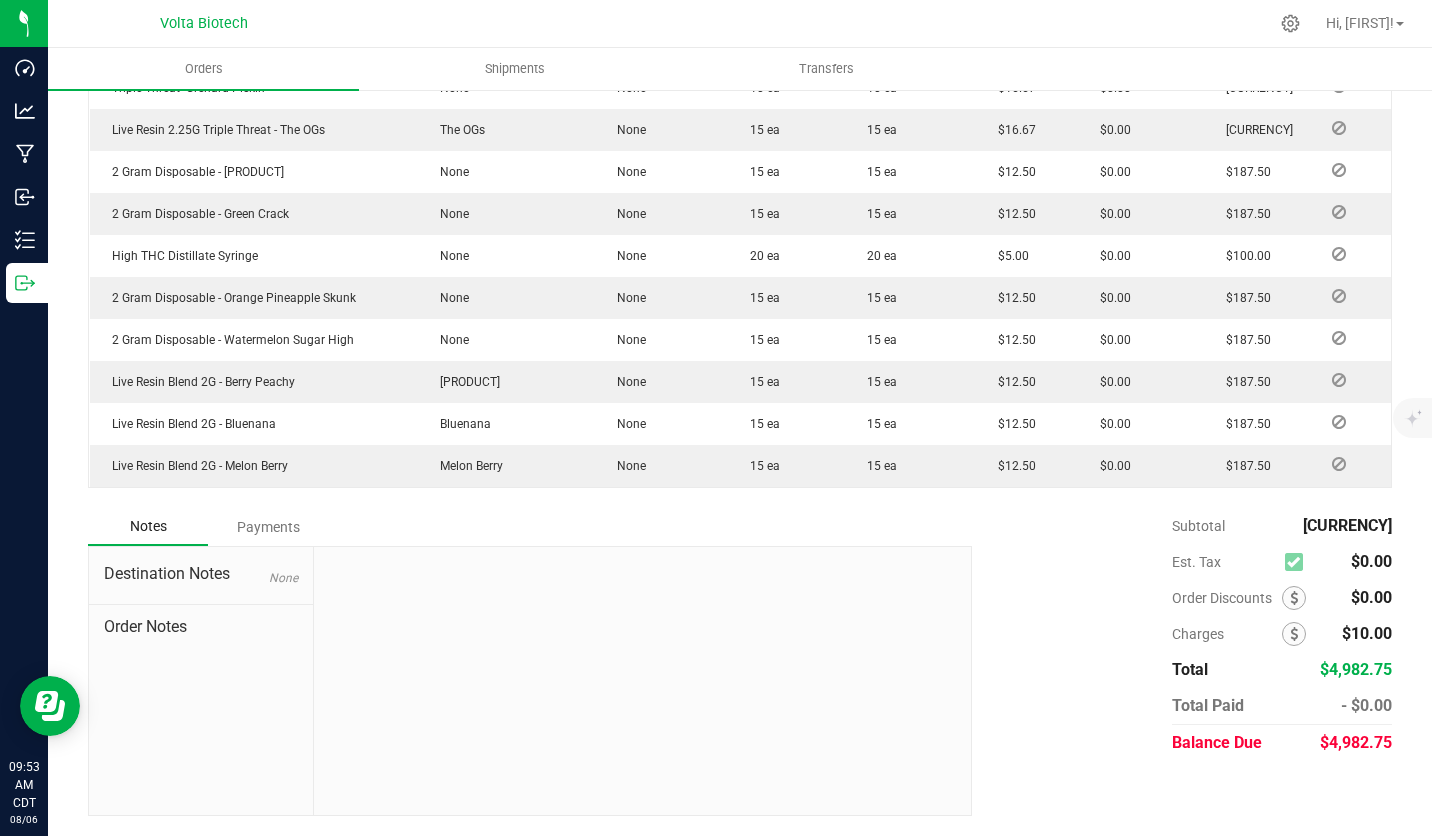 click on "Payments" at bounding box center [268, 527] 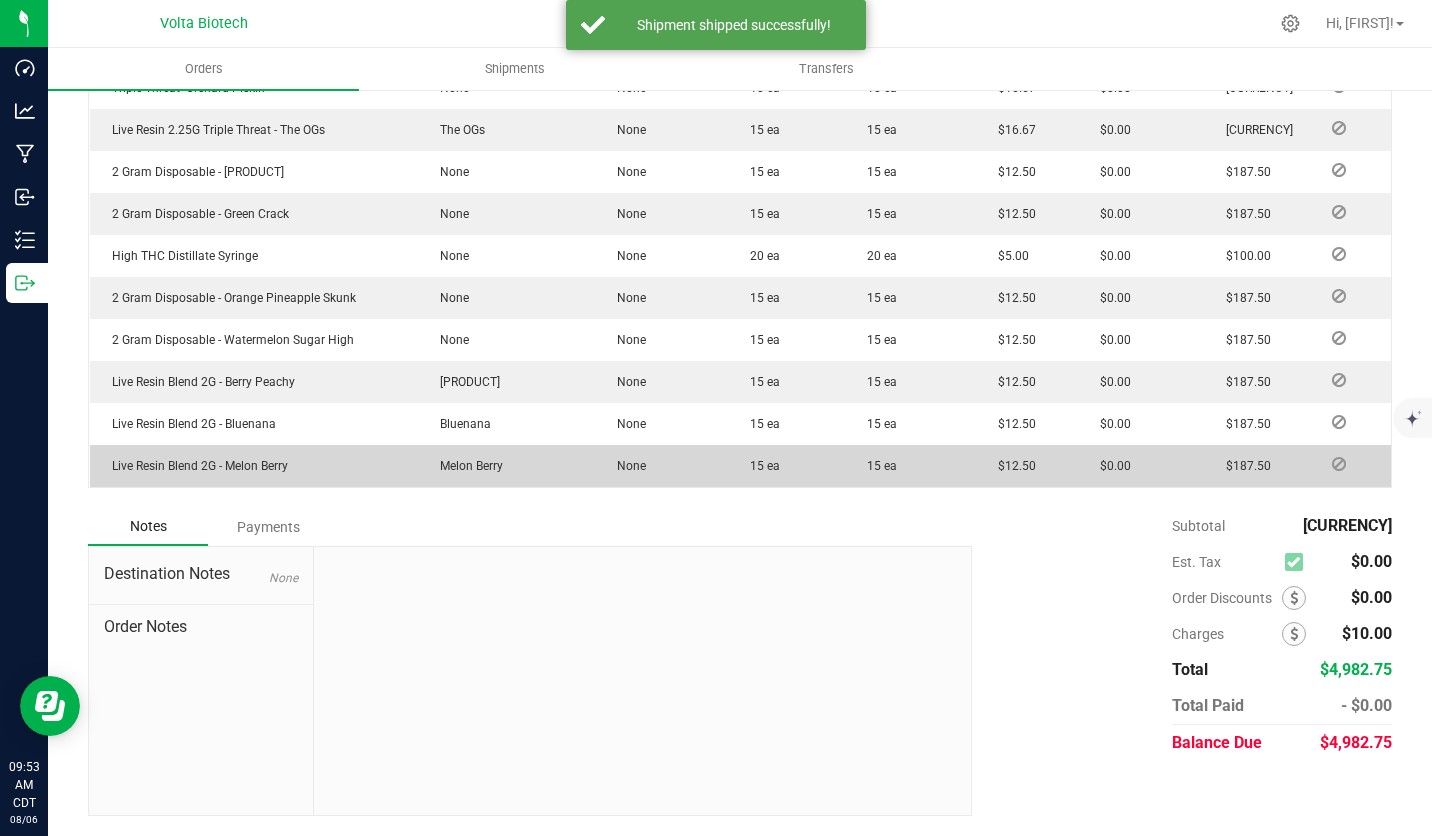scroll, scrollTop: 1296, scrollLeft: 0, axis: vertical 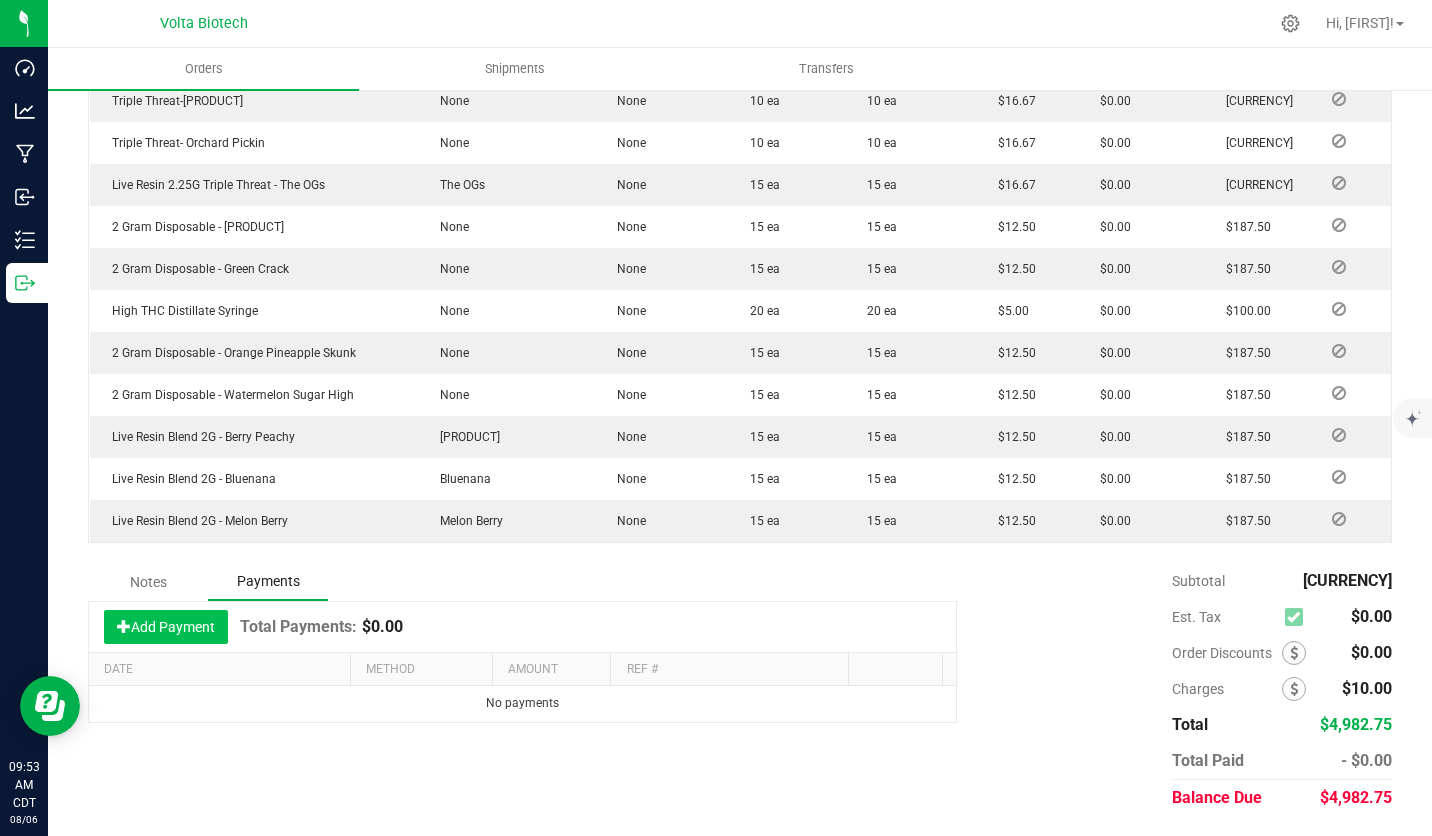 click on "Add Payment" at bounding box center (166, 627) 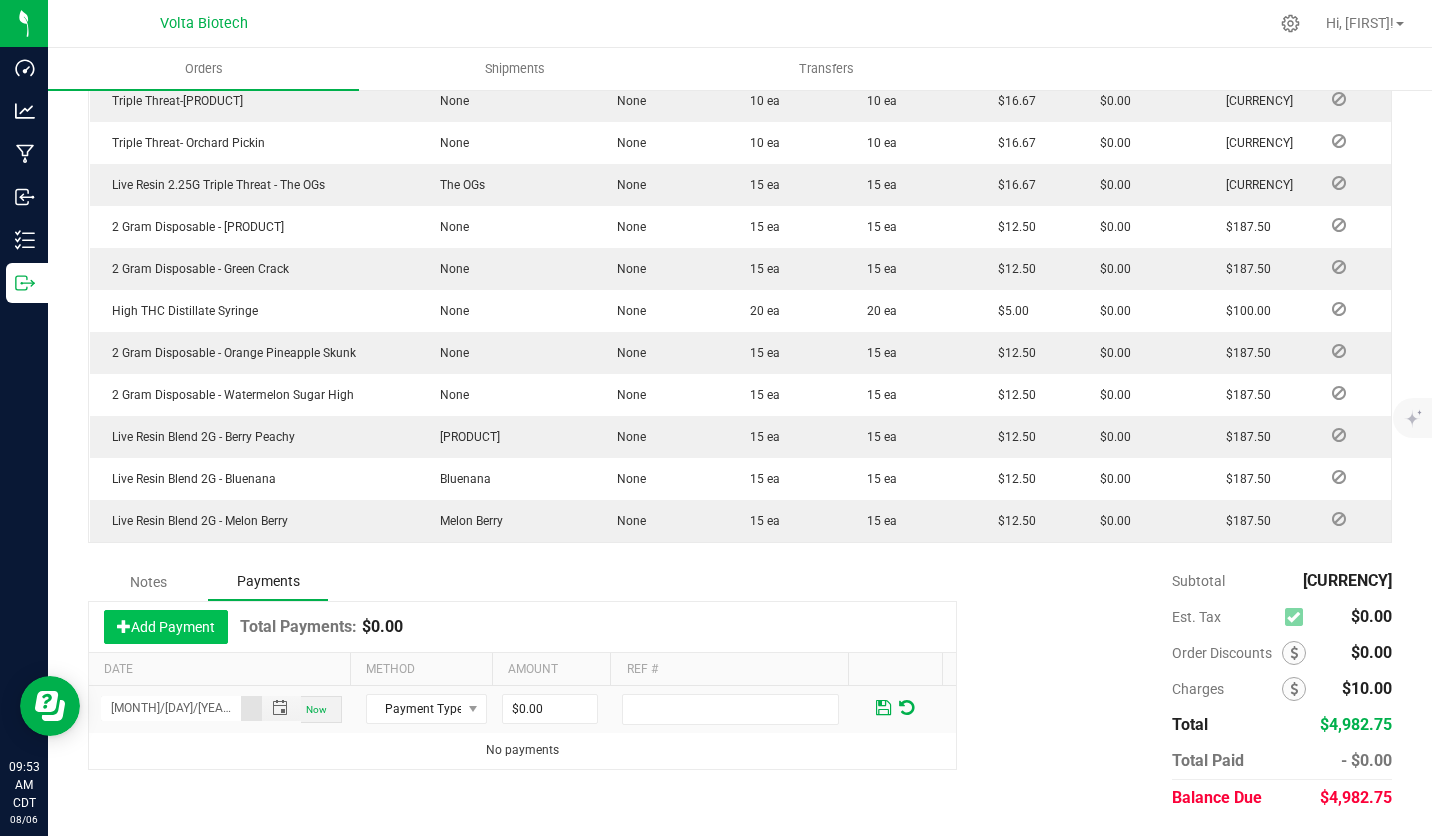 scroll, scrollTop: 0, scrollLeft: 4, axis: horizontal 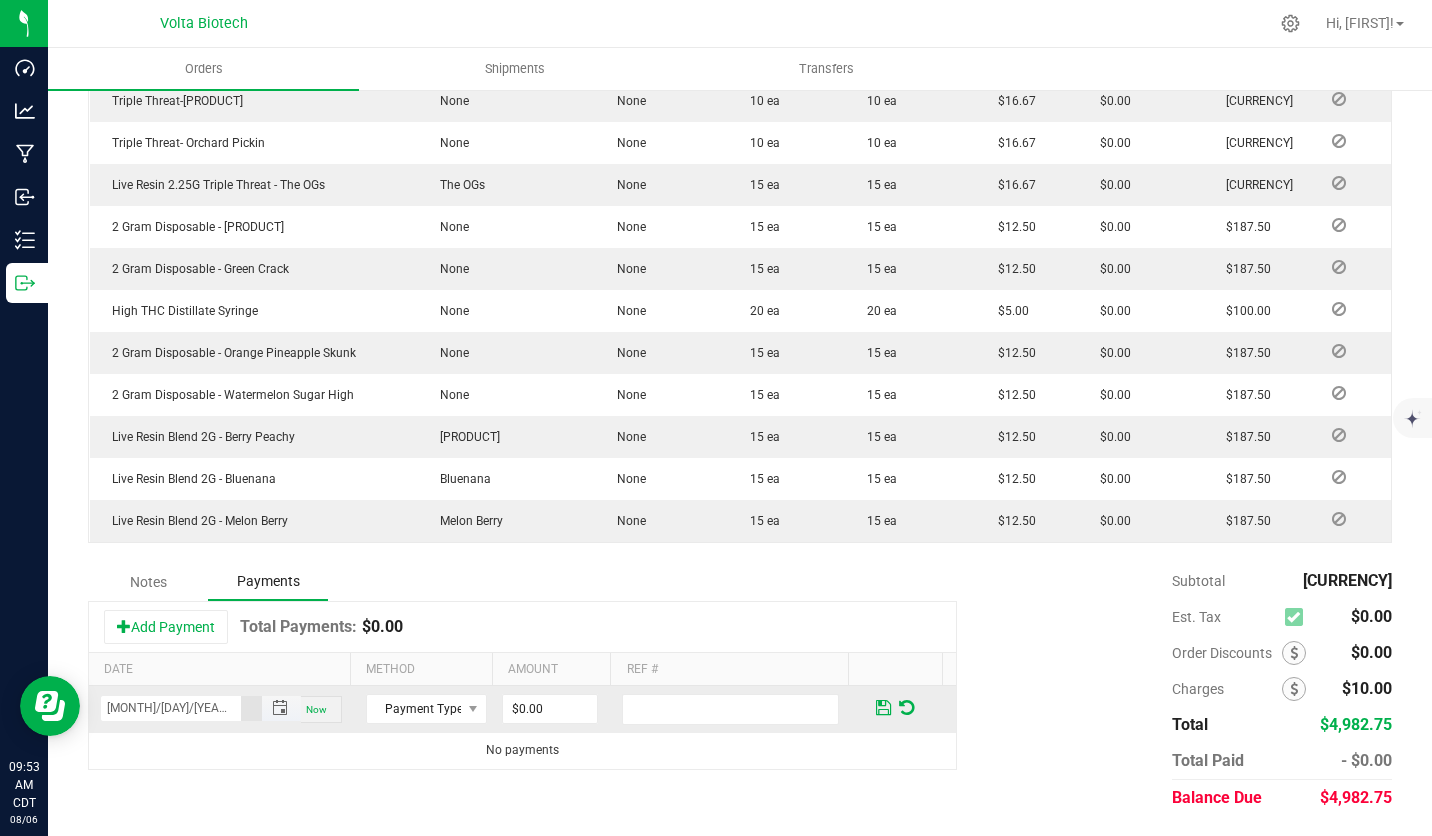 click on "[MONTH]/[DAY]/[YEAR] [TIME] [TIME]" at bounding box center [171, 708] 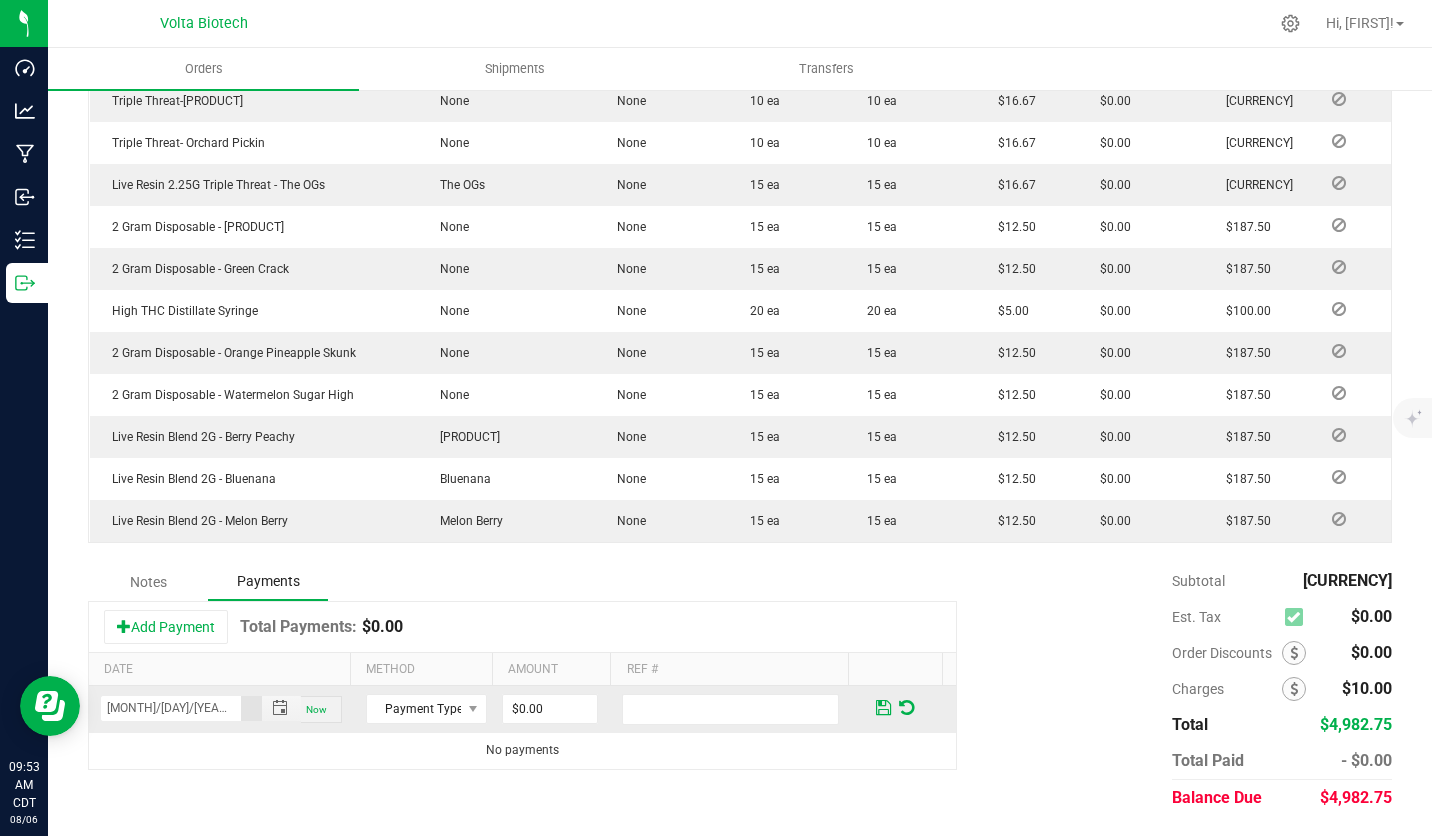 scroll, scrollTop: 0, scrollLeft: 0, axis: both 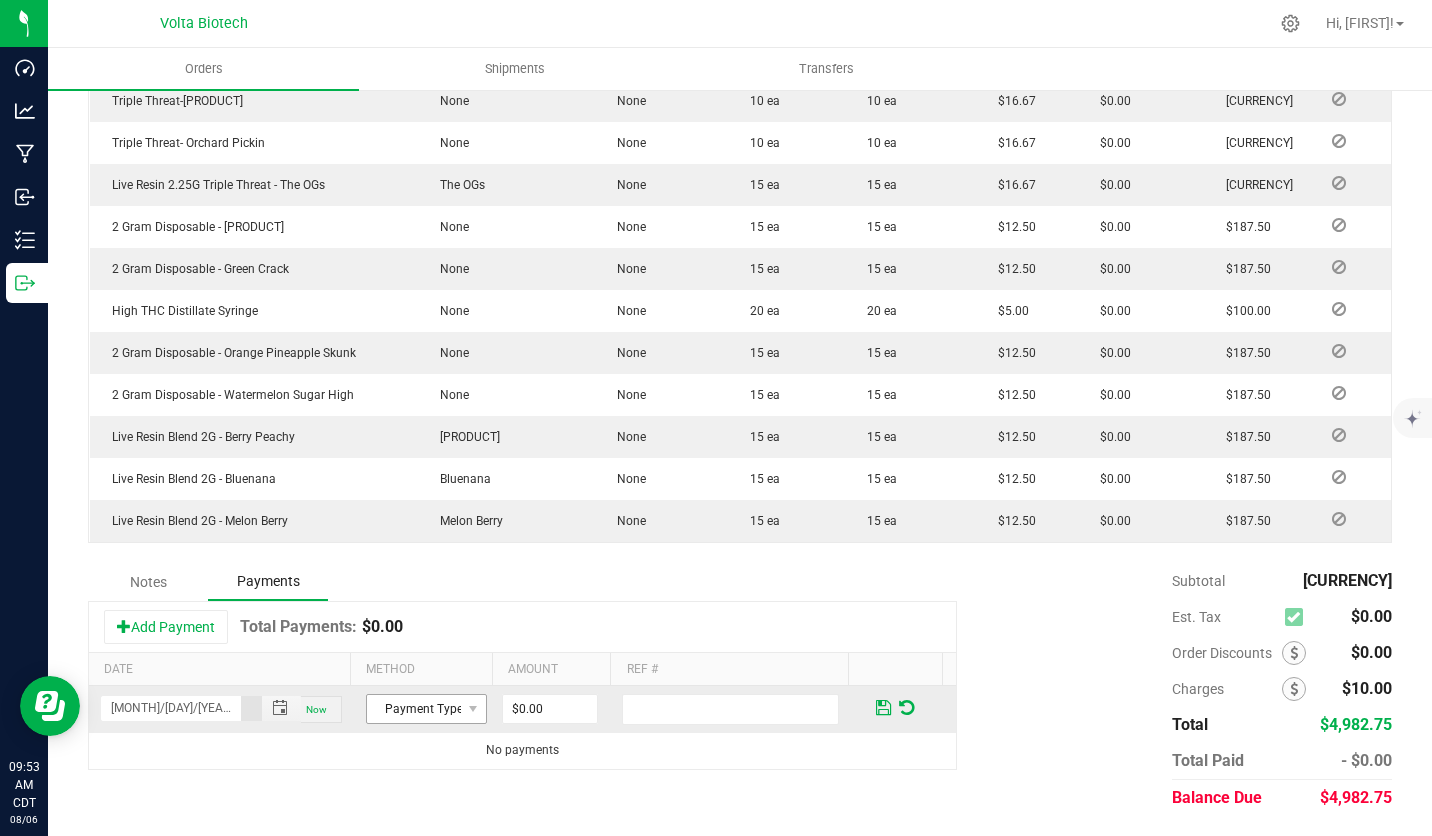 type on "[MONTH]/[DAY]/[YEAR] [TIME] [TIME]" 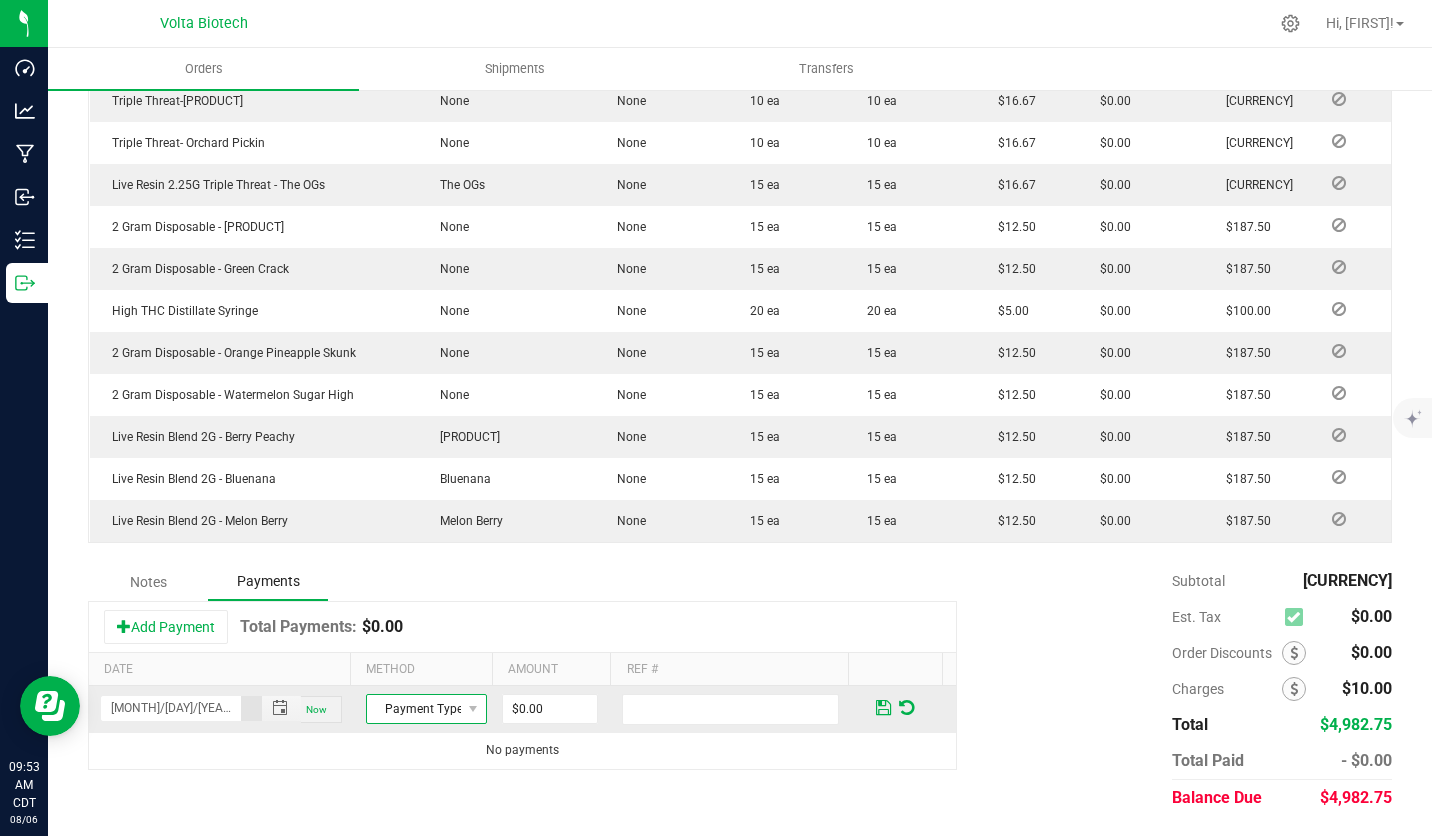 click on "Payment Type" at bounding box center (414, 709) 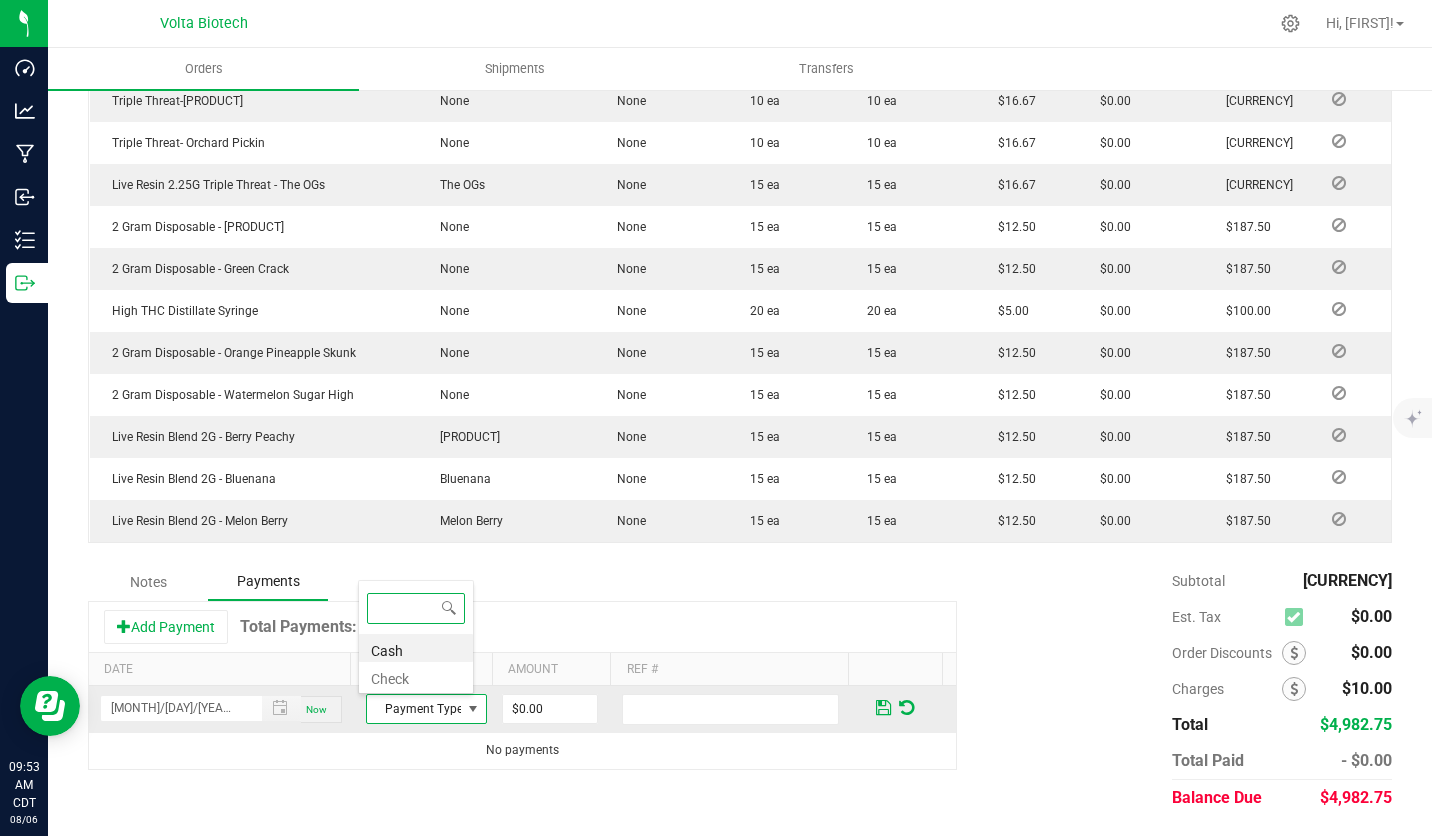 scroll, scrollTop: 0, scrollLeft: 0, axis: both 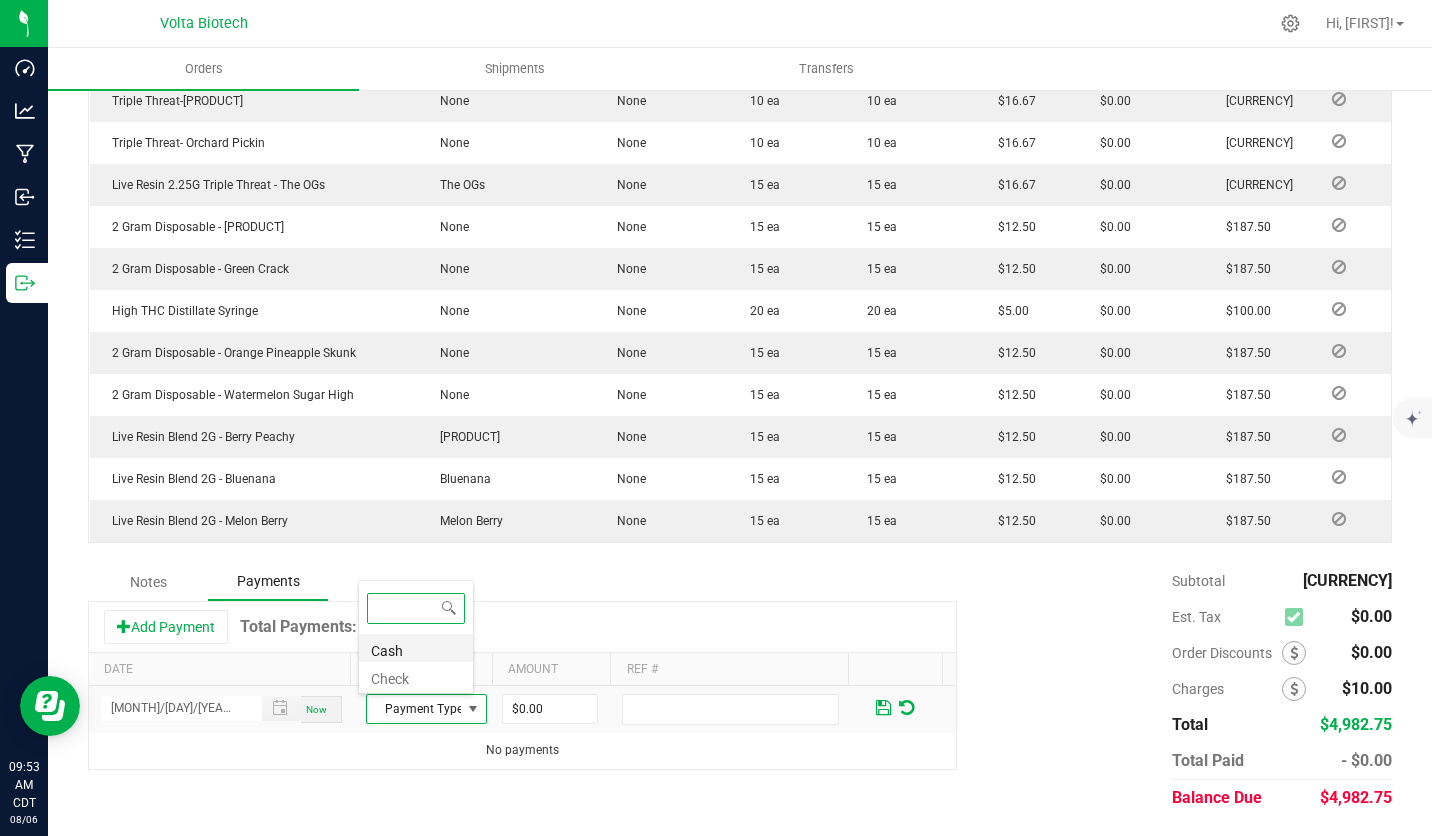 click on "Cash" at bounding box center (416, 648) 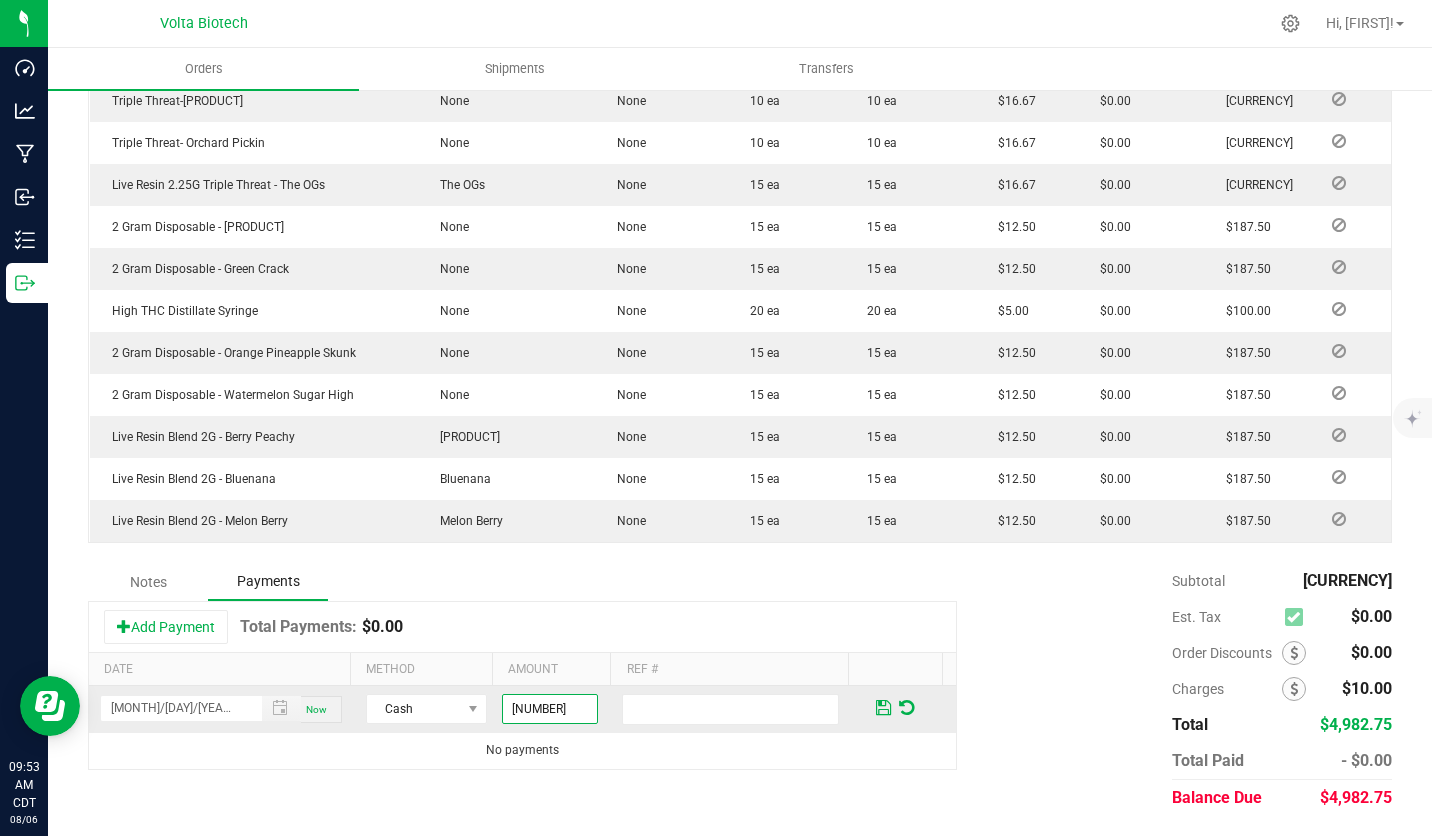 click on "[NUMBER]" at bounding box center (550, 709) 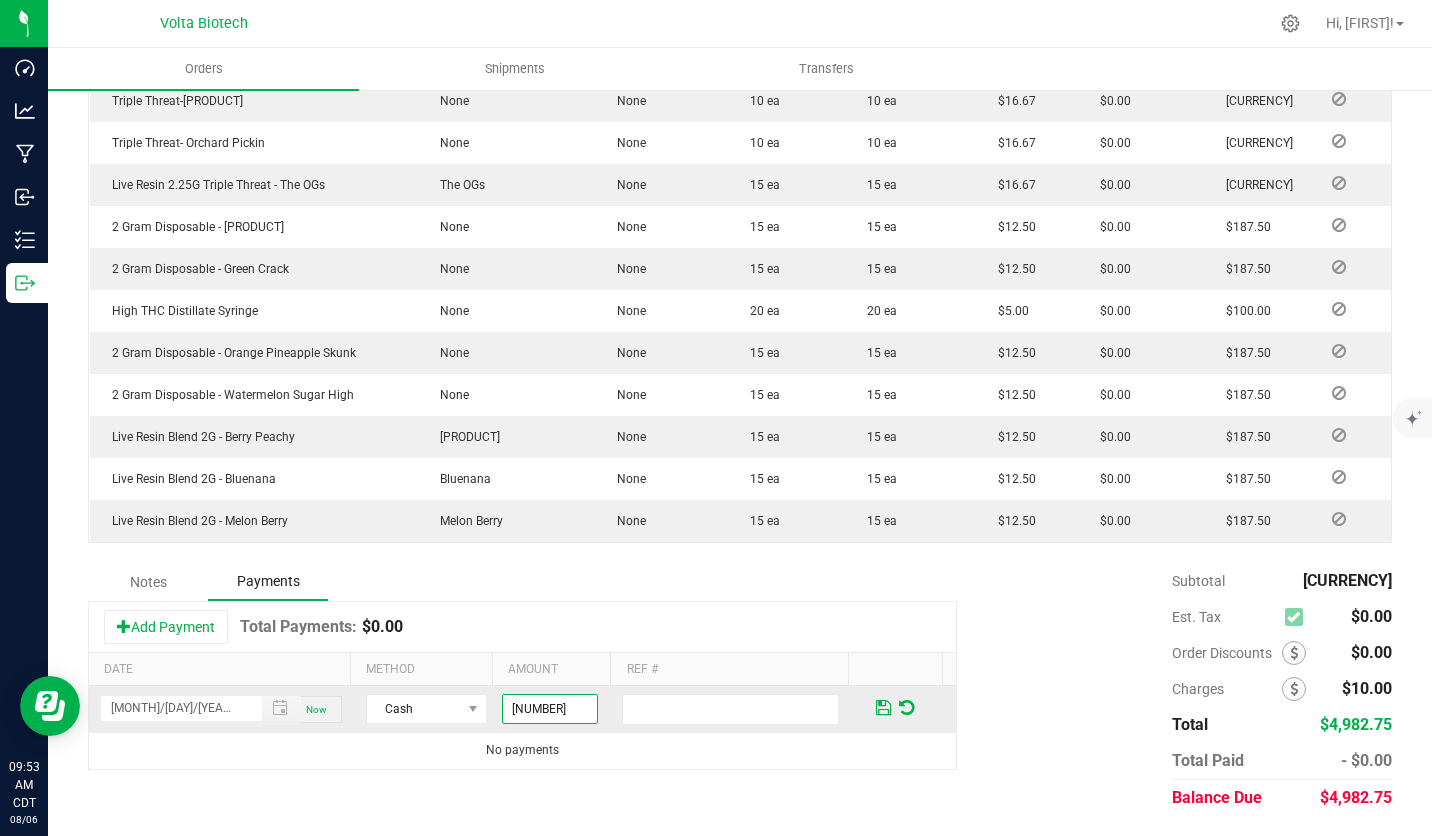 click on "[NUMBER]" at bounding box center [550, 709] 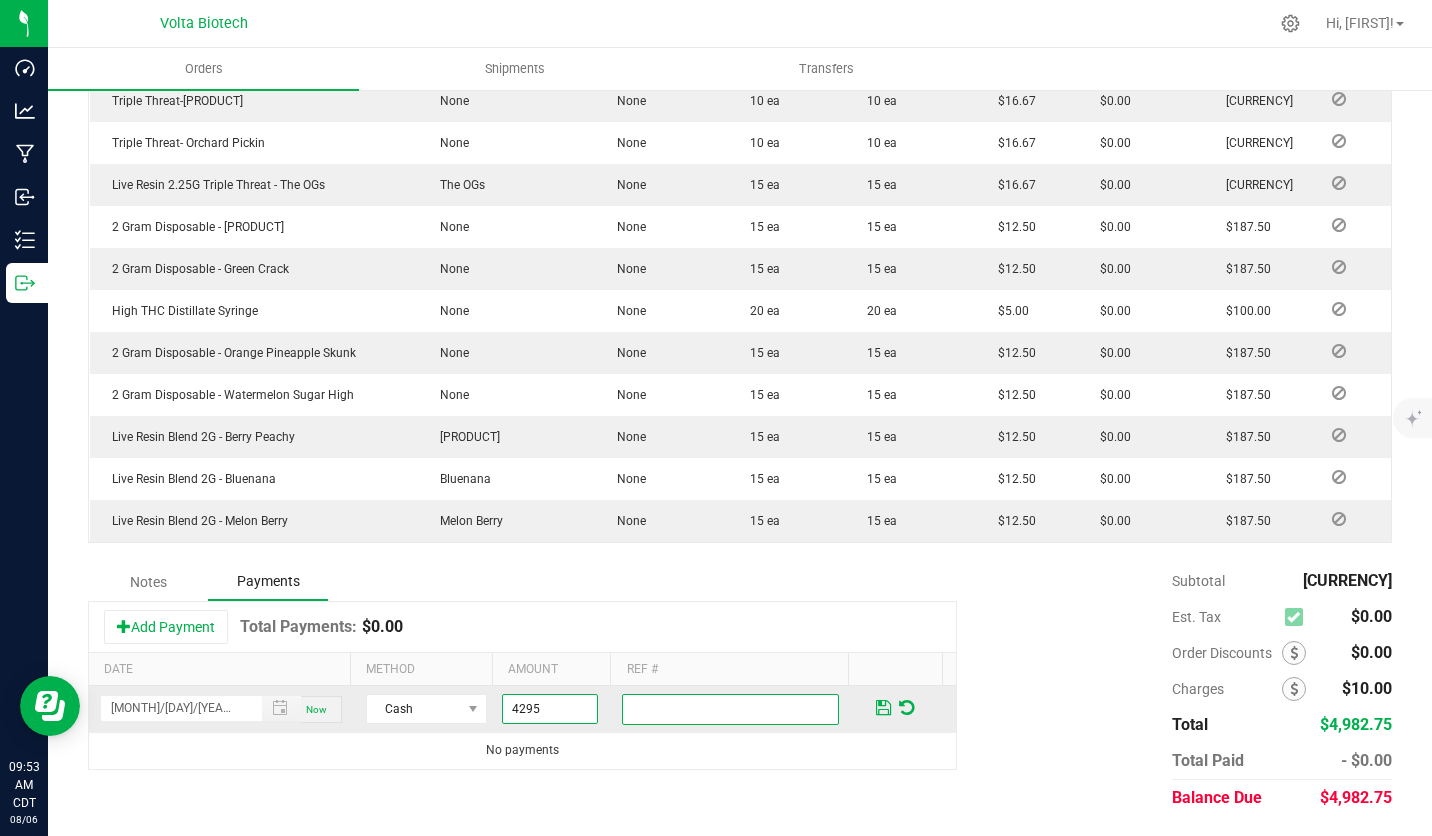 type on "$4,295.00" 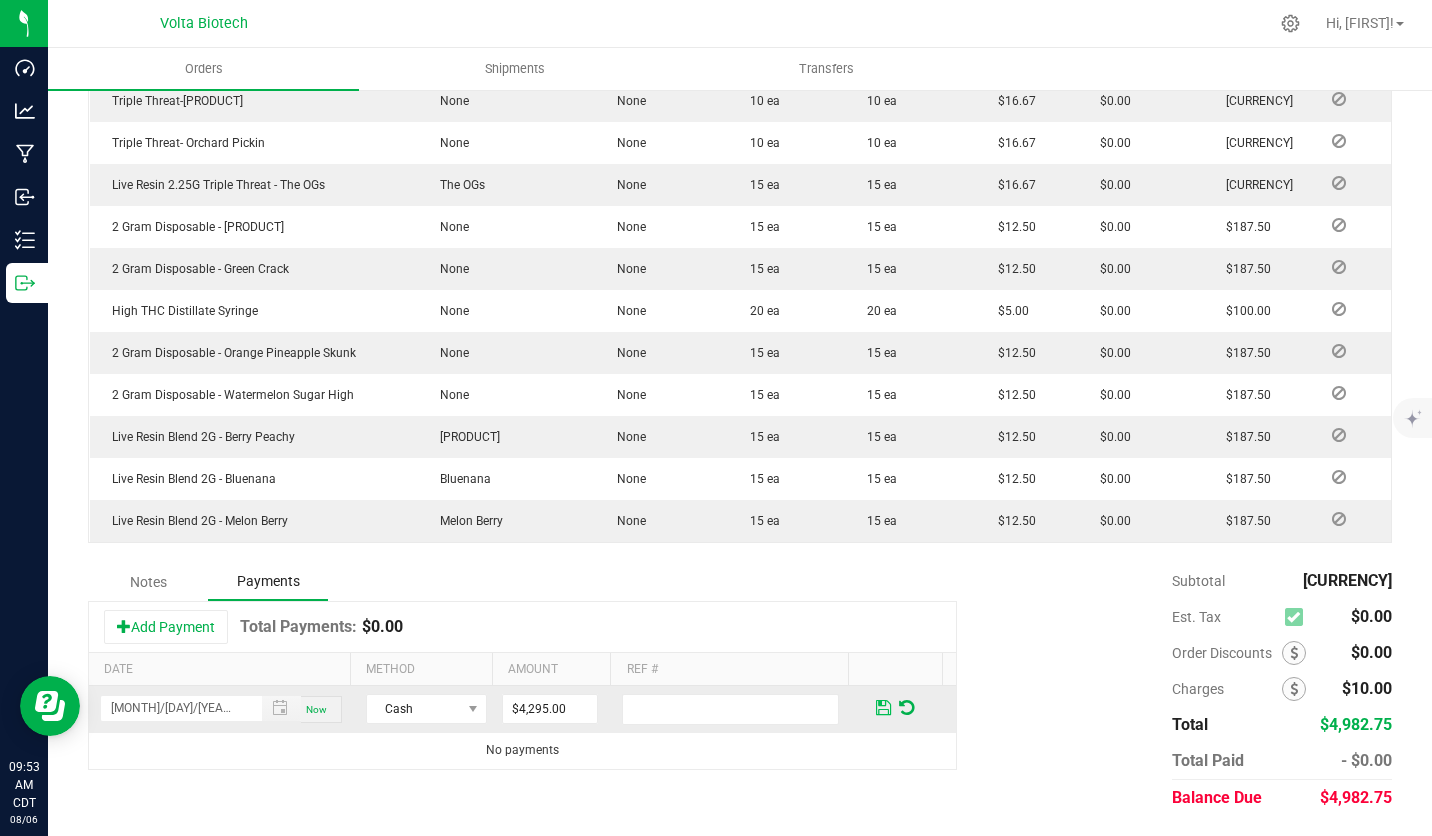 click at bounding box center [883, 708] 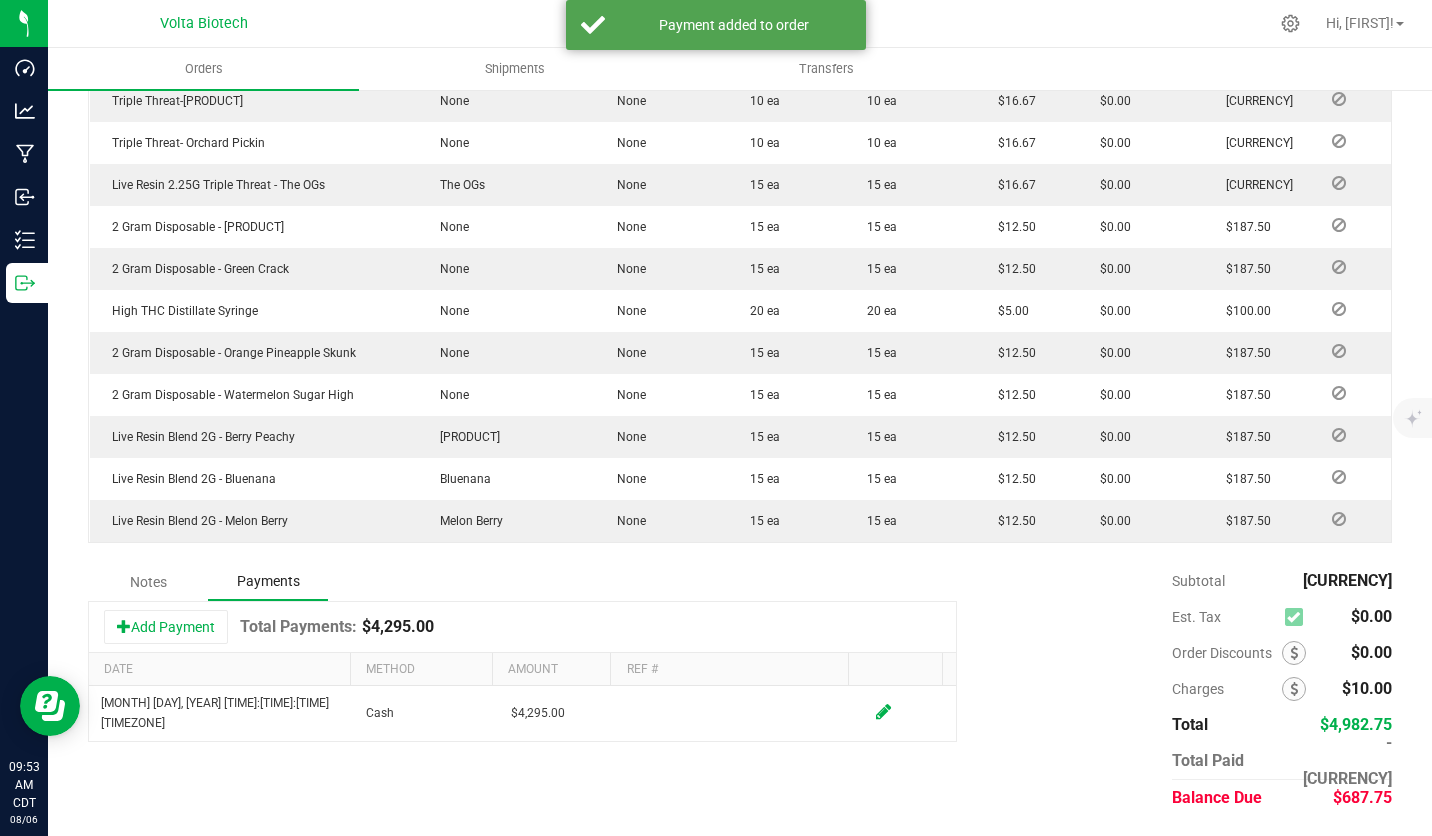 click on "Subtotal
[CURRENCY]
Est.  Tax
[CURRENCY]" at bounding box center [1174, 689] 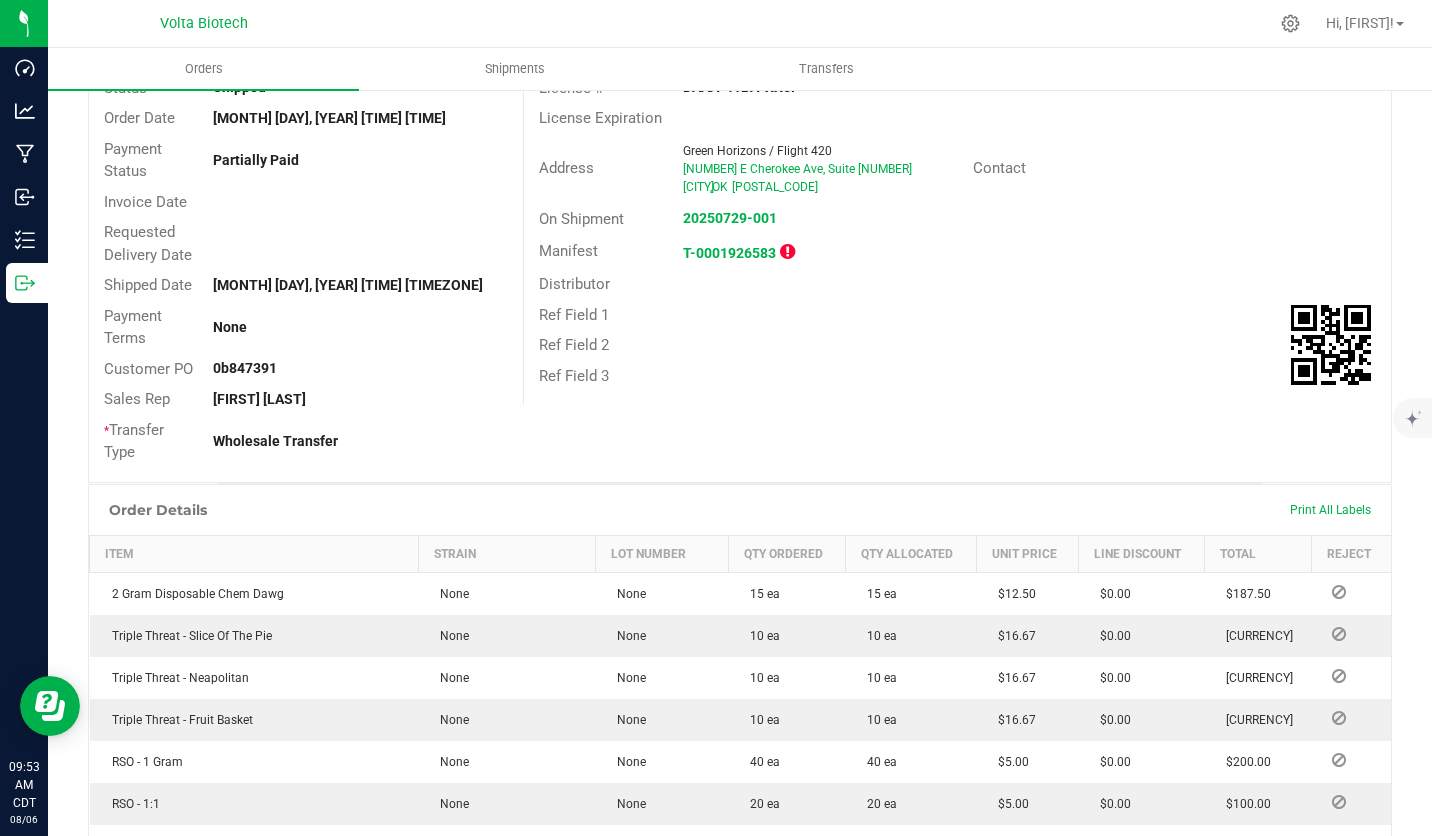 scroll, scrollTop: 0, scrollLeft: 0, axis: both 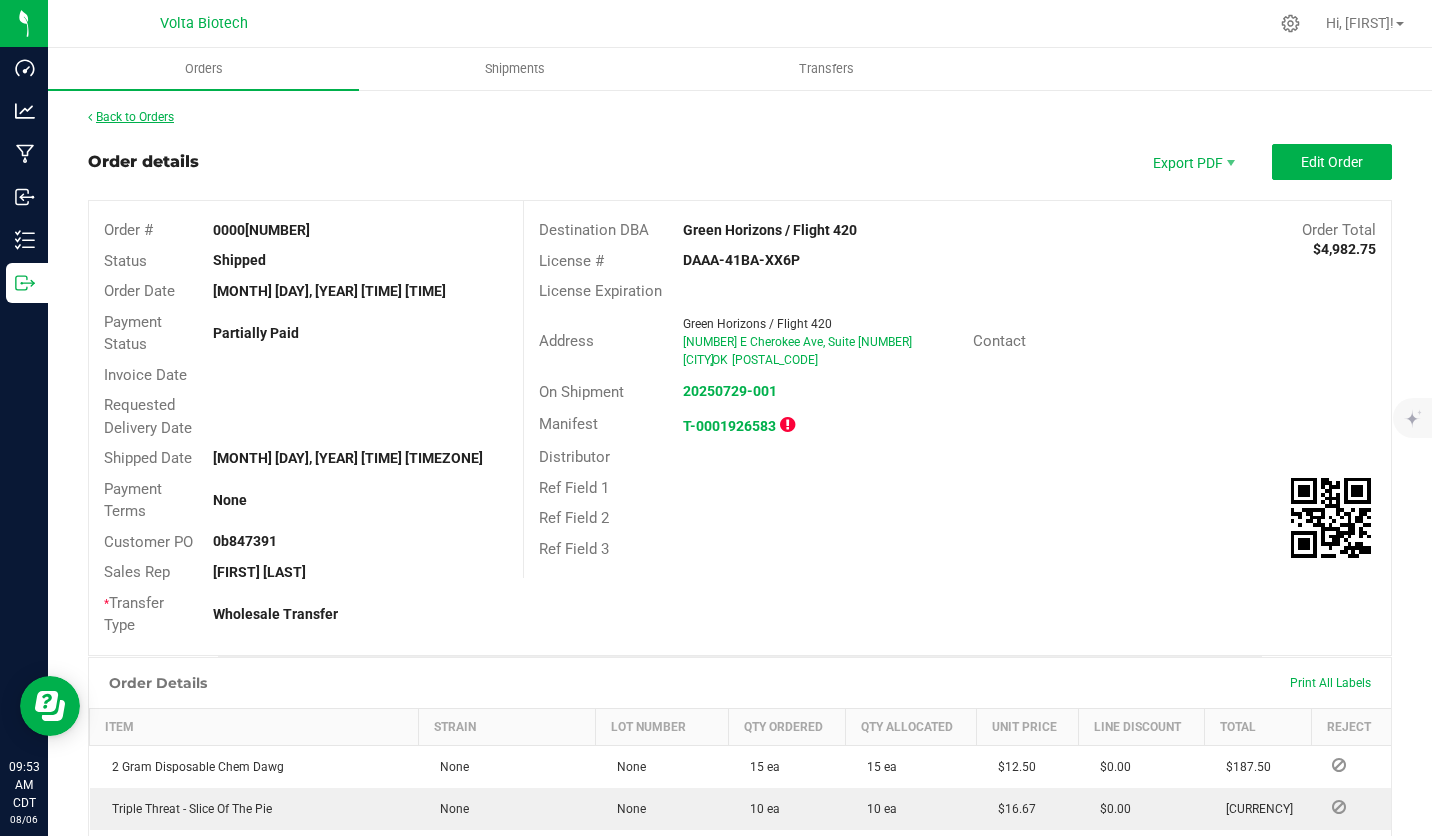 click on "Back to Orders" at bounding box center [131, 117] 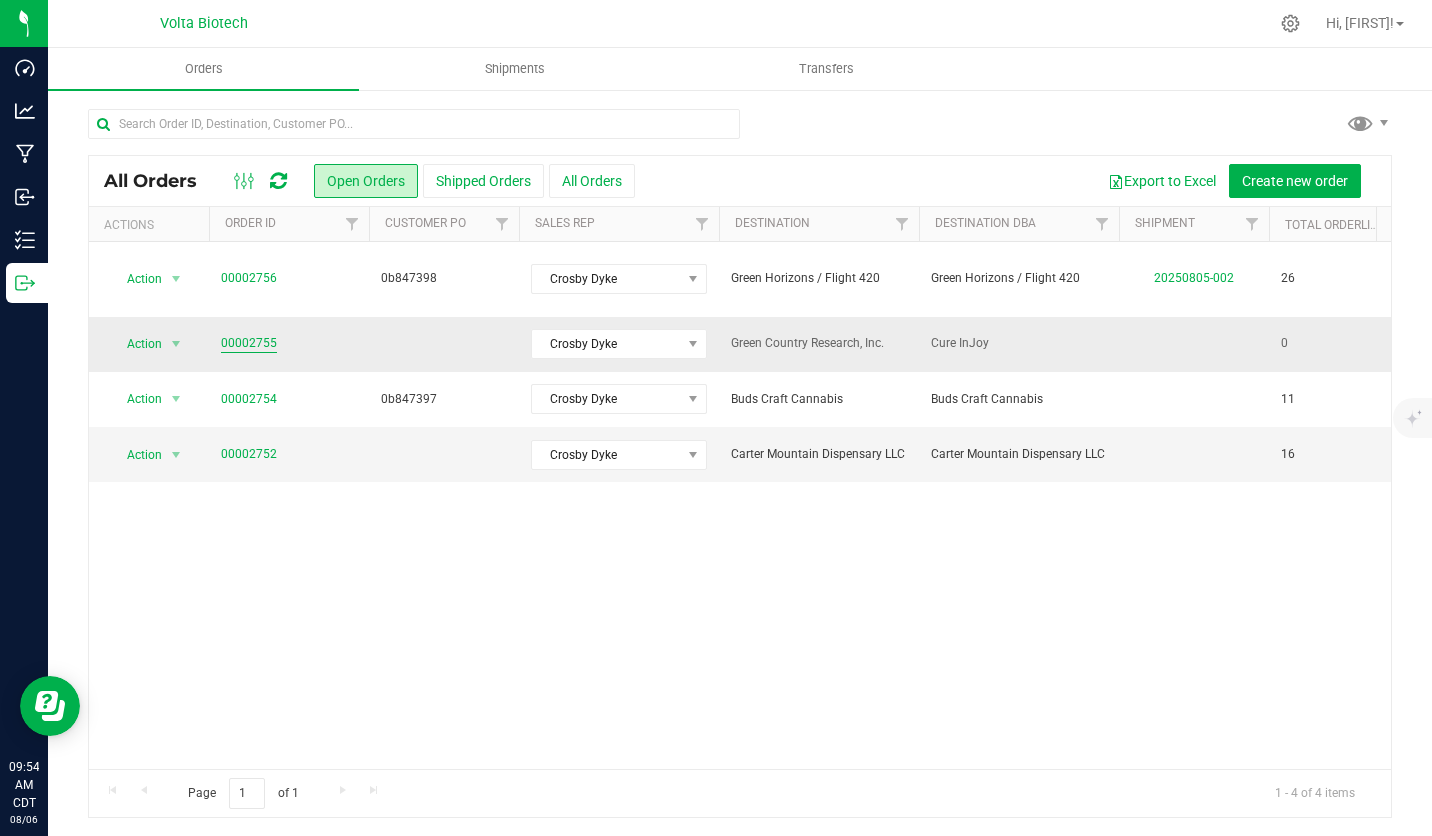 click on "00002755" at bounding box center (249, 343) 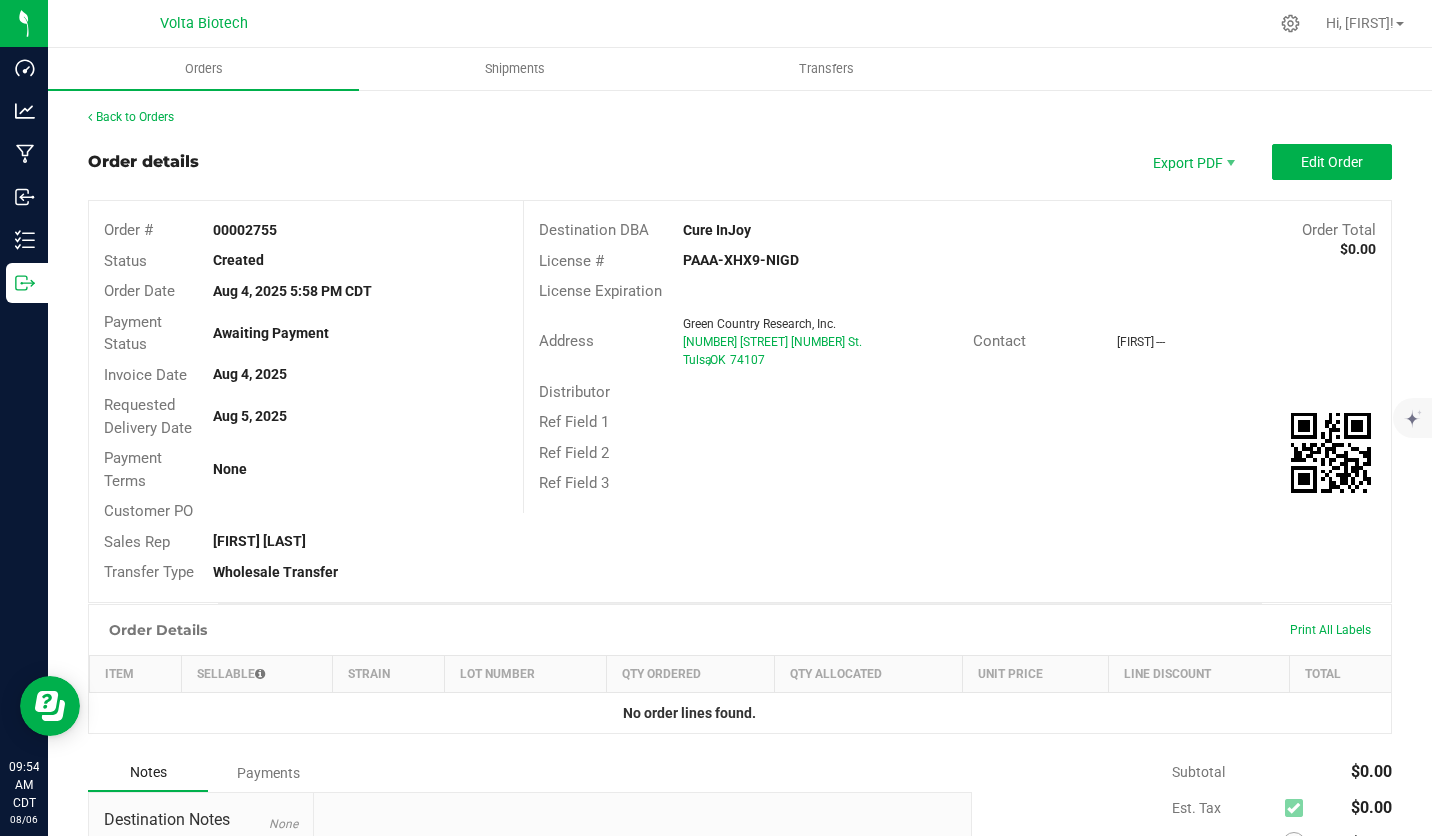 drag, startPoint x: 247, startPoint y: 238, endPoint x: 246, endPoint y: 228, distance: 10.049875 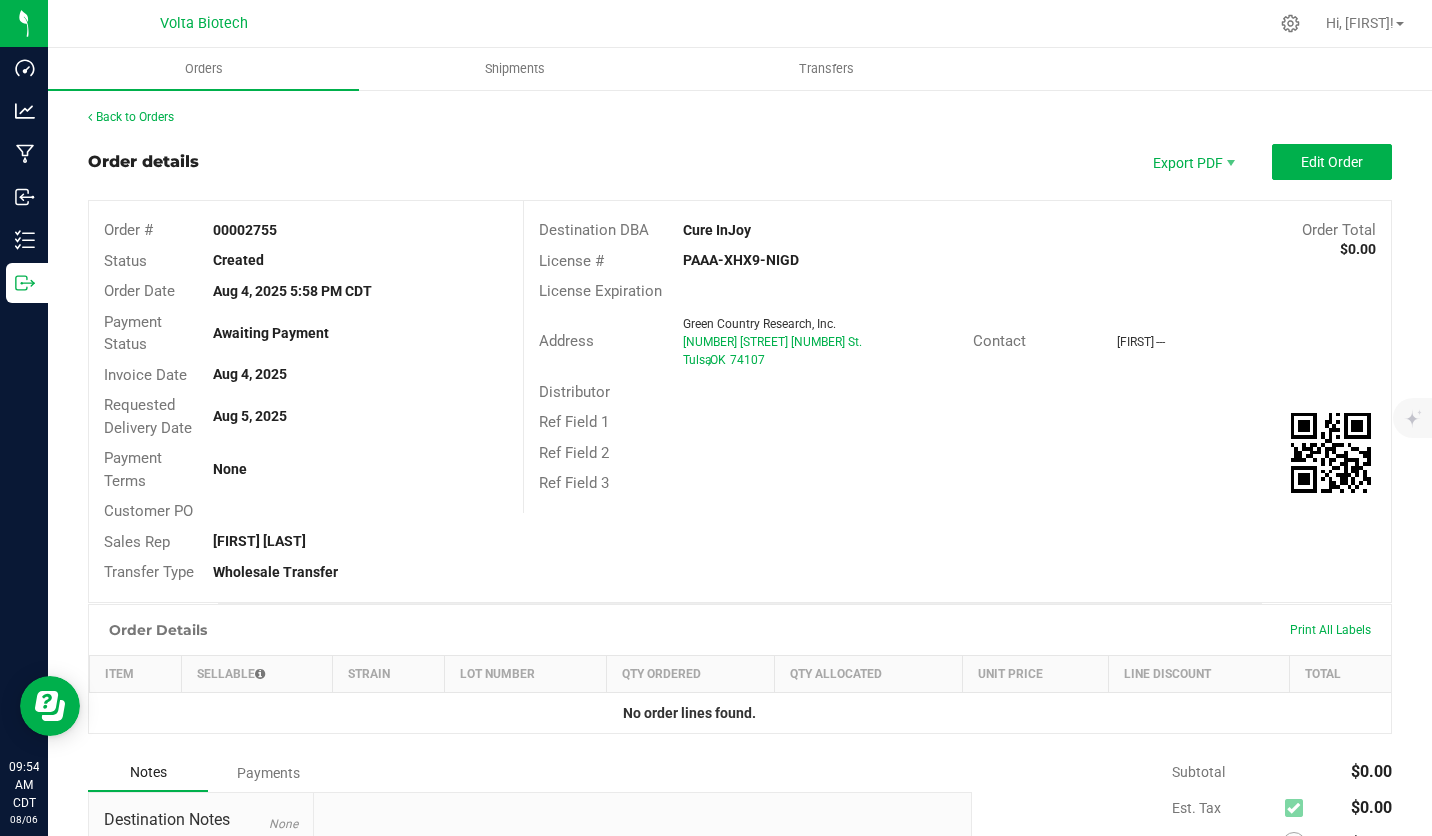 click on "00002755" at bounding box center (245, 230) 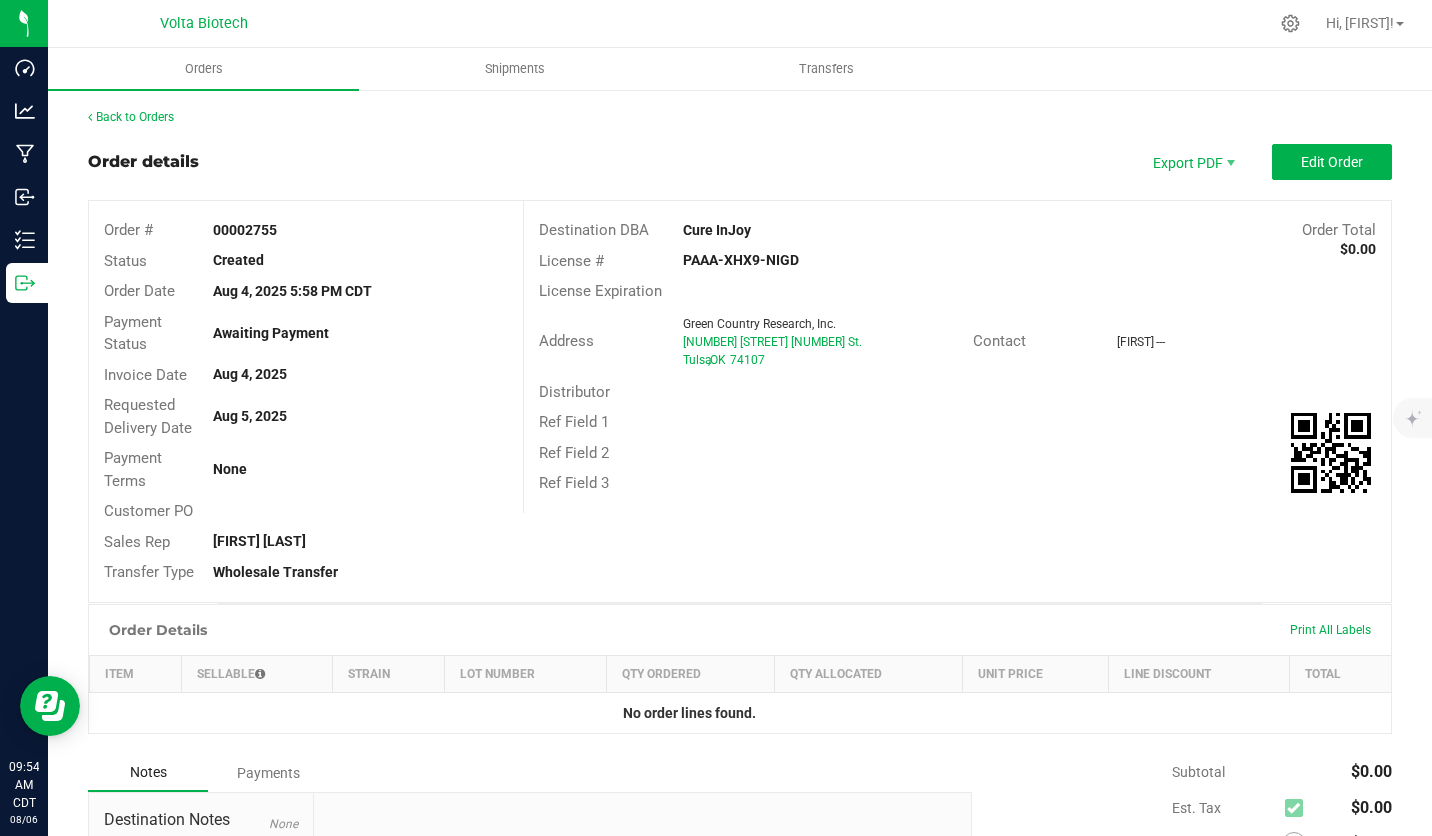 click on "00002755" at bounding box center (245, 230) 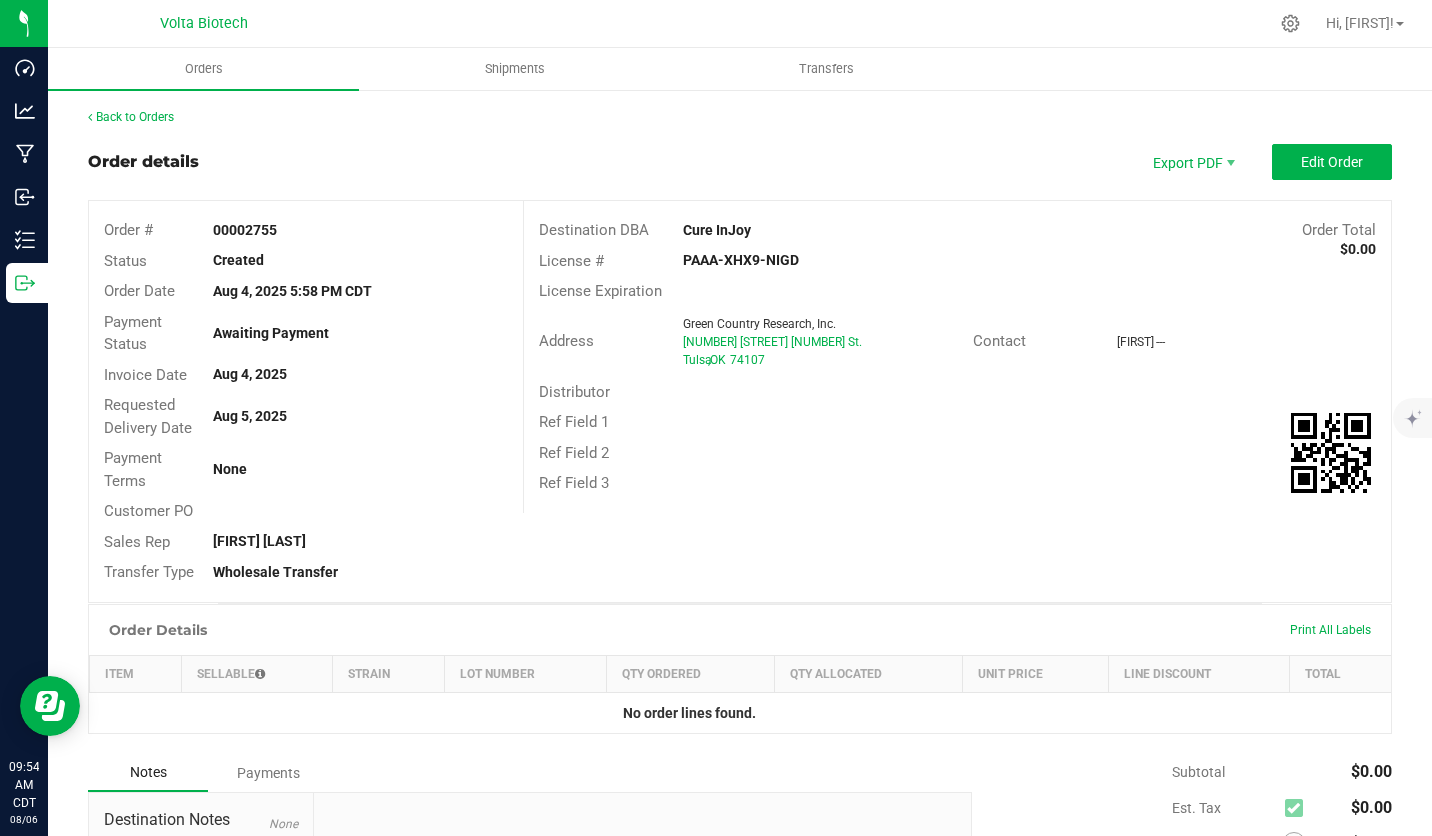 click on "00002755" at bounding box center [245, 230] 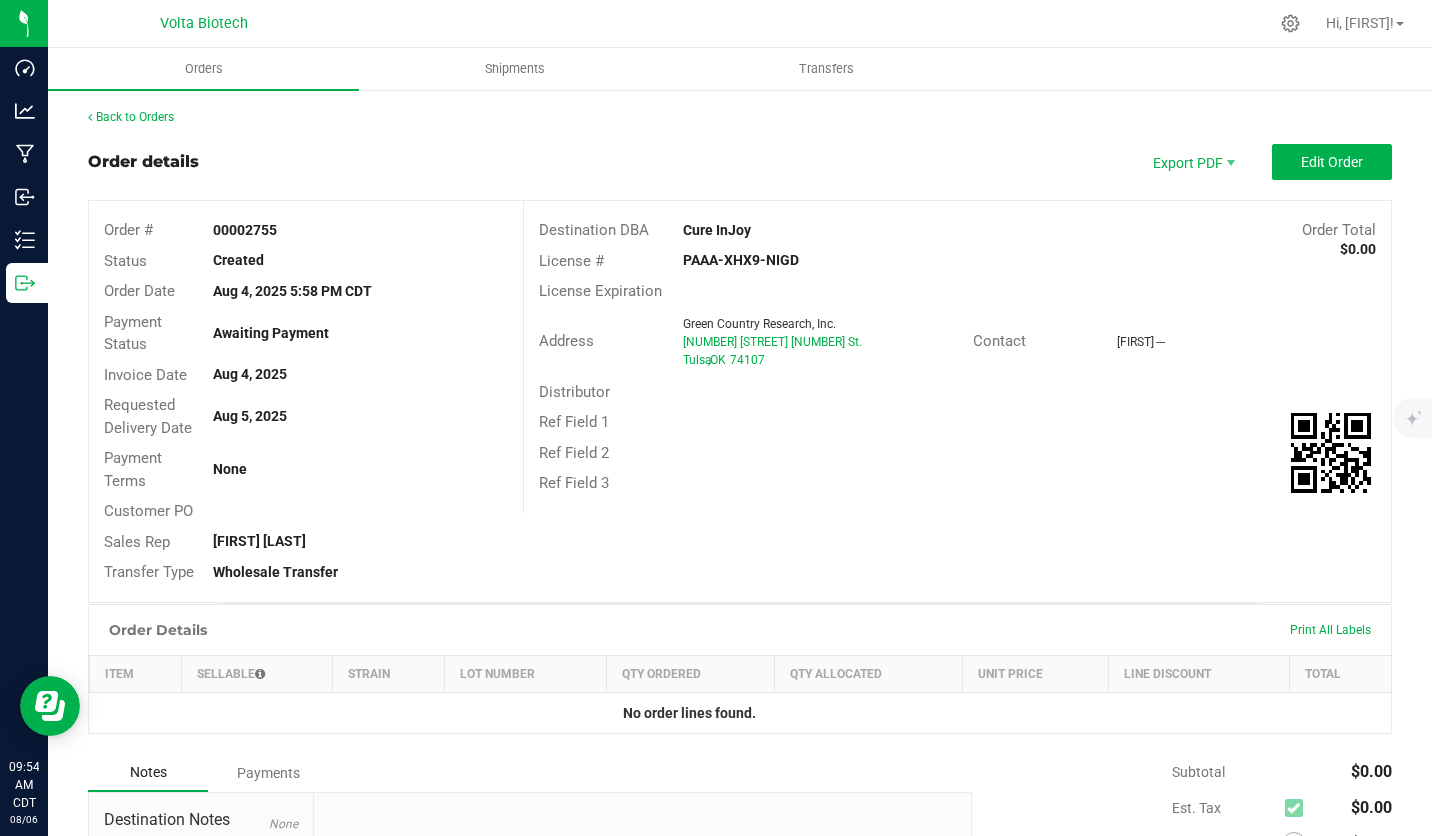 copy on "00002755" 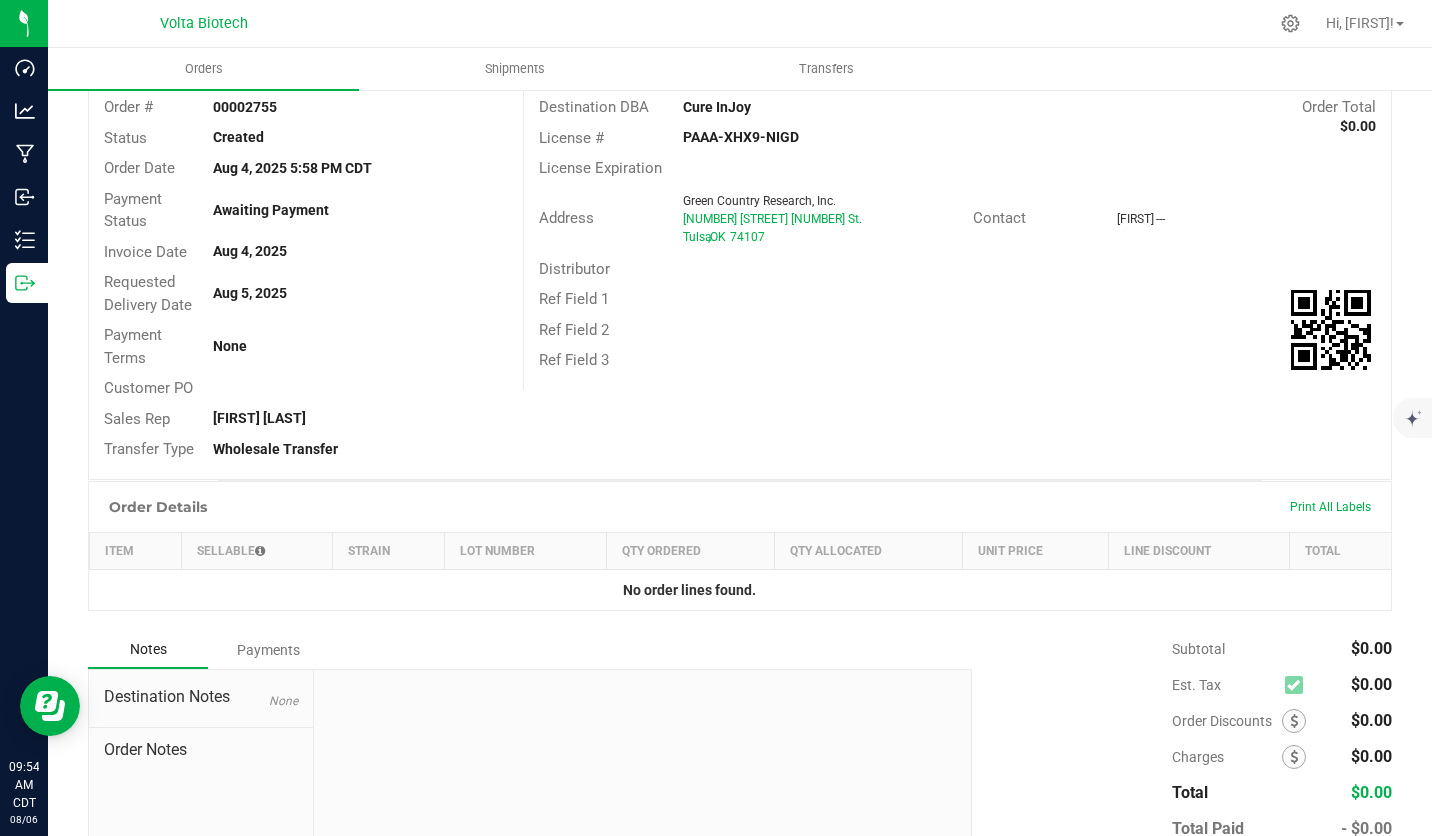 scroll, scrollTop: 0, scrollLeft: 0, axis: both 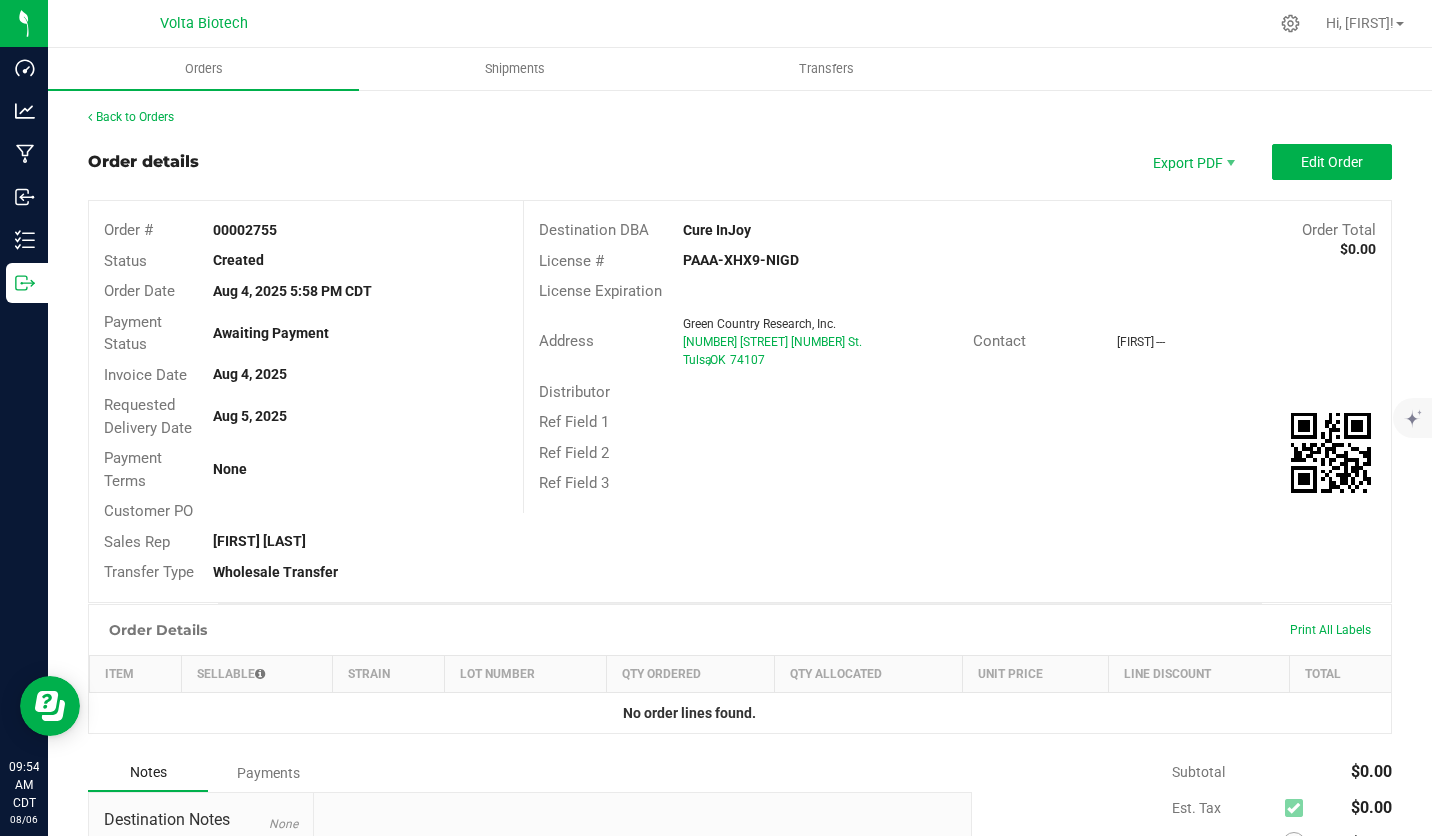 drag, startPoint x: 797, startPoint y: 261, endPoint x: 676, endPoint y: 258, distance: 121.037186 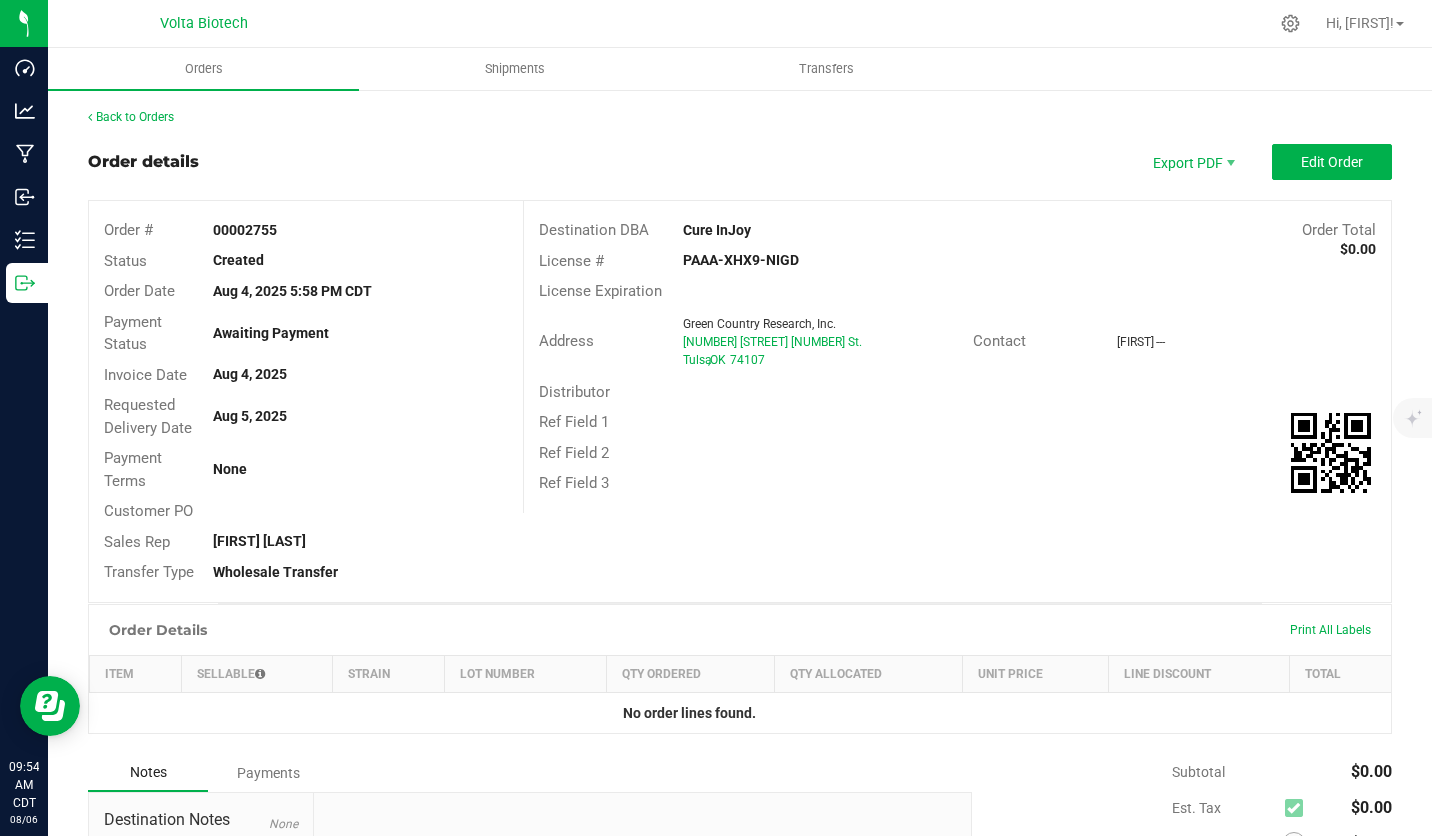 click on "PAAA-XHX9-NIGD" at bounding box center [812, 260] 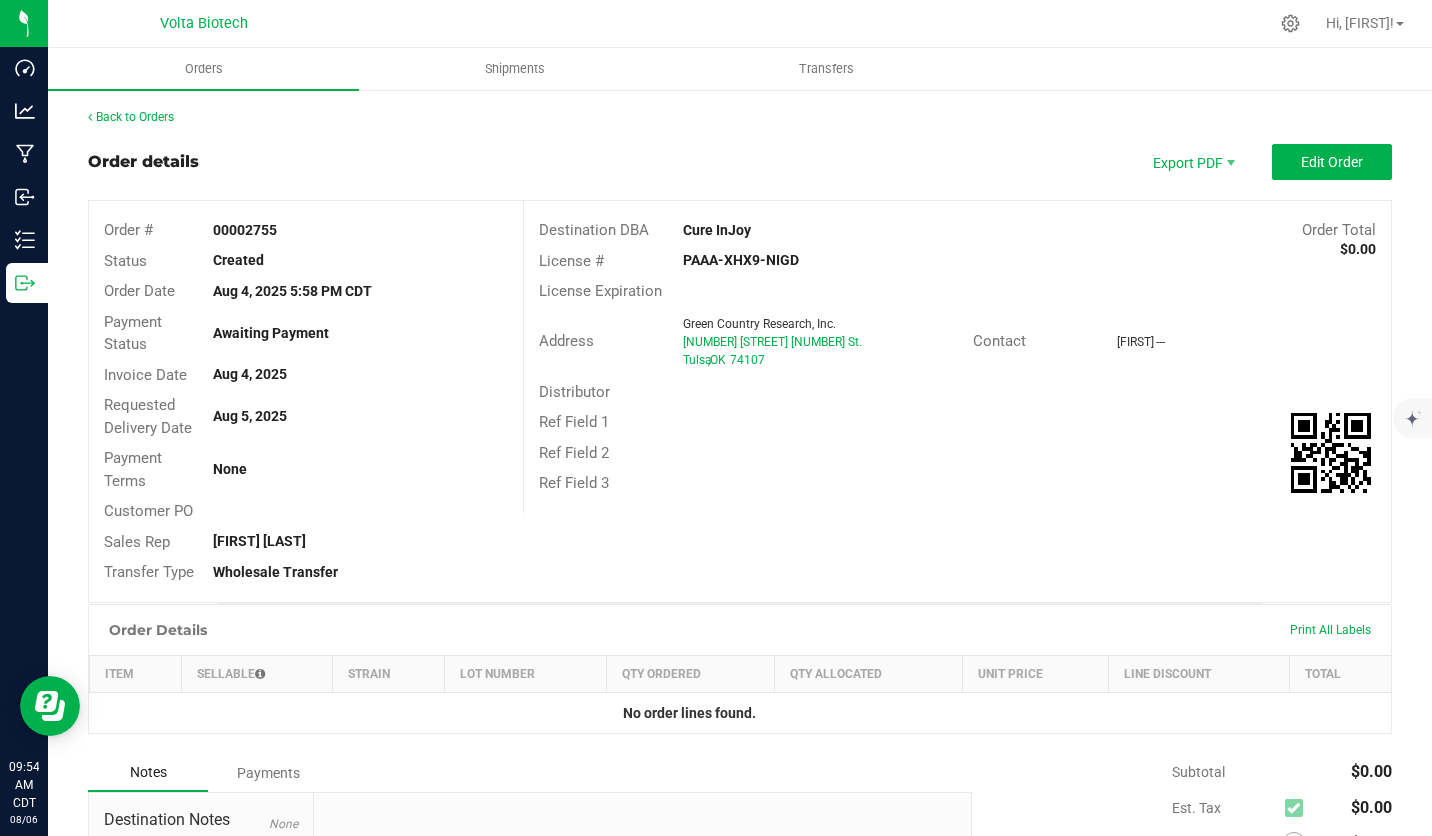 copy on "PAAA-XHX9-NIGD" 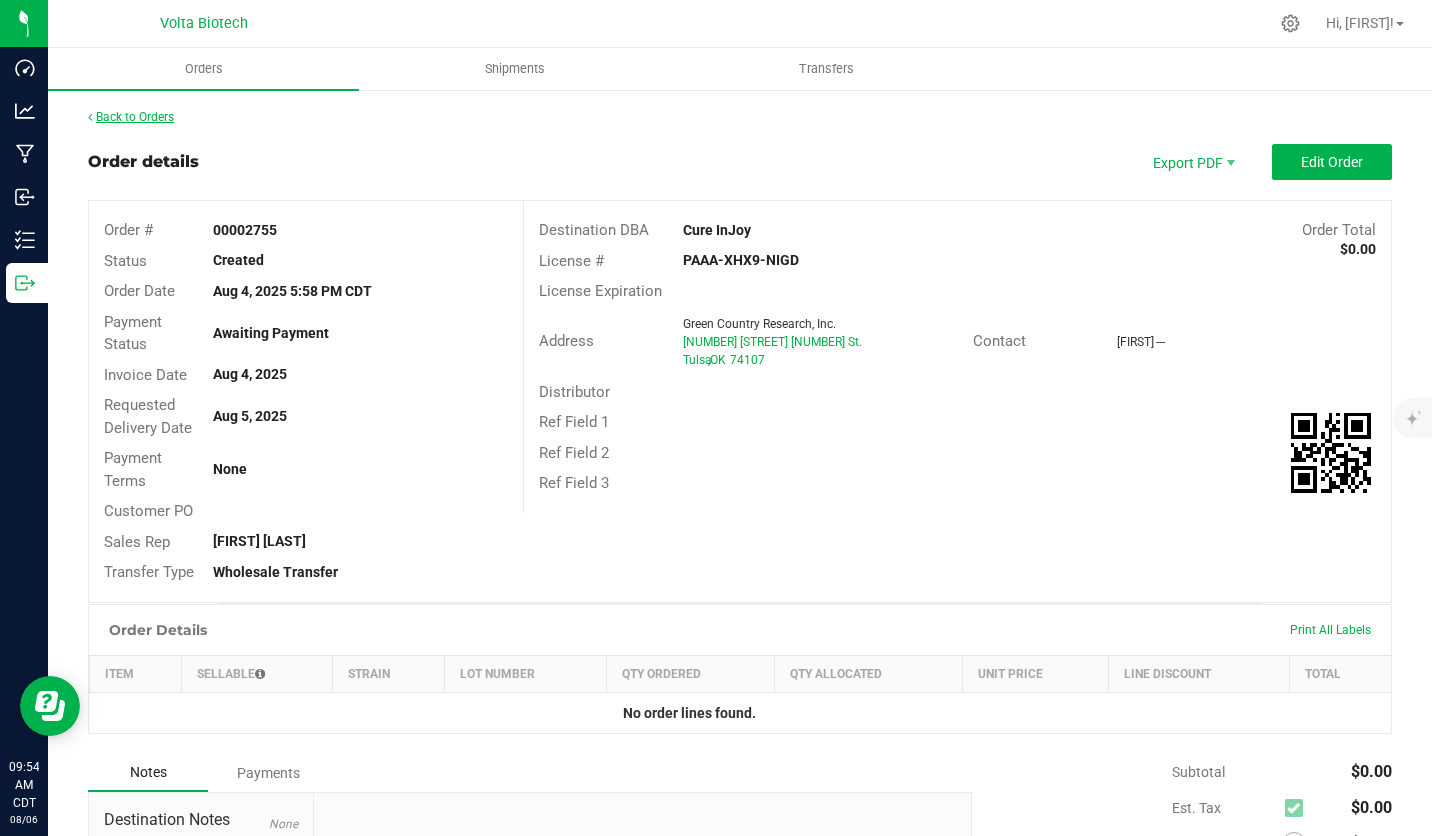 click on "Back to Orders" at bounding box center [131, 117] 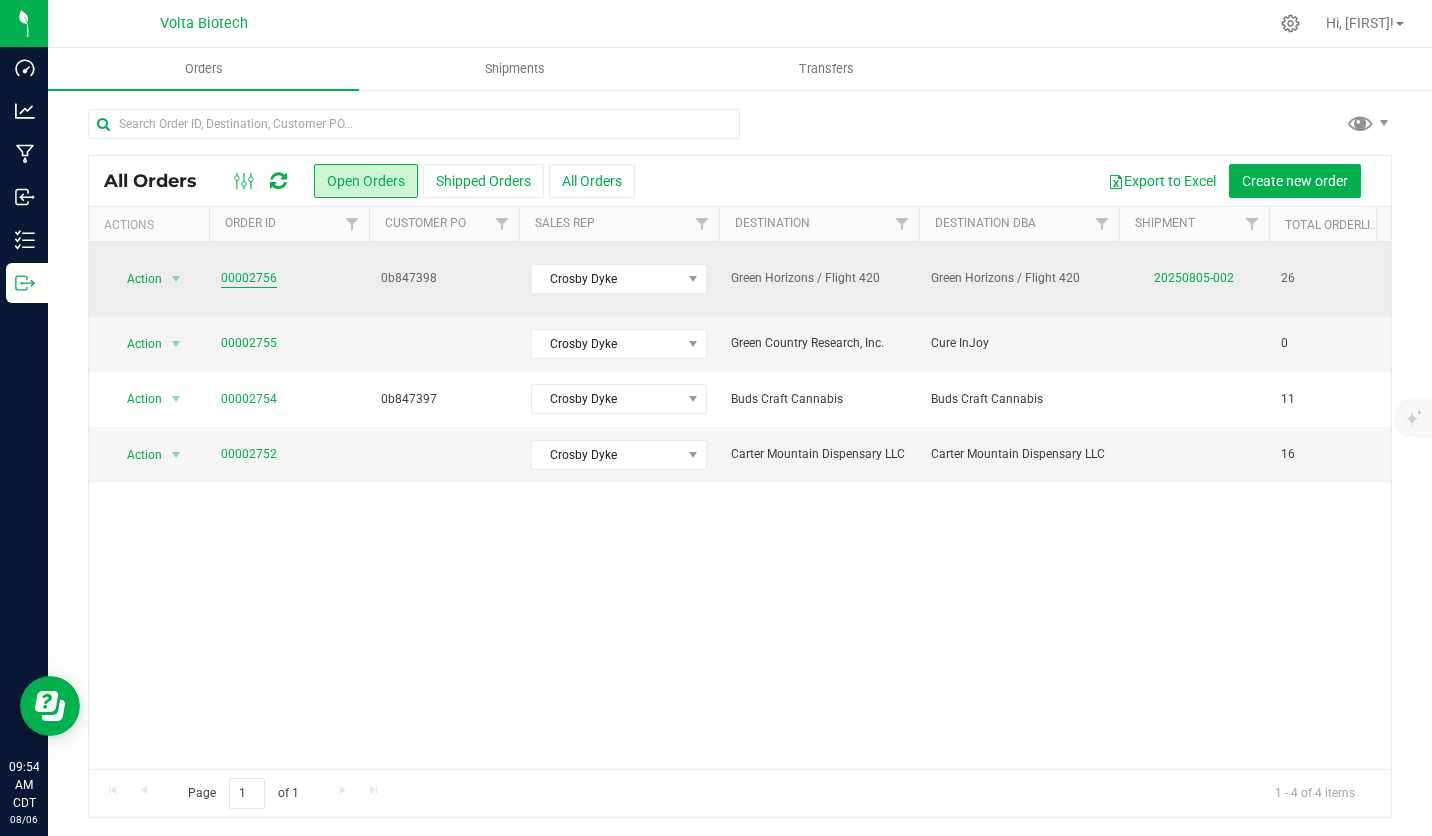 click on "00002756" at bounding box center (249, 278) 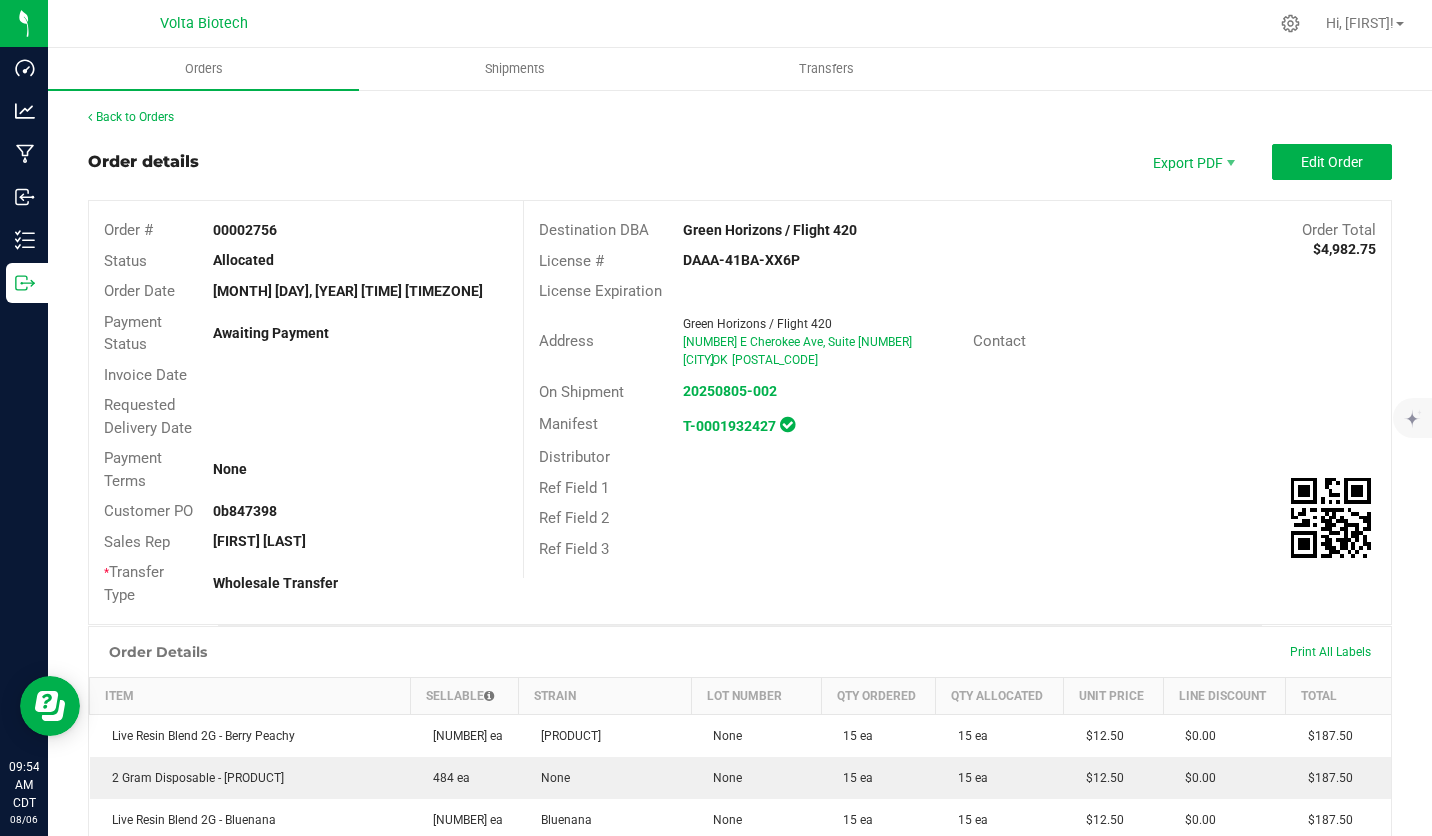 click on "00002756" at bounding box center [245, 230] 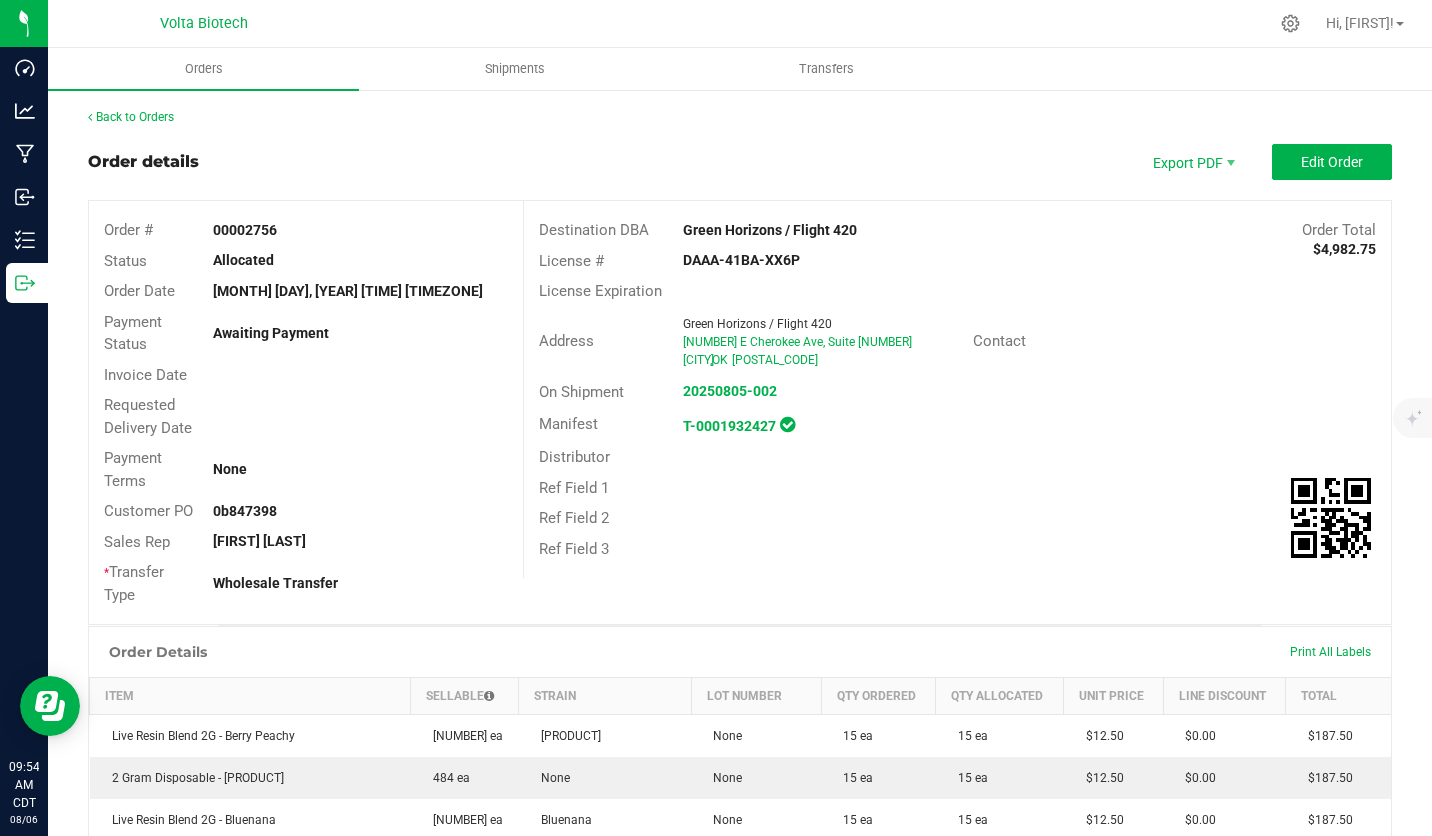 click on "00002756" at bounding box center [245, 230] 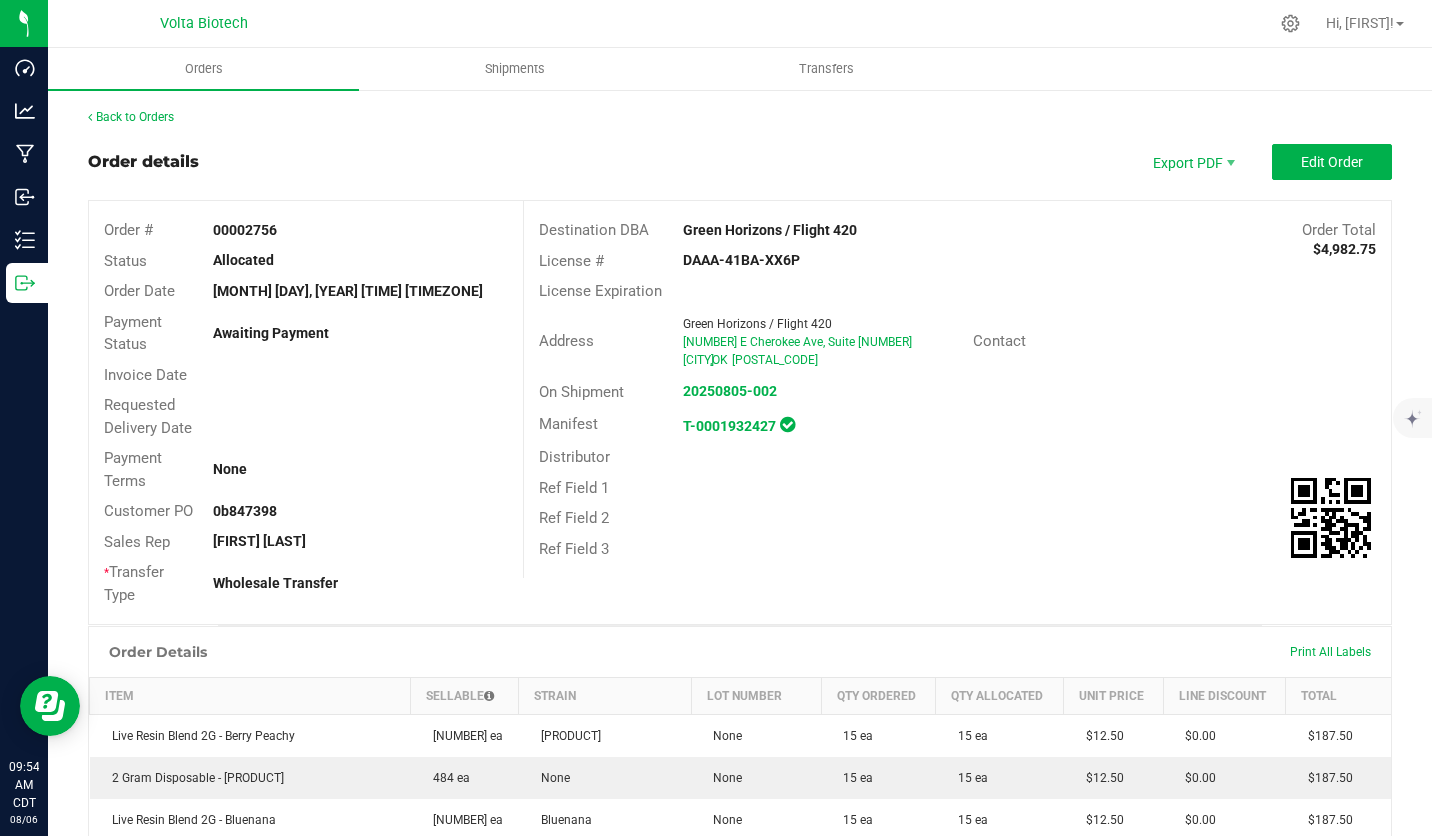 copy on "00002756" 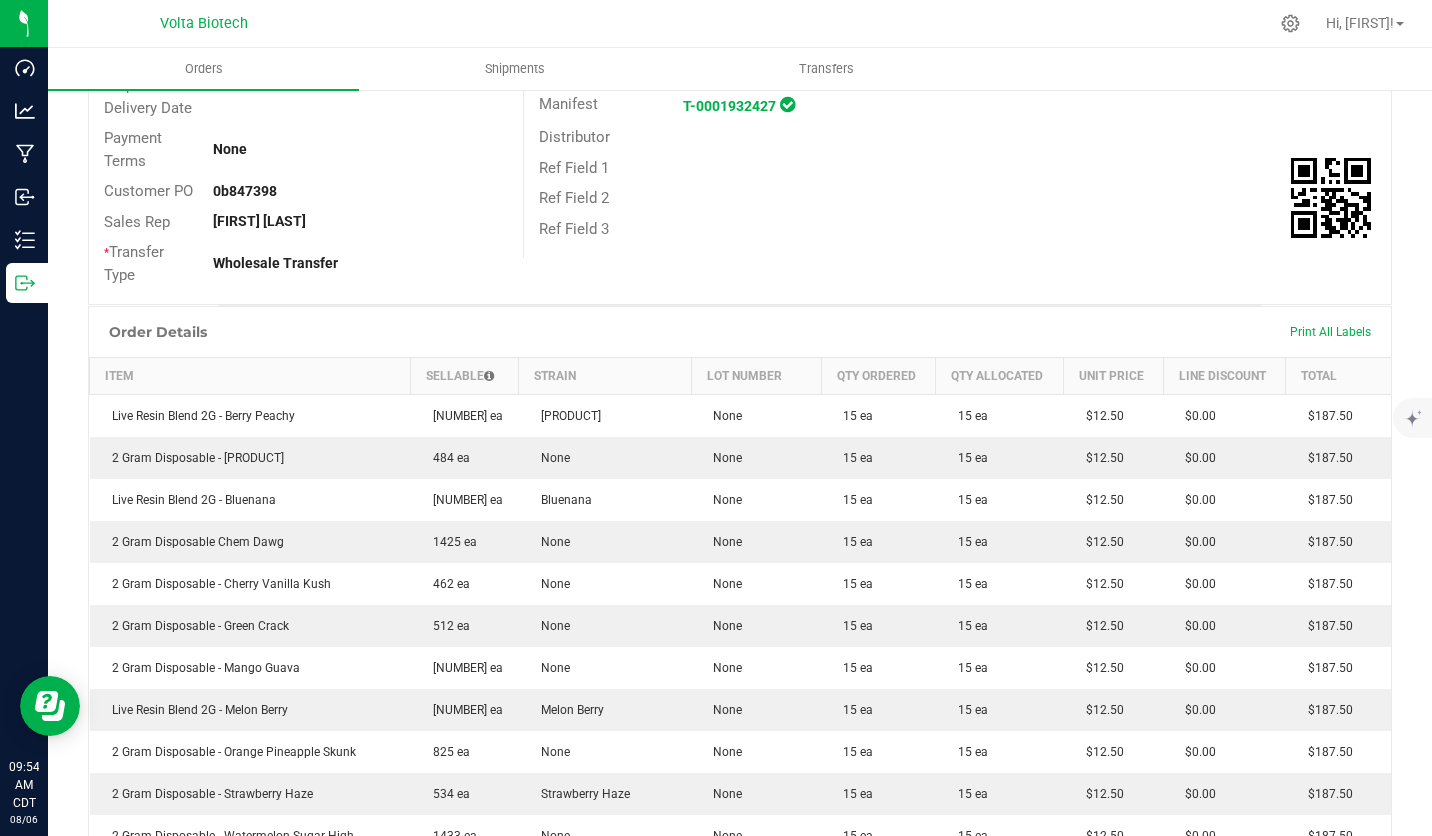 scroll, scrollTop: 0, scrollLeft: 0, axis: both 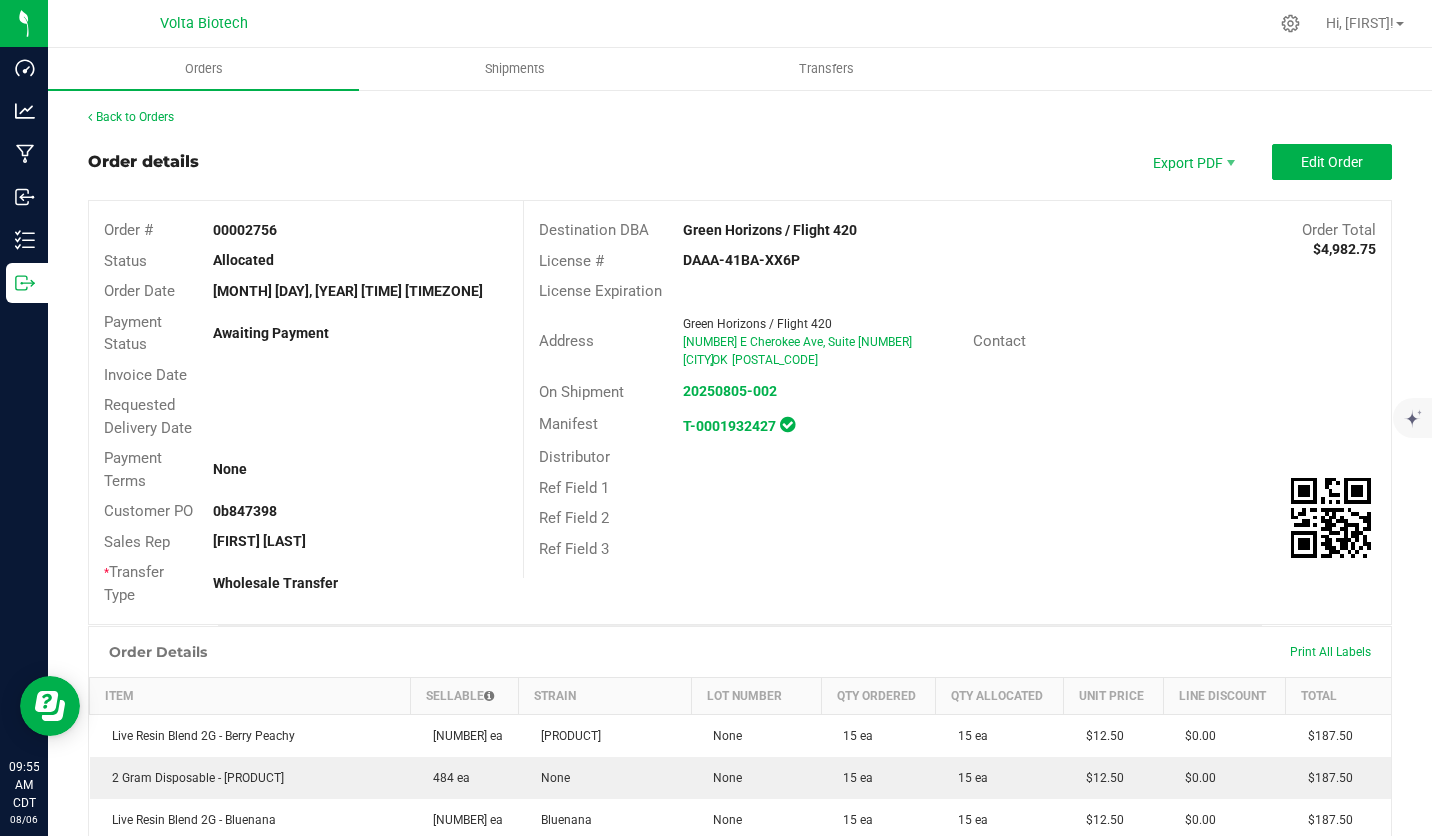 drag, startPoint x: 796, startPoint y: 255, endPoint x: 672, endPoint y: 255, distance: 124 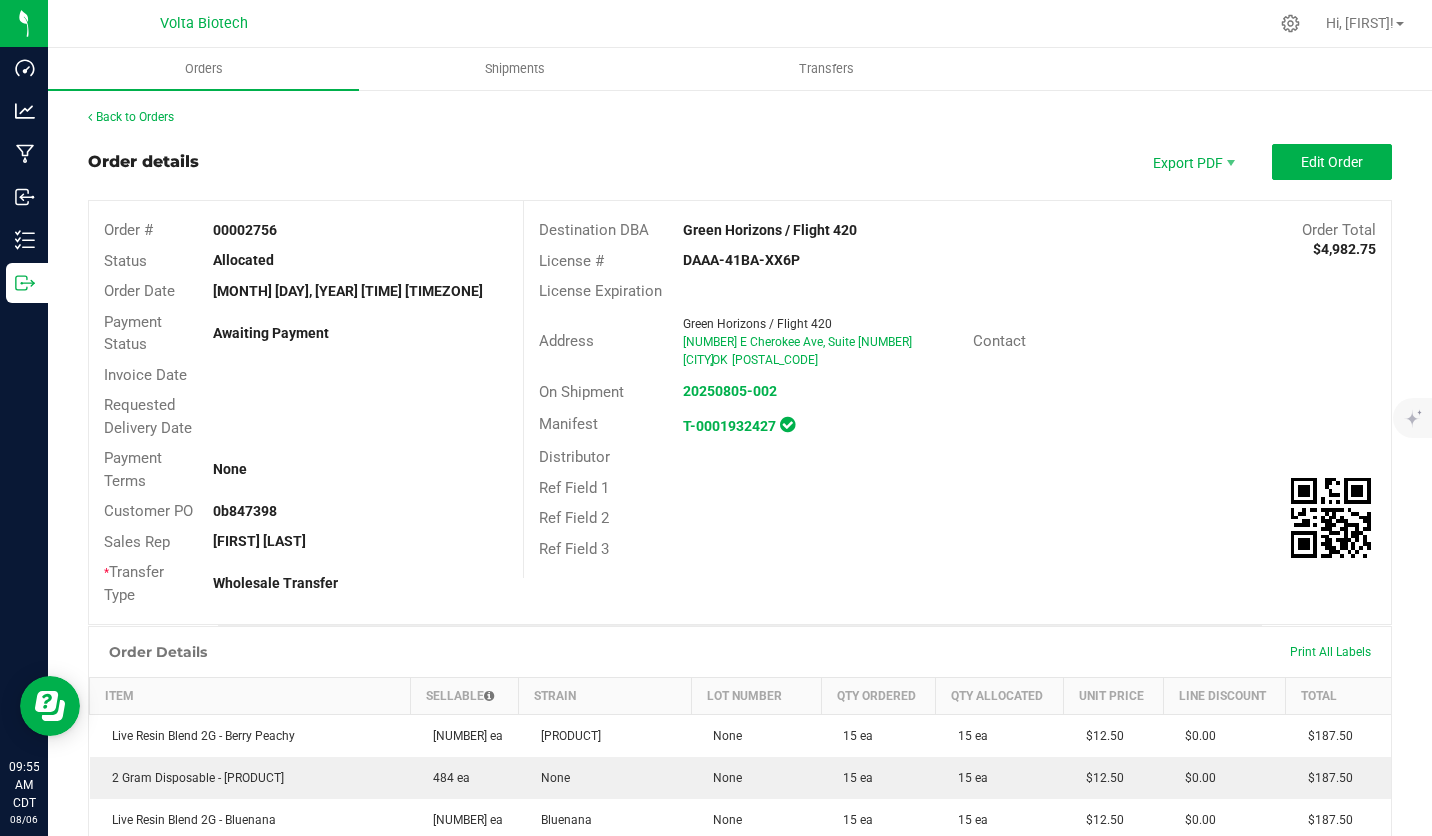 click on "DAAA-41BA-XX6P" at bounding box center [812, 260] 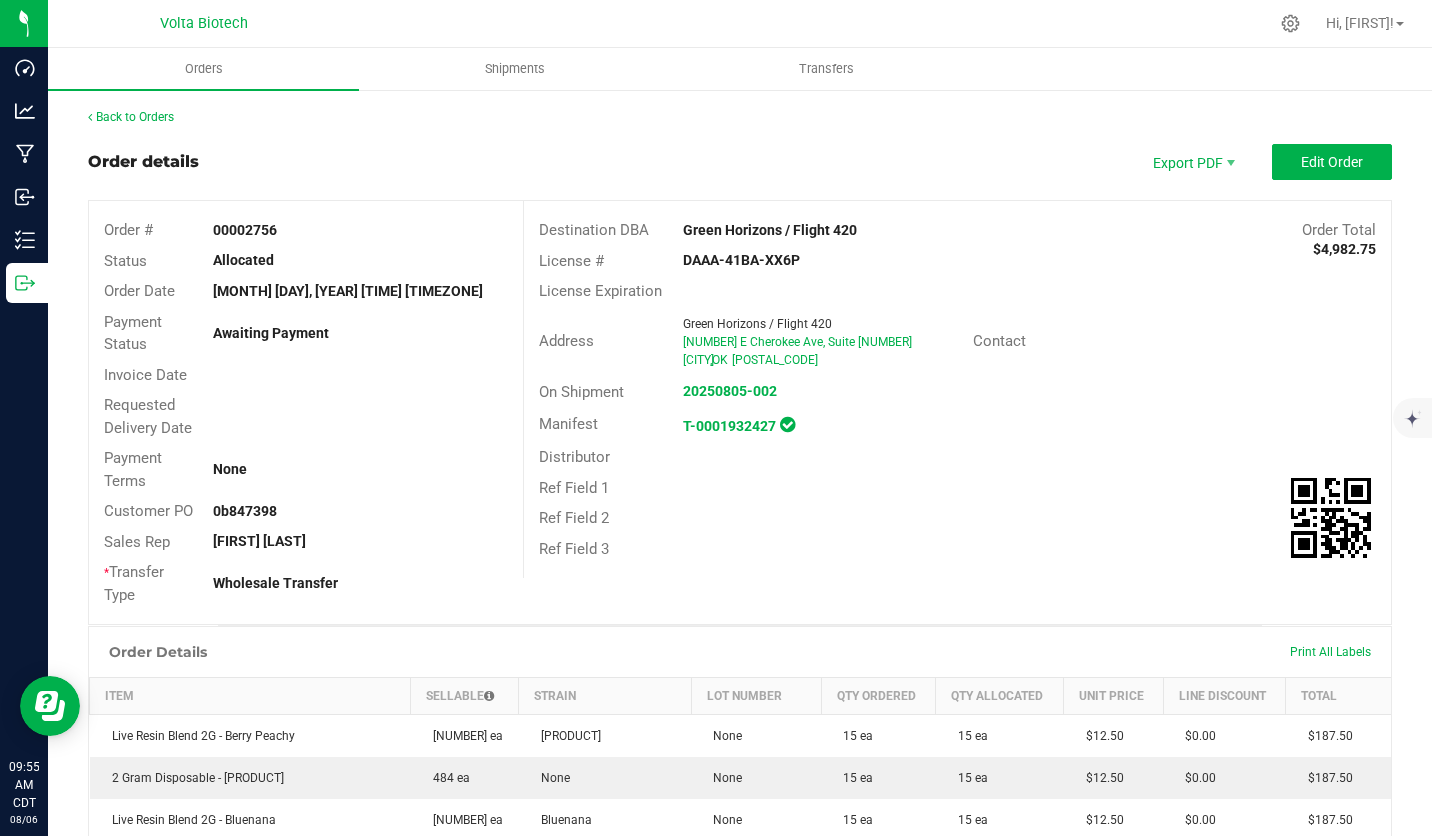 copy on "DAAA-41BA-XX6P" 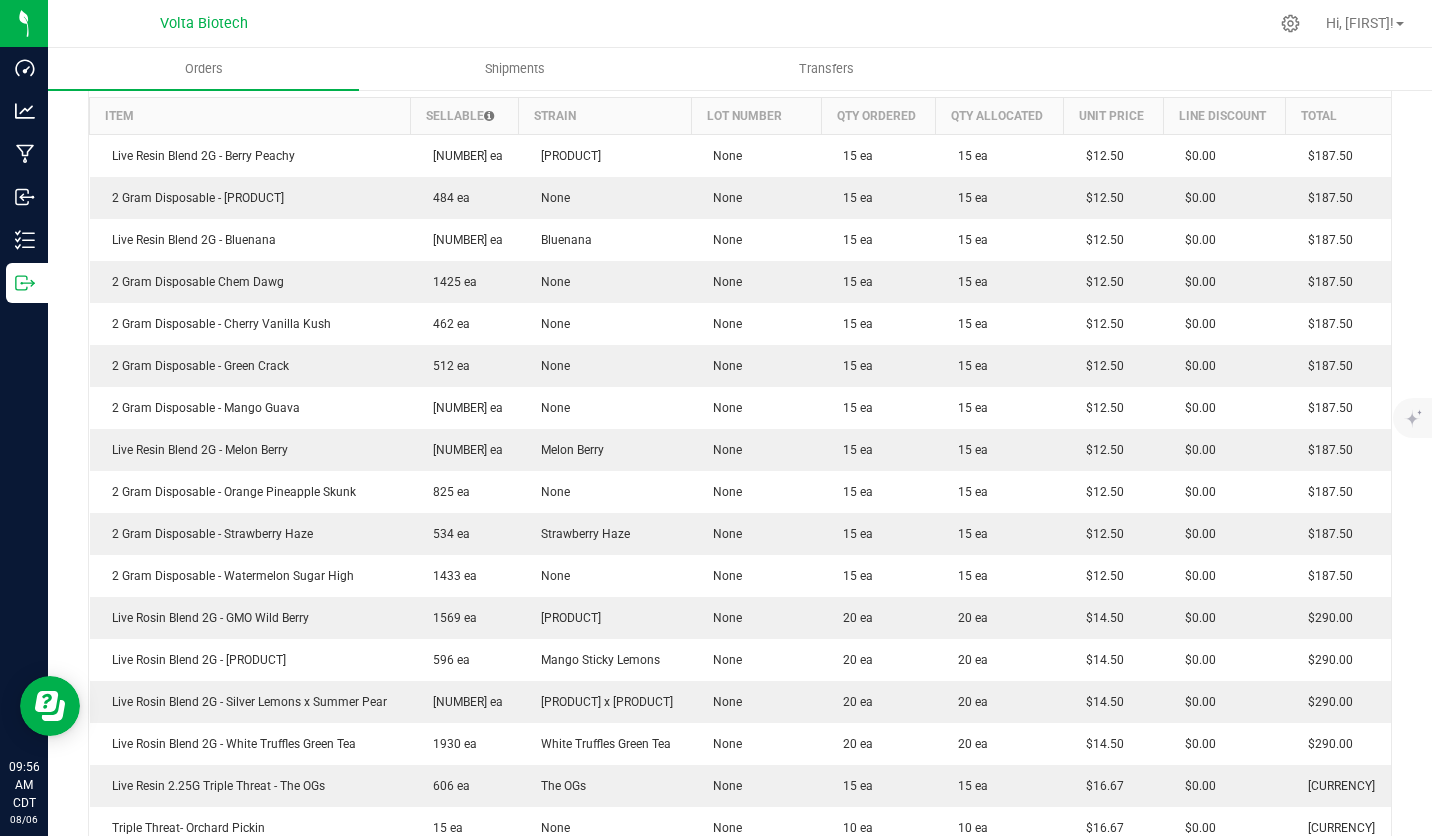 scroll, scrollTop: 600, scrollLeft: 0, axis: vertical 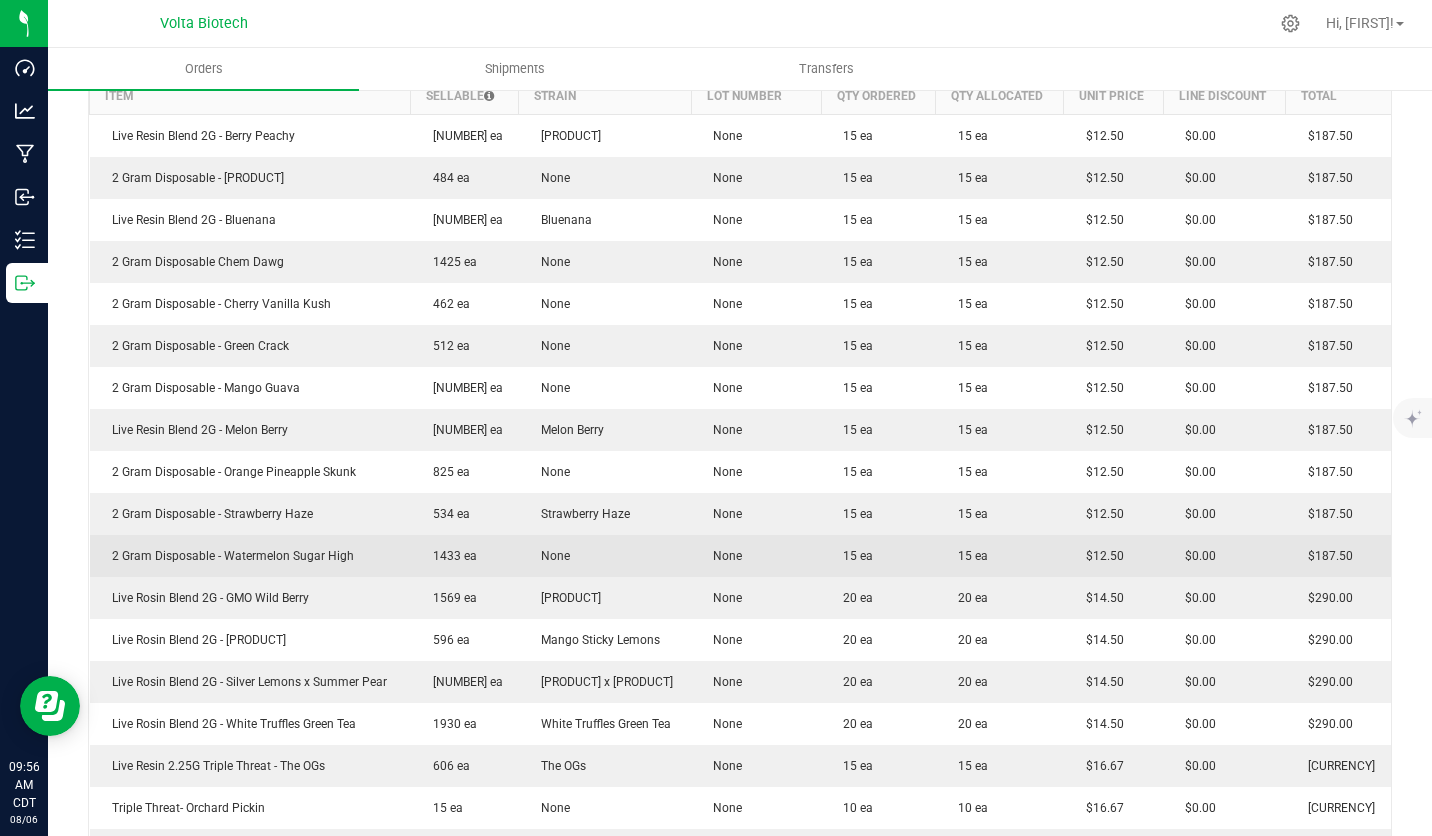 drag, startPoint x: 114, startPoint y: 255, endPoint x: 1286, endPoint y: 541, distance: 1206.3914 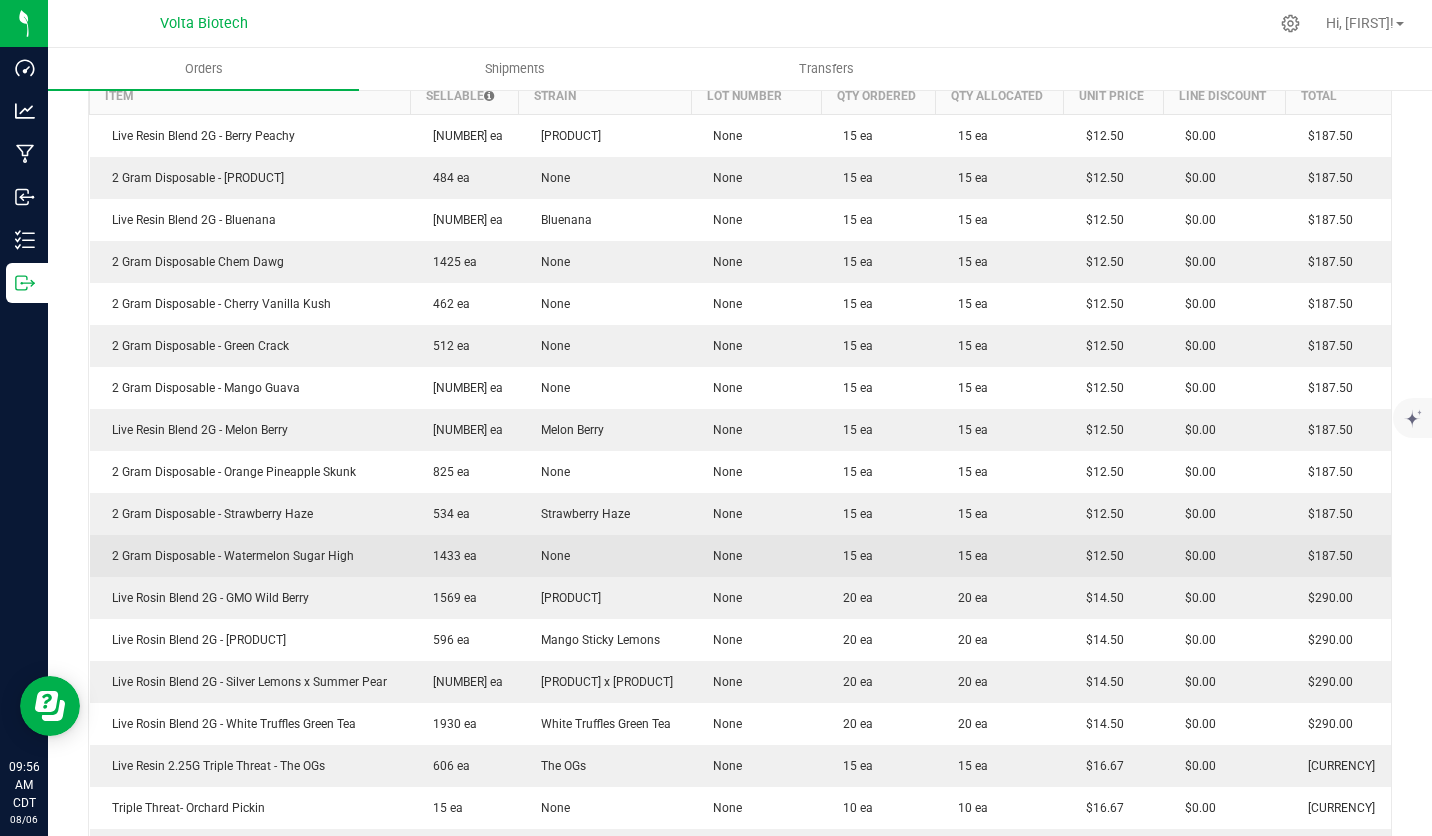 click on "Live Resin Blend [NUMBER]G - [PRODUCT]   [NUMBER] ea   [PRODUCT]   None   [NUMBER] ea   [NUMBER] ea   [CURRENCY]   [CURRENCY]   [CURRENCY]   2 Gram Disposable - [PRODUCT]   [NUMBER] ea   None   None   [NUMBER] ea   [NUMBER] ea   [CURRENCY]   [CURRENCY]   [CURRENCY]   Live Resin Blend [NUMBER]G - [PRODUCT]   [NUMBER] ea   [PRODUCT]   None   [NUMBER] ea   [NUMBER] ea   [CURRENCY]   [CURRENCY]   [CURRENCY]   2 Gram Disposable Chem Dawg   [NUMBER] ea   None   None   [NUMBER] ea   [NUMBER] ea   [CURRENCY]   [CURRENCY]   [CURRENCY]   2 Gram Disposable - [PRODUCT]   [NUMBER] ea   None   None   [NUMBER] ea   [NUMBER] ea   [CURRENCY]   [CURRENCY]   [CURRENCY]   2 Gram Disposable - [PRODUCT]   [NUMBER] ea   None   None   [NUMBER] ea   [NUMBER] ea   [CURRENCY]   [CURRENCY]   [CURRENCY]   2 Gram Disposable - [PRODUCT]   [NUMBER] ea   None   None   [NUMBER] ea   [NUMBER] ea   [CURRENCY]   [CURRENCY]   [CURRENCY]   Live Resin Blend [NUMBER]G - [PRODUCT]   [NUMBER] ea   [PRODUCT]   None   [NUMBER] ea   [NUMBER] ea   [CURRENCY]   [CURRENCY]   [CURRENCY]   2 Gram Disposable - [PRODUCT]   [NUMBER] ea   None   None   [NUMBER] ea   [NUMBER] ea" at bounding box center (741, 661) 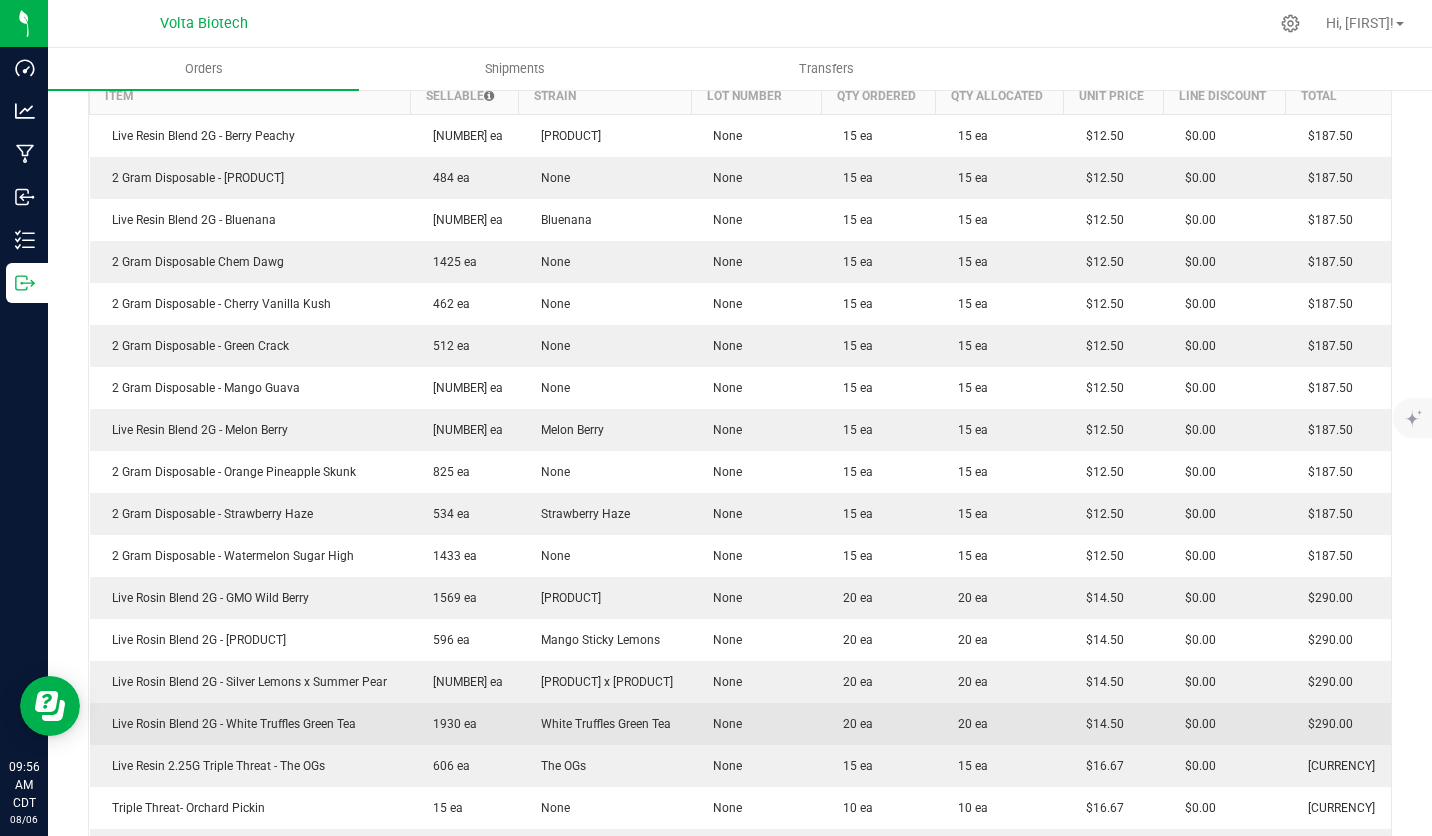 drag, startPoint x: 110, startPoint y: 592, endPoint x: 1366, endPoint y: 718, distance: 1262.3042 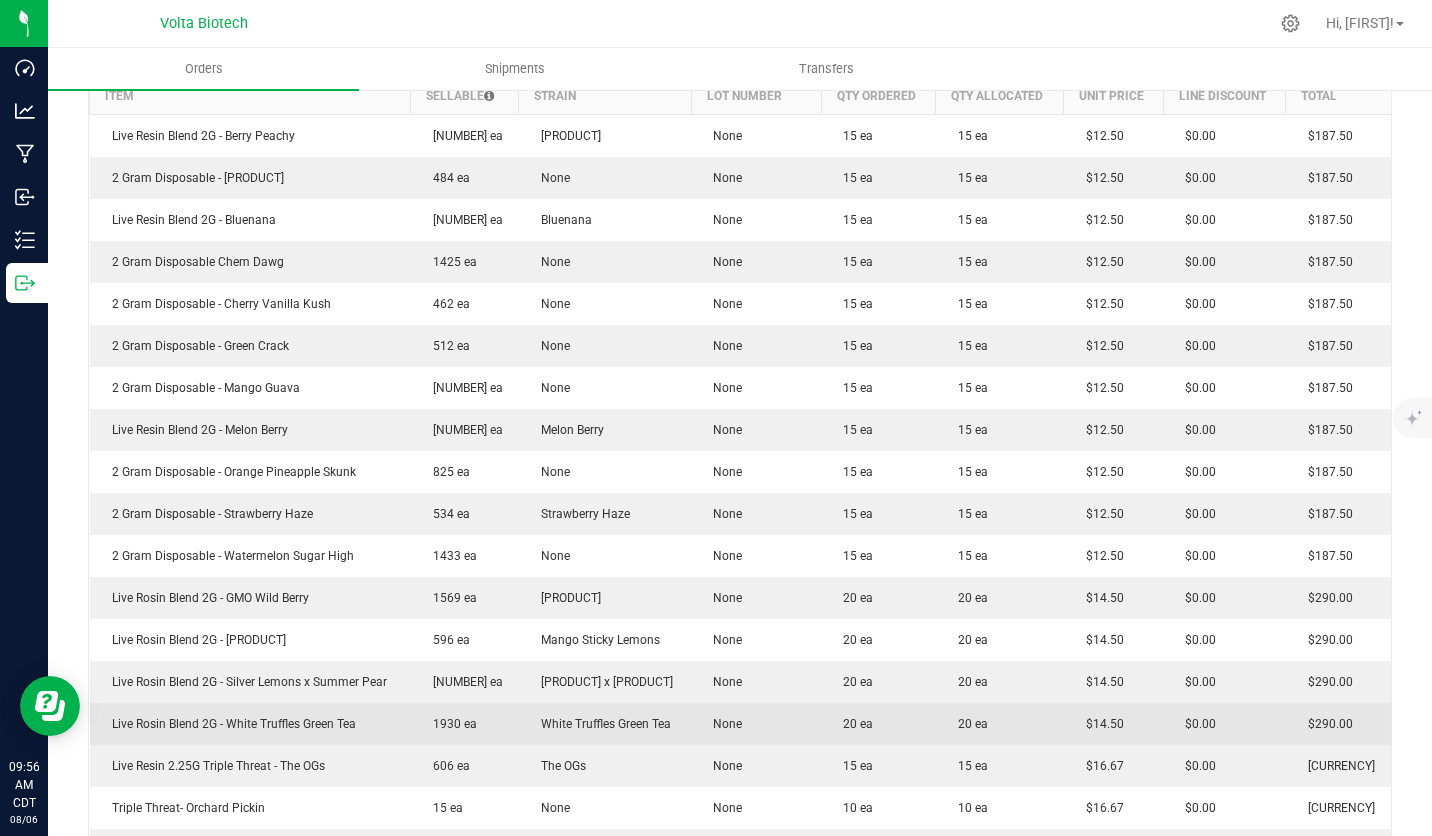 click on "Live Resin Blend [NUMBER]G - [PRODUCT]   [NUMBER] ea   [PRODUCT]   None   [NUMBER] ea   [NUMBER] ea   [CURRENCY]   [CURRENCY]   [CURRENCY]   2 Gram Disposable - [PRODUCT]   [NUMBER] ea   None   None   [NUMBER] ea   [NUMBER] ea   [CURRENCY]   [CURRENCY]   [CURRENCY]   Live Resin Blend [NUMBER]G - [PRODUCT]   [NUMBER] ea   [PRODUCT]   None   [NUMBER] ea   [NUMBER] ea   [CURRENCY]   [CURRENCY]   [CURRENCY]   2 Gram Disposable Chem Dawg   [NUMBER] ea   None   None   [NUMBER] ea   [NUMBER] ea   [CURRENCY]   [CURRENCY]   [CURRENCY]   2 Gram Disposable - [PRODUCT]   [NUMBER] ea   None   None   [NUMBER] ea   [NUMBER] ea   [CURRENCY]   [CURRENCY]   [CURRENCY]   2 Gram Disposable - [PRODUCT]   [NUMBER] ea   None   None   [NUMBER] ea   [NUMBER] ea   [CURRENCY]   [CURRENCY]   [CURRENCY]   2 Gram Disposable - [PRODUCT]   [NUMBER] ea   None   None   [NUMBER] ea   [NUMBER] ea   [CURRENCY]   [CURRENCY]   [CURRENCY]   Live Resin Blend [NUMBER]G - [PRODUCT]   [NUMBER] ea   [PRODUCT]   None   [NUMBER] ea   [NUMBER] ea   [CURRENCY]   [CURRENCY]   [CURRENCY]   2 Gram Disposable - [PRODUCT]   [NUMBER] ea   None   None   [NUMBER] ea   [NUMBER] ea" at bounding box center [741, 661] 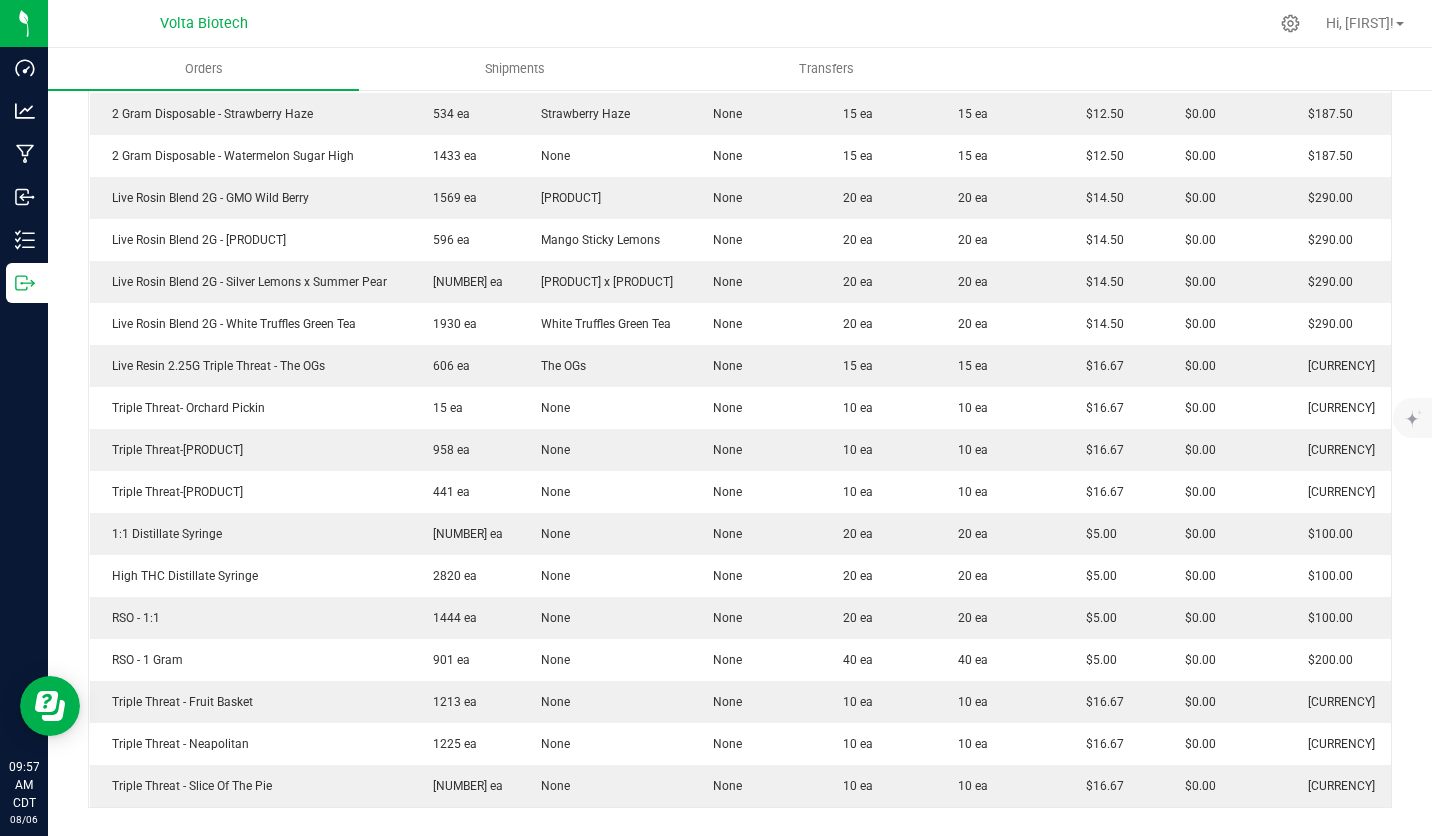 scroll, scrollTop: 1100, scrollLeft: 0, axis: vertical 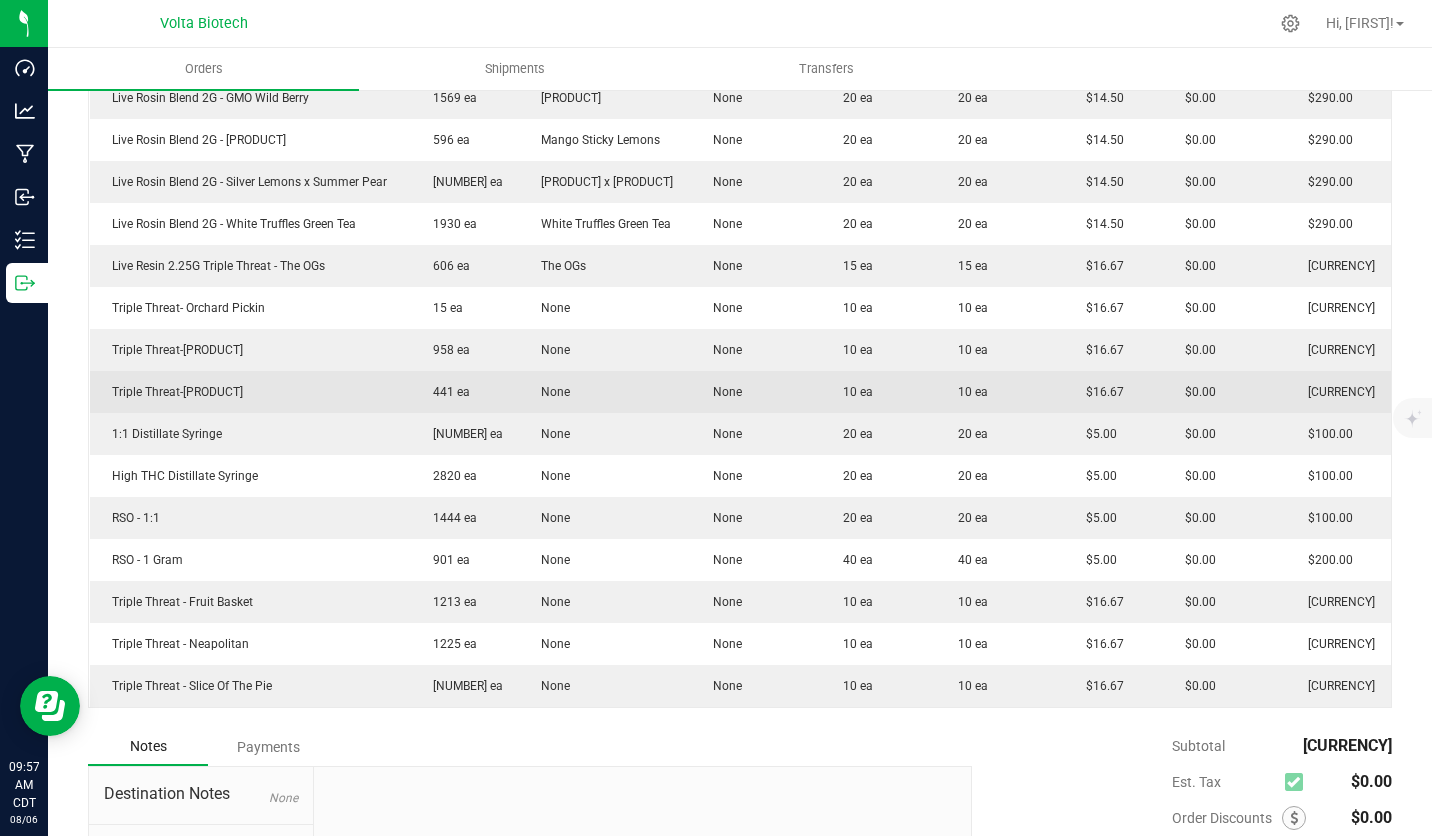 drag, startPoint x: 119, startPoint y: 270, endPoint x: 942, endPoint y: 382, distance: 830.58594 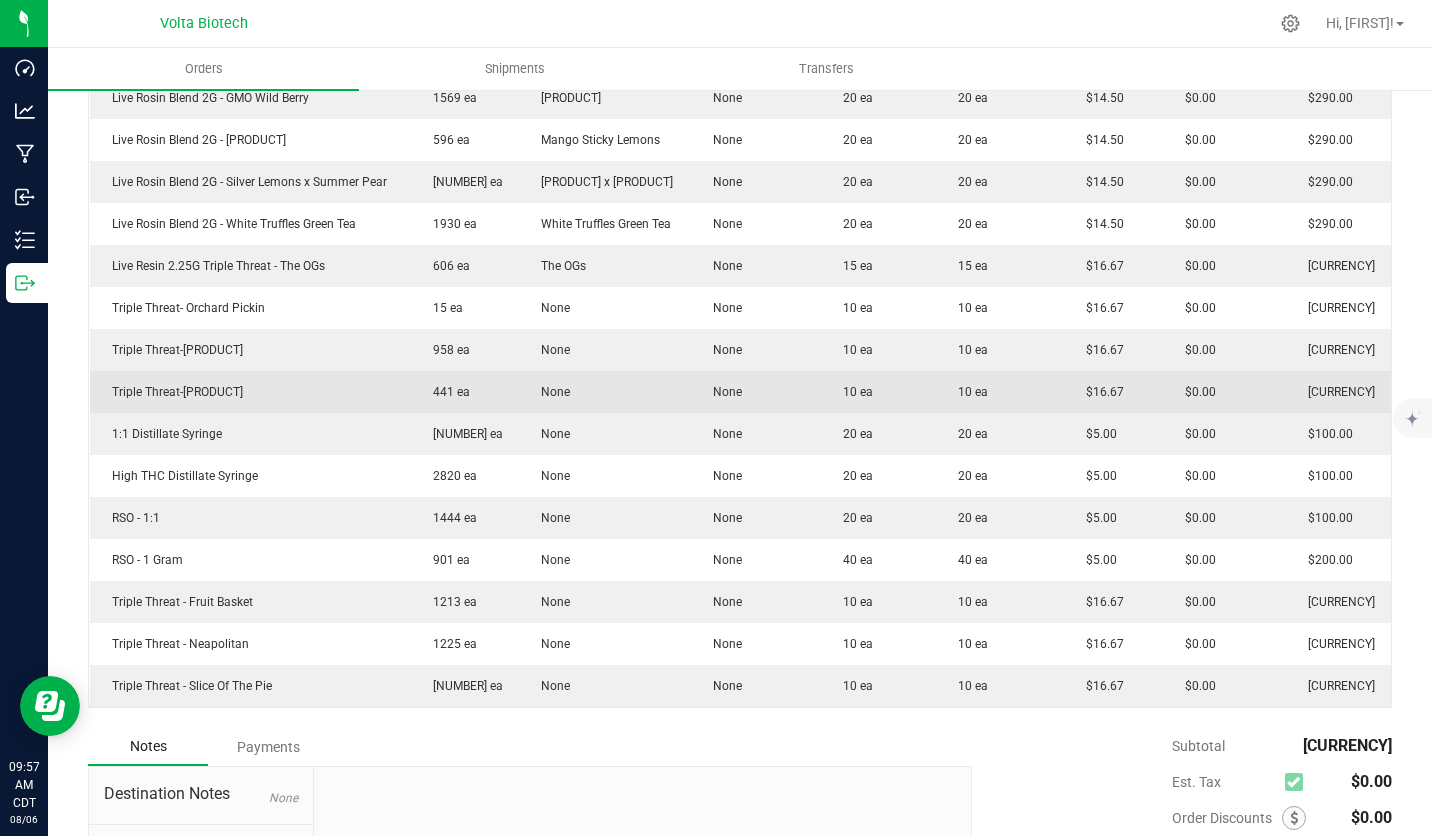 click on "Live Resin Blend [NUMBER]G - [PRODUCT]   [NUMBER] ea   [PRODUCT]   None   [NUMBER] ea   [NUMBER] ea   [CURRENCY]   [CURRENCY]   [CURRENCY]   2 Gram Disposable - [PRODUCT]   [NUMBER] ea   None   None   [NUMBER] ea   [NUMBER] ea   [CURRENCY]   [CURRENCY]   [CURRENCY]   Live Resin Blend [NUMBER]G - [PRODUCT]   [NUMBER] ea   [PRODUCT]   None   [NUMBER] ea   [NUMBER] ea   [CURRENCY]   [CURRENCY]   [CURRENCY]   2 Gram Disposable Chem Dawg   [NUMBER] ea   None   None   [NUMBER] ea   [NUMBER] ea   [CURRENCY]   [CURRENCY]   [CURRENCY]   2 Gram Disposable - [PRODUCT]   [NUMBER] ea   None   None   [NUMBER] ea   [NUMBER] ea   [CURRENCY]   [CURRENCY]   [CURRENCY]   2 Gram Disposable - [PRODUCT]   [NUMBER] ea   None   None   [NUMBER] ea   [NUMBER] ea   [CURRENCY]   [CURRENCY]   [CURRENCY]   2 Gram Disposable - [PRODUCT]   [NUMBER] ea   None   None   [NUMBER] ea   [NUMBER] ea   [CURRENCY]   [CURRENCY]   [CURRENCY]   Live Resin Blend [NUMBER]G - [PRODUCT]   [NUMBER] ea   [PRODUCT]   None   [NUMBER] ea   [NUMBER] ea   [CURRENCY]   [CURRENCY]   [CURRENCY]   2 Gram Disposable - [PRODUCT]   [NUMBER] ea   None   None   [NUMBER] ea   [NUMBER] ea" at bounding box center [741, 161] 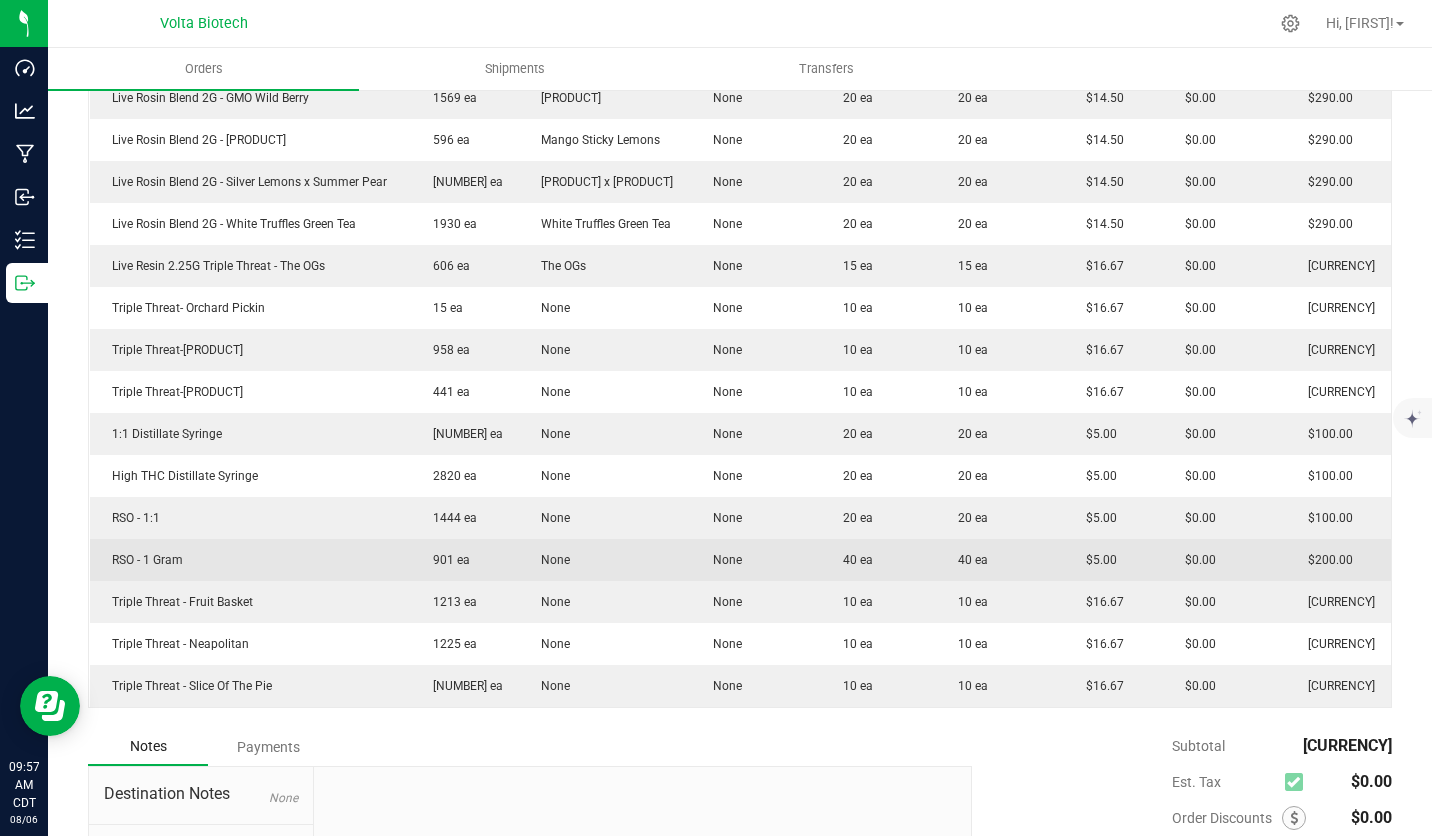 drag, startPoint x: 121, startPoint y: 434, endPoint x: 935, endPoint y: 557, distance: 823.24054 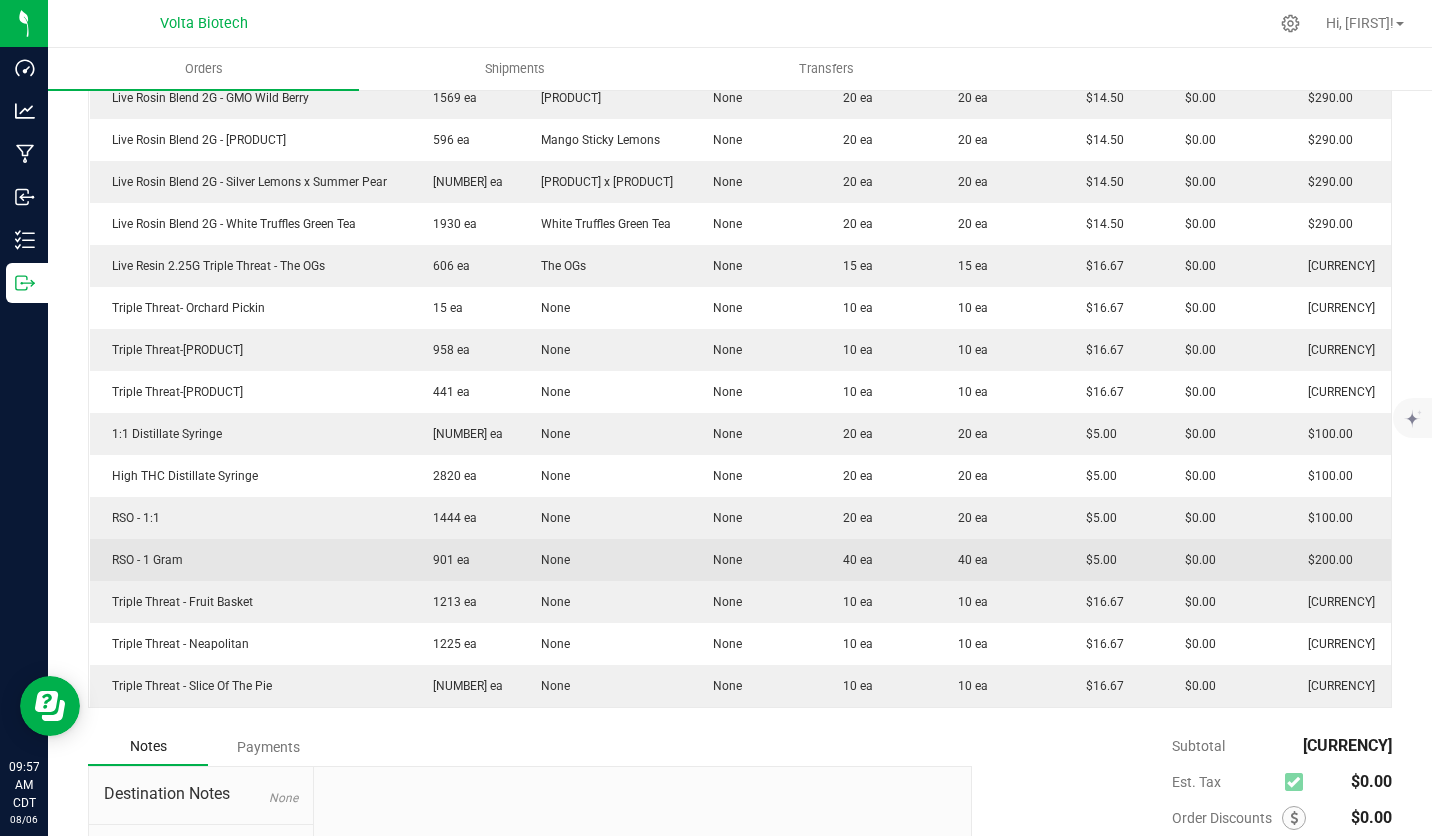 click on "Live Resin Blend [NUMBER]G - [PRODUCT]   [NUMBER] ea   [PRODUCT]   None   [NUMBER] ea   [NUMBER] ea   [CURRENCY]   [CURRENCY]   [CURRENCY]   2 Gram Disposable - [PRODUCT]   [NUMBER] ea   None   None   [NUMBER] ea   [NUMBER] ea   [CURRENCY]   [CURRENCY]   [CURRENCY]   Live Resin Blend [NUMBER]G - [PRODUCT]   [NUMBER] ea   [PRODUCT]   None   [NUMBER] ea   [NUMBER] ea   [CURRENCY]   [CURRENCY]   [CURRENCY]   2 Gram Disposable Chem Dawg   [NUMBER] ea   None   None   [NUMBER] ea   [NUMBER] ea   [CURRENCY]   [CURRENCY]   [CURRENCY]   2 Gram Disposable - [PRODUCT]   [NUMBER] ea   None   None   [NUMBER] ea   [NUMBER] ea   [CURRENCY]   [CURRENCY]   [CURRENCY]   2 Gram Disposable - [PRODUCT]   [NUMBER] ea   None   None   [NUMBER] ea   [NUMBER] ea   [CURRENCY]   [CURRENCY]   [CURRENCY]   2 Gram Disposable - [PRODUCT]   [NUMBER] ea   None   None   [NUMBER] ea   [NUMBER] ea   [CURRENCY]   [CURRENCY]   [CURRENCY]   Live Resin Blend [NUMBER]G - [PRODUCT]   [NUMBER] ea   [PRODUCT]   None   [NUMBER] ea   [NUMBER] ea   [CURRENCY]   [CURRENCY]   [CURRENCY]   2 Gram Disposable - [PRODUCT]   [NUMBER] ea   None   None   [NUMBER] ea   [NUMBER] ea" at bounding box center [741, 161] 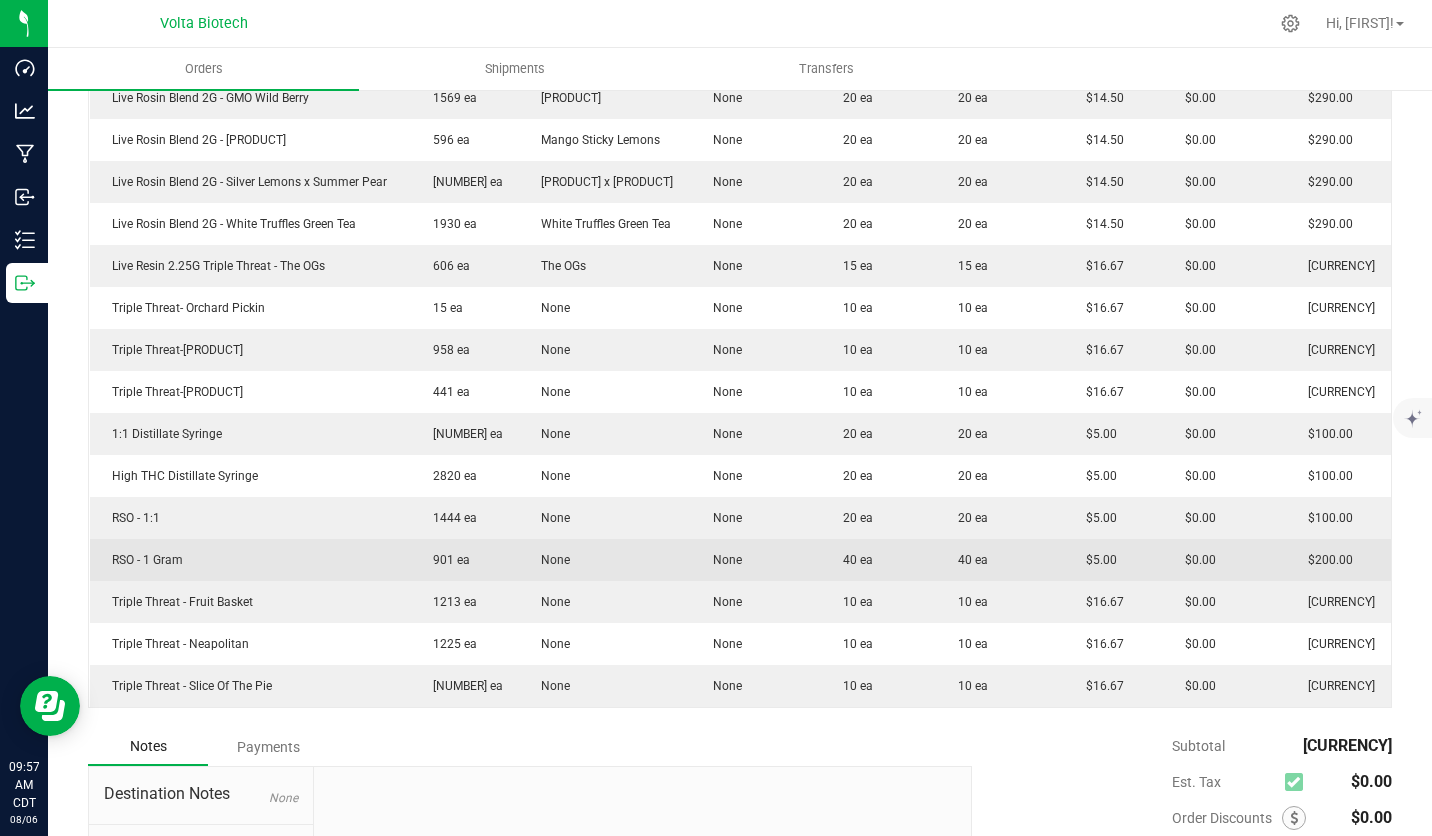 click on "RSO - 1 Gram" at bounding box center [142, 560] 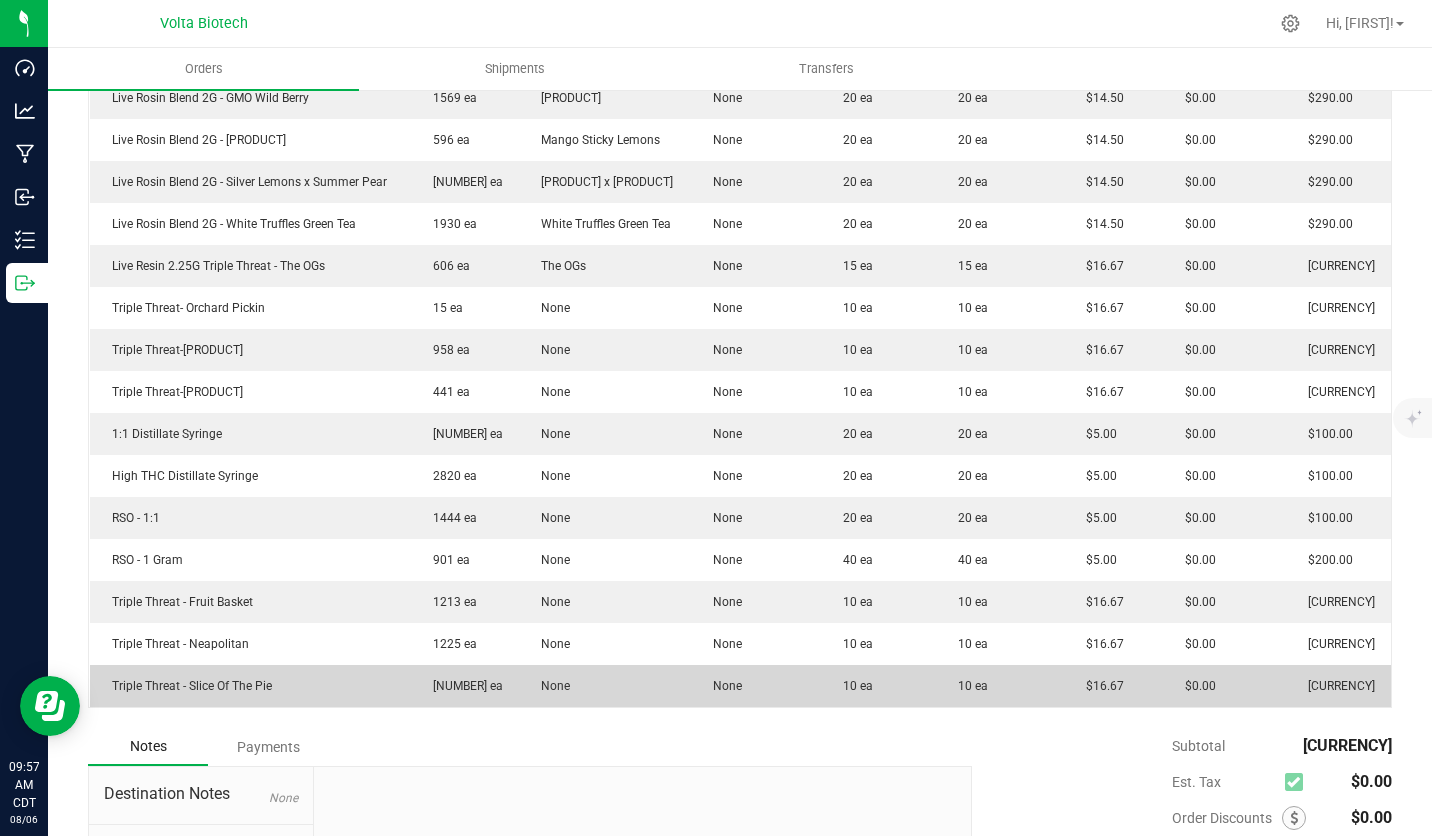 drag, startPoint x: 153, startPoint y: 596, endPoint x: 1009, endPoint y: 675, distance: 859.6377 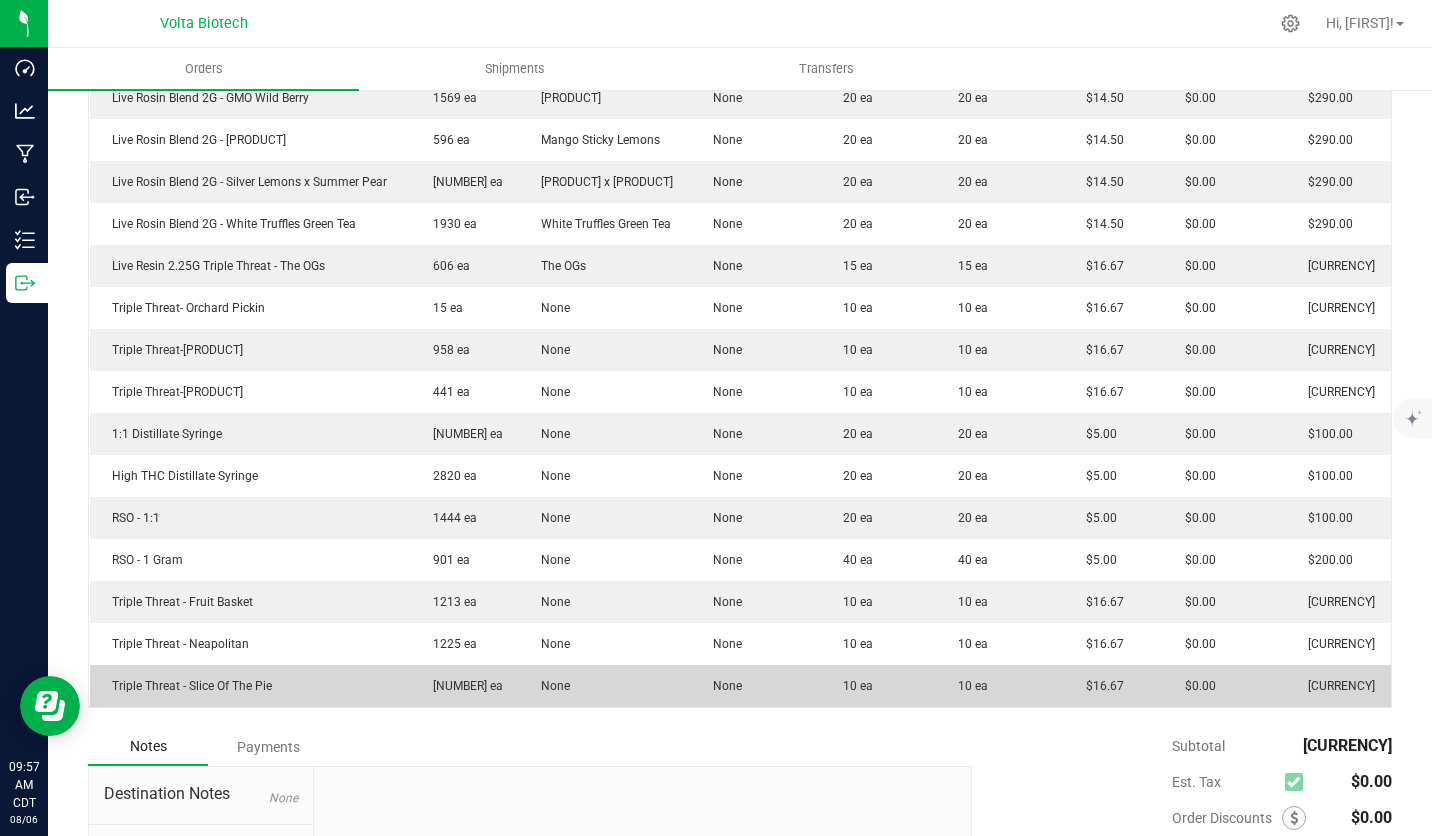 click on "Live Resin Blend [NUMBER]G - [PRODUCT]   [NUMBER] ea   [PRODUCT]   None   [NUMBER] ea   [NUMBER] ea   [CURRENCY]   [CURRENCY]   [CURRENCY]   2 Gram Disposable - [PRODUCT]   [NUMBER] ea   None   None   [NUMBER] ea   [NUMBER] ea   [CURRENCY]   [CURRENCY]   [CURRENCY]   Live Resin Blend [NUMBER]G - [PRODUCT]   [NUMBER] ea   [PRODUCT]   None   [NUMBER] ea   [NUMBER] ea   [CURRENCY]   [CURRENCY]   [CURRENCY]   2 Gram Disposable Chem Dawg   [NUMBER] ea   None   None   [NUMBER] ea   [NUMBER] ea   [CURRENCY]   [CURRENCY]   [CURRENCY]   2 Gram Disposable - [PRODUCT]   [NUMBER] ea   None   None   [NUMBER] ea   [NUMBER] ea   [CURRENCY]   [CURRENCY]   [CURRENCY]   2 Gram Disposable - [PRODUCT]   [NUMBER] ea   None   None   [NUMBER] ea   [NUMBER] ea   [CURRENCY]   [CURRENCY]   [CURRENCY]   2 Gram Disposable - [PRODUCT]   [NUMBER] ea   None   None   [NUMBER] ea   [NUMBER] ea   [CURRENCY]   [CURRENCY]   [CURRENCY]   Live Resin Blend [NUMBER]G - [PRODUCT]   [NUMBER] ea   [PRODUCT]   None   [NUMBER] ea   [NUMBER] ea   [CURRENCY]   [CURRENCY]   [CURRENCY]   2 Gram Disposable - [PRODUCT]   [NUMBER] ea   None   None   [NUMBER] ea   [NUMBER] ea" at bounding box center (741, 161) 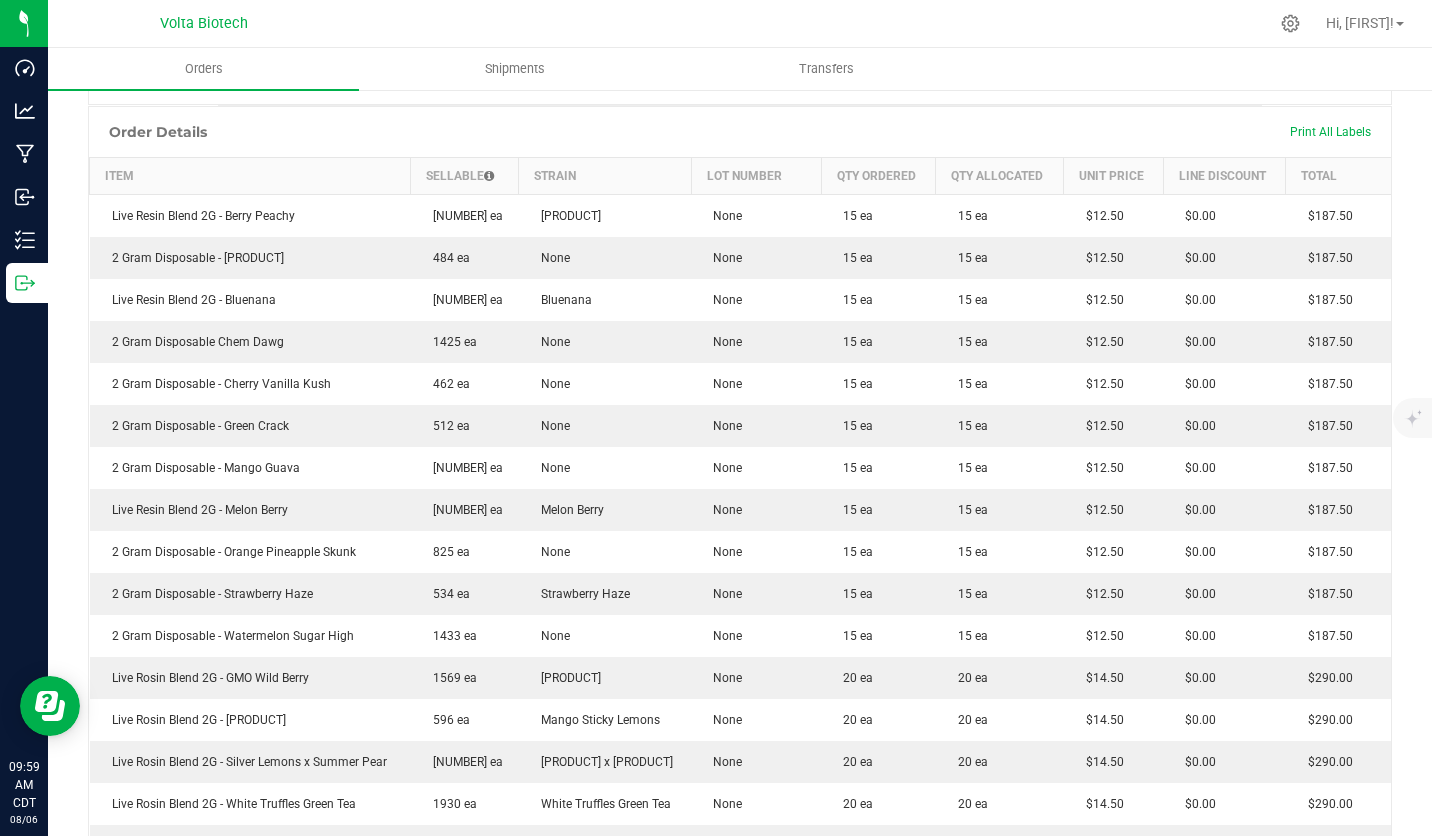 scroll, scrollTop: 0, scrollLeft: 0, axis: both 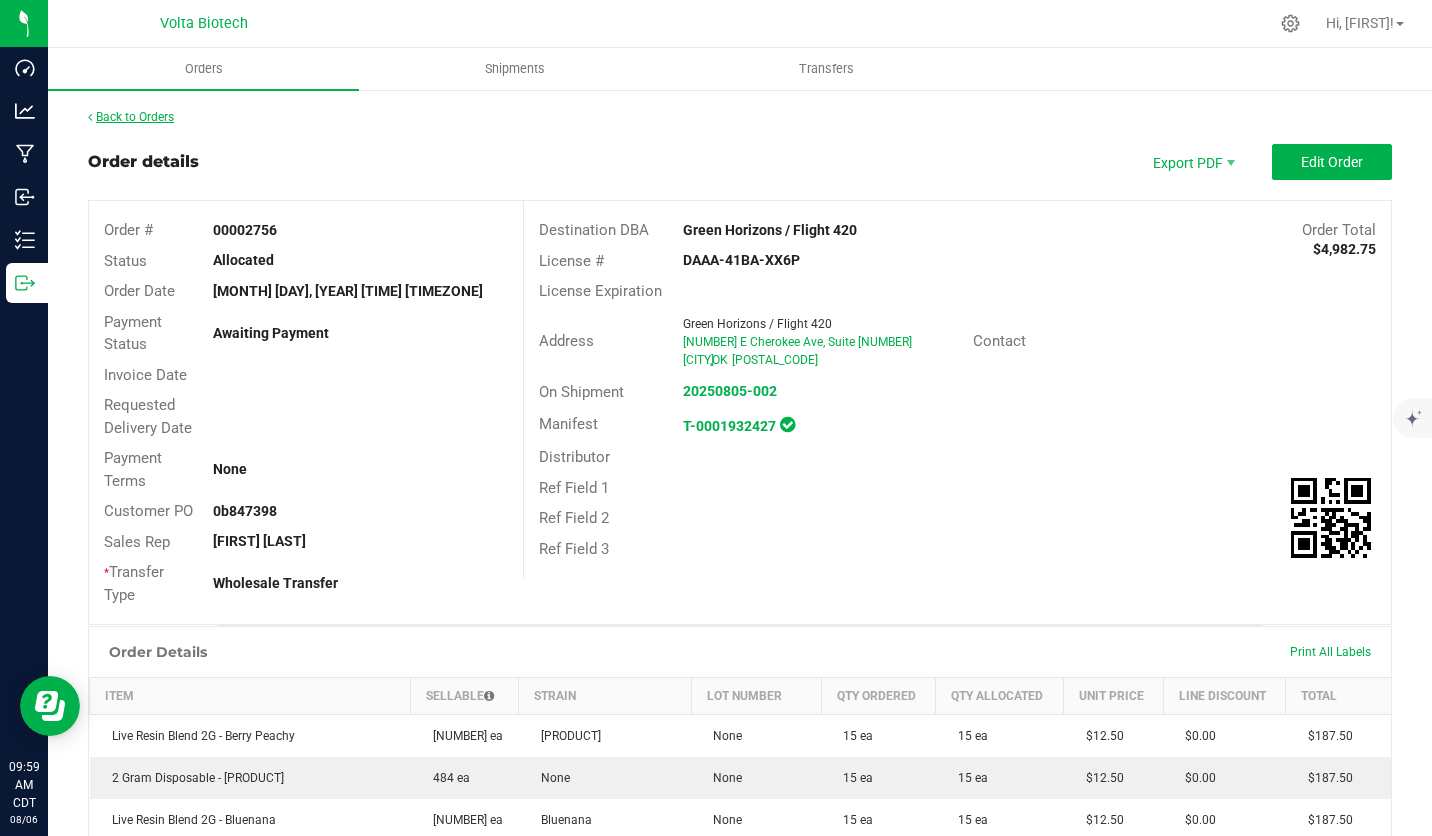click on "Back to Orders" at bounding box center (131, 117) 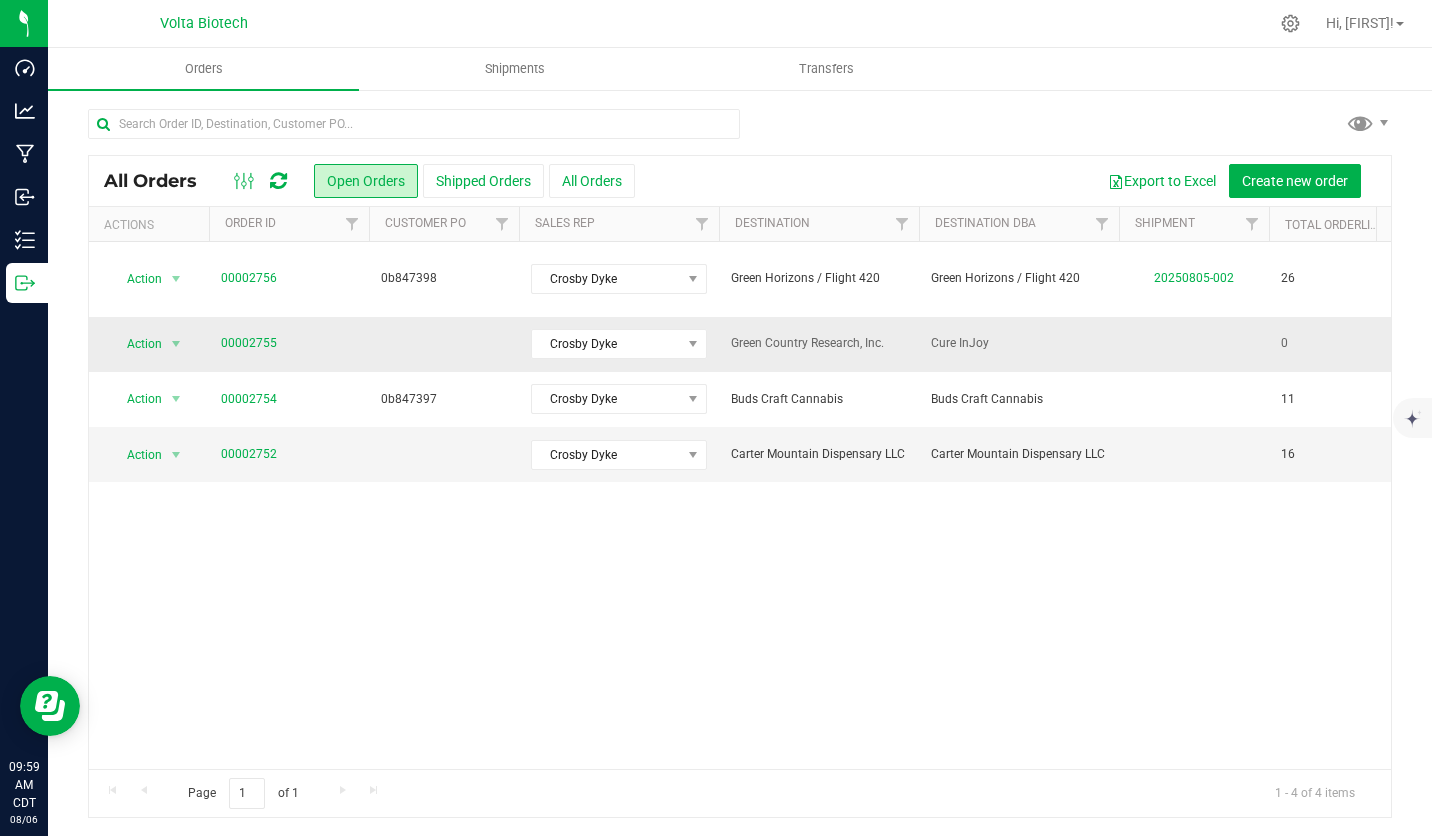 drag, startPoint x: 1000, startPoint y: 317, endPoint x: 928, endPoint y: 315, distance: 72.02777 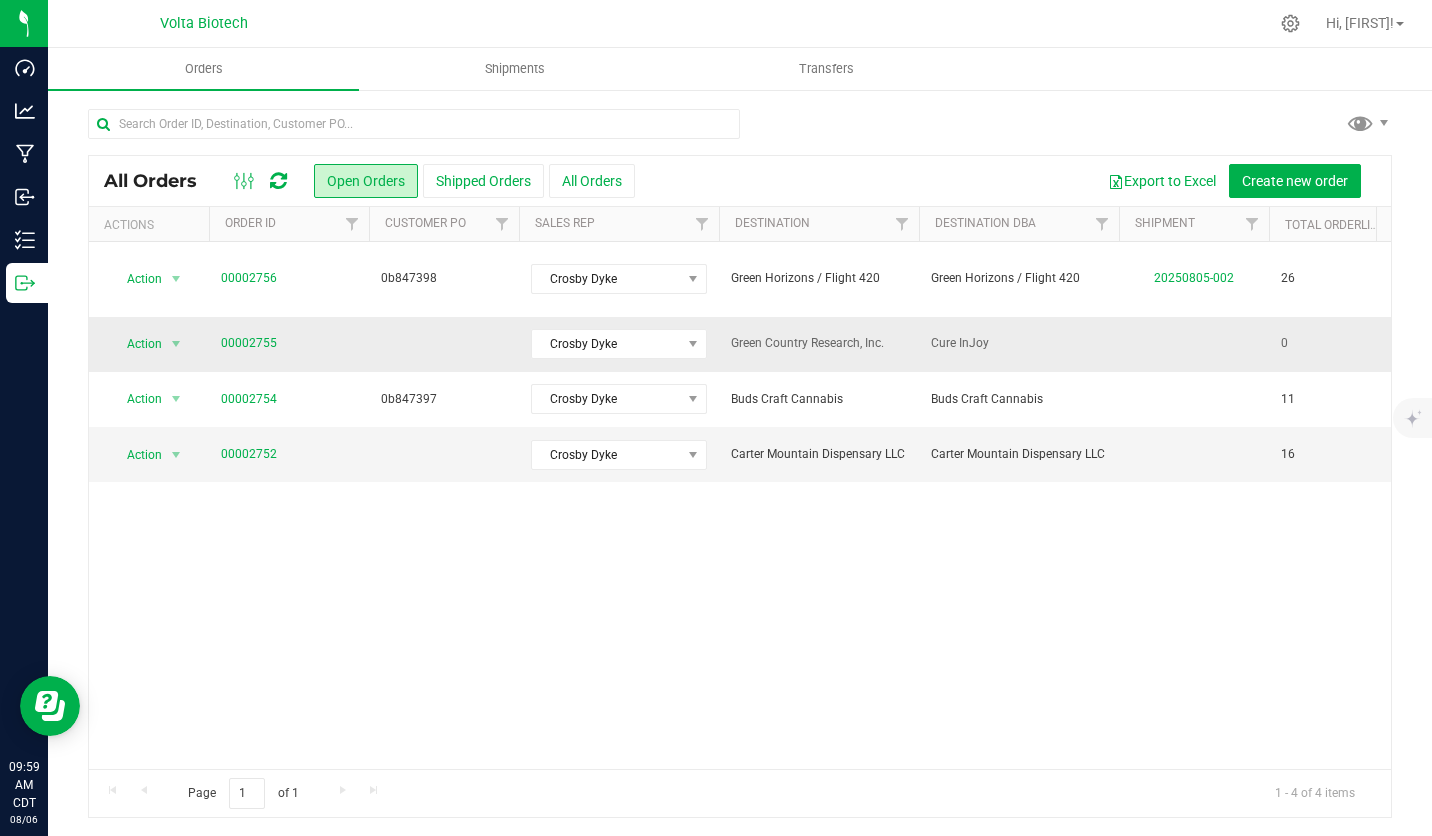click on "Cure InJoy" at bounding box center [1019, 344] 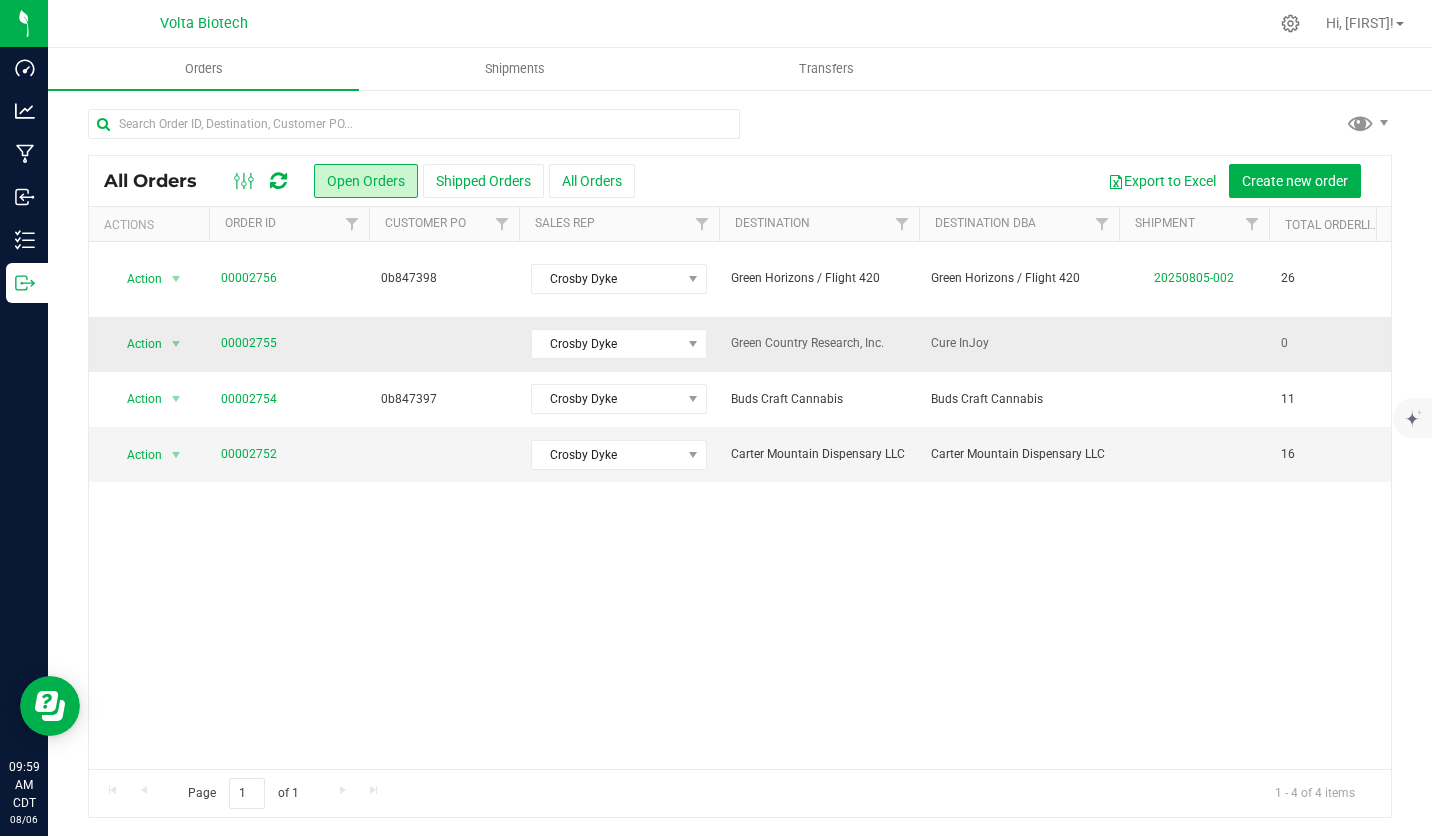 copy on "Cure InJoy" 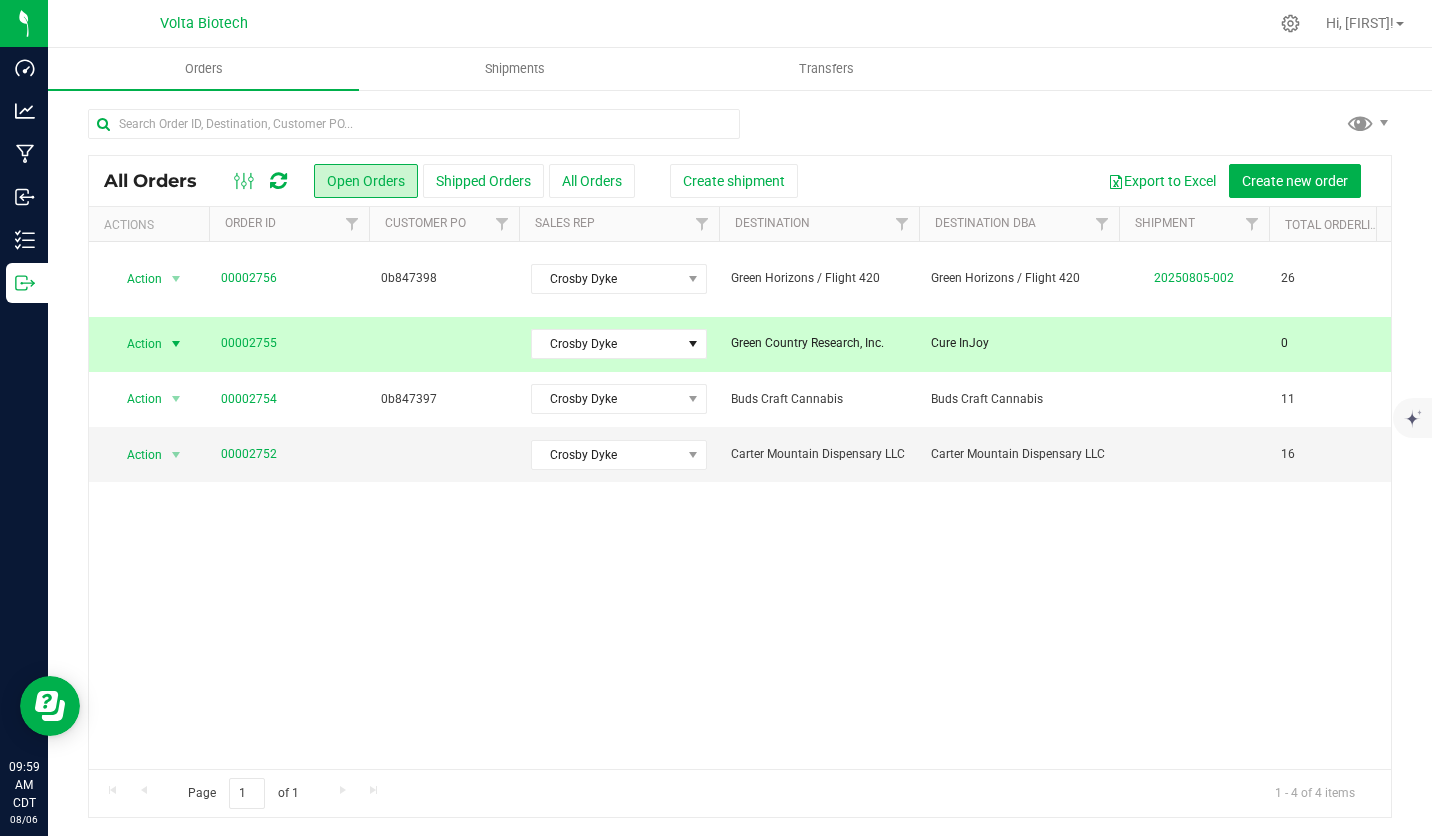 click on "Cure InJoy" at bounding box center (1019, 344) 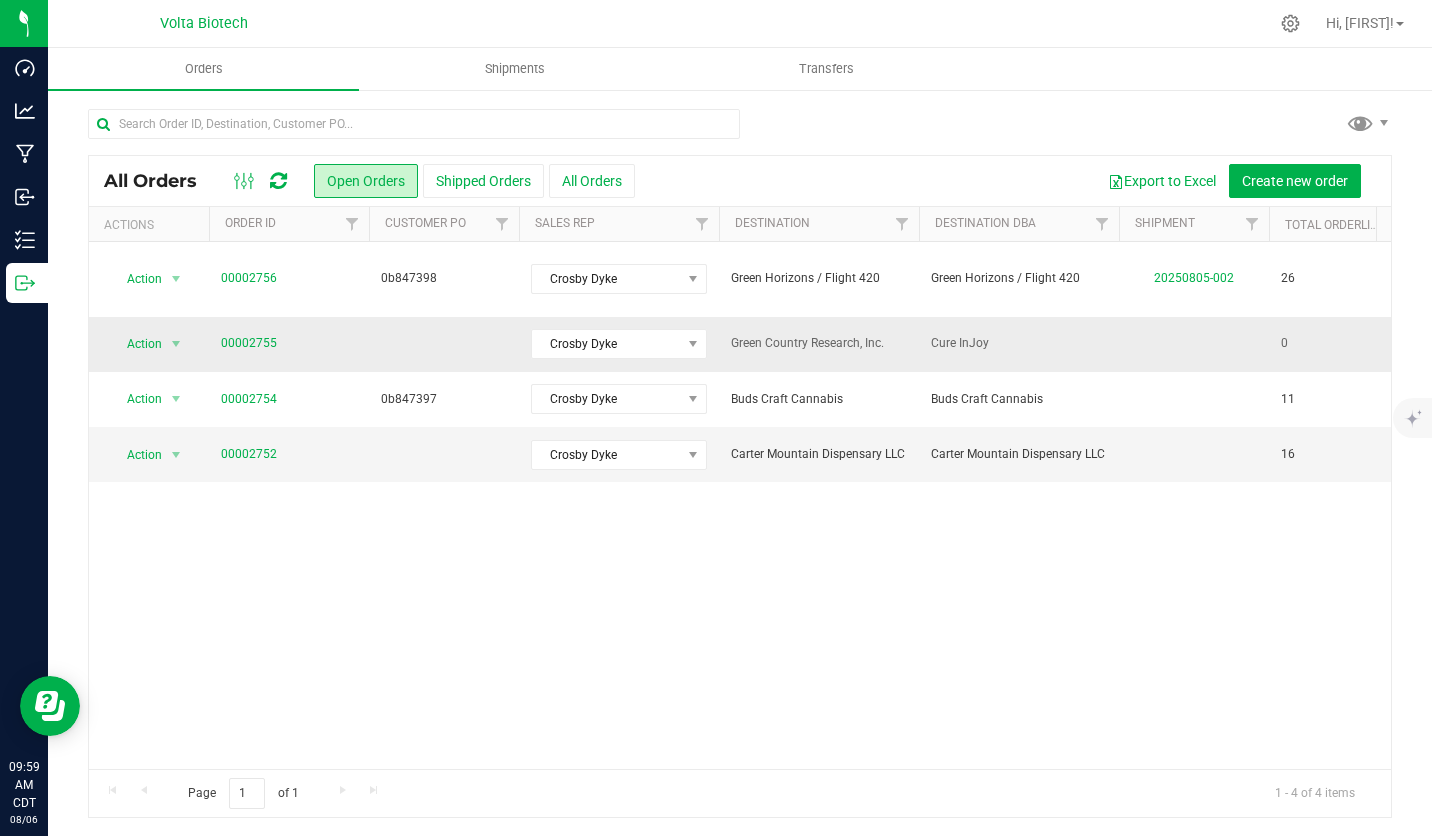 drag, startPoint x: 999, startPoint y: 323, endPoint x: 932, endPoint y: 318, distance: 67.18631 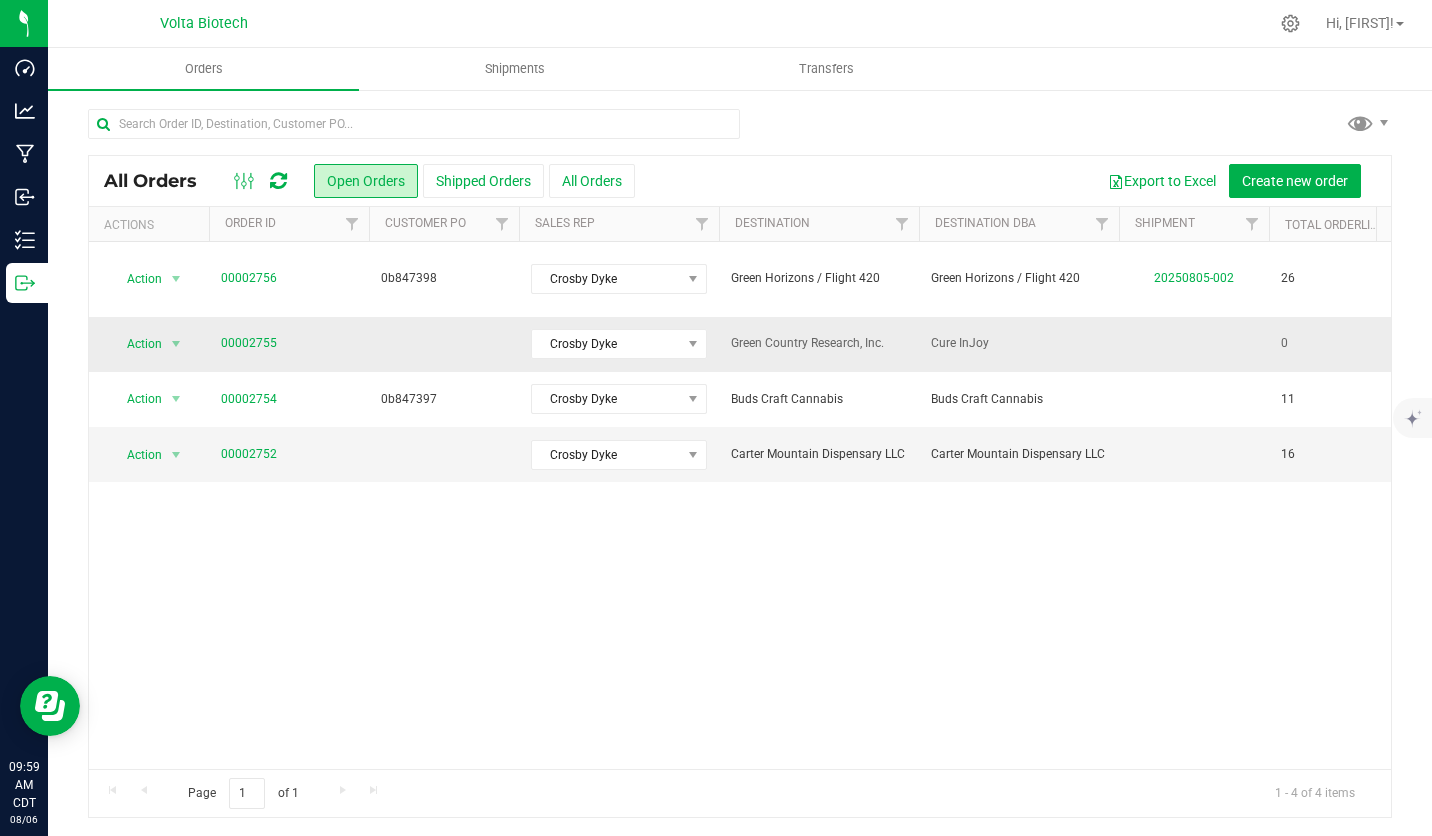 click on "Cure InJoy" at bounding box center [1019, 343] 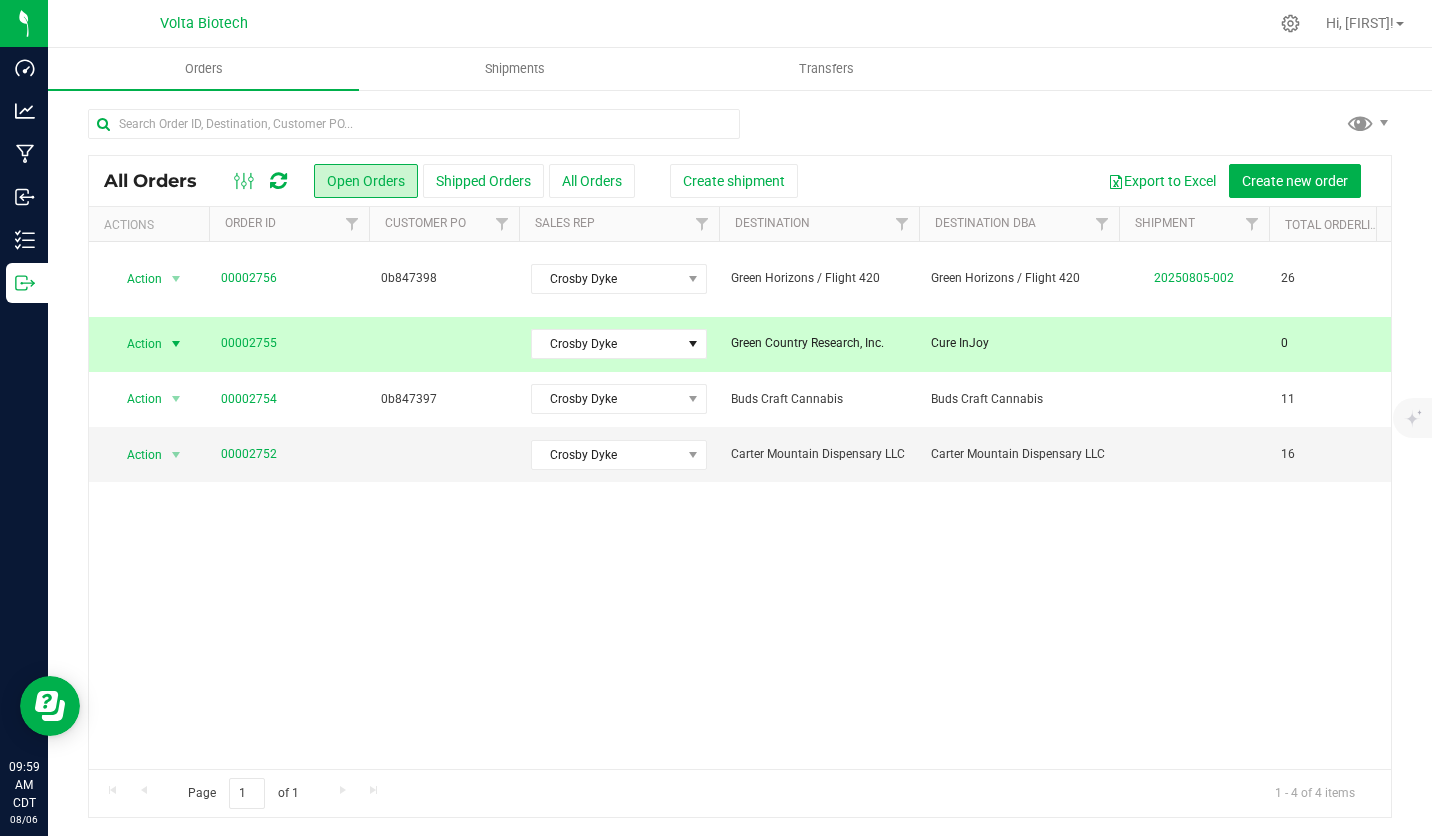 copy on "Cure InJoy" 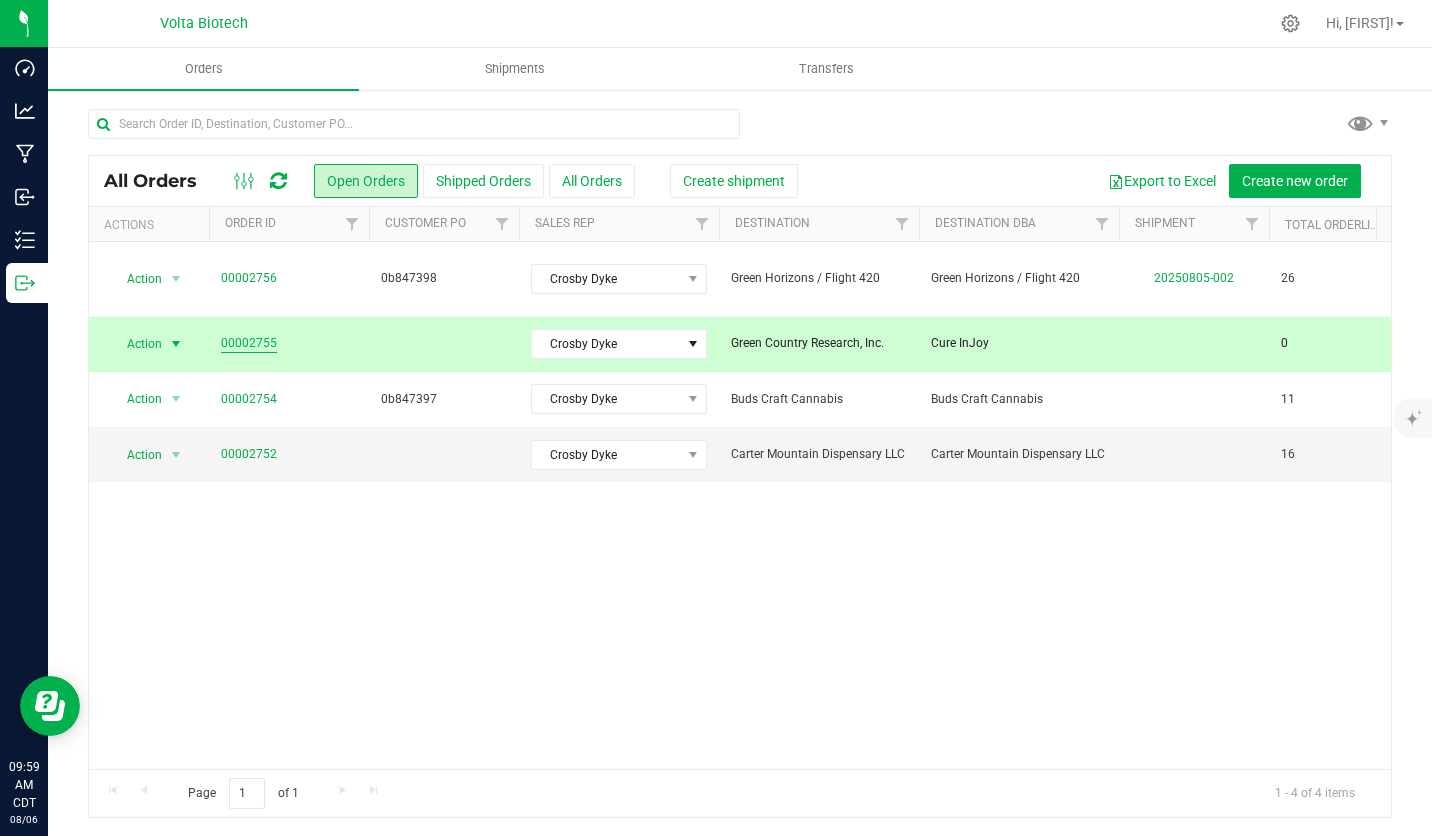 click on "00002755" at bounding box center (249, 343) 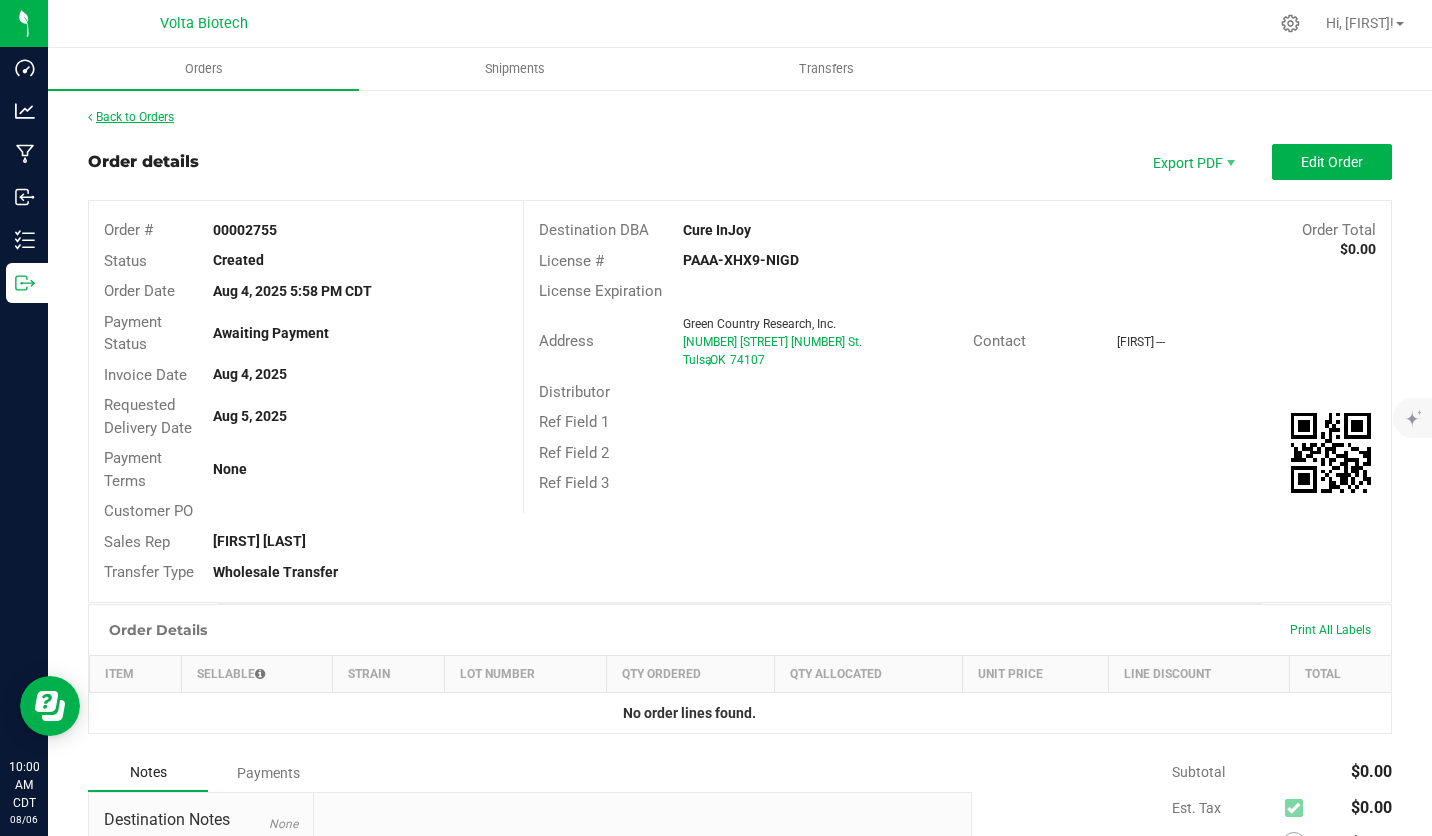 click on "Back to Orders" at bounding box center (131, 117) 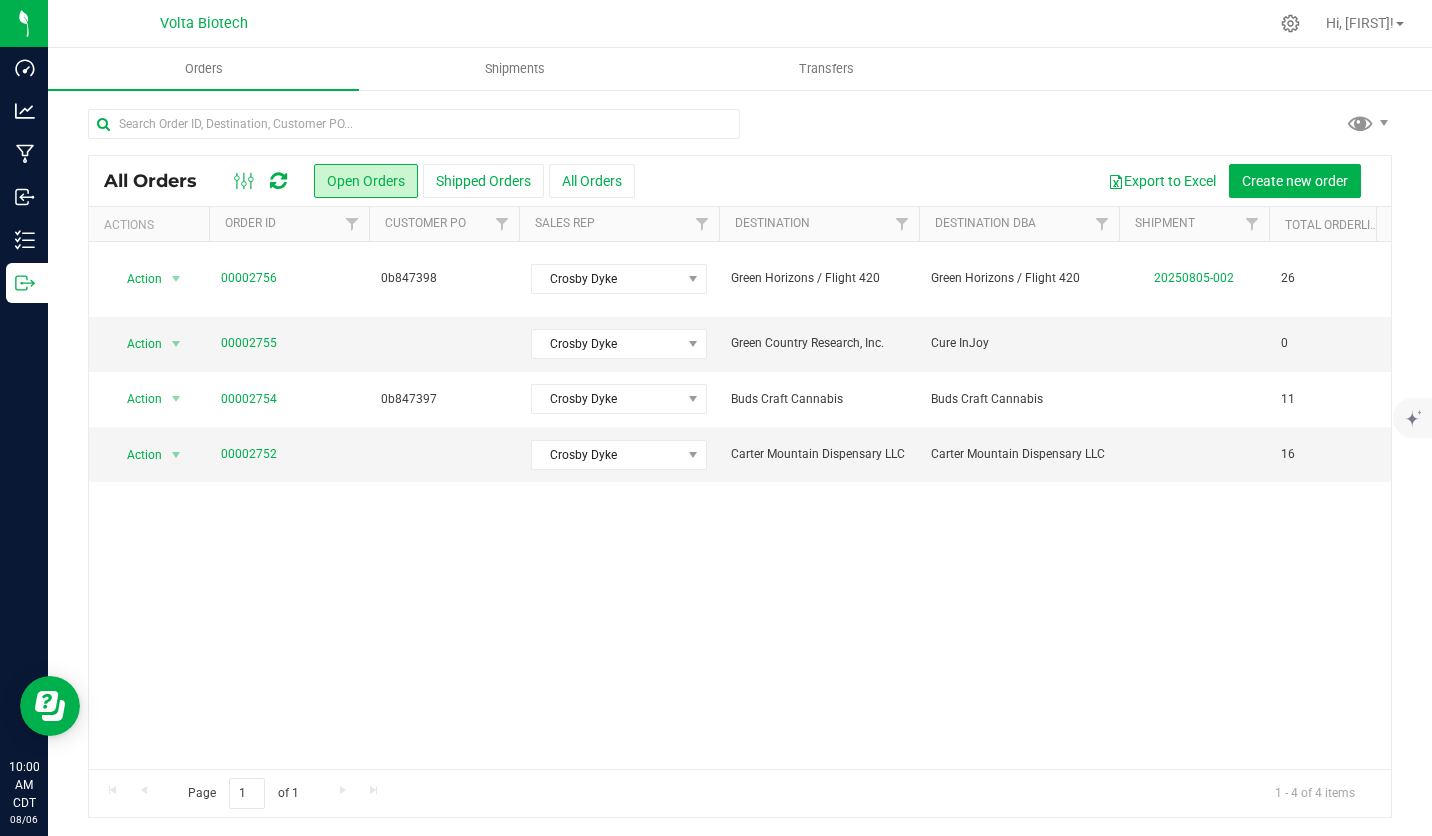 scroll, scrollTop: 0, scrollLeft: 910, axis: horizontal 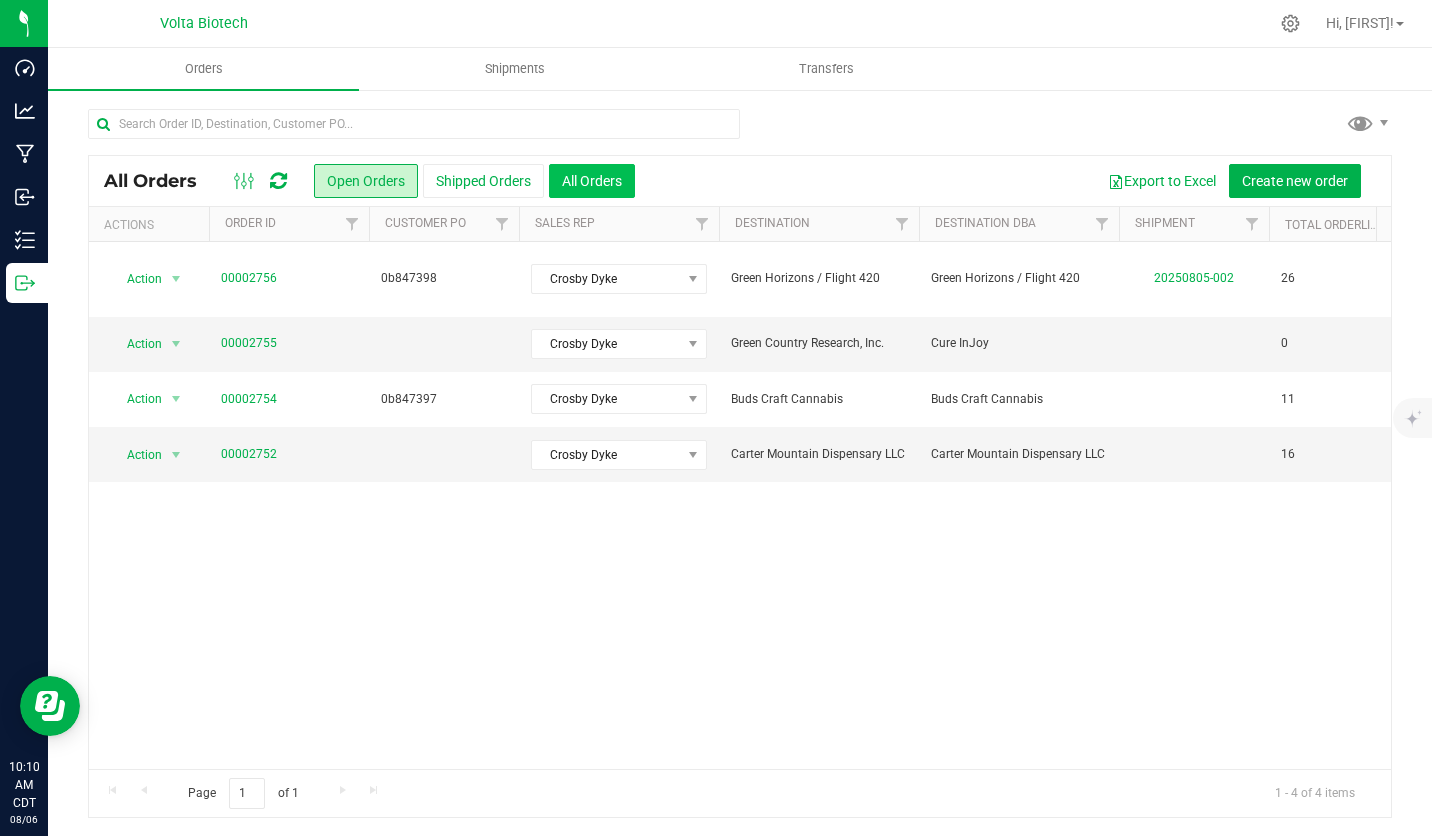 click on "All Orders" at bounding box center (592, 181) 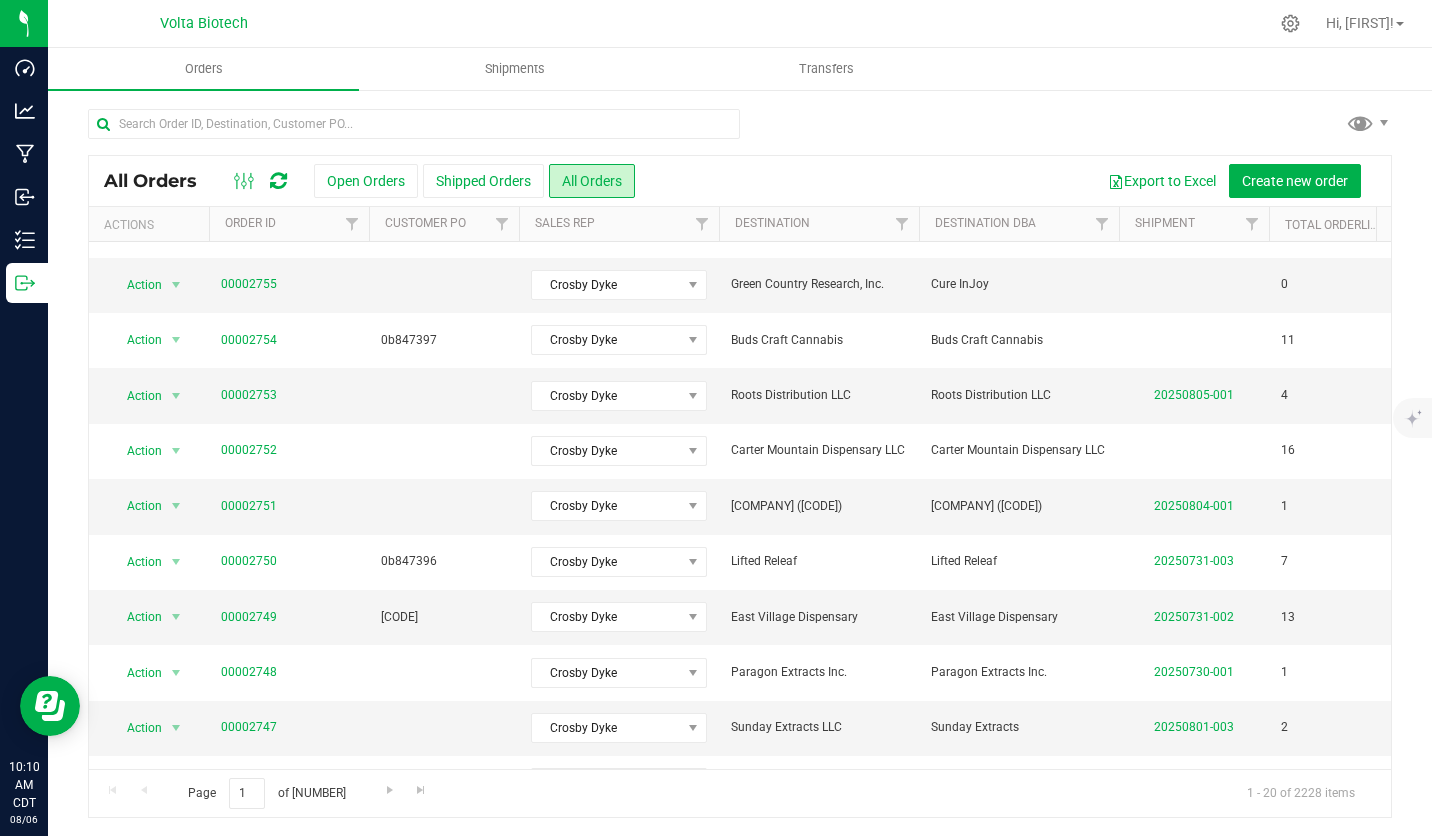 scroll, scrollTop: 0, scrollLeft: 0, axis: both 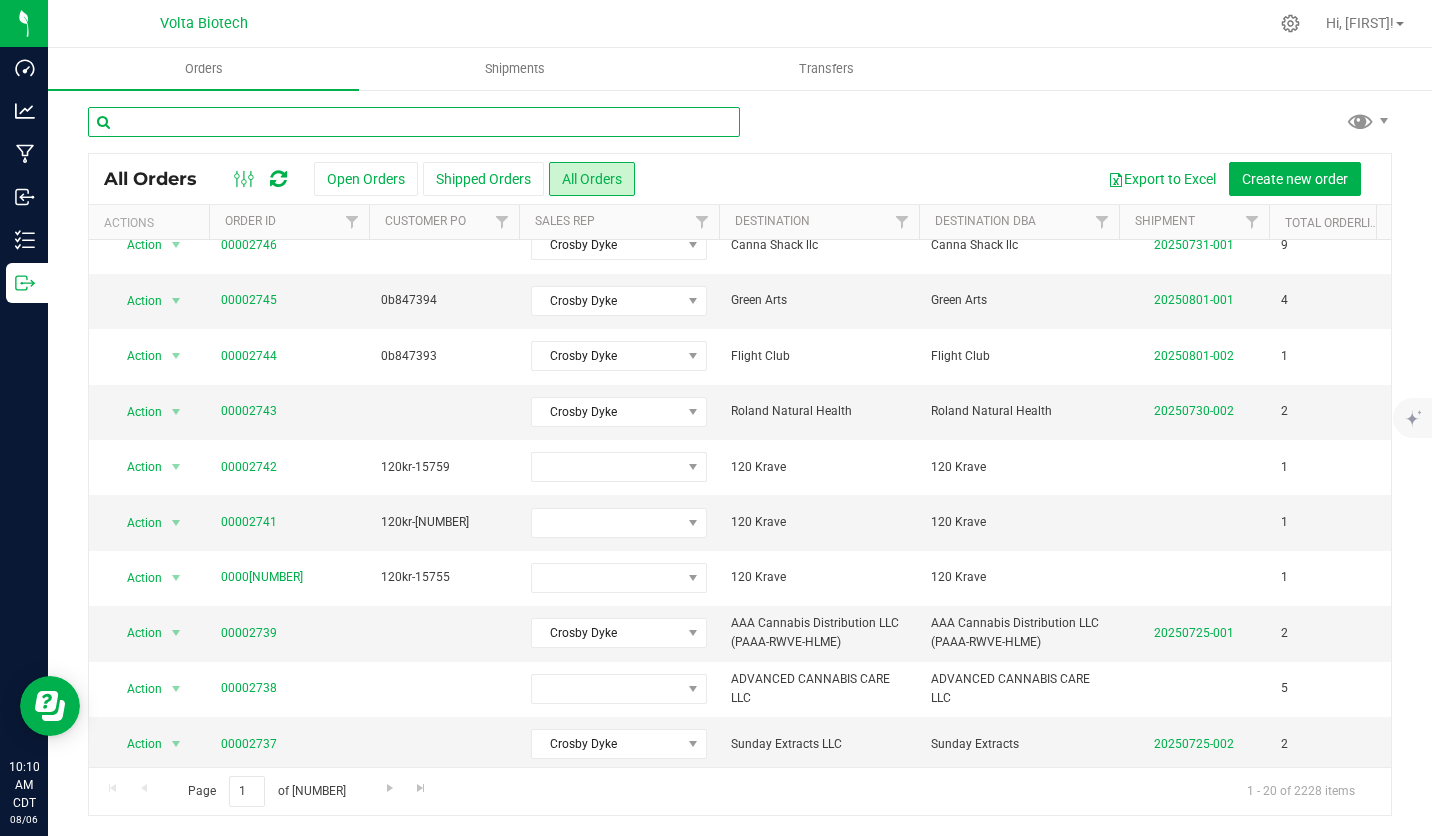 click at bounding box center (414, 122) 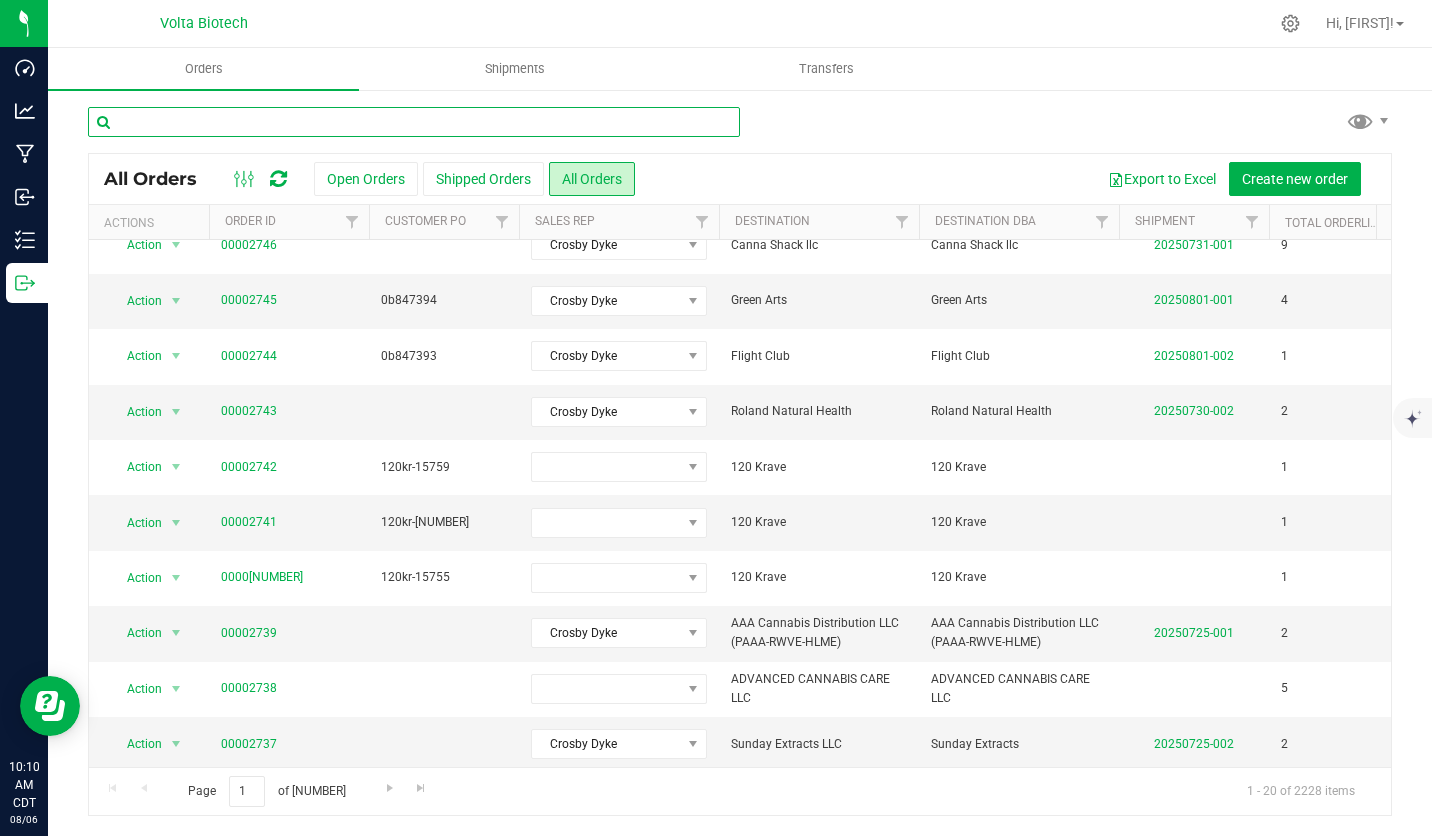 paste on "0000[NUMBER]" 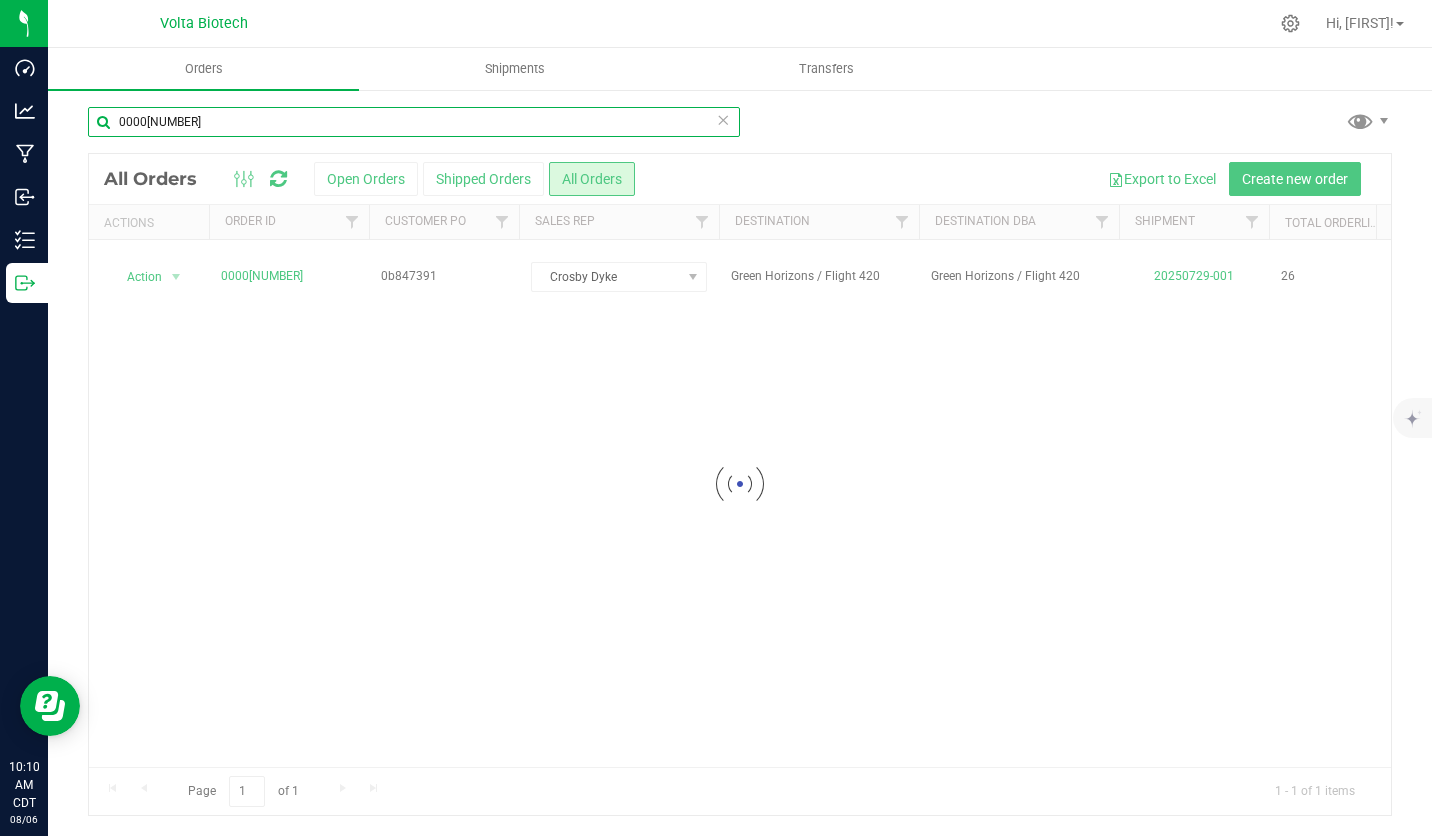 scroll, scrollTop: 0, scrollLeft: 0, axis: both 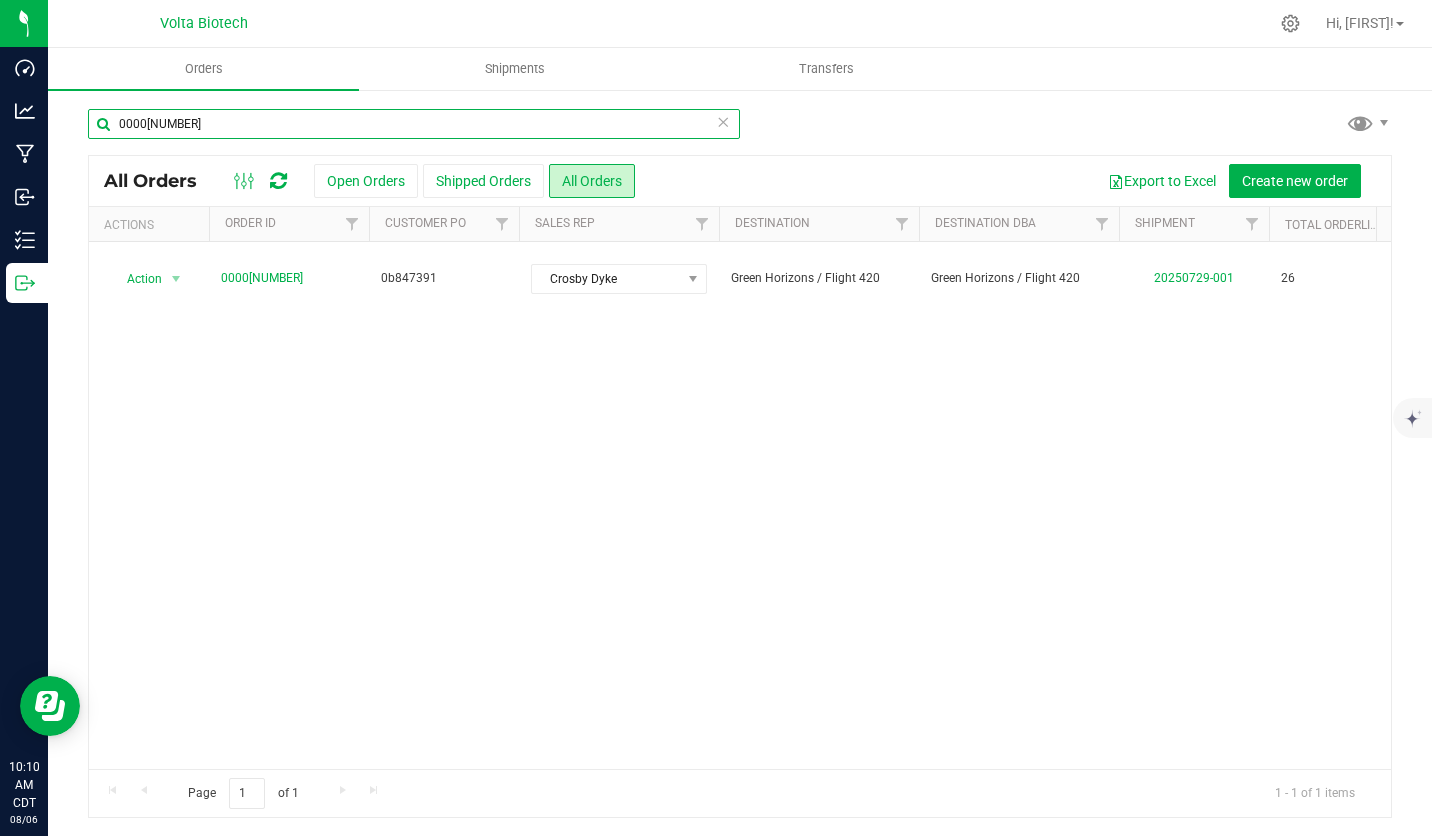 type on "0000[NUMBER]" 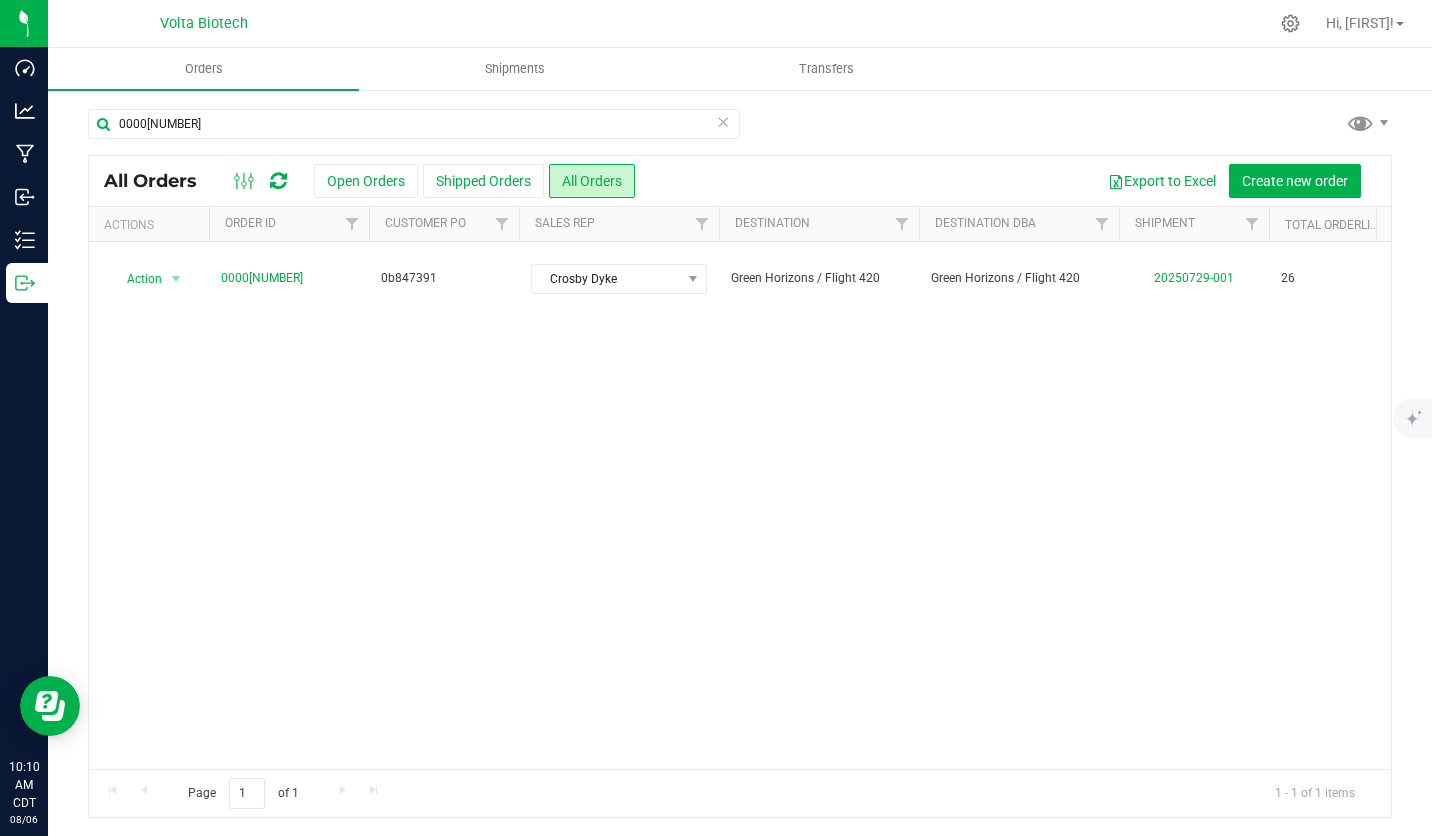 click at bounding box center [723, 121] 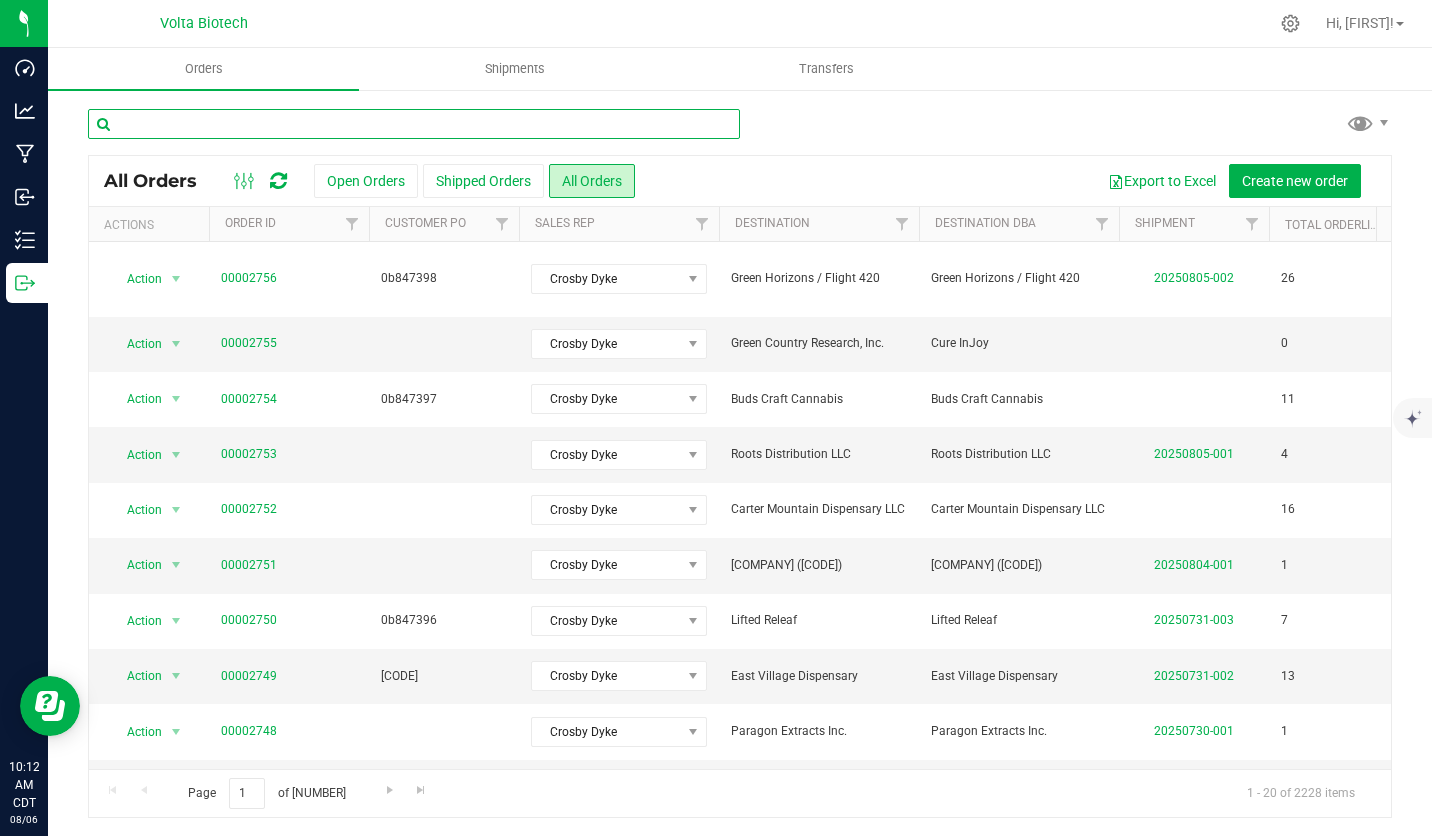 click at bounding box center (414, 124) 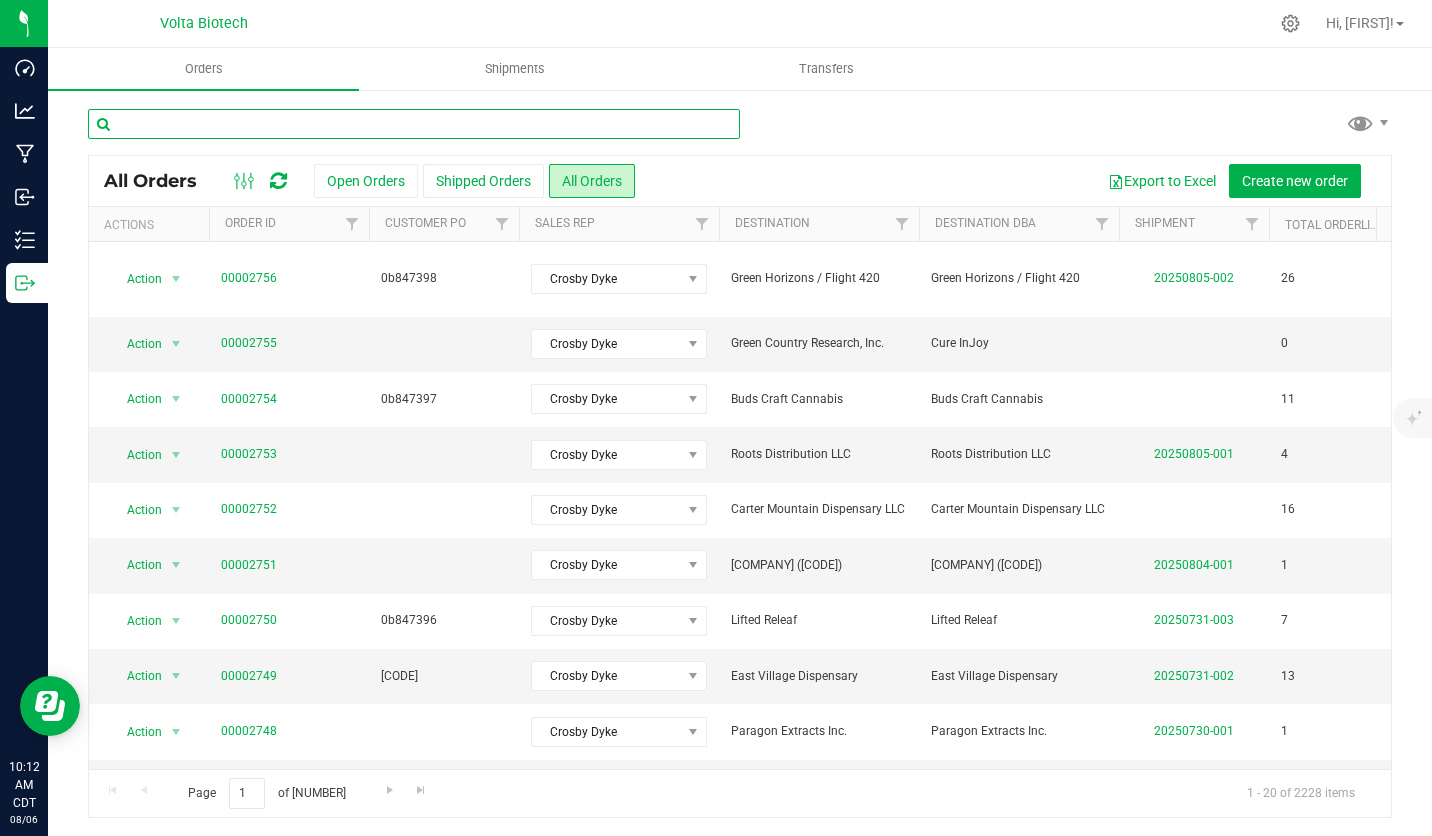 paste on "0000[NUMBER]" 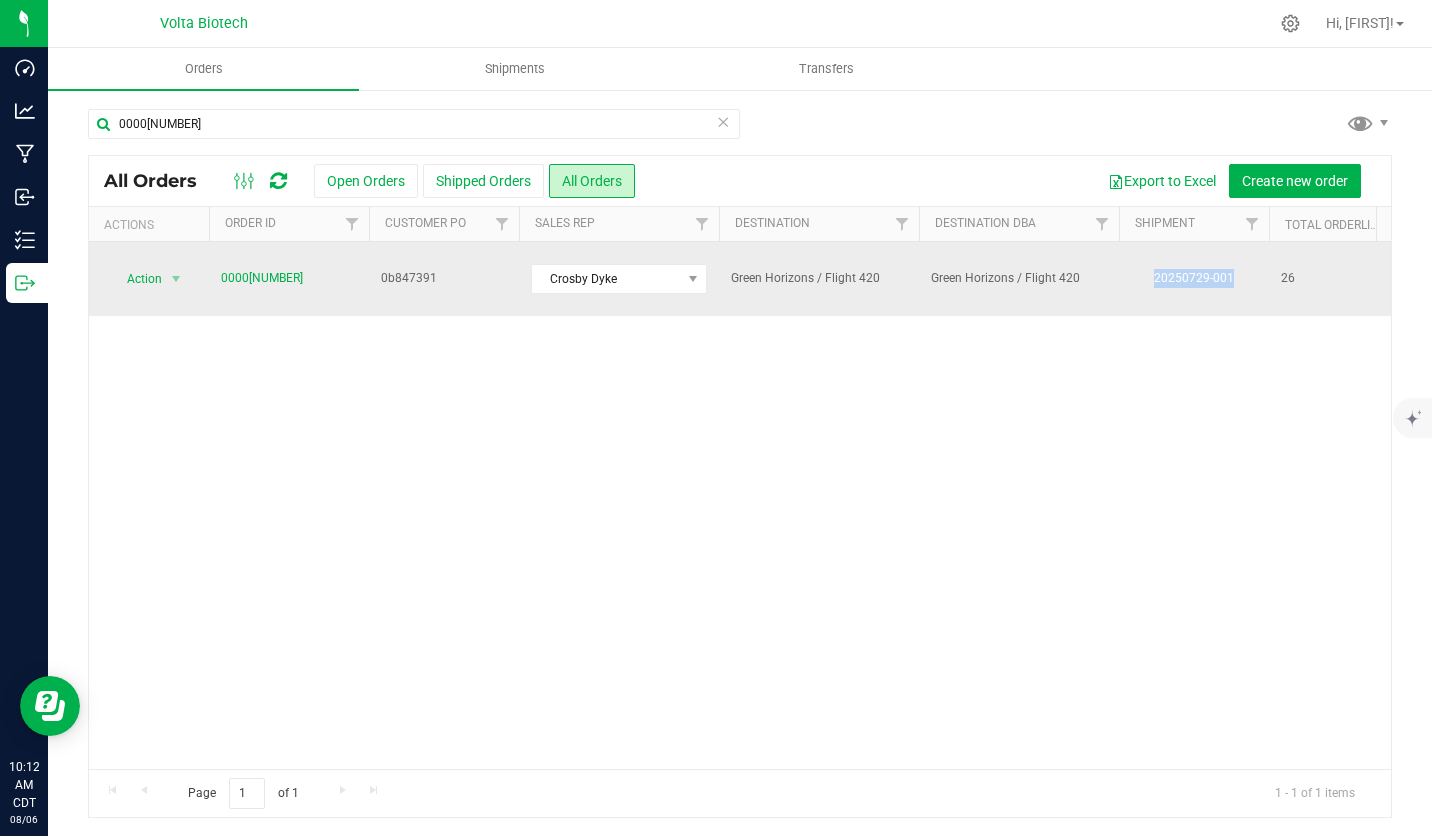 drag, startPoint x: 1253, startPoint y: 263, endPoint x: 1152, endPoint y: 262, distance: 101.00495 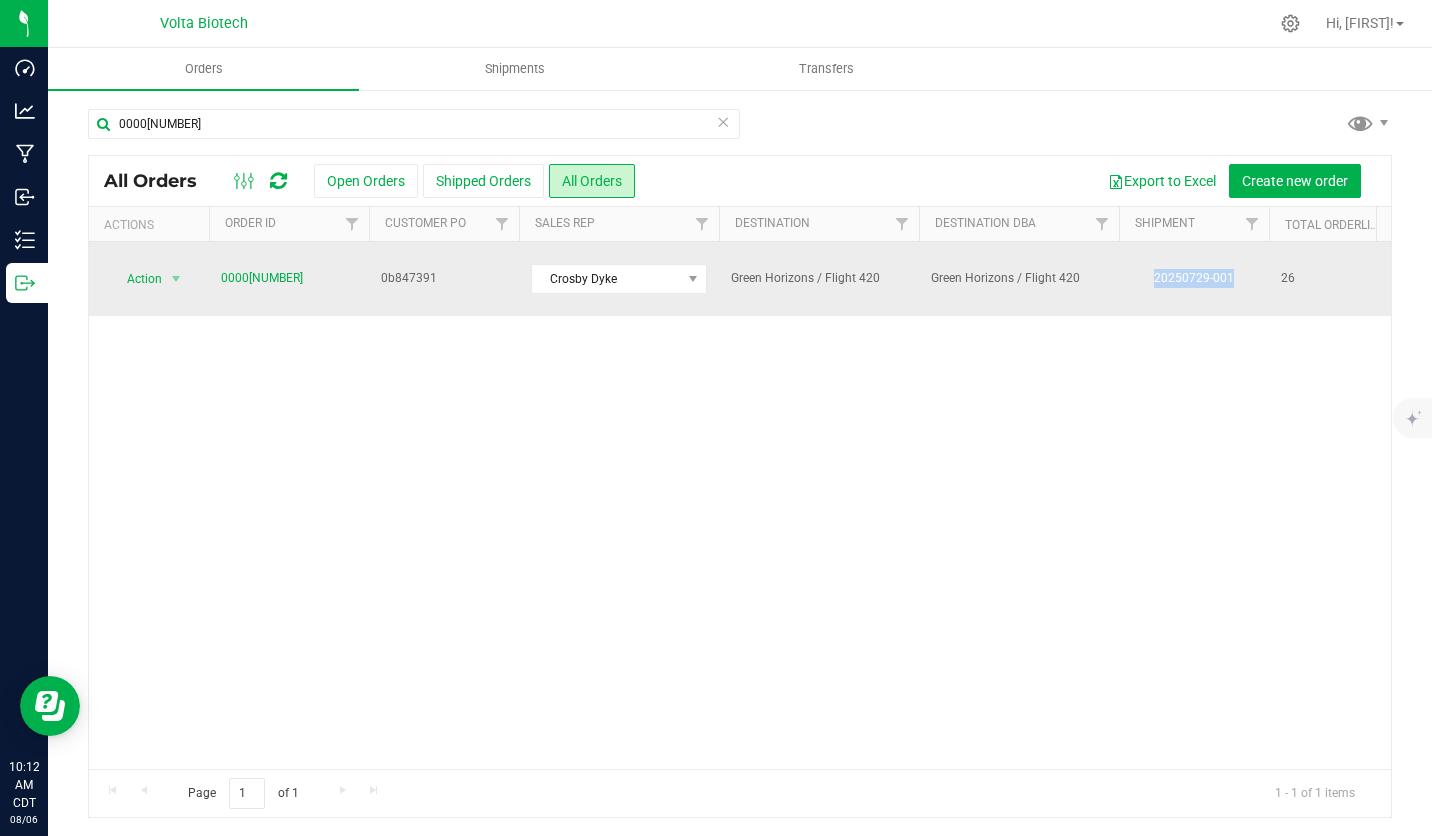 click on "20250729-001" at bounding box center [1194, 279] 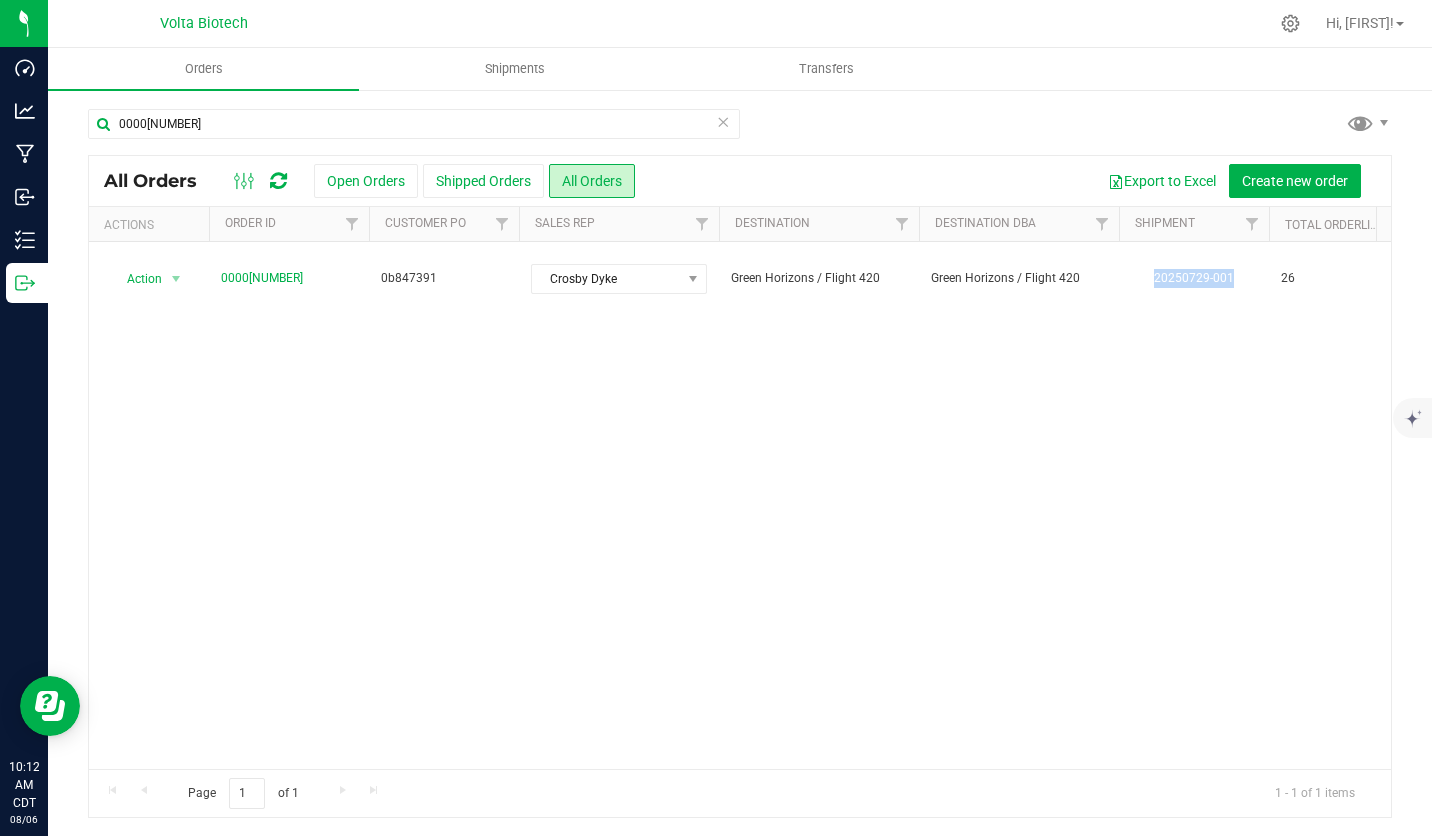 copy on "20250729-001" 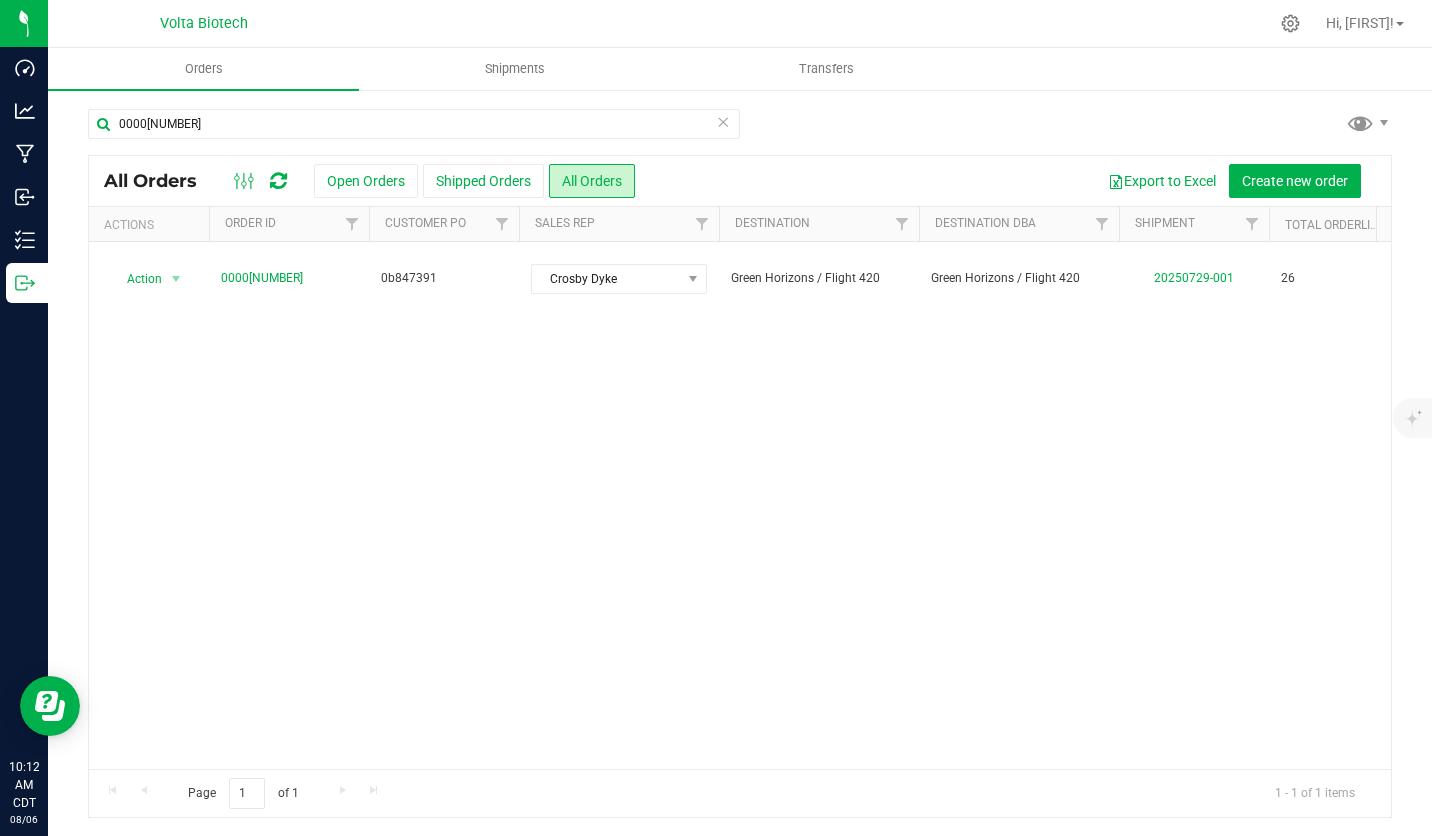 drag, startPoint x: 1400, startPoint y: 796, endPoint x: 1300, endPoint y: 646, distance: 180.27756 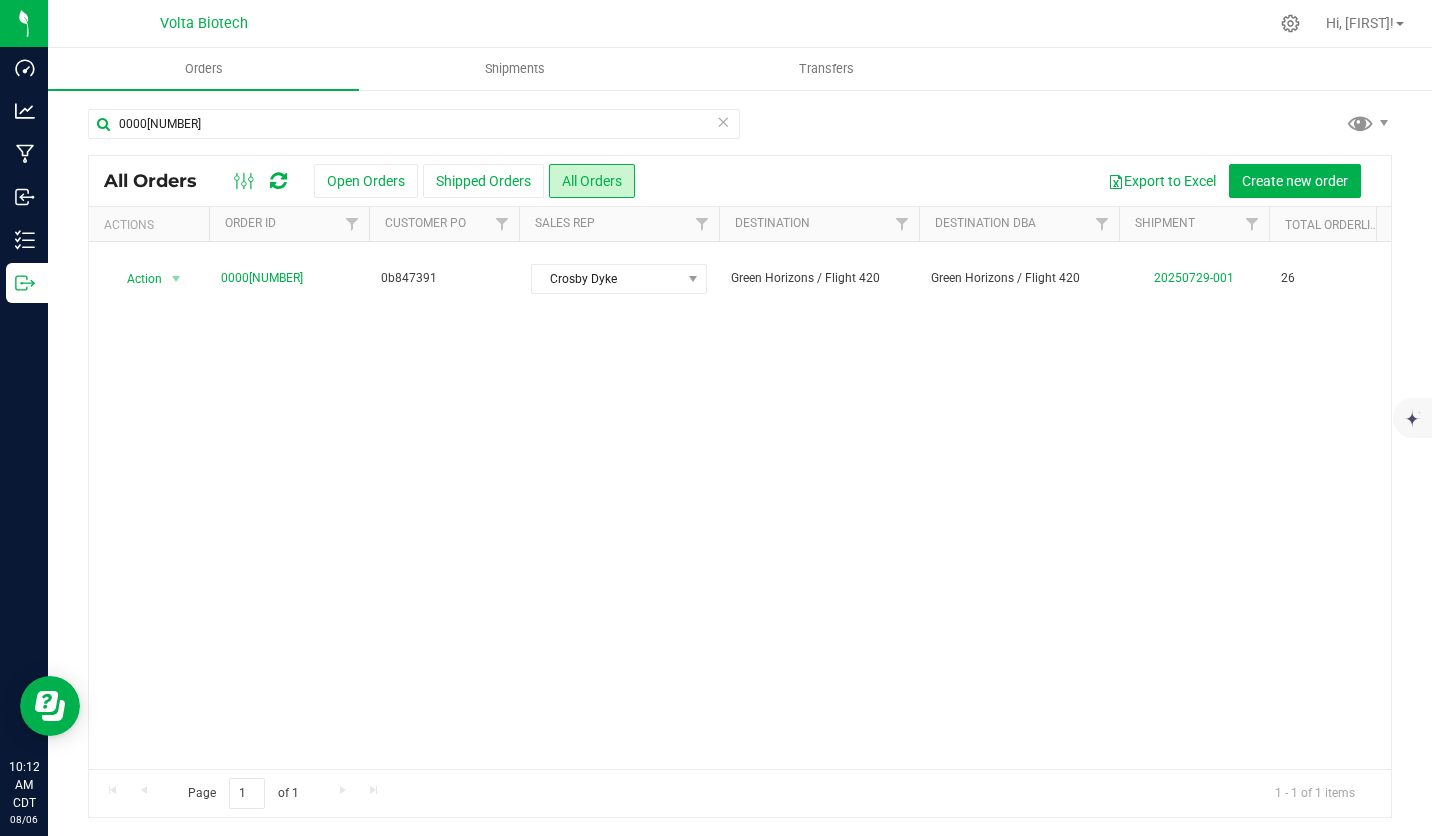 click on "00002733
All Orders
Open Orders
Shipped Orders
All Orders
Export to Excel
Create new order
Actions Order ID Customer PO Sales Rep Destination [DESTINATION_NAME], [DESTINATION_DBA] Shipment Status [CITY]" at bounding box center [740, 463] 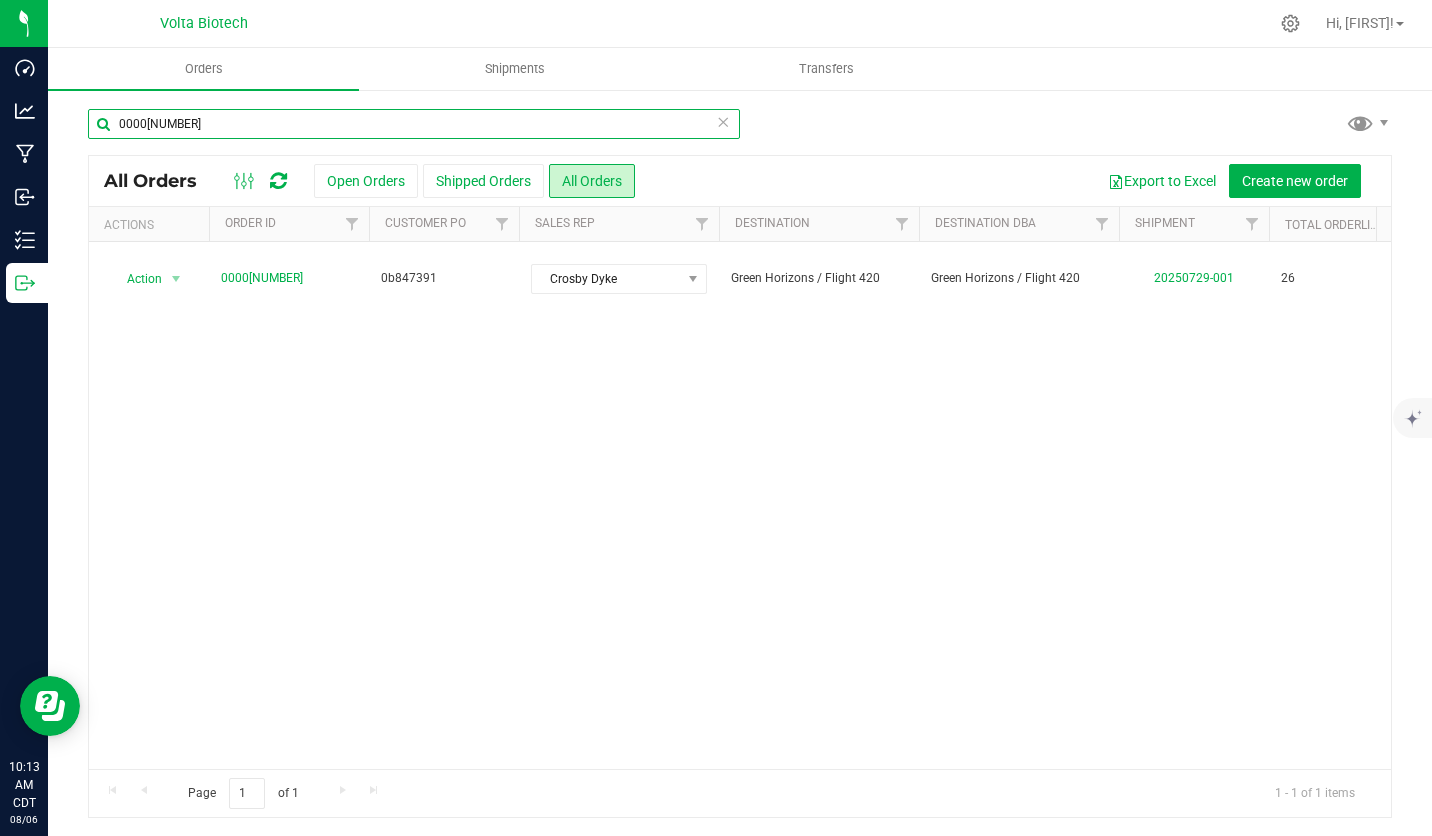 click on "0000[NUMBER]" at bounding box center [414, 124] 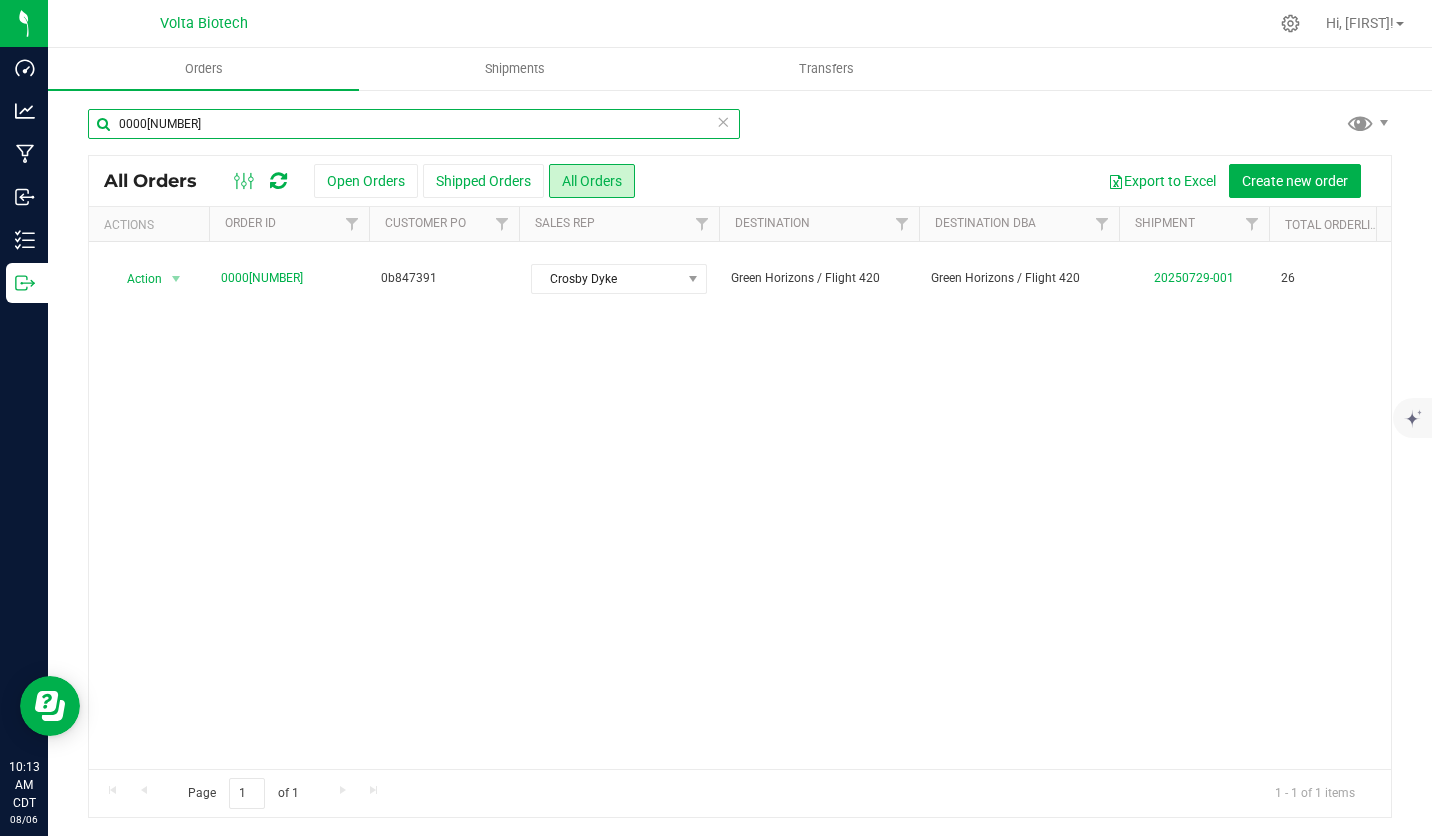 click on "0000[NUMBER]" at bounding box center [414, 124] 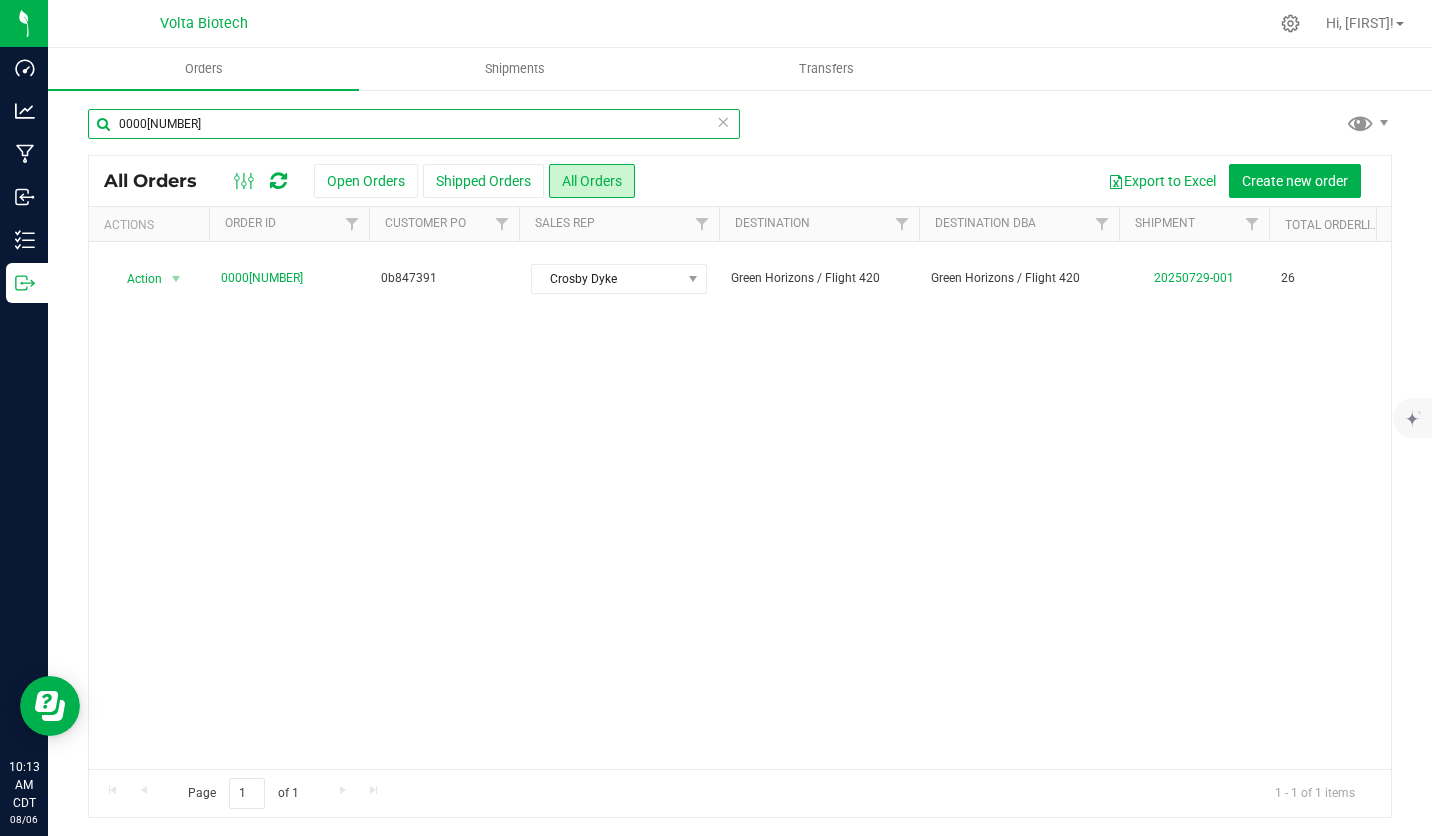 paste on "56" 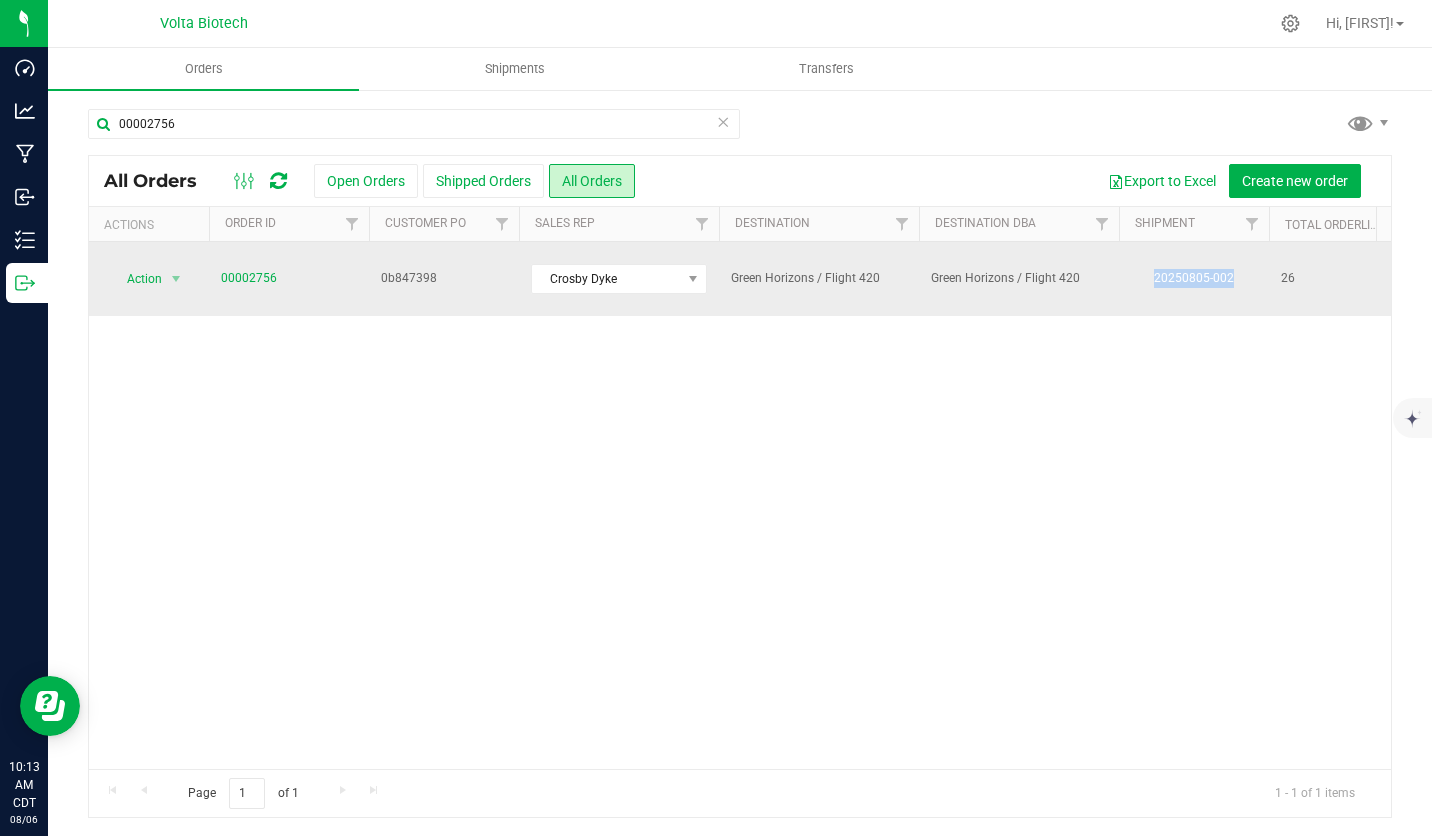 drag, startPoint x: 1240, startPoint y: 266, endPoint x: 1149, endPoint y: 265, distance: 91.00549 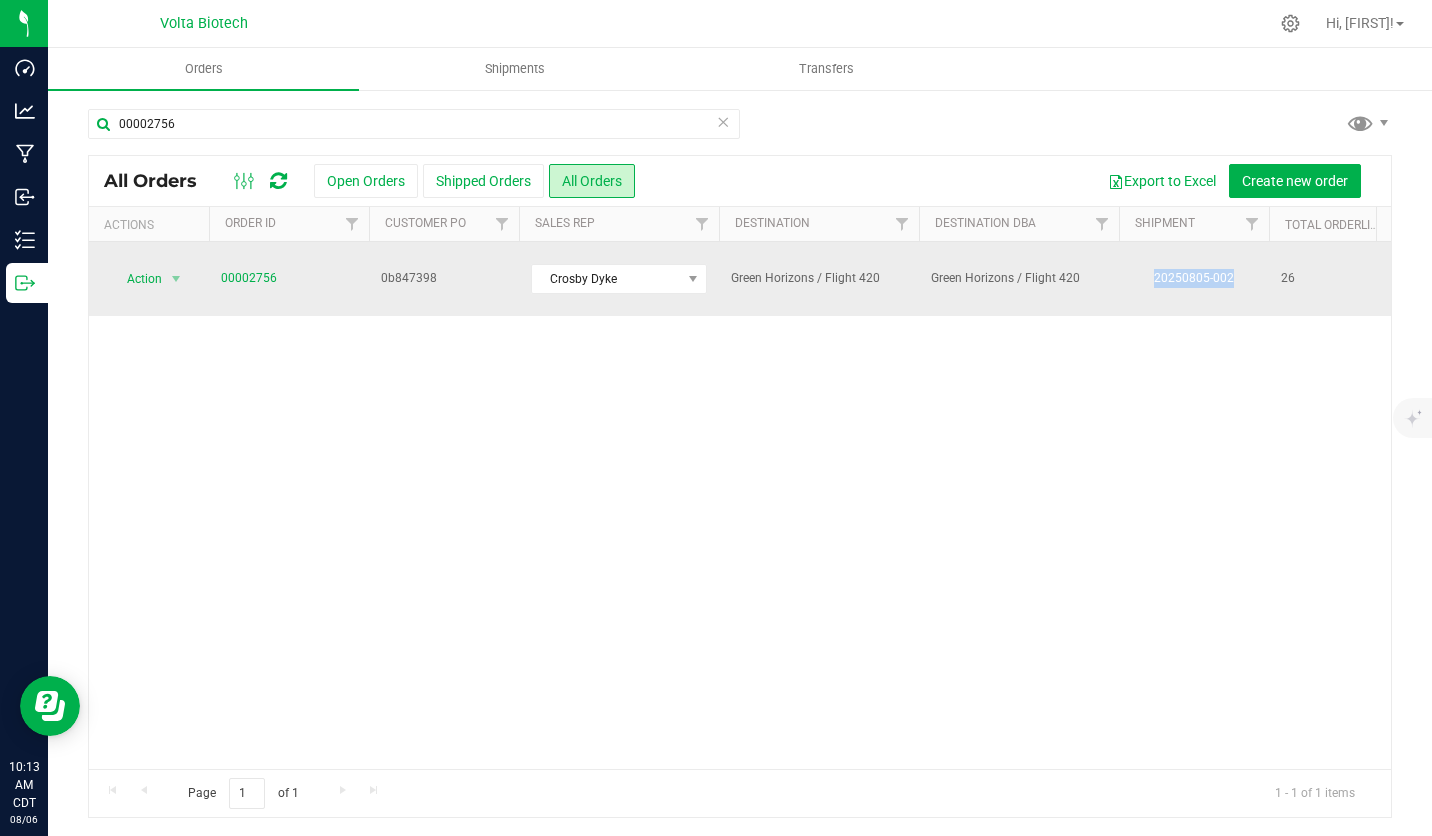 click on "20250805-002" at bounding box center (1194, 279) 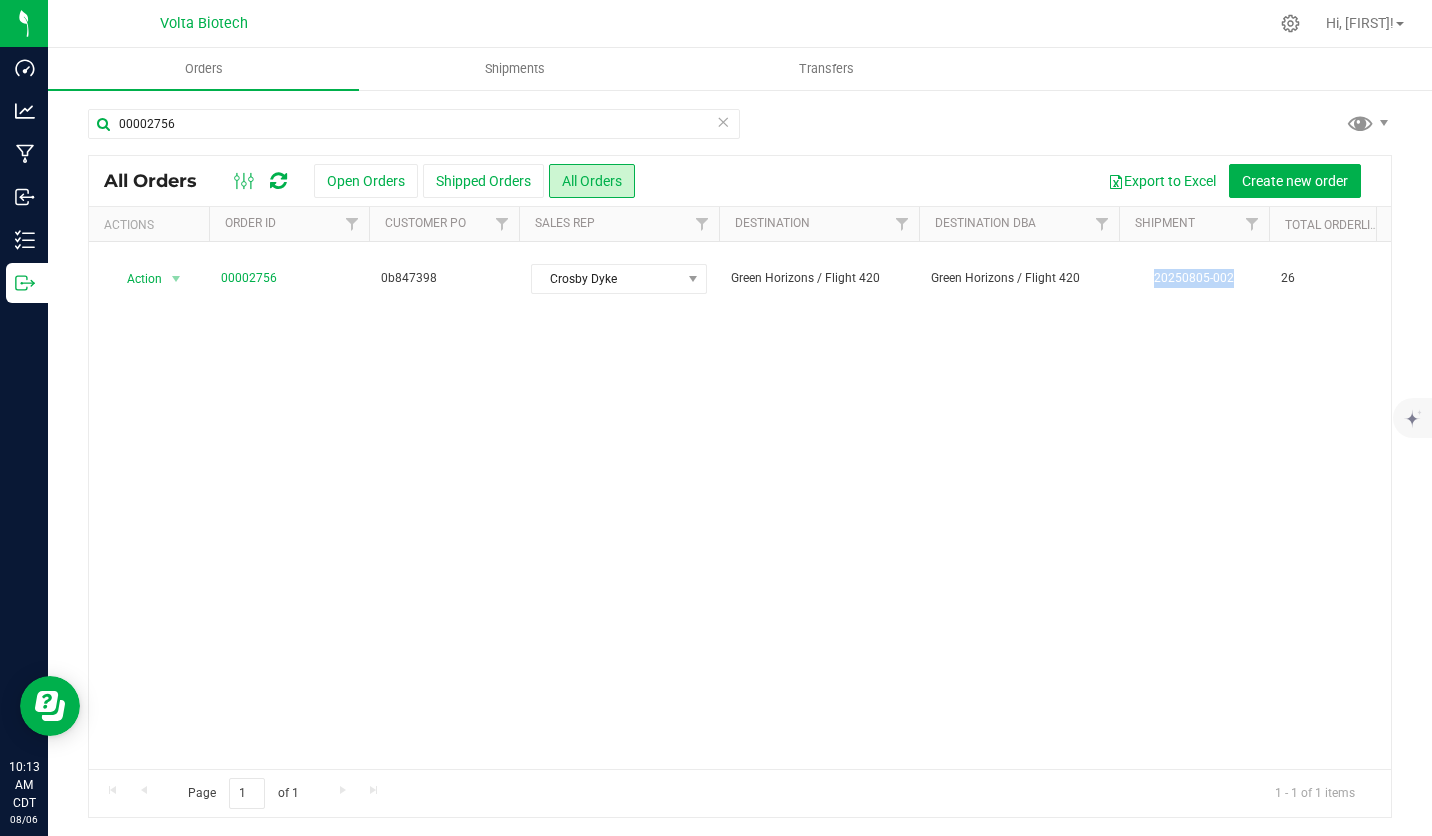copy on "20250805-002" 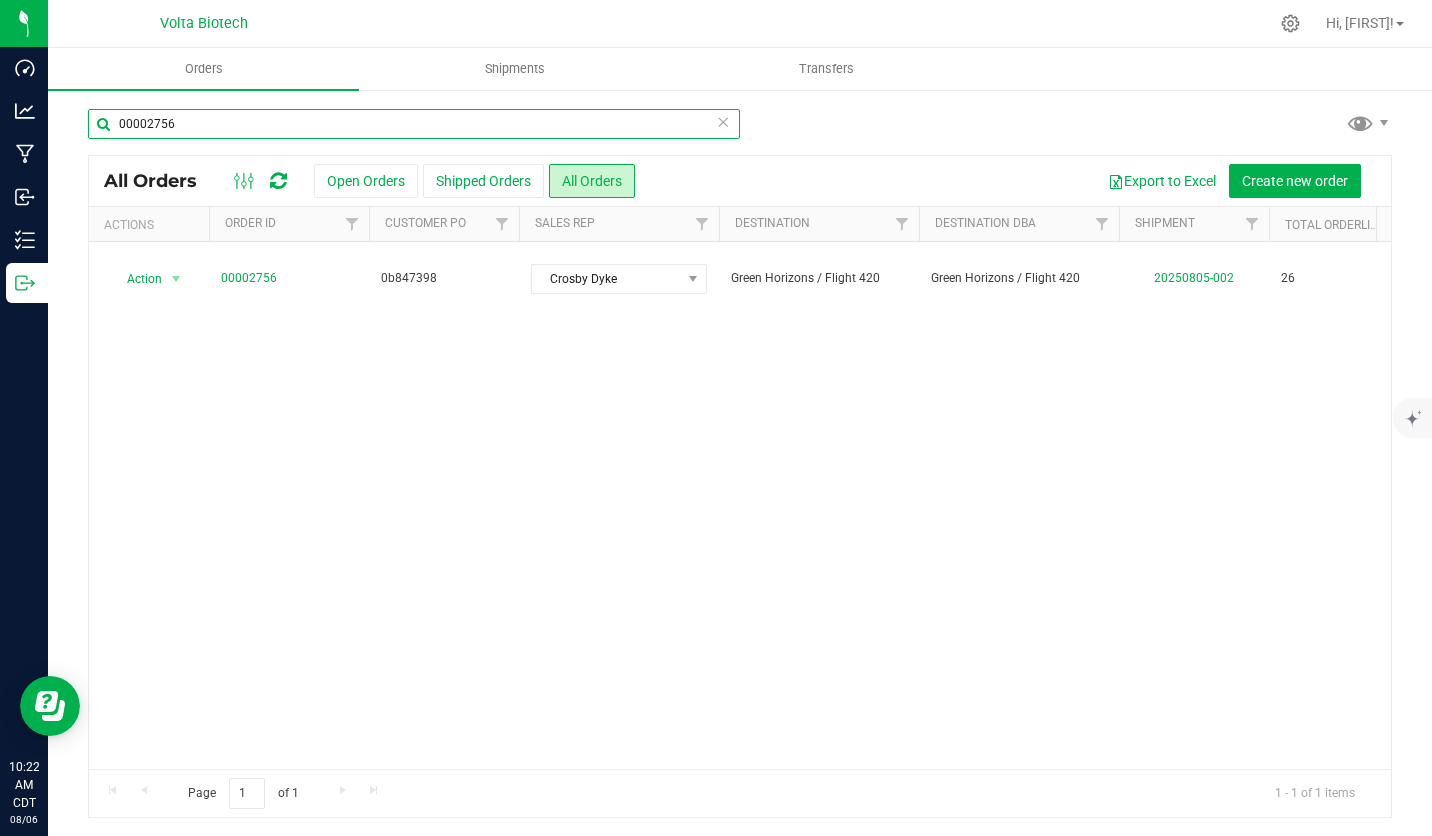 click on "00002756" at bounding box center (414, 124) 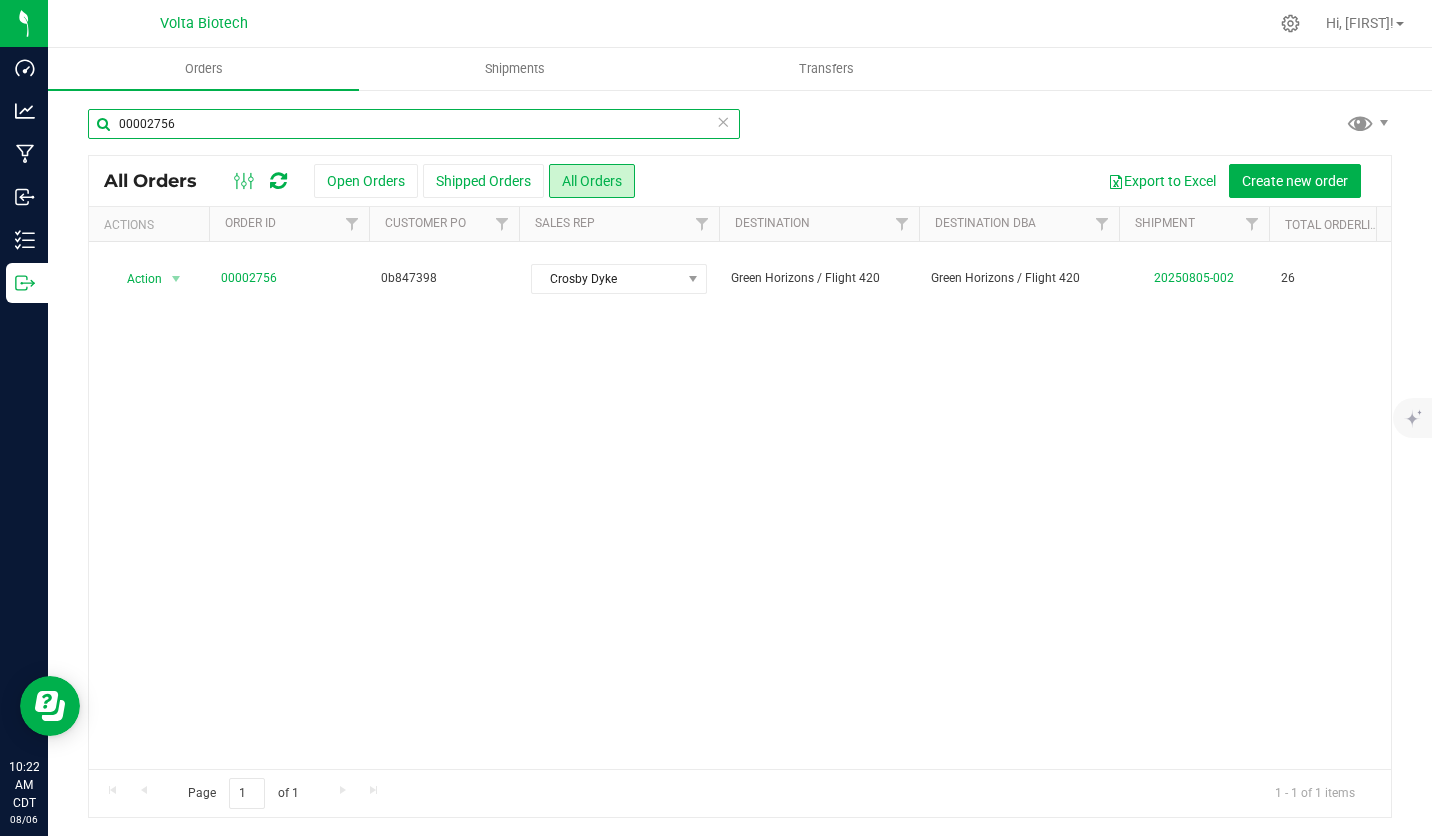 click on "00002756" at bounding box center (414, 124) 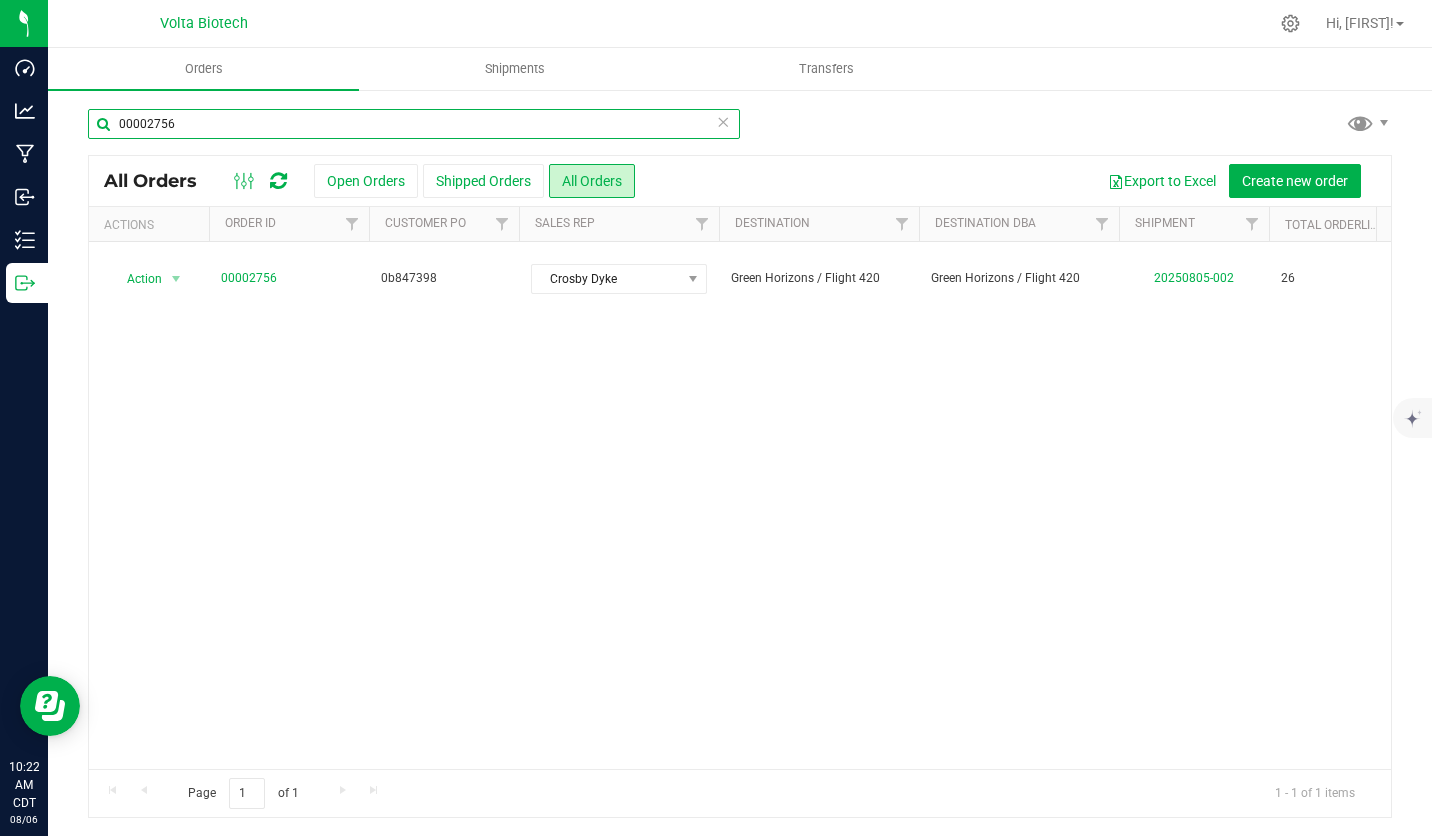 paste on "33" 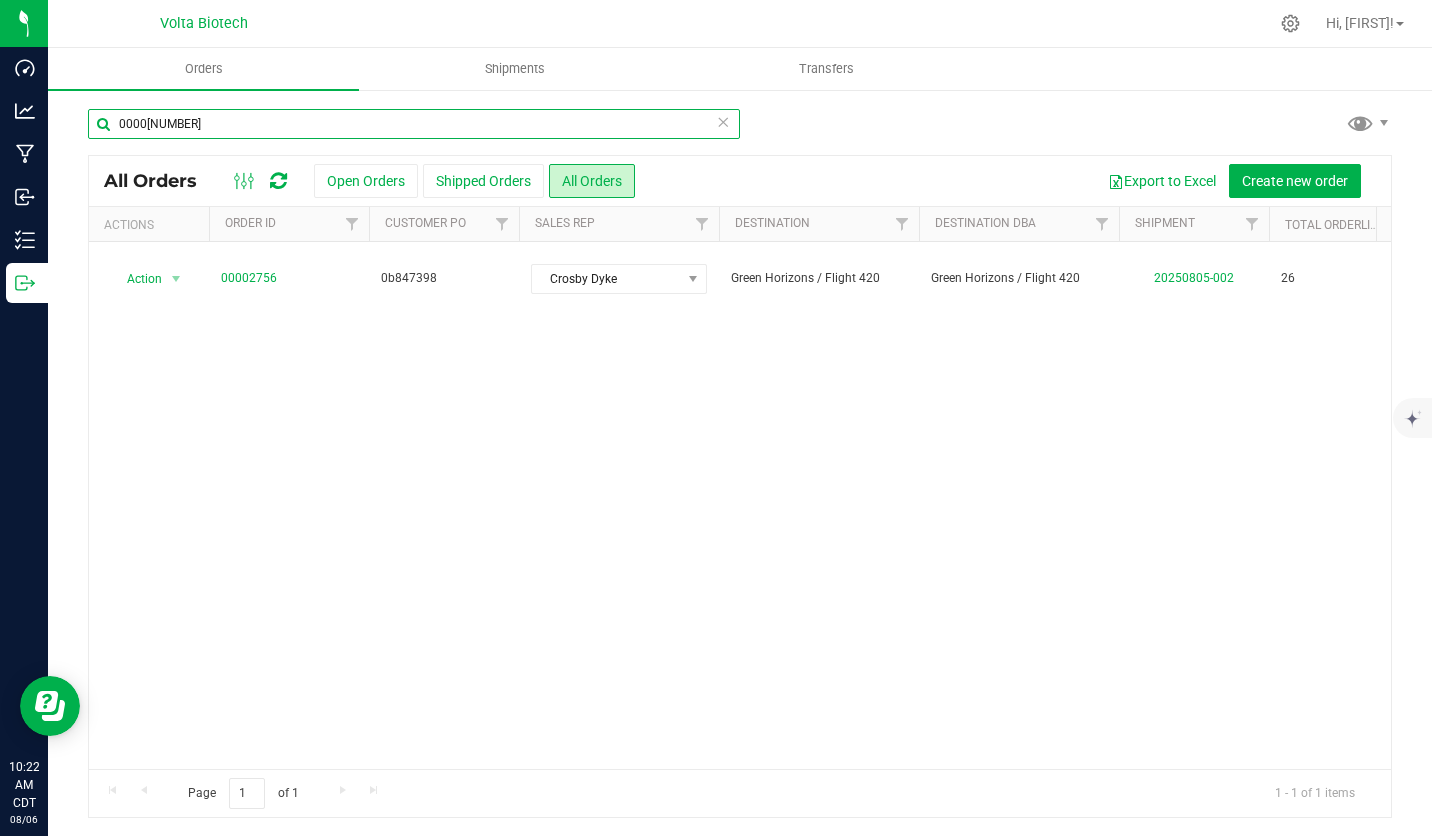 type on "0000[NUMBER]" 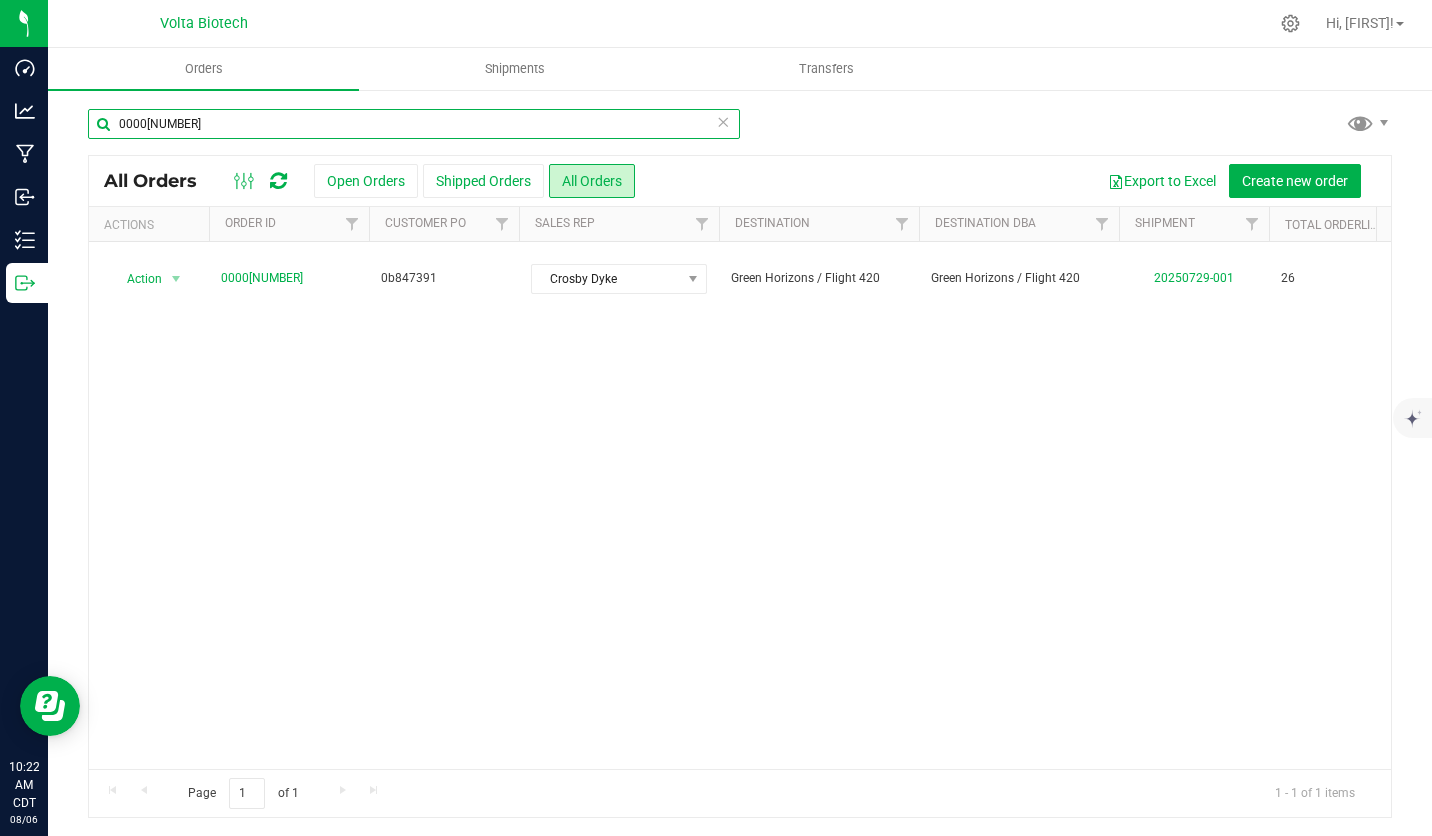 scroll, scrollTop: 0, scrollLeft: 1099, axis: horizontal 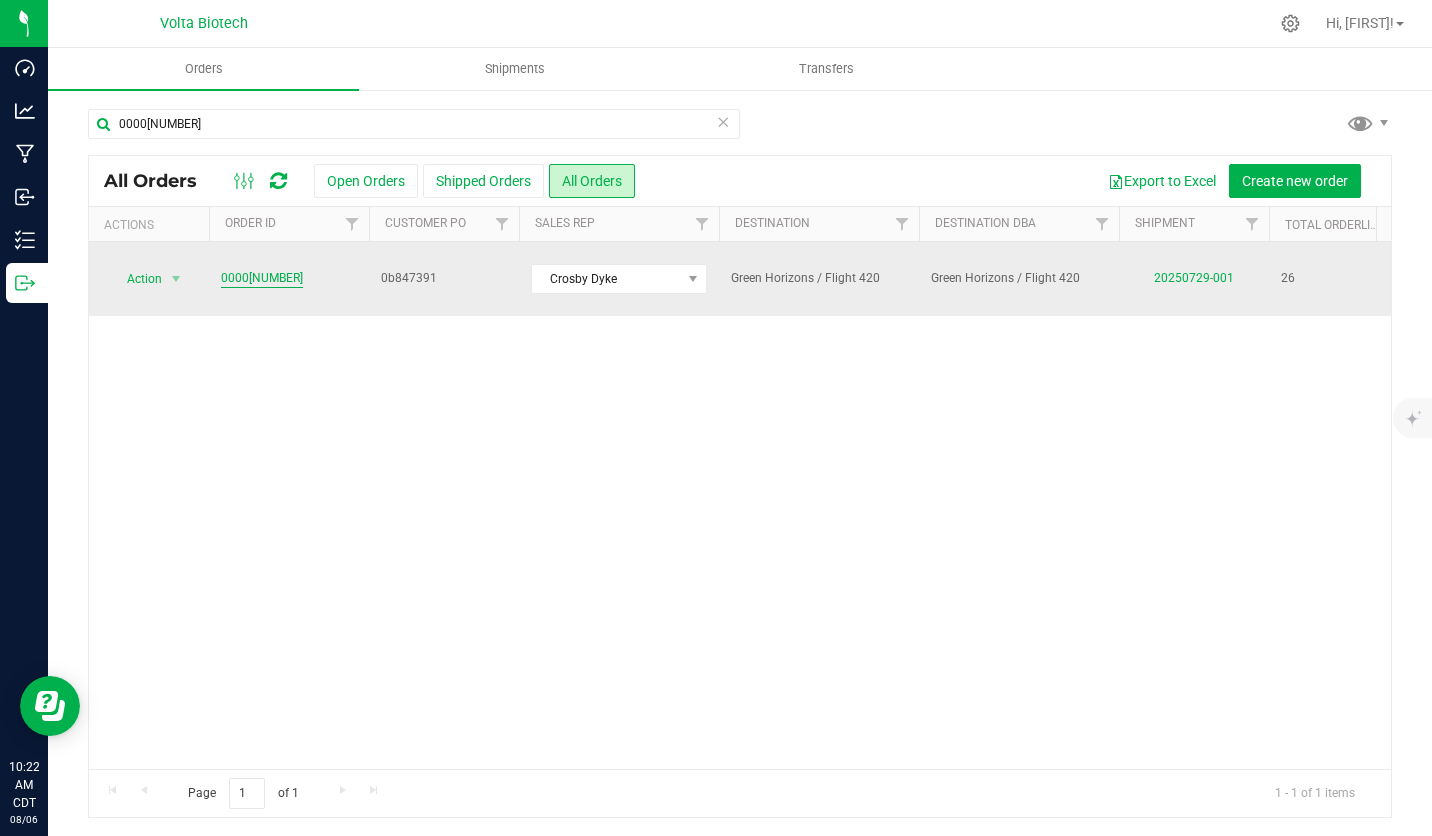 click on "0000[NUMBER]" at bounding box center [262, 278] 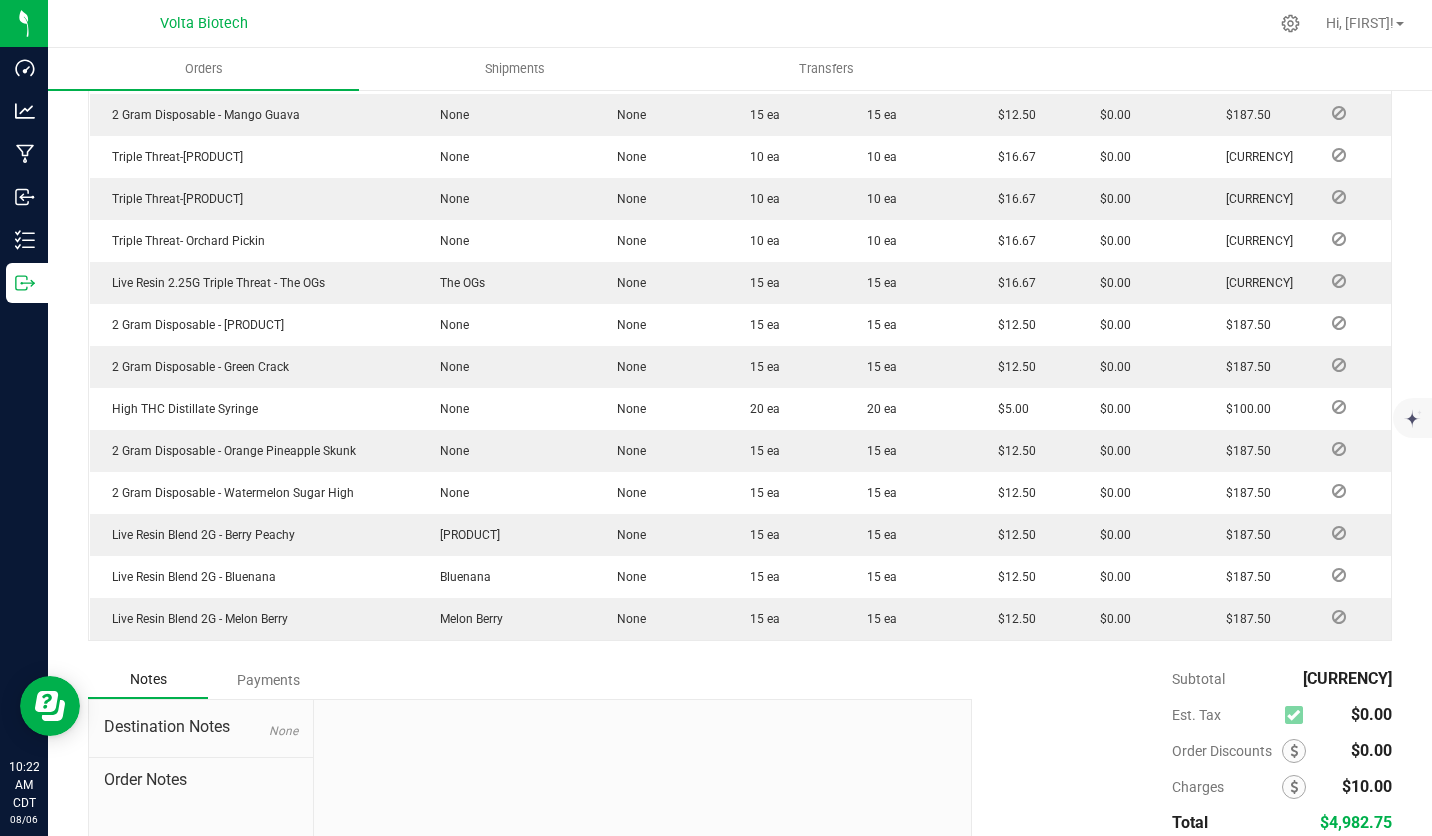 scroll, scrollTop: 1351, scrollLeft: 0, axis: vertical 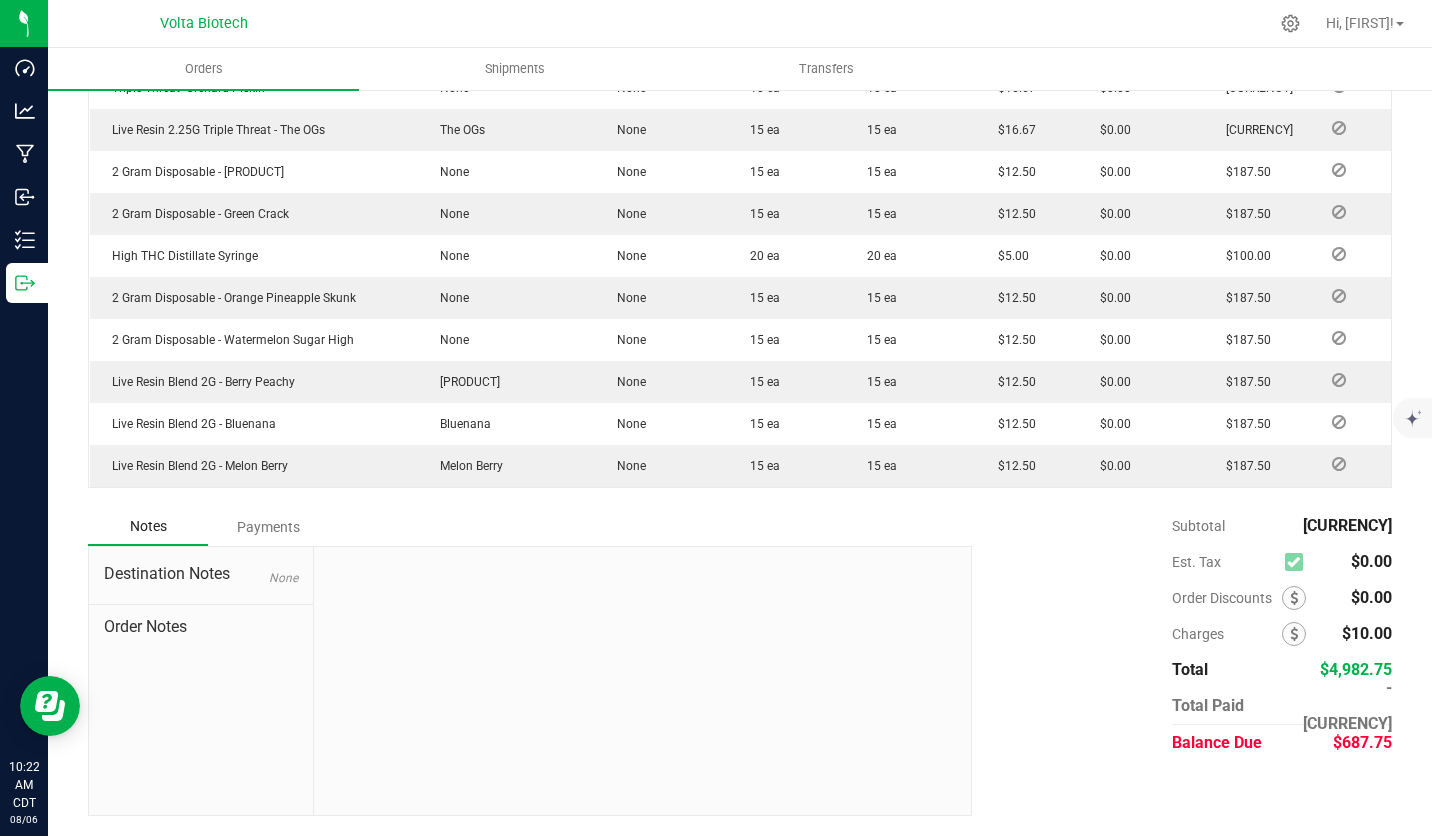 click on "Payments" at bounding box center [268, 527] 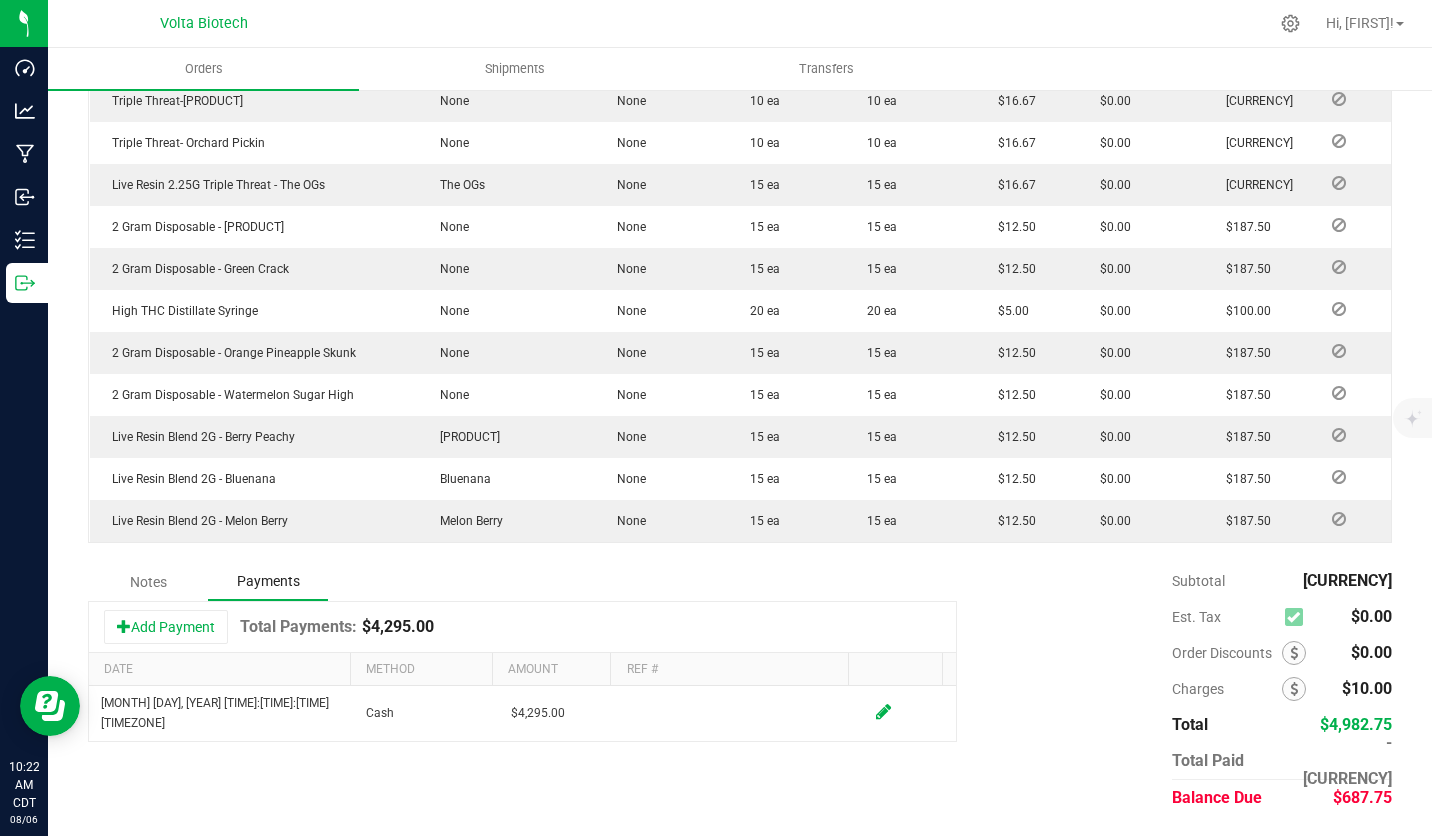 scroll, scrollTop: 1296, scrollLeft: 0, axis: vertical 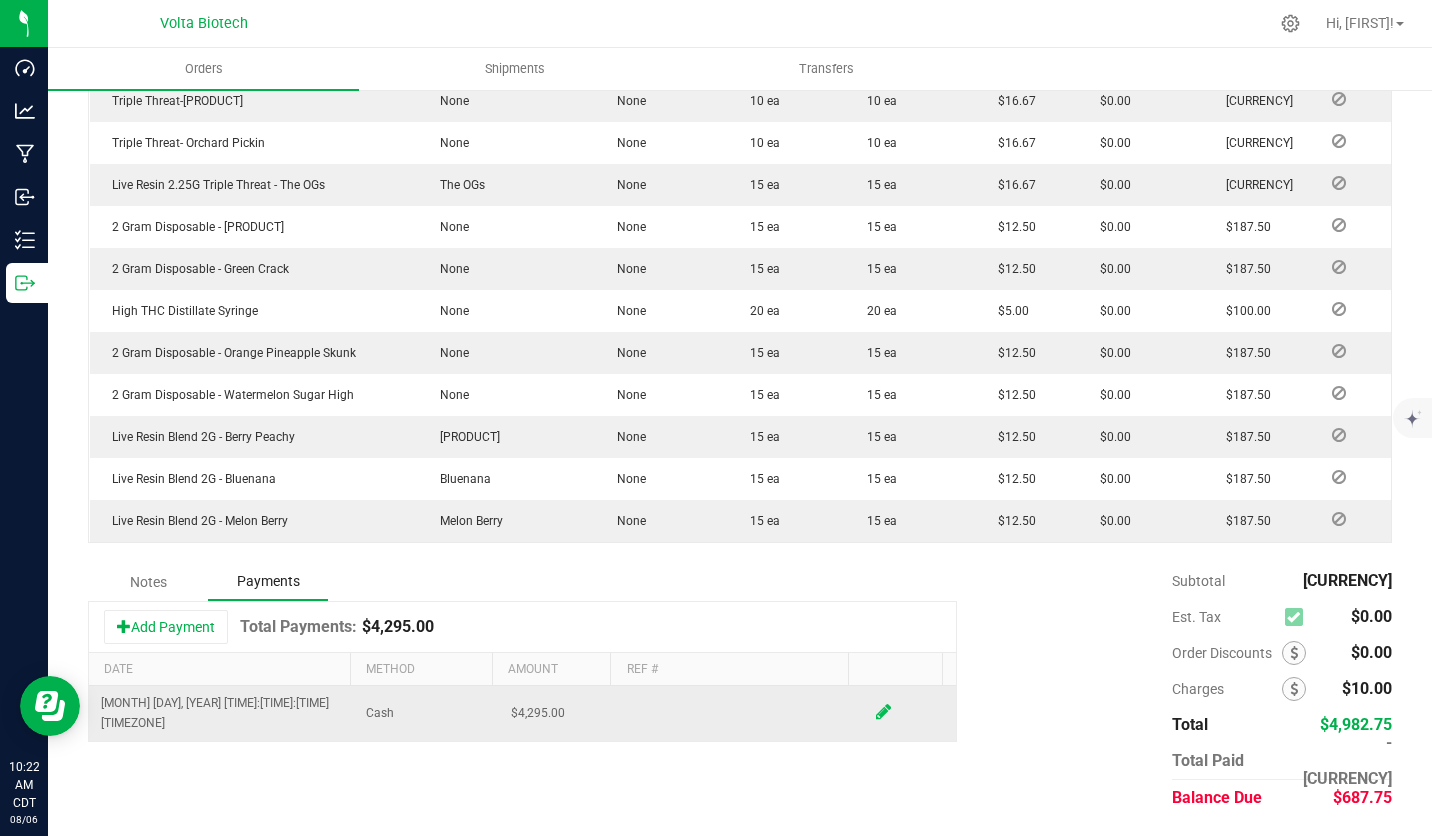 click at bounding box center [883, 712] 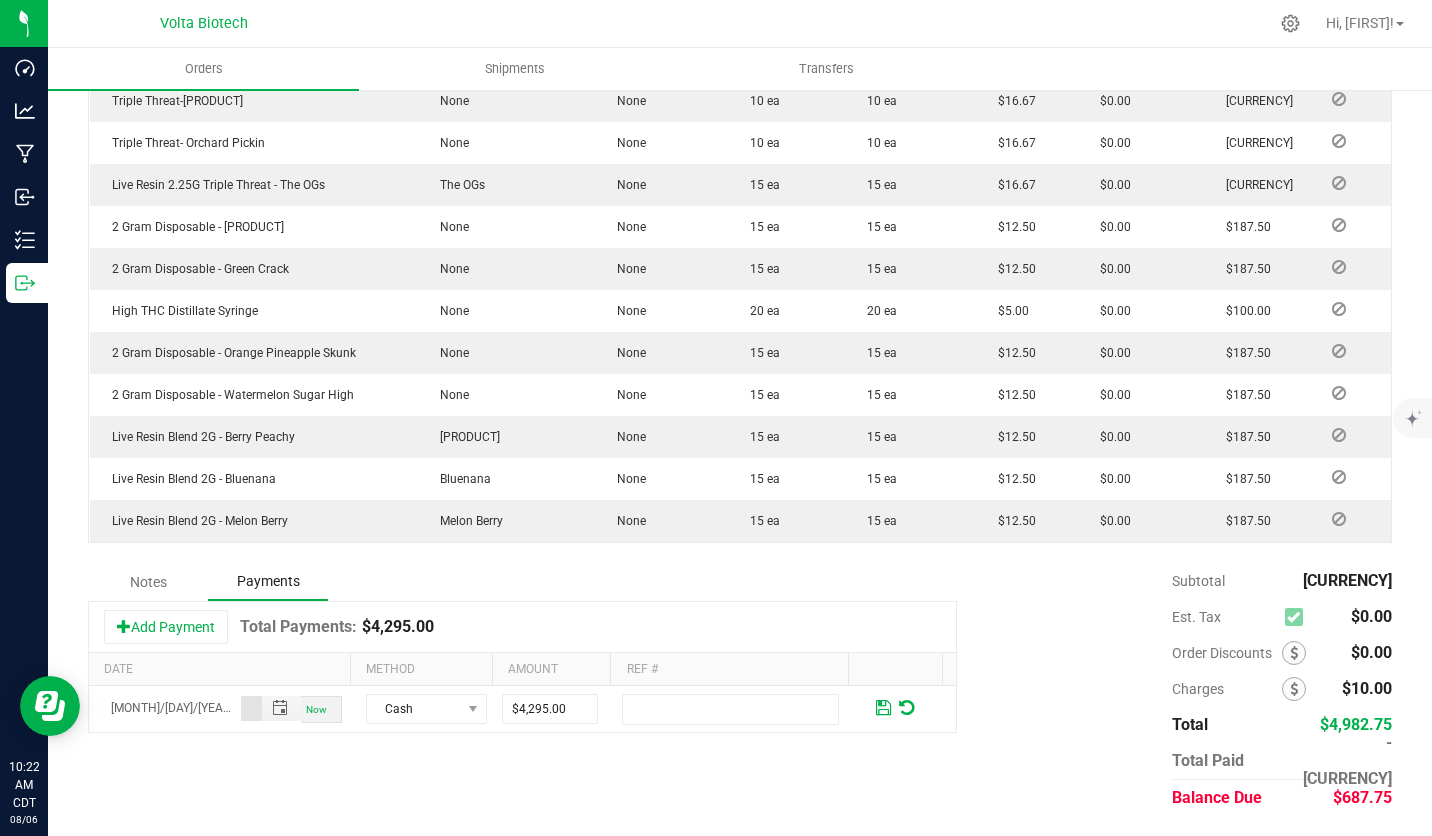 scroll, scrollTop: 0, scrollLeft: 4, axis: horizontal 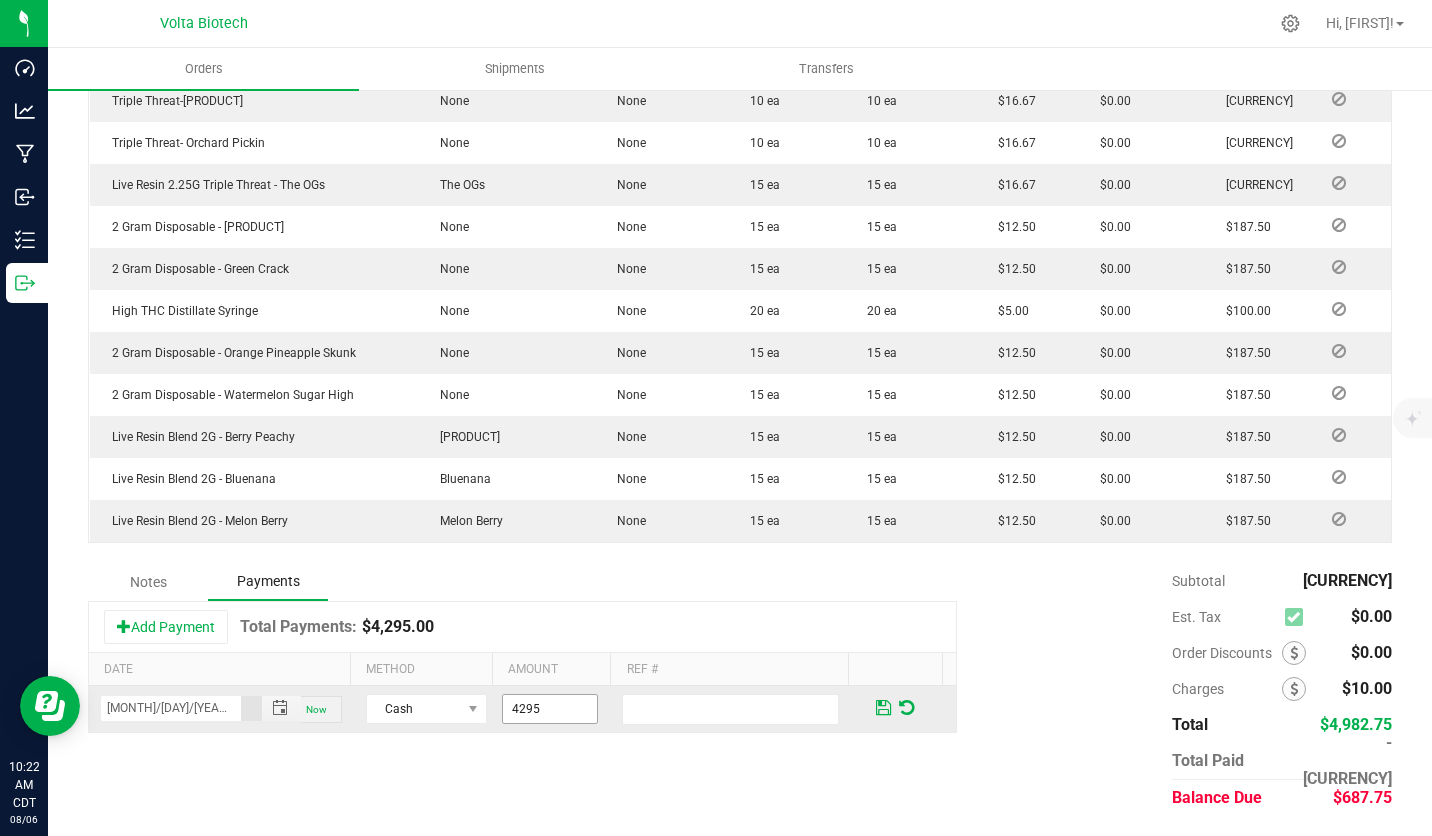 click on "4295" at bounding box center (550, 709) 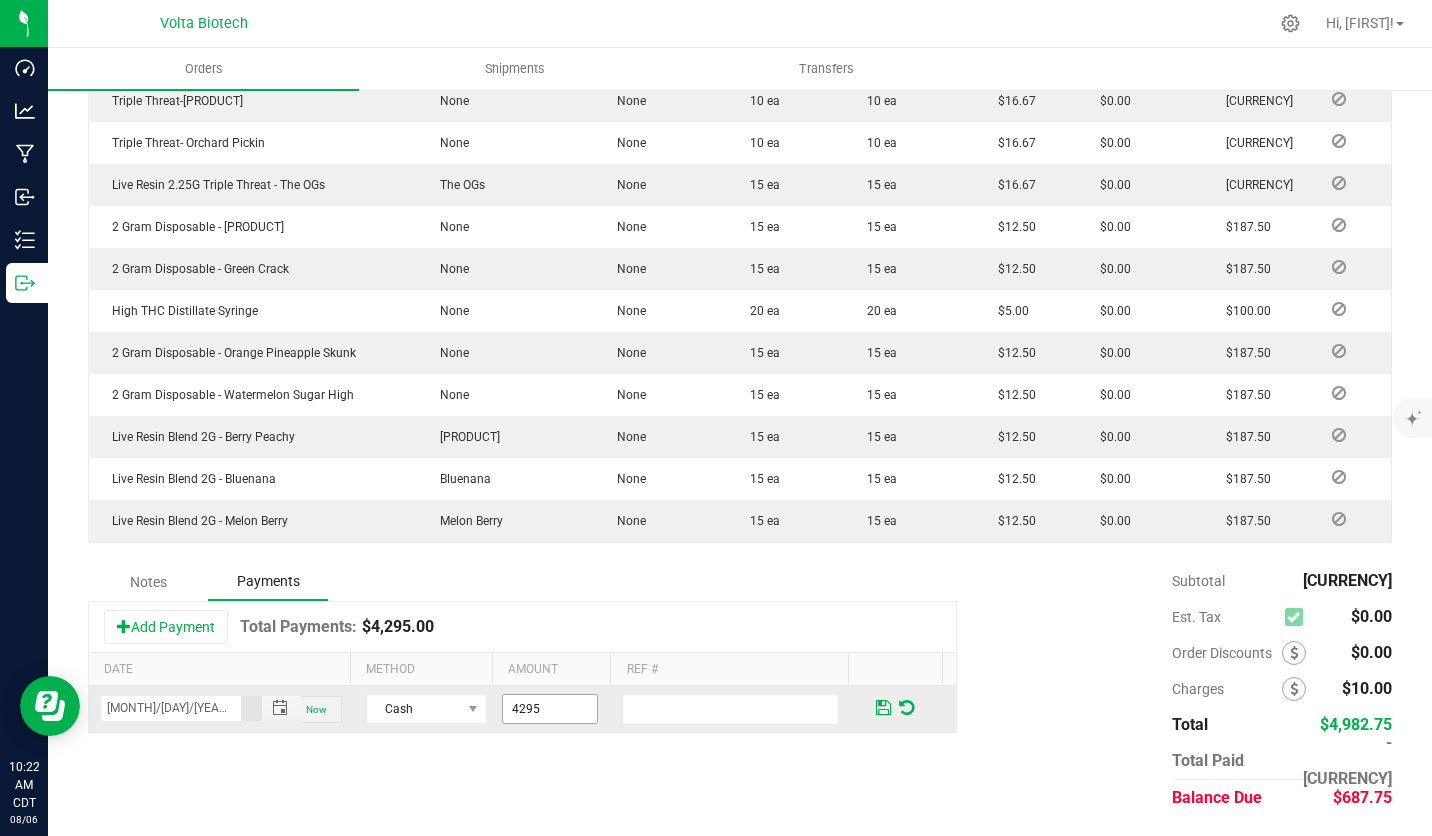 scroll, scrollTop: 0, scrollLeft: 0, axis: both 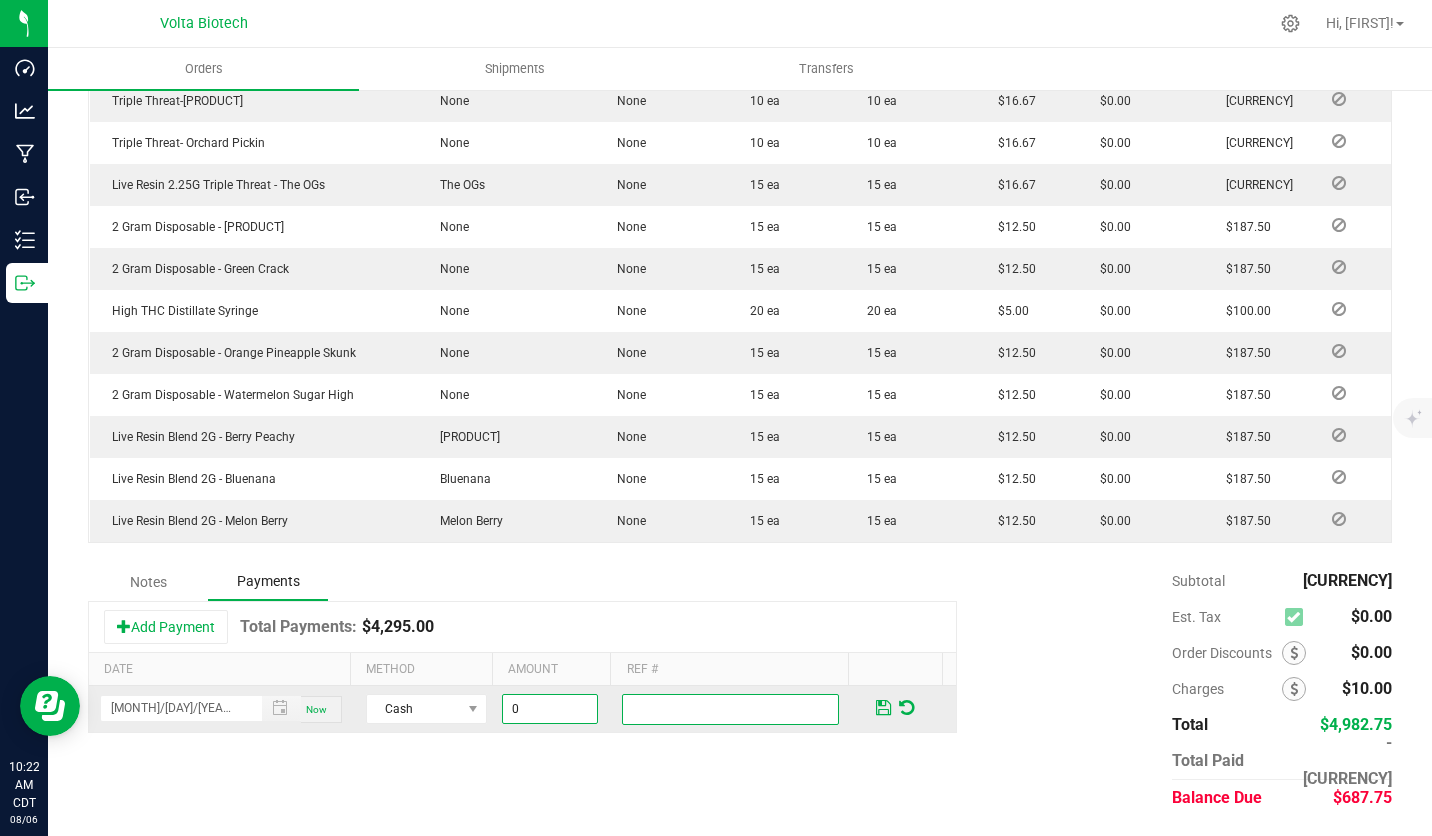 type on "$0.00" 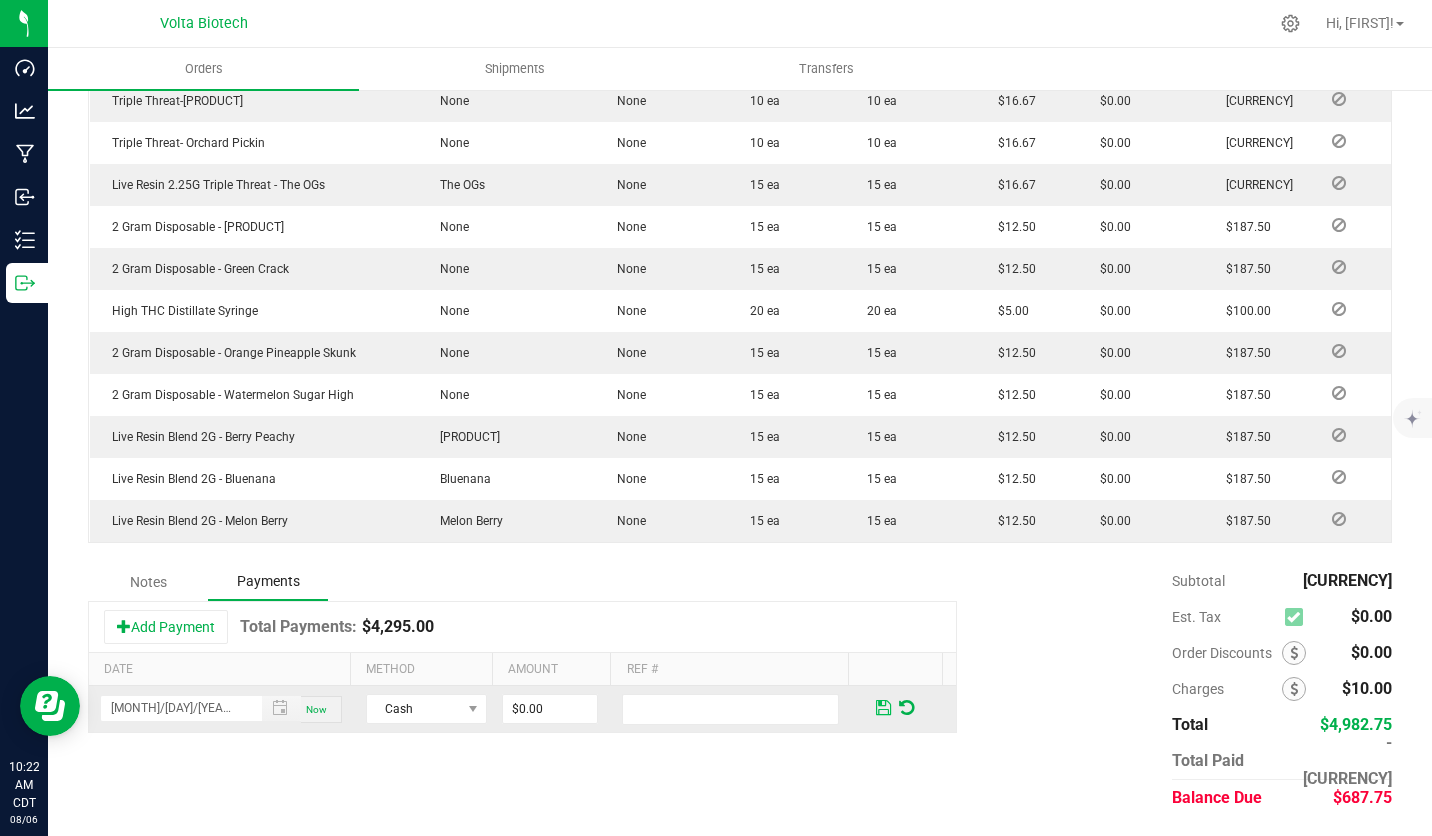 click at bounding box center (883, 708) 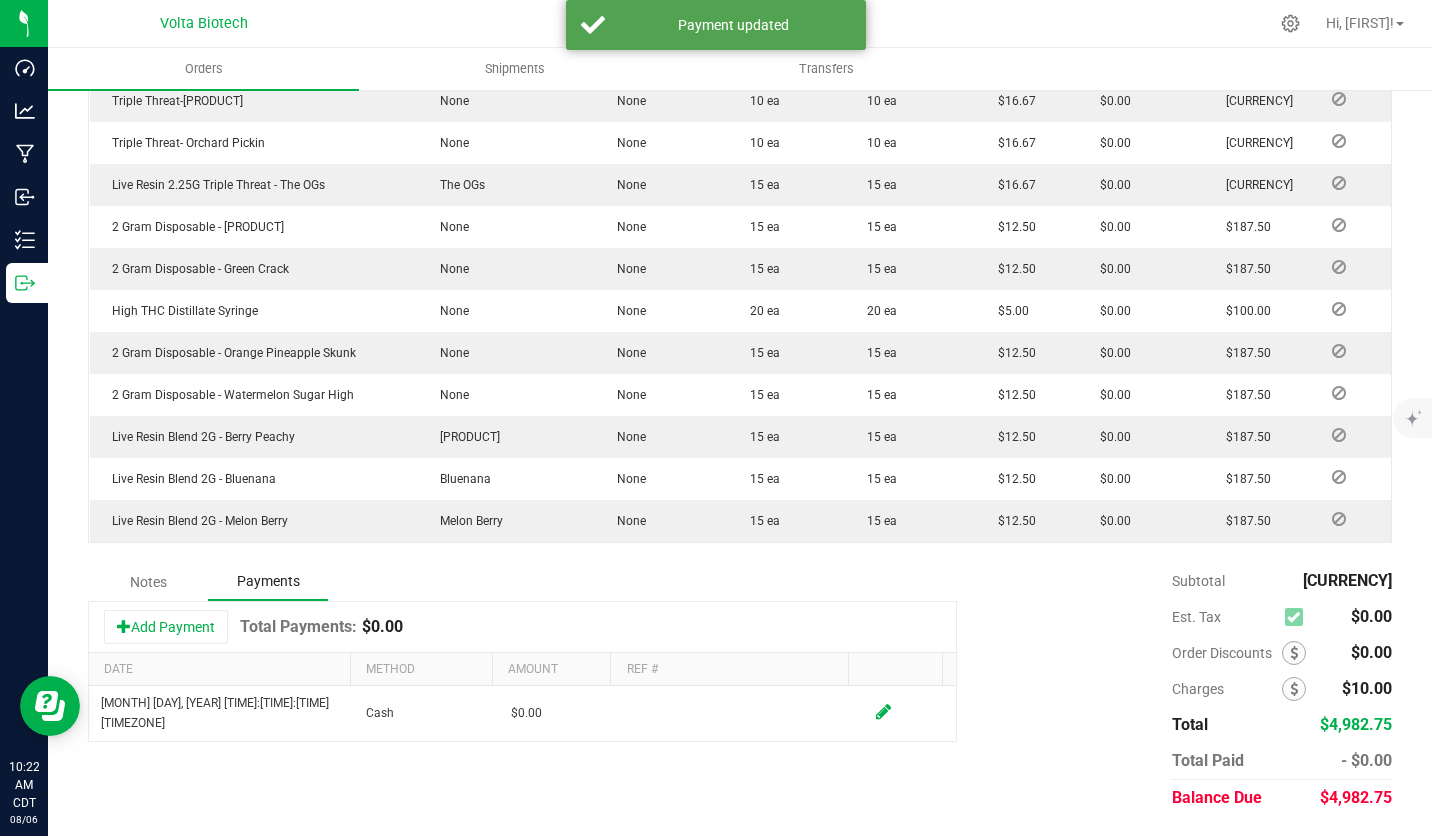 click on "Notes
Payments
Add Payment  Total Payments:     [CURRENCY] Date Method Amount Ref #  [MONTH] [DAY], [YEAR] [TIME]:[TIME]:[TIME] [TIMEZONE]   Cash   [CURRENCY]
Subtotal
[CURRENCY]
Est.  Tax" at bounding box center (740, 689) 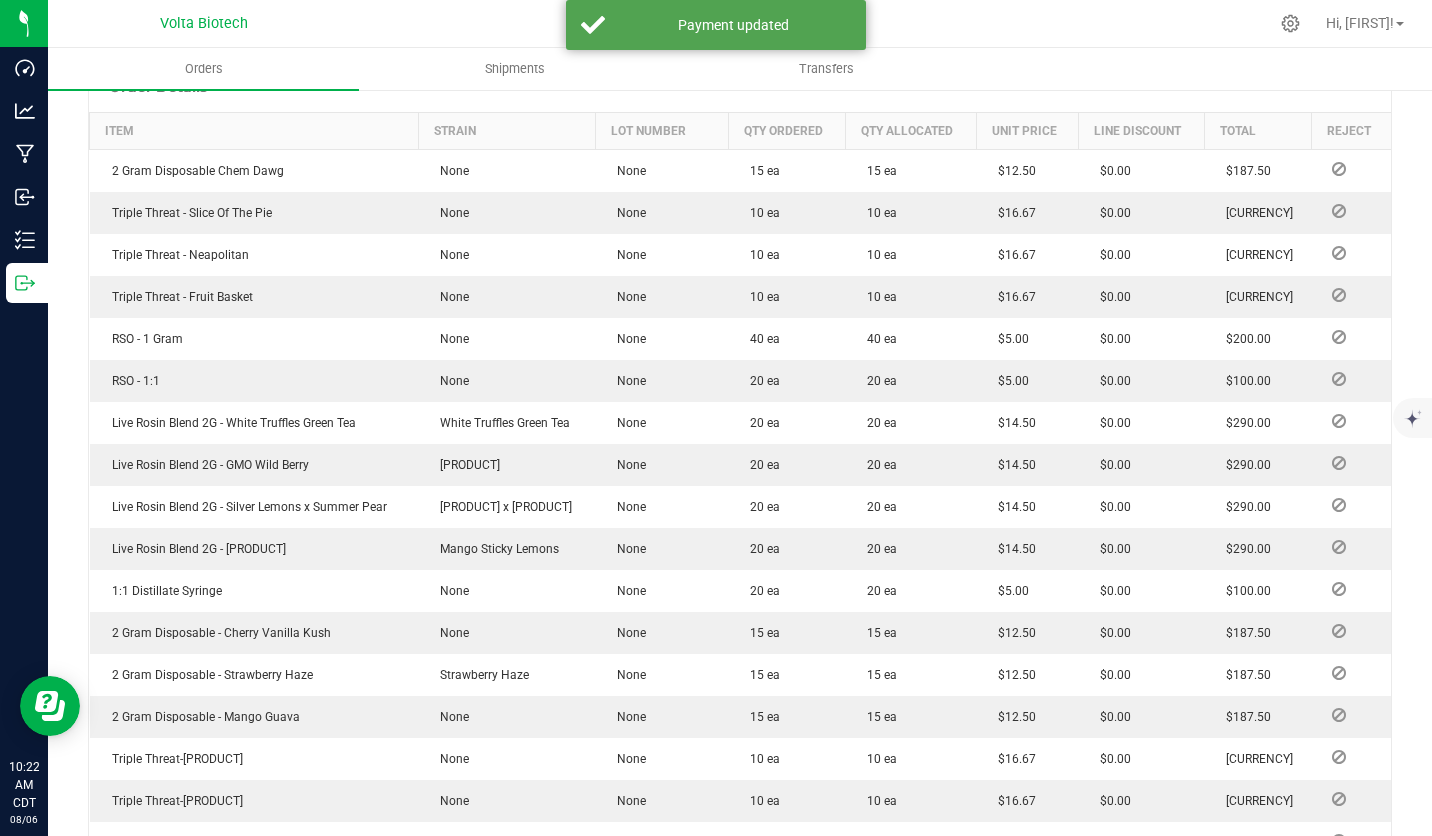 scroll, scrollTop: 0, scrollLeft: 0, axis: both 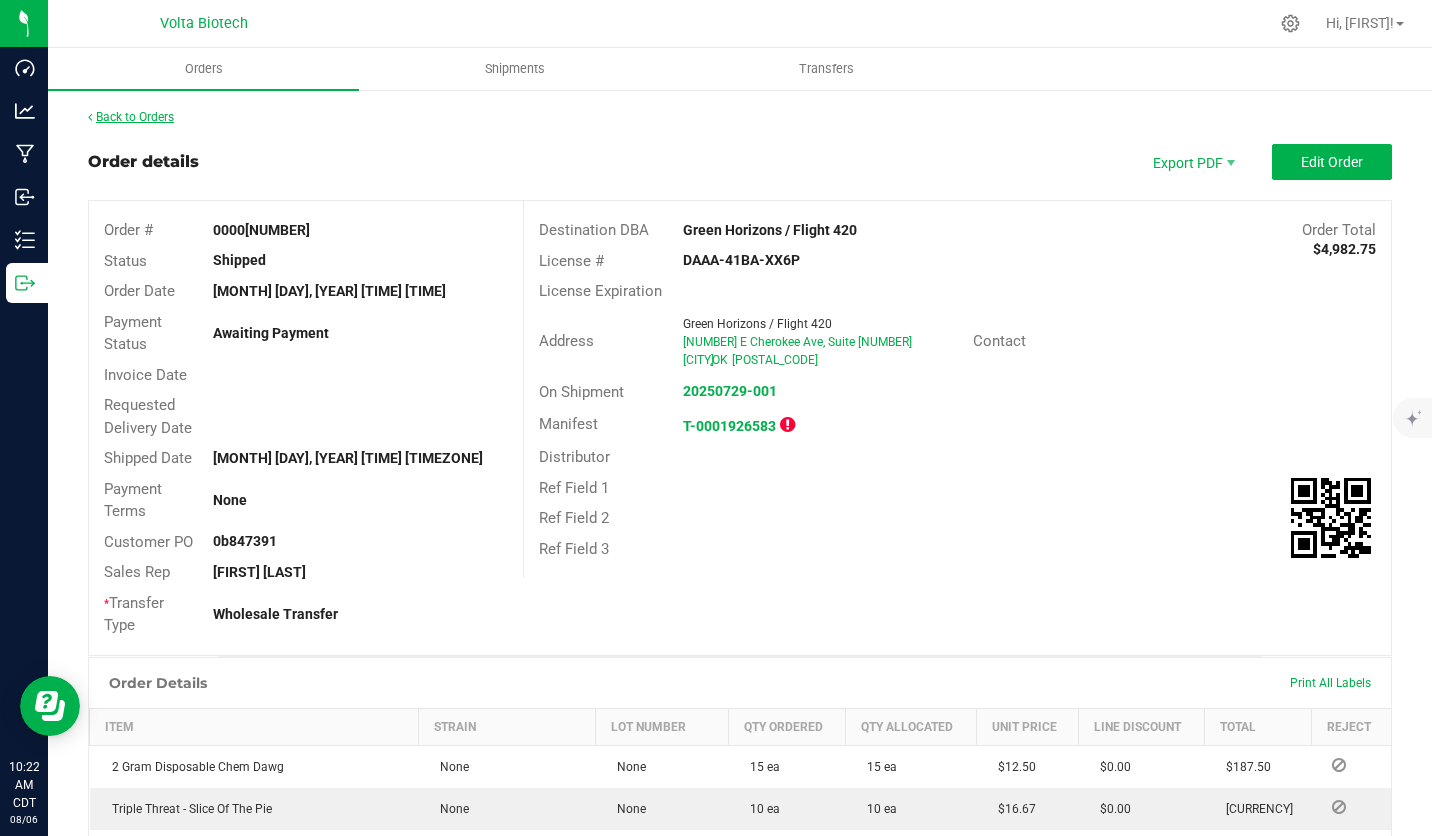 click on "Back to Orders" at bounding box center [131, 117] 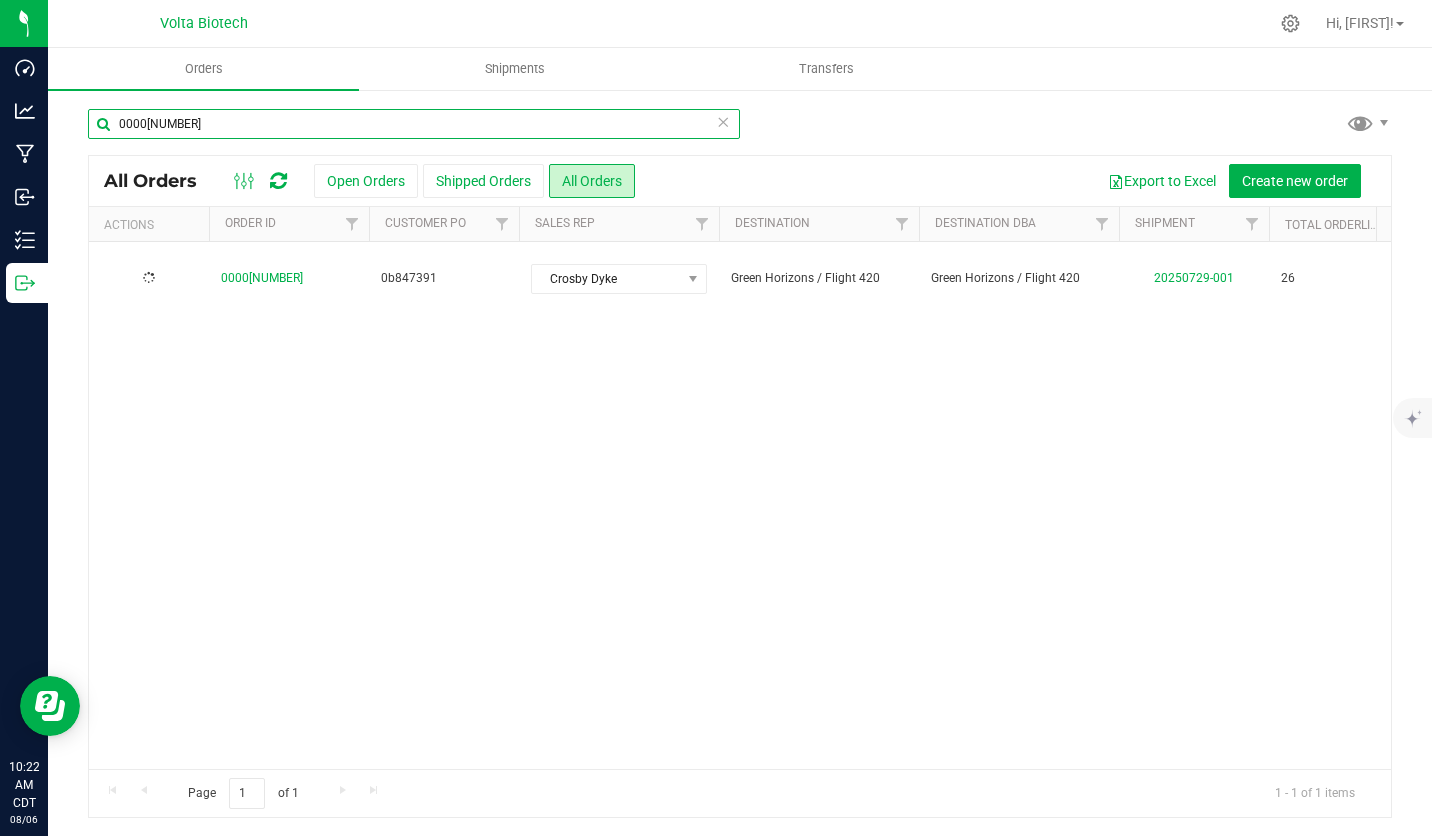 click on "0000[NUMBER]" at bounding box center (414, 124) 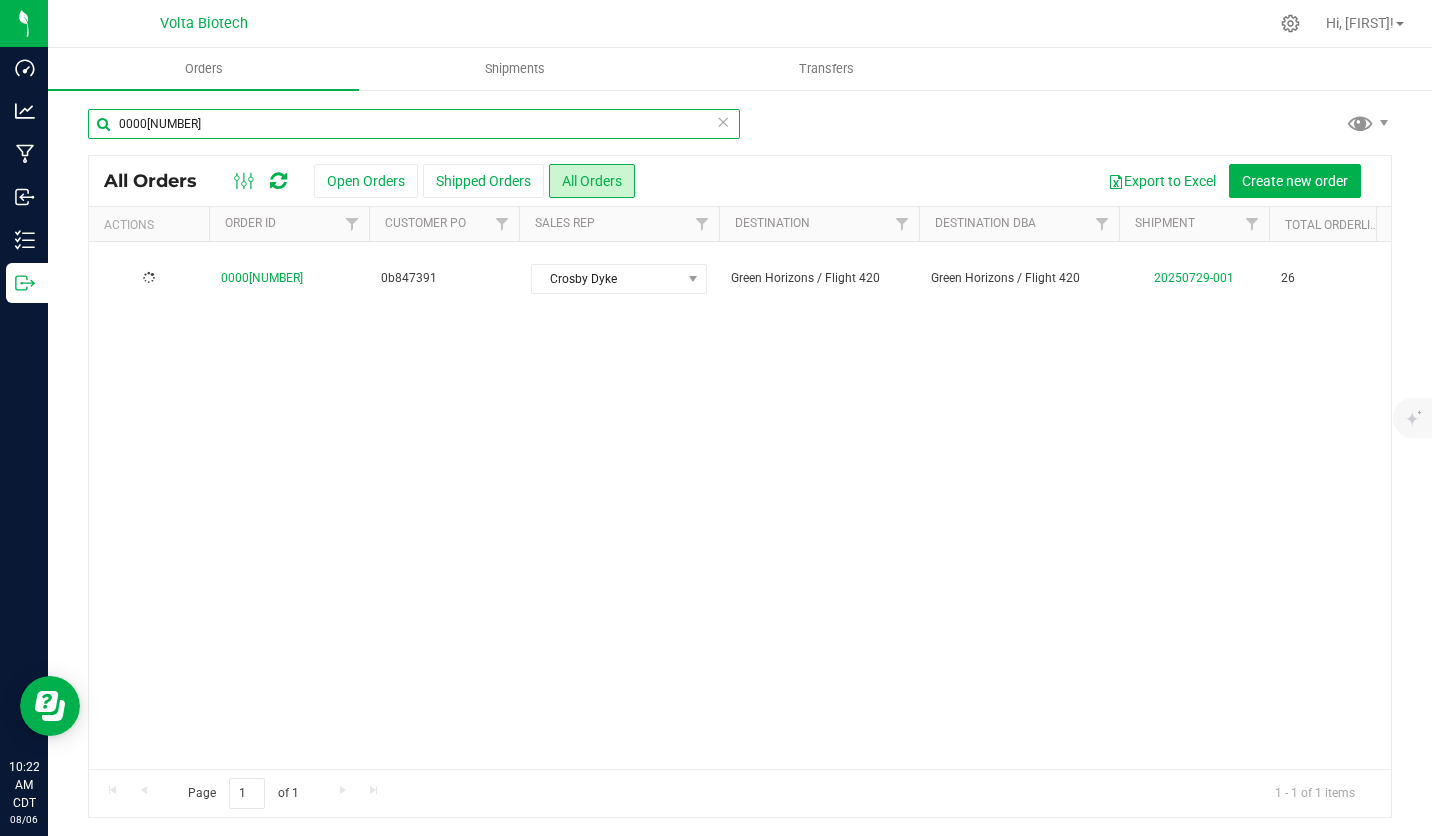 click on "0000[NUMBER]" at bounding box center (414, 124) 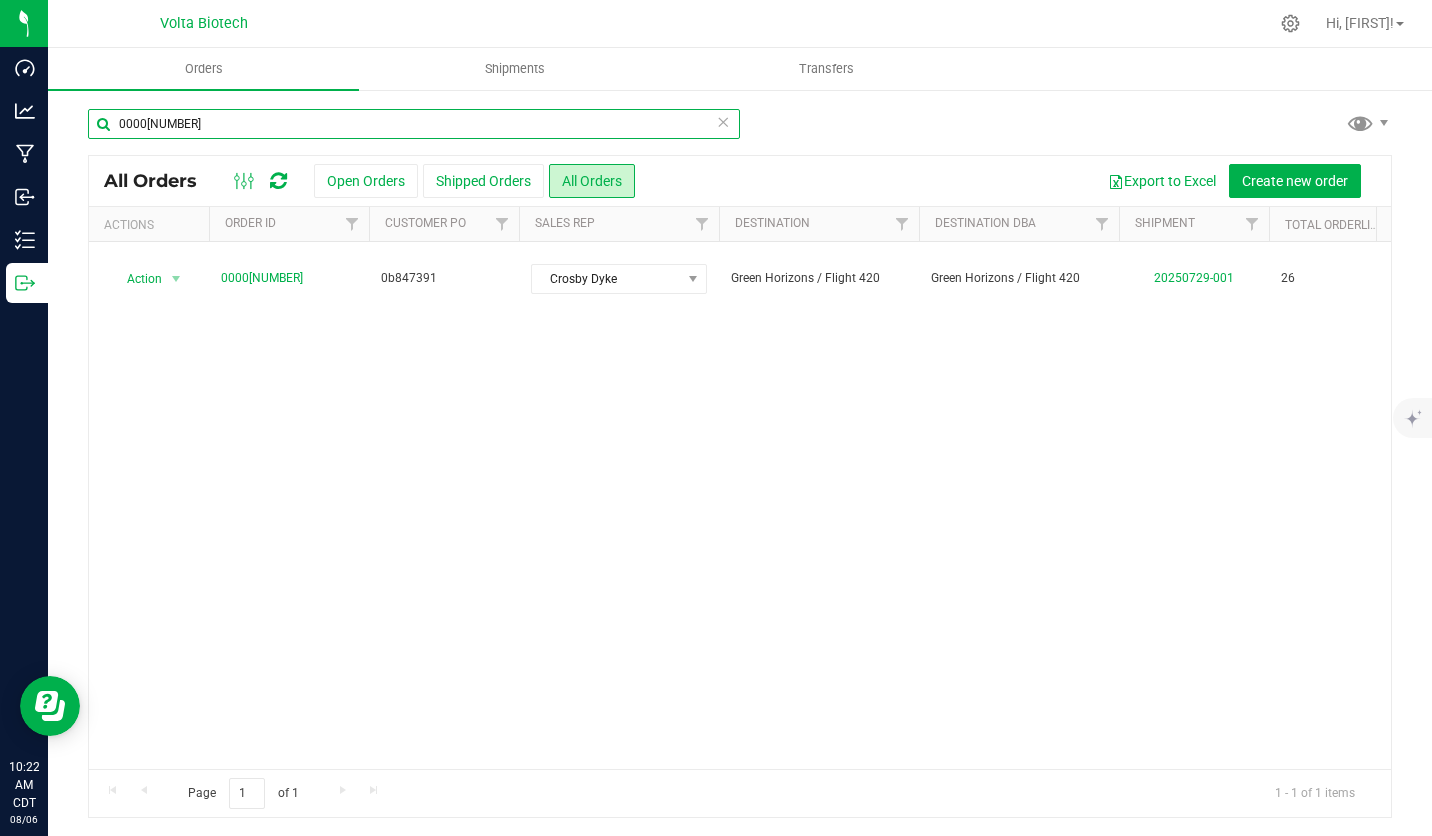 click on "0000[NUMBER]" at bounding box center [414, 124] 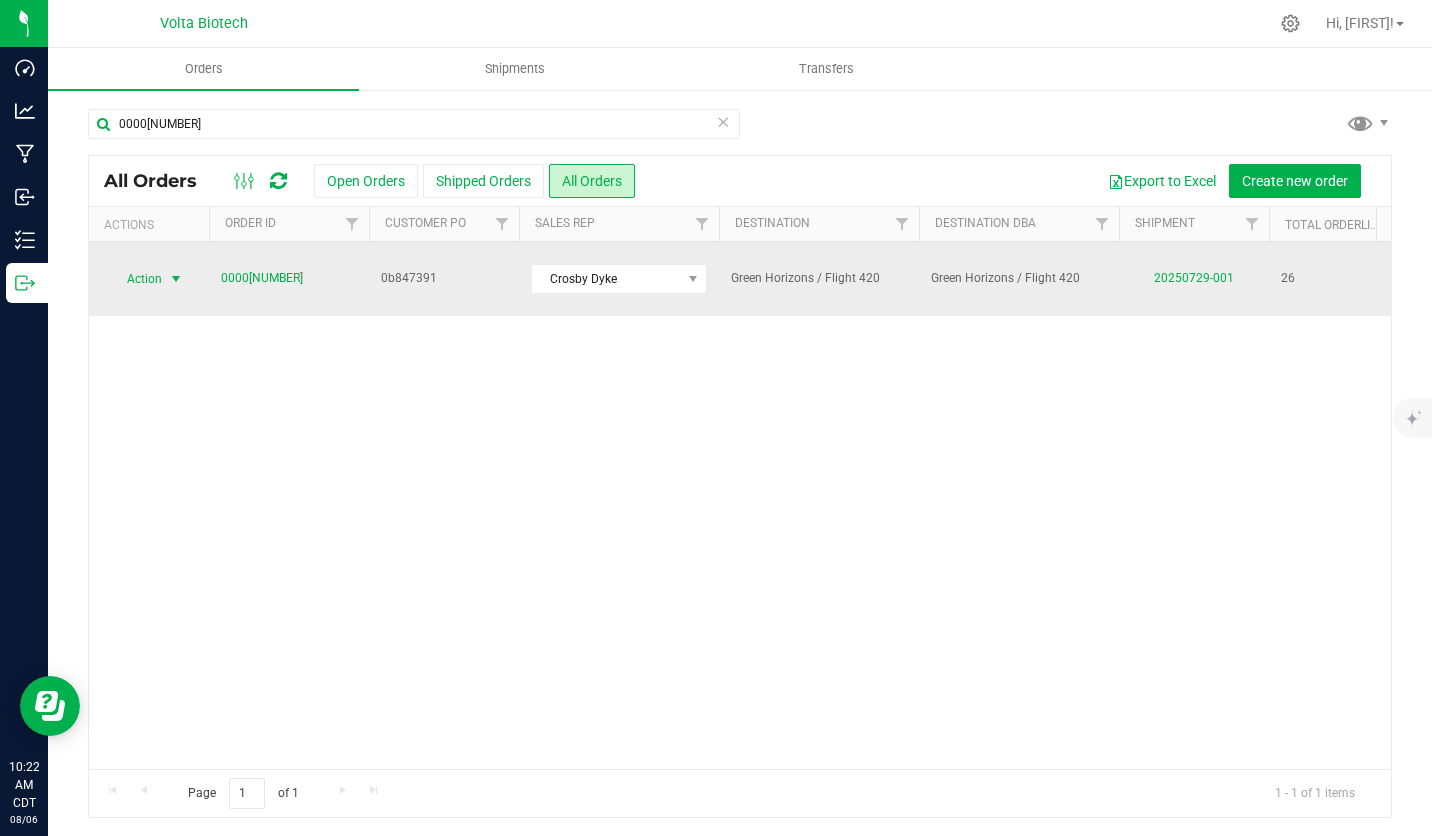 click at bounding box center [176, 279] 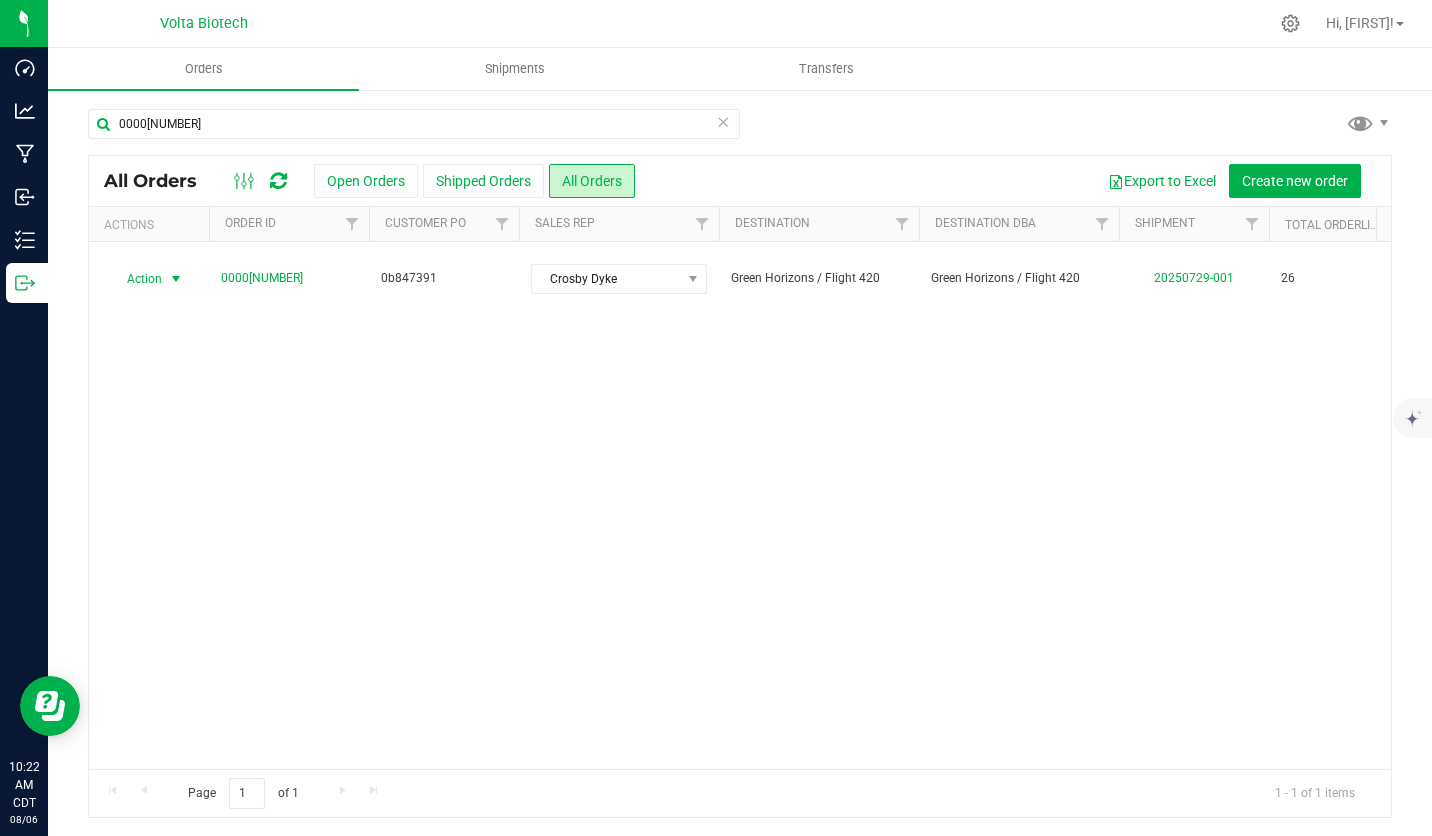 scroll, scrollTop: 0, scrollLeft: 1090, axis: horizontal 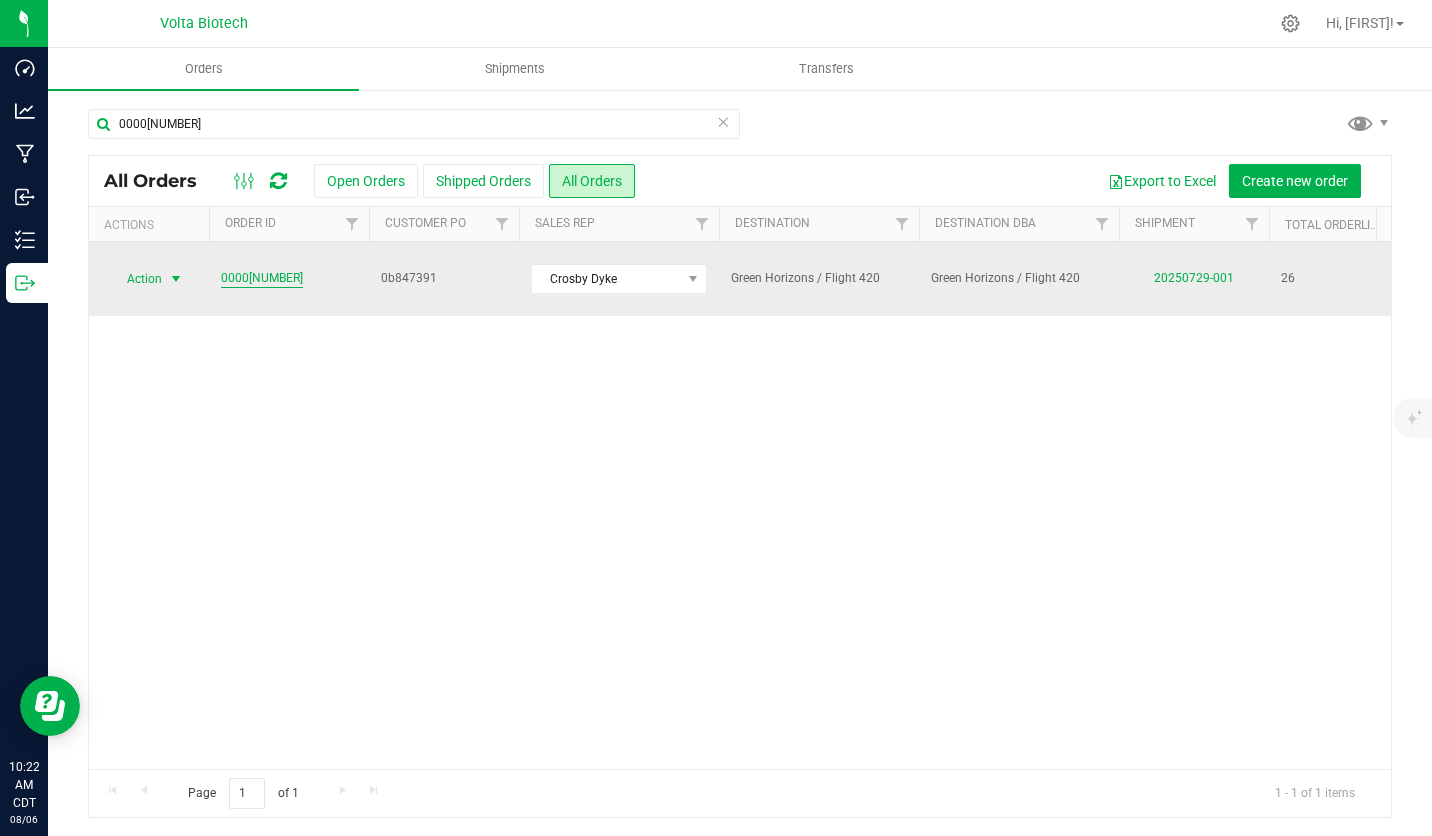click on "0000[NUMBER]" at bounding box center (262, 278) 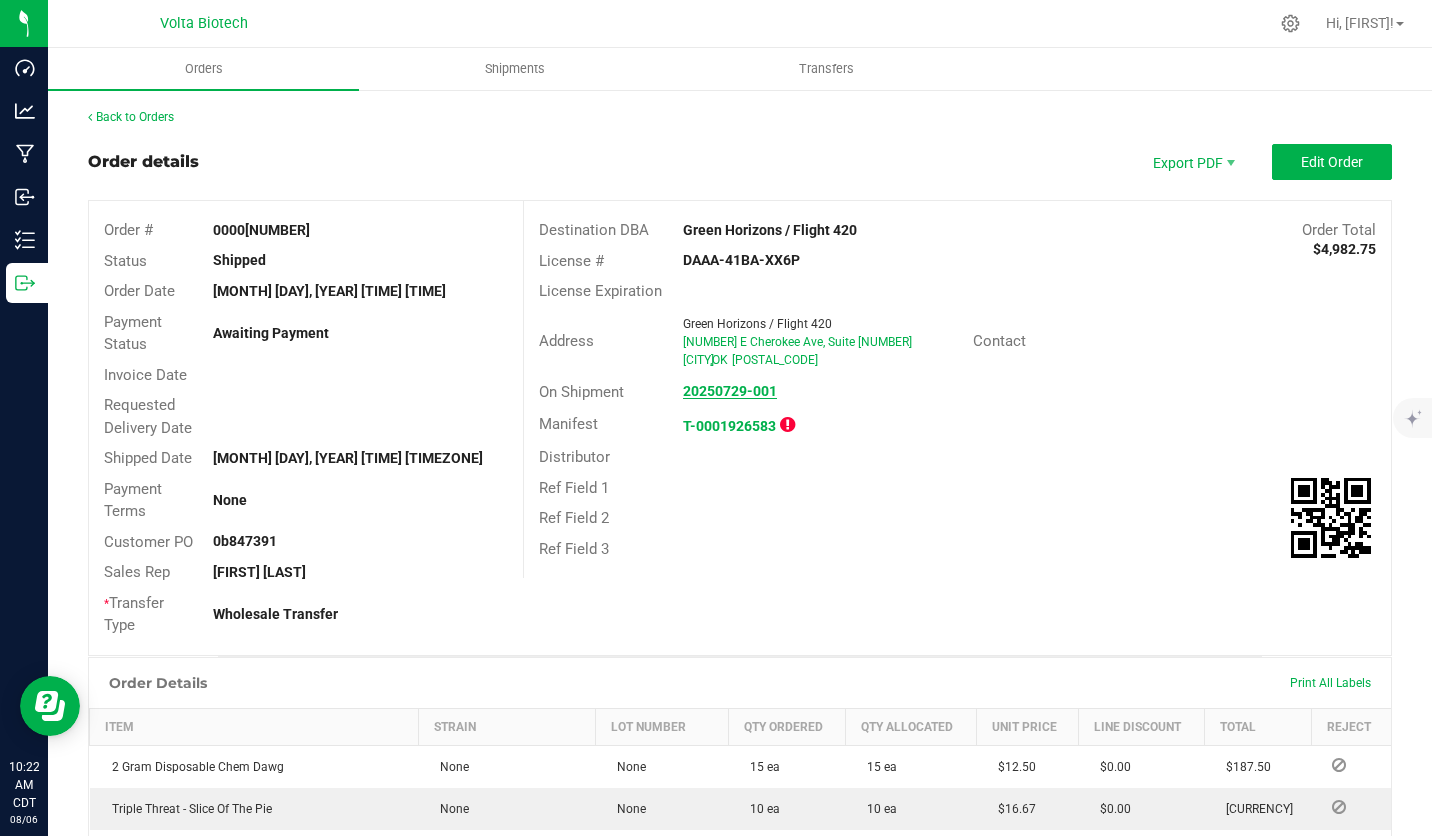 click on "20250729-001" at bounding box center [730, 391] 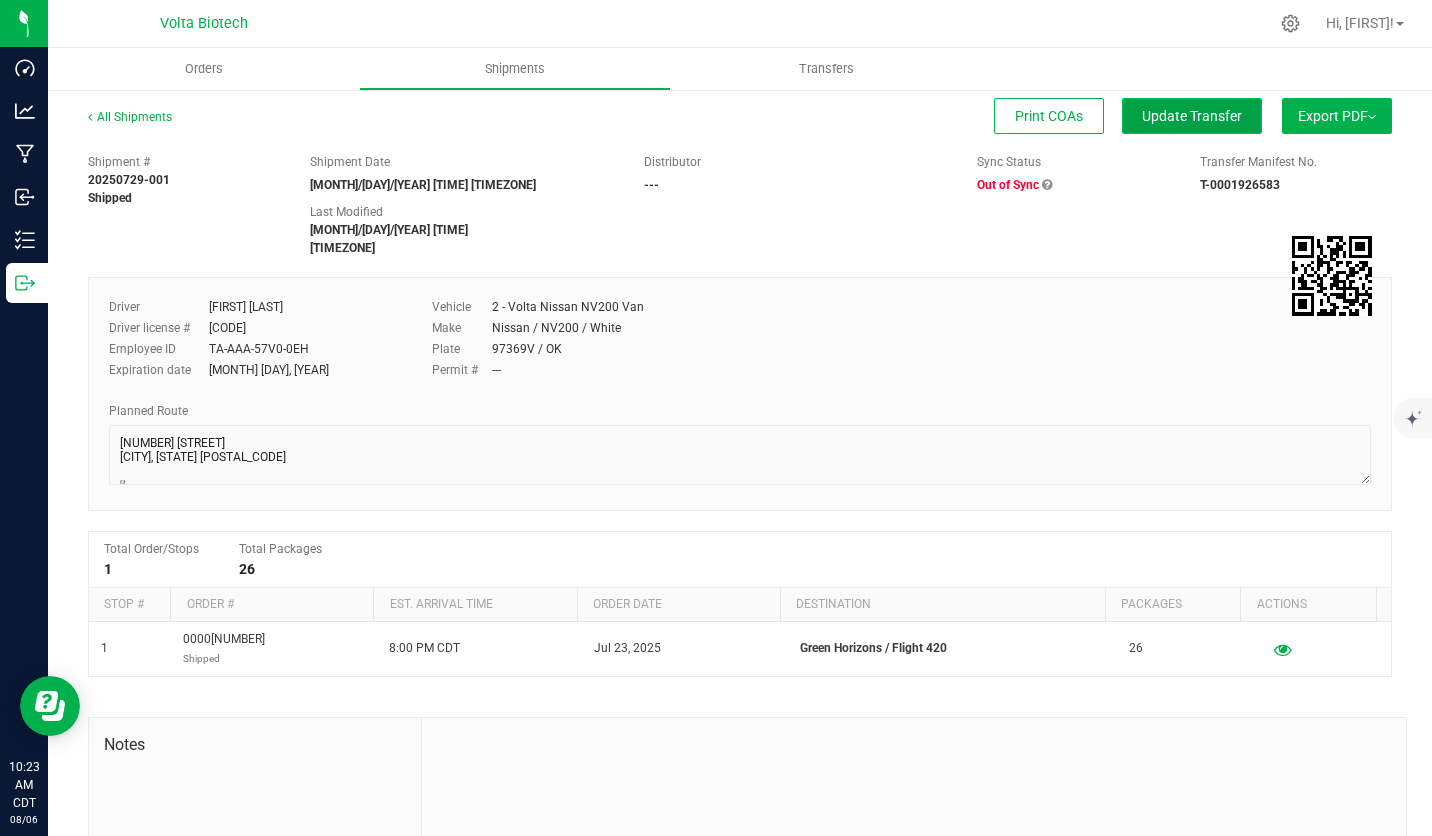 click on "Update Transfer" at bounding box center (1192, 116) 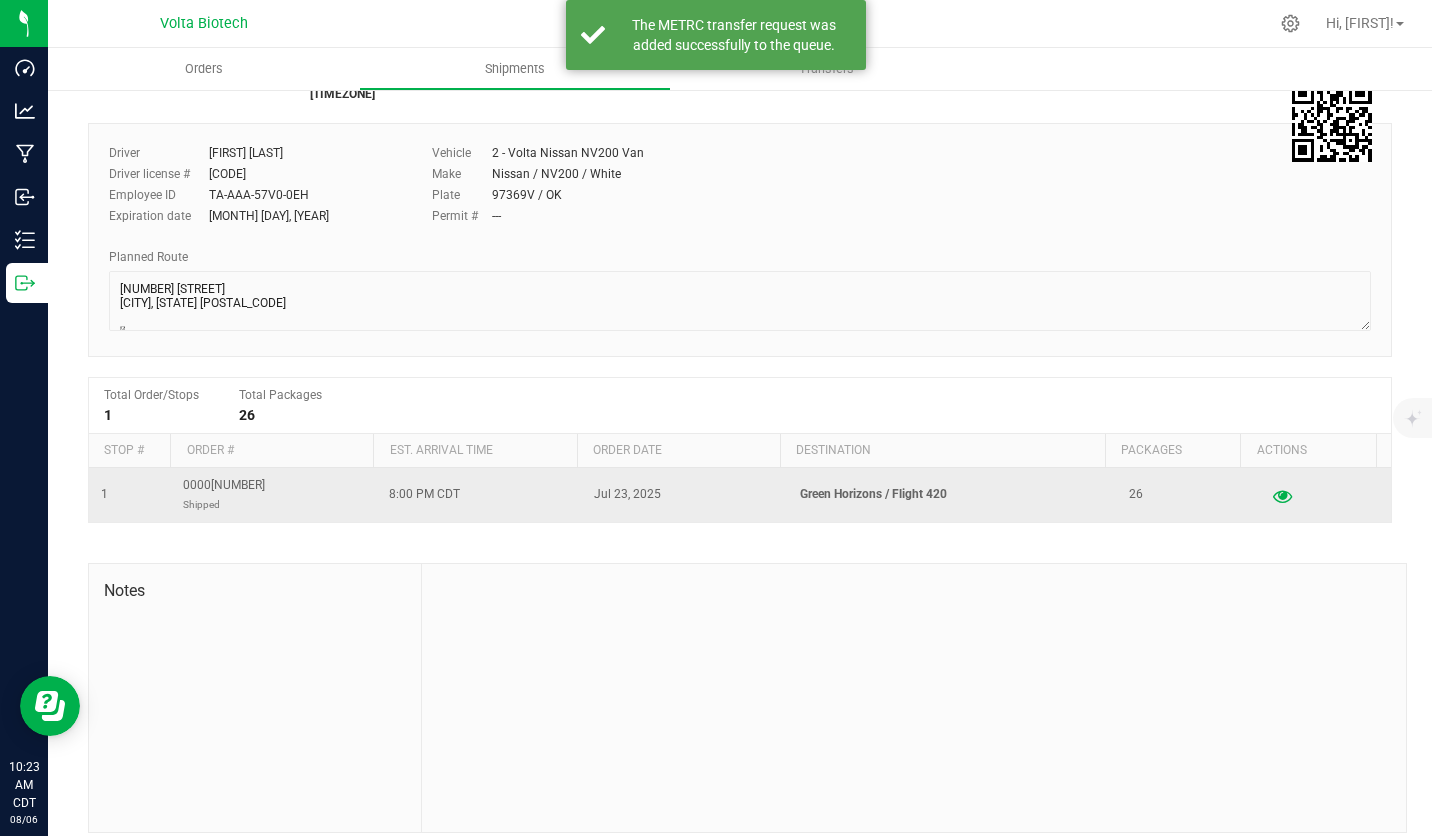click at bounding box center (1282, 495) 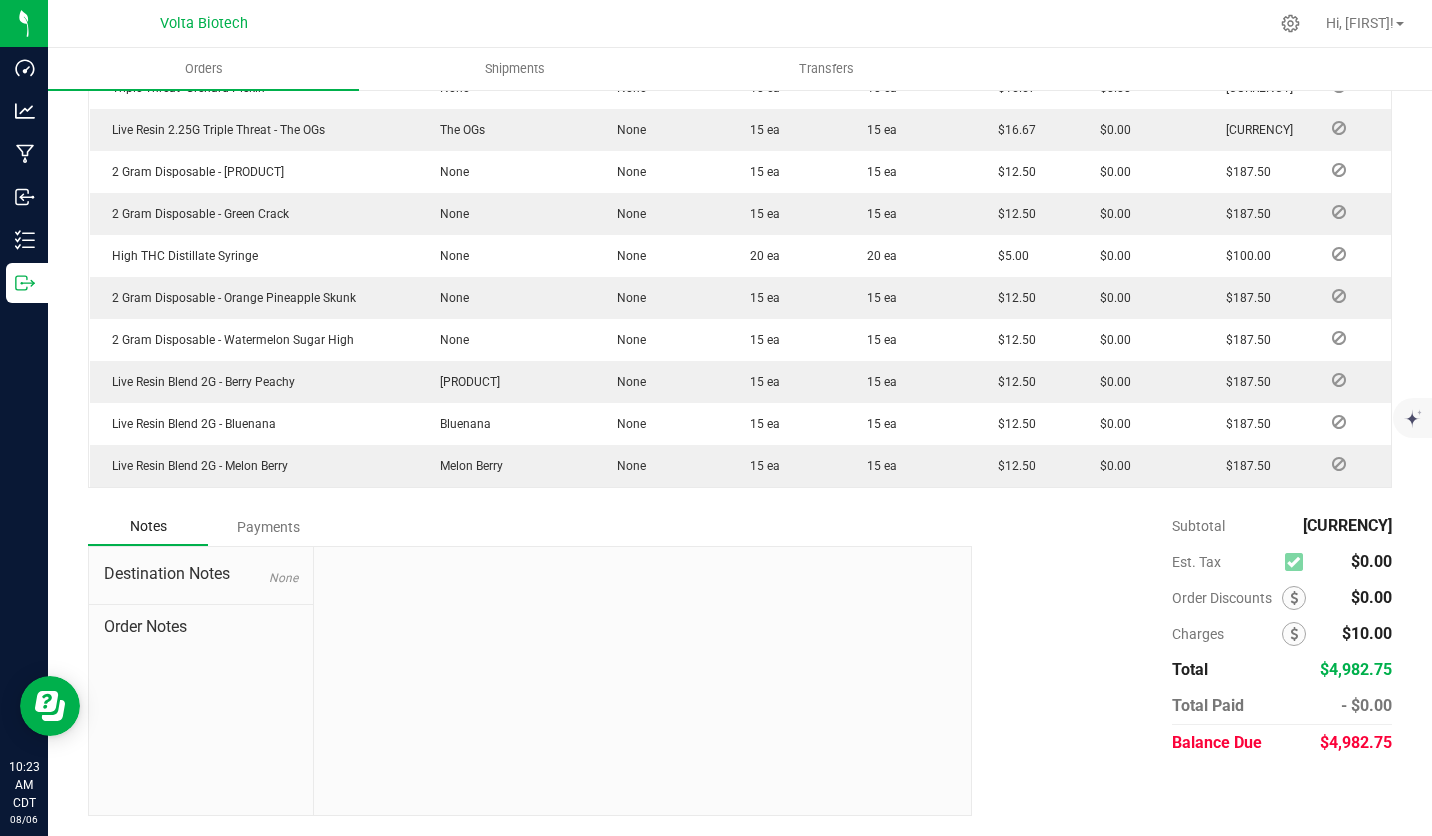 click on "Payments" at bounding box center [268, 527] 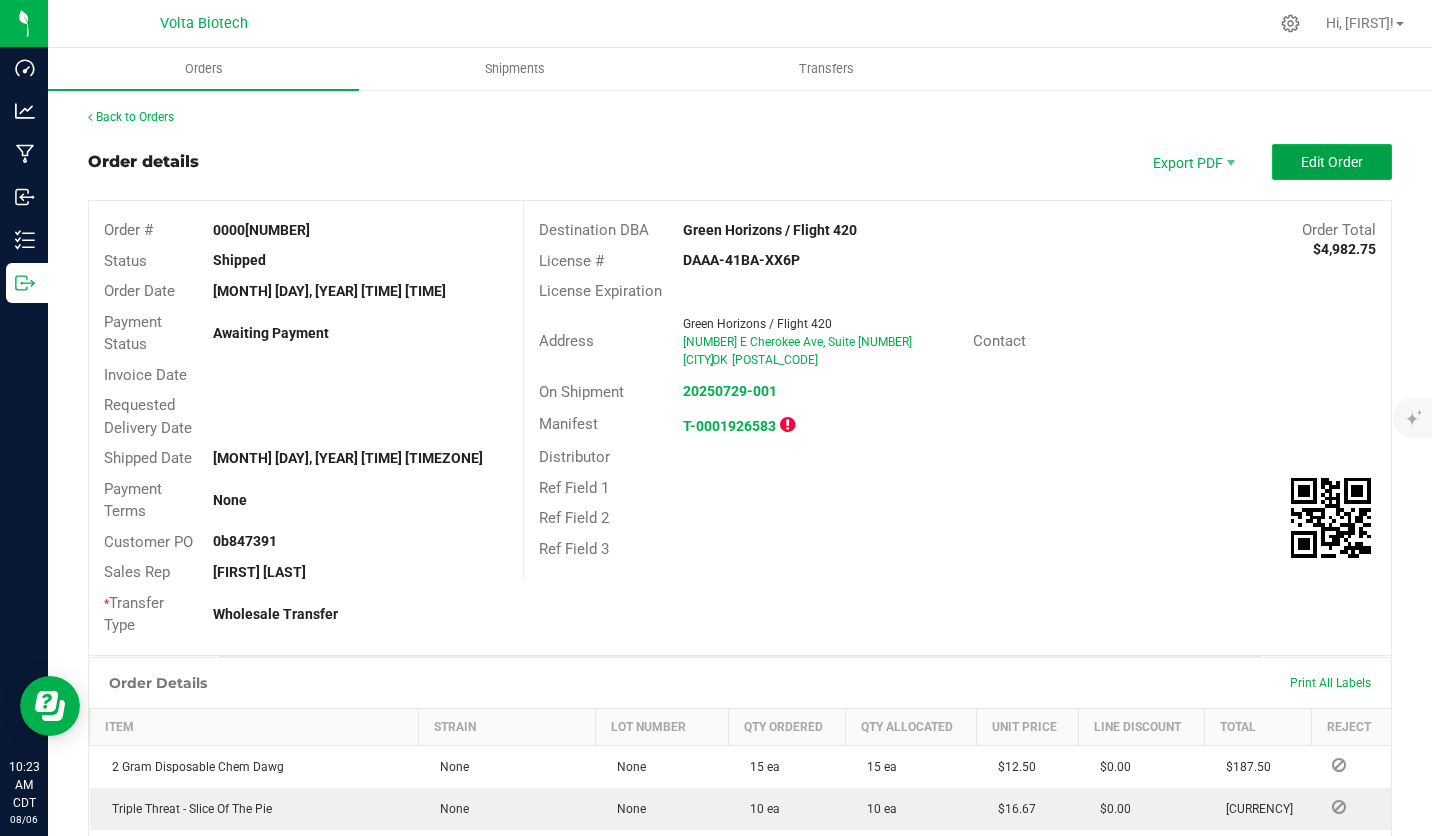click on "Edit Order" at bounding box center (1332, 162) 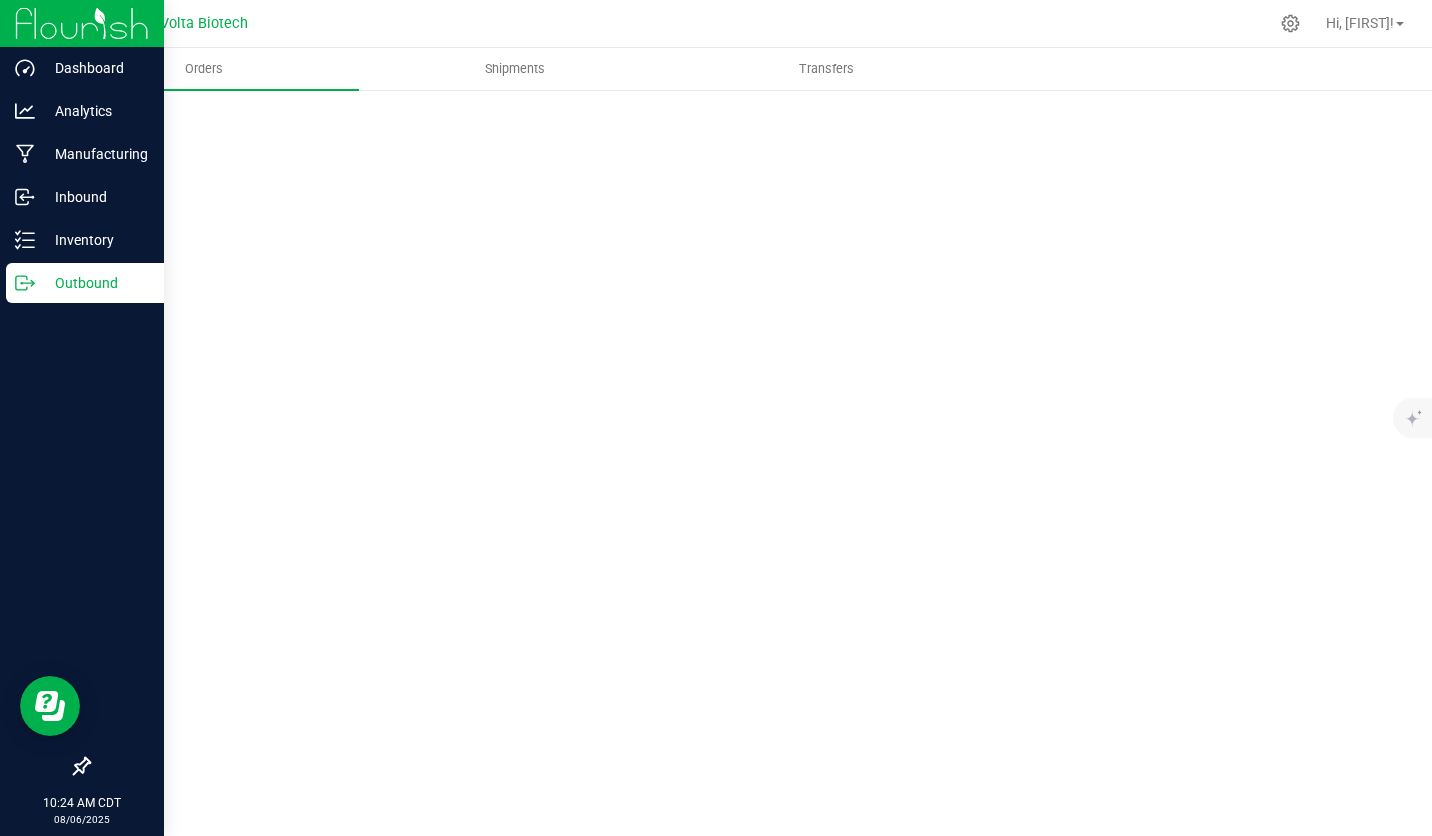 click on "Outbound" at bounding box center [95, 283] 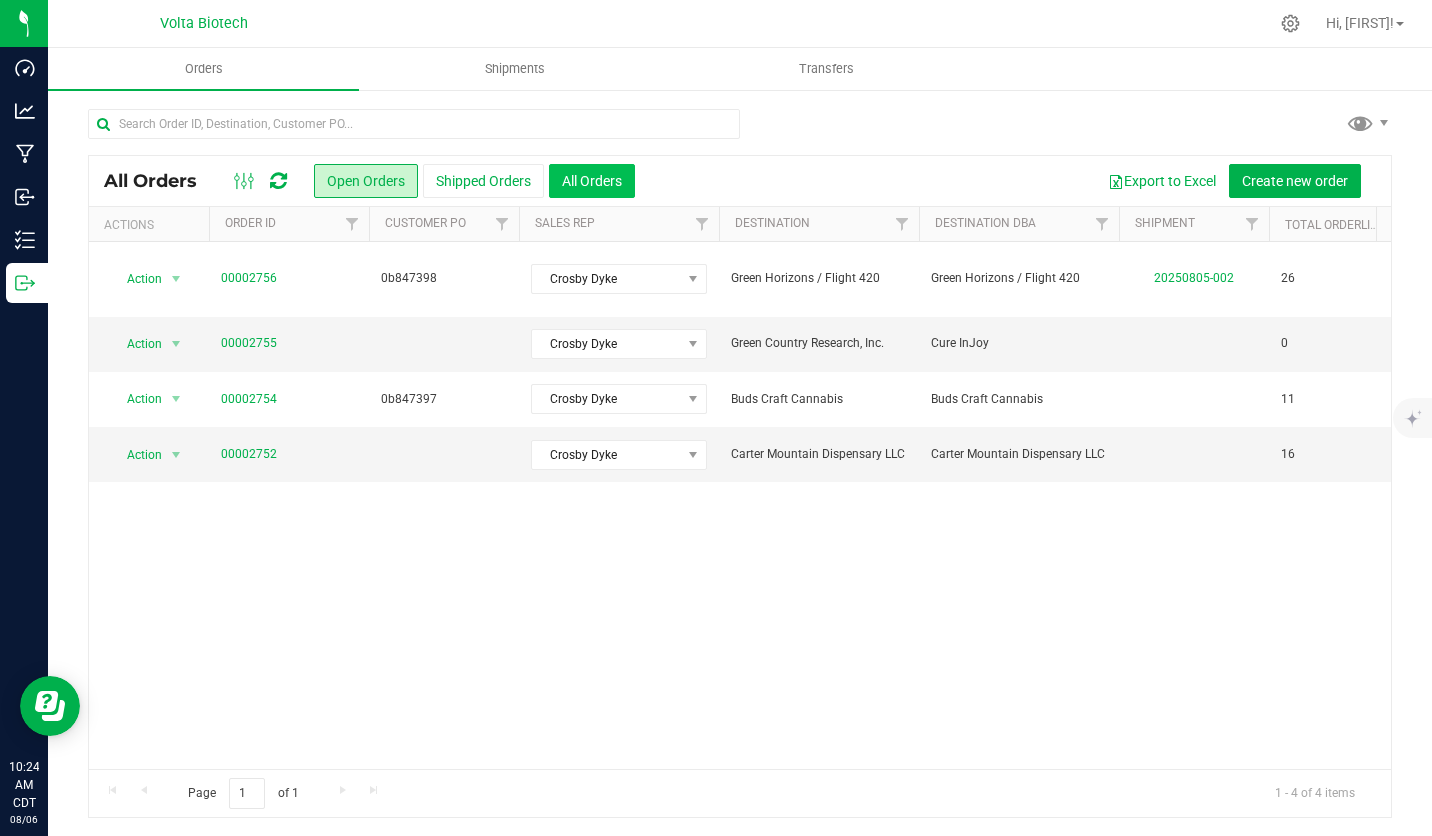 click on "All Orders" at bounding box center (592, 181) 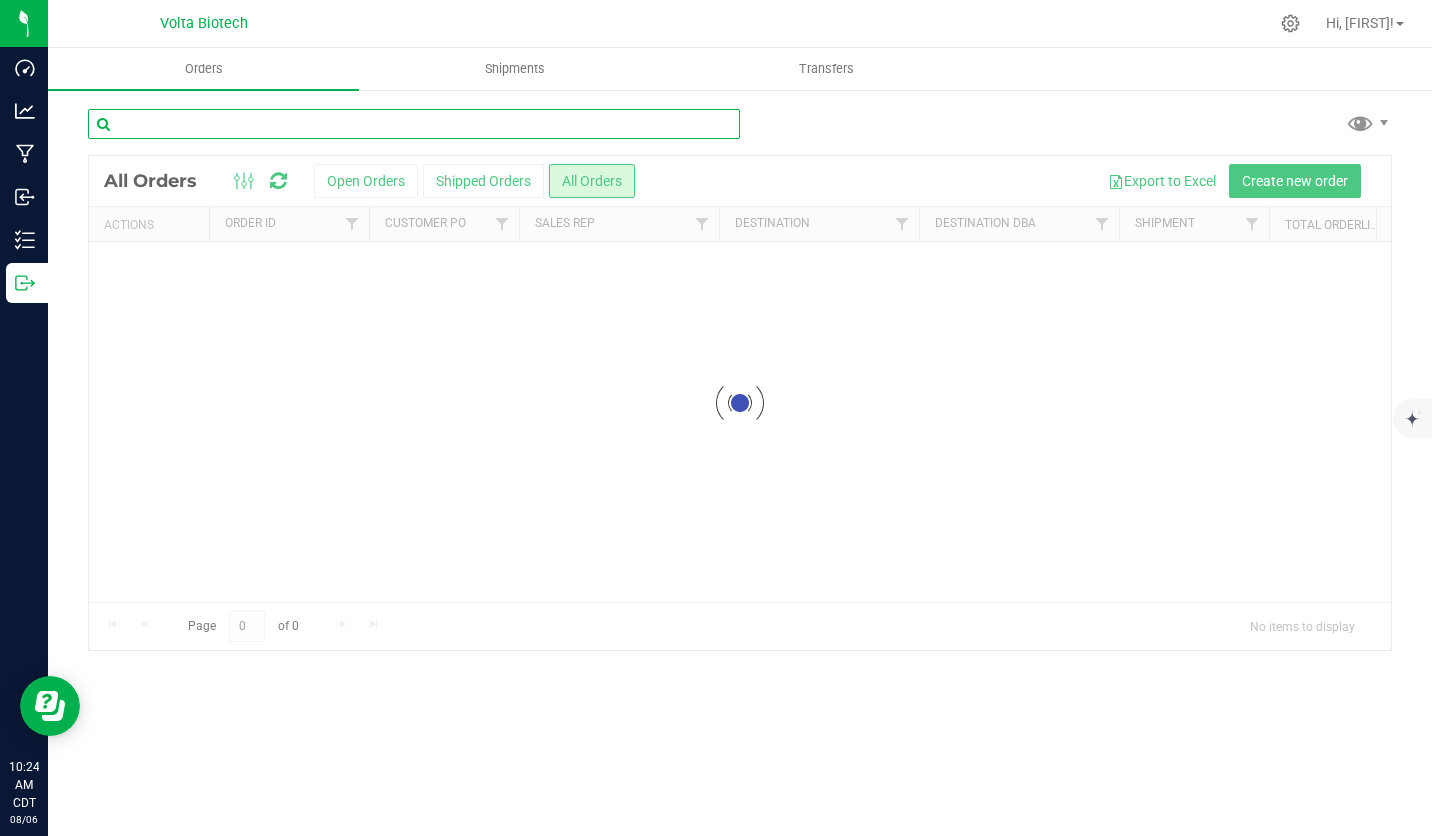 click at bounding box center [414, 124] 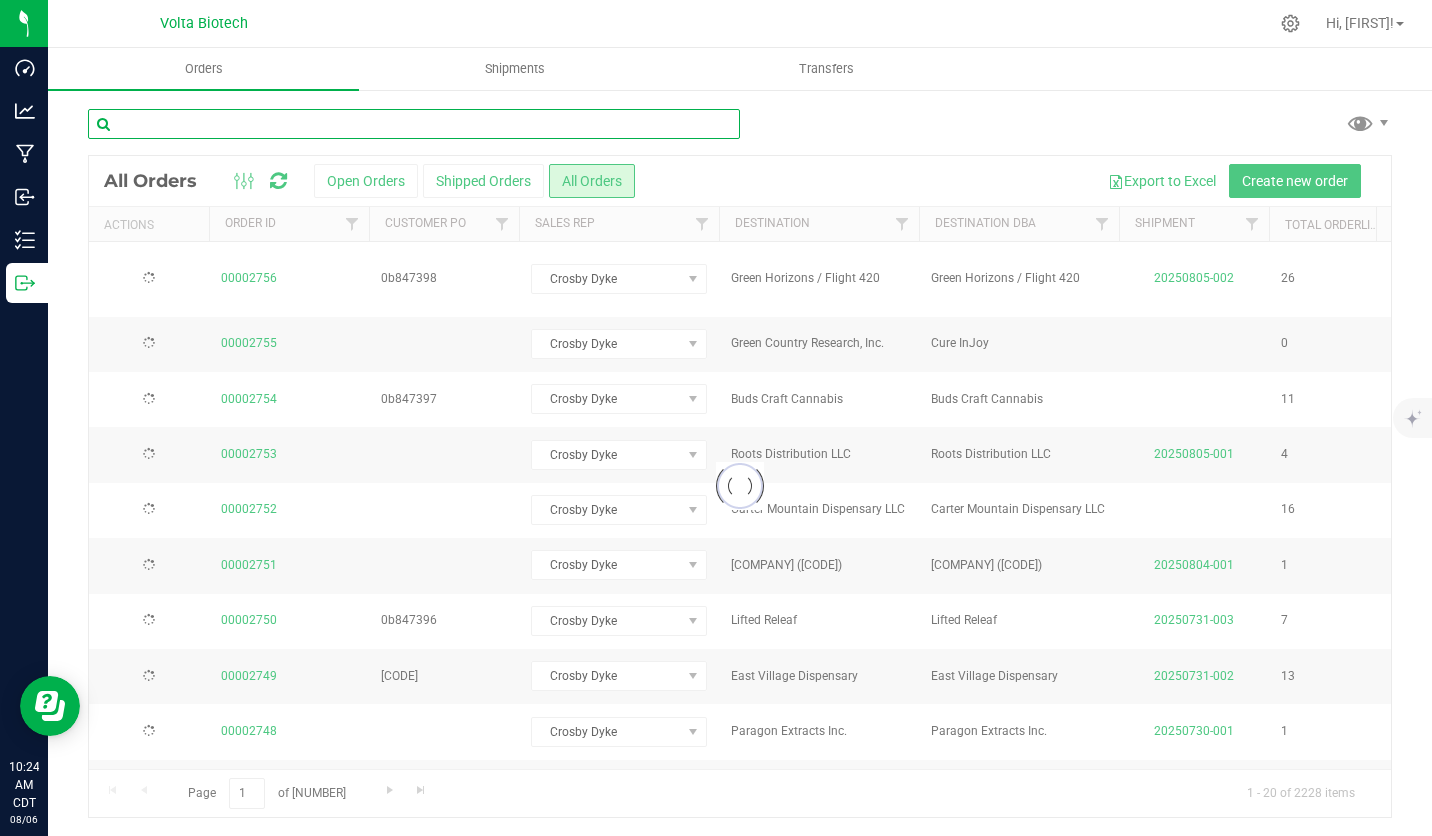 click at bounding box center (414, 124) 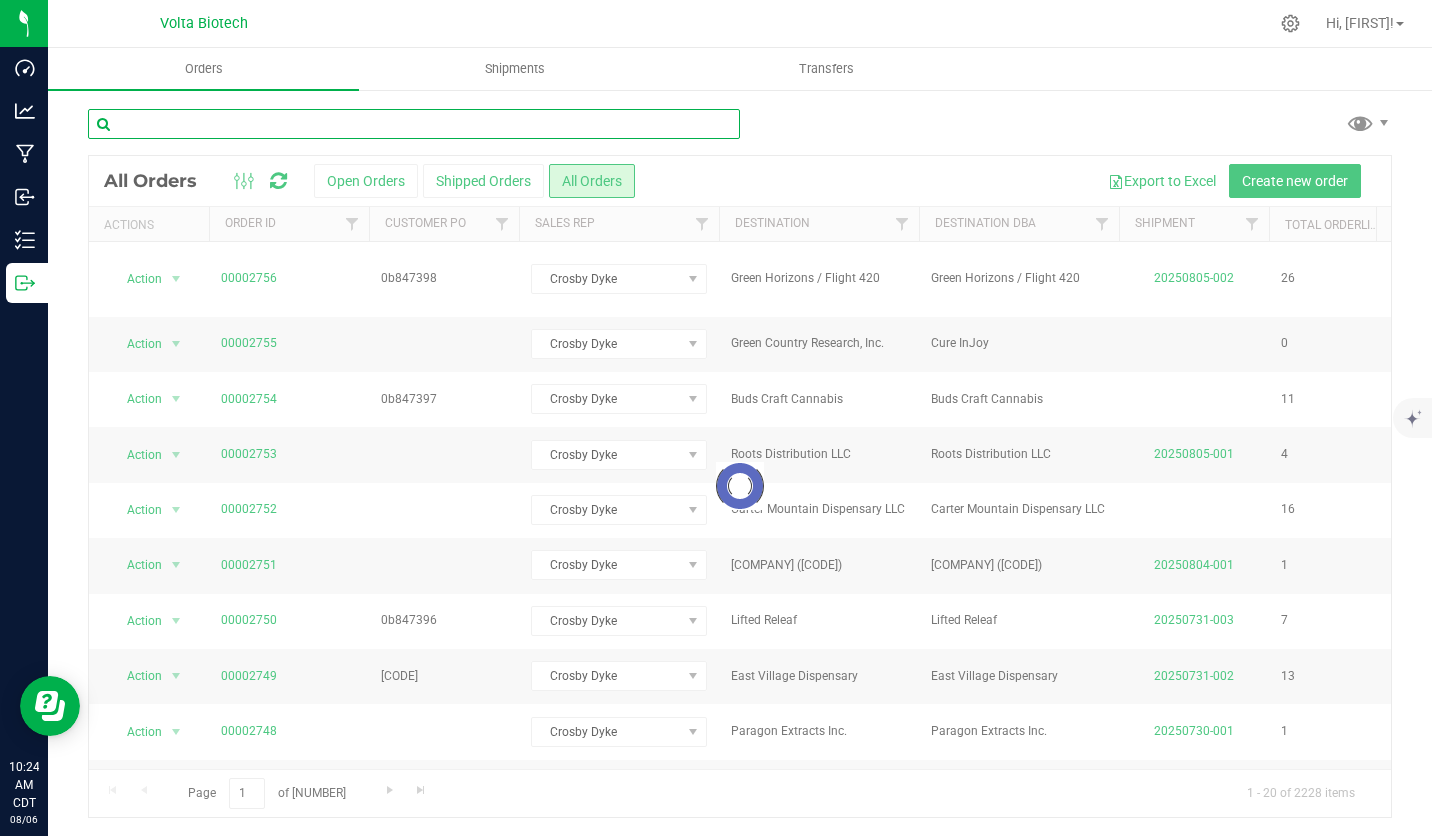 paste on "0000[NUMBER]" 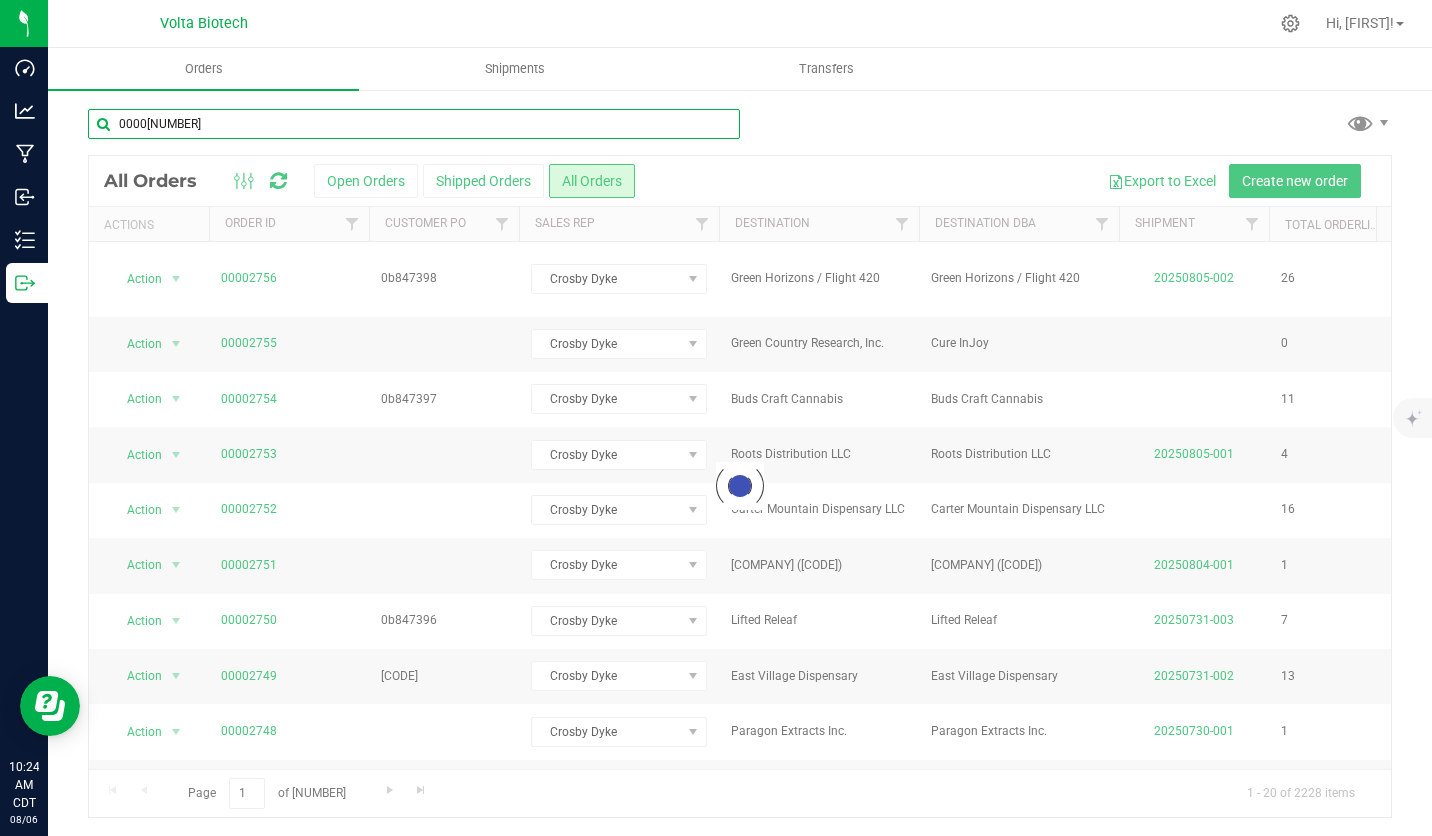 type on "0000[NUMBER]" 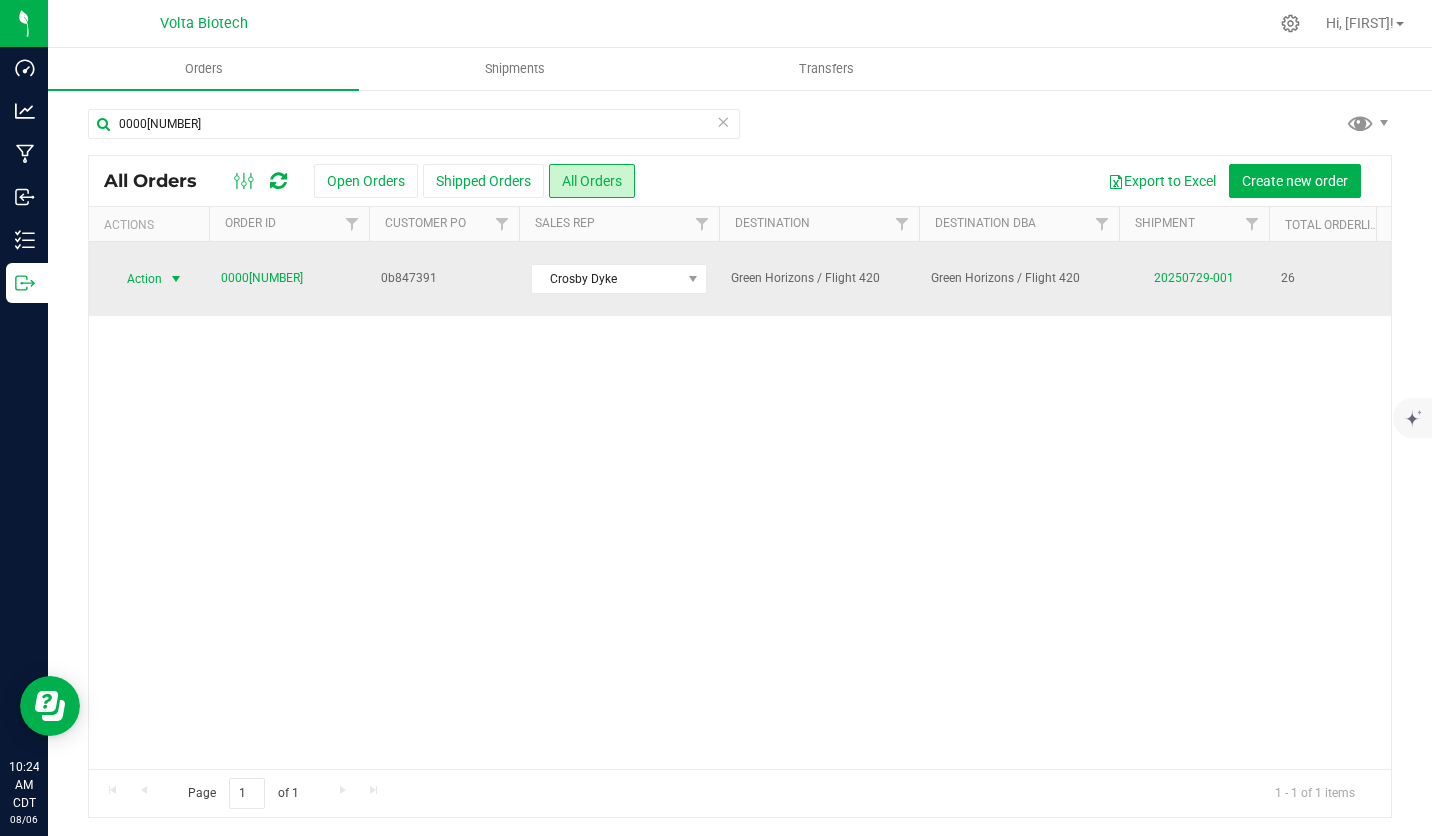 click at bounding box center [176, 279] 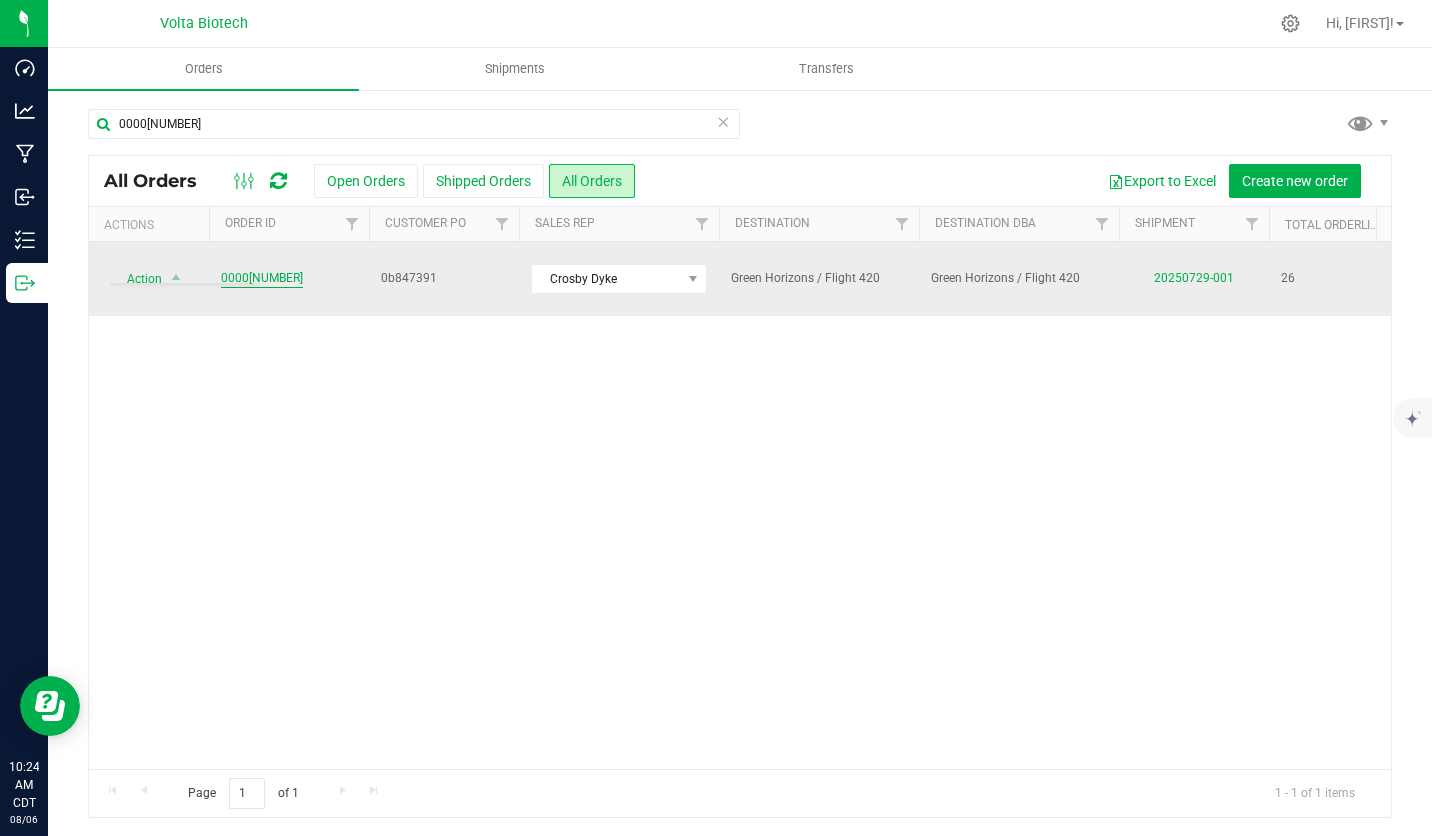 click on "0000[NUMBER]" at bounding box center [262, 278] 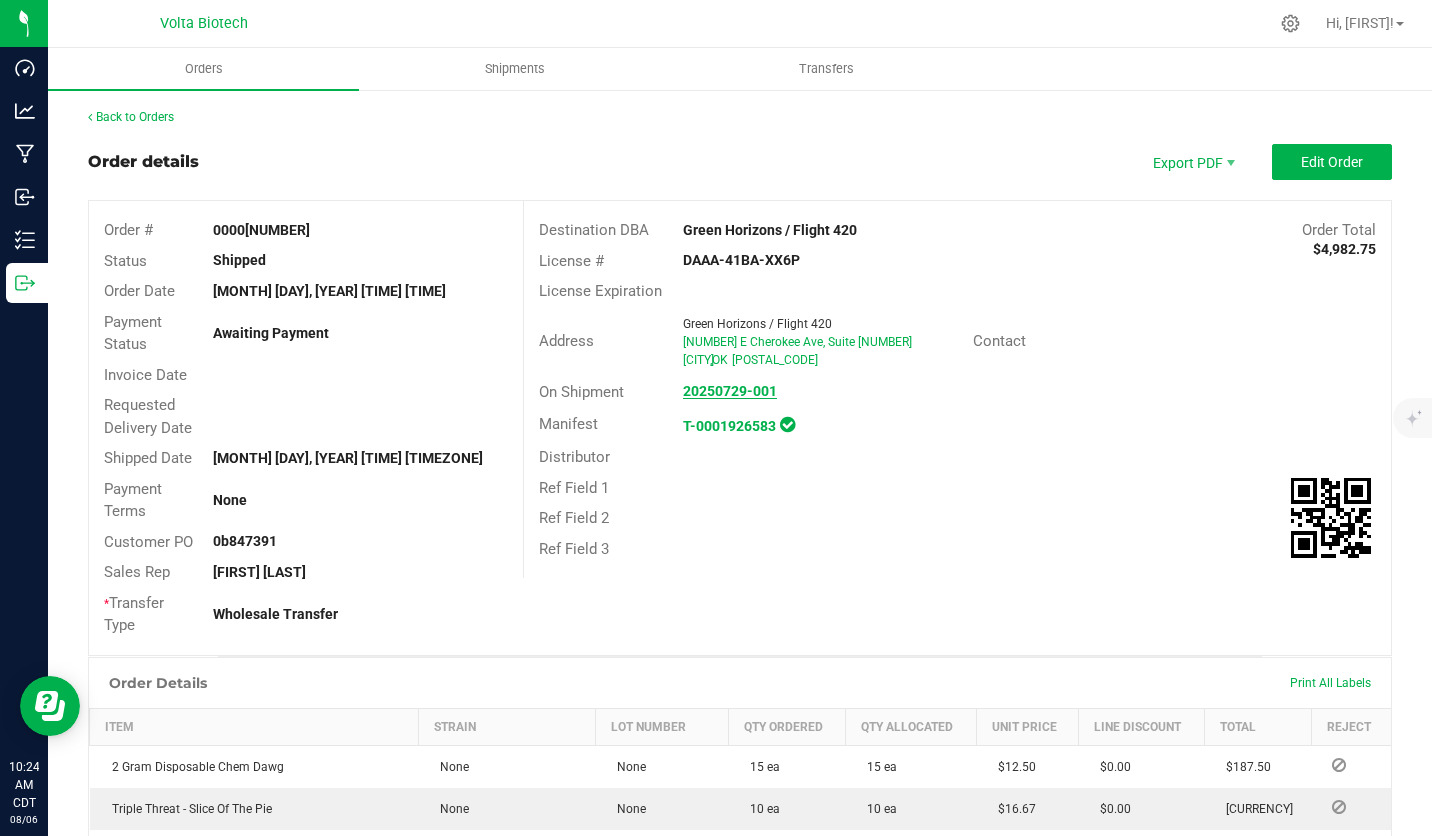 click on "20250729-001" at bounding box center (730, 391) 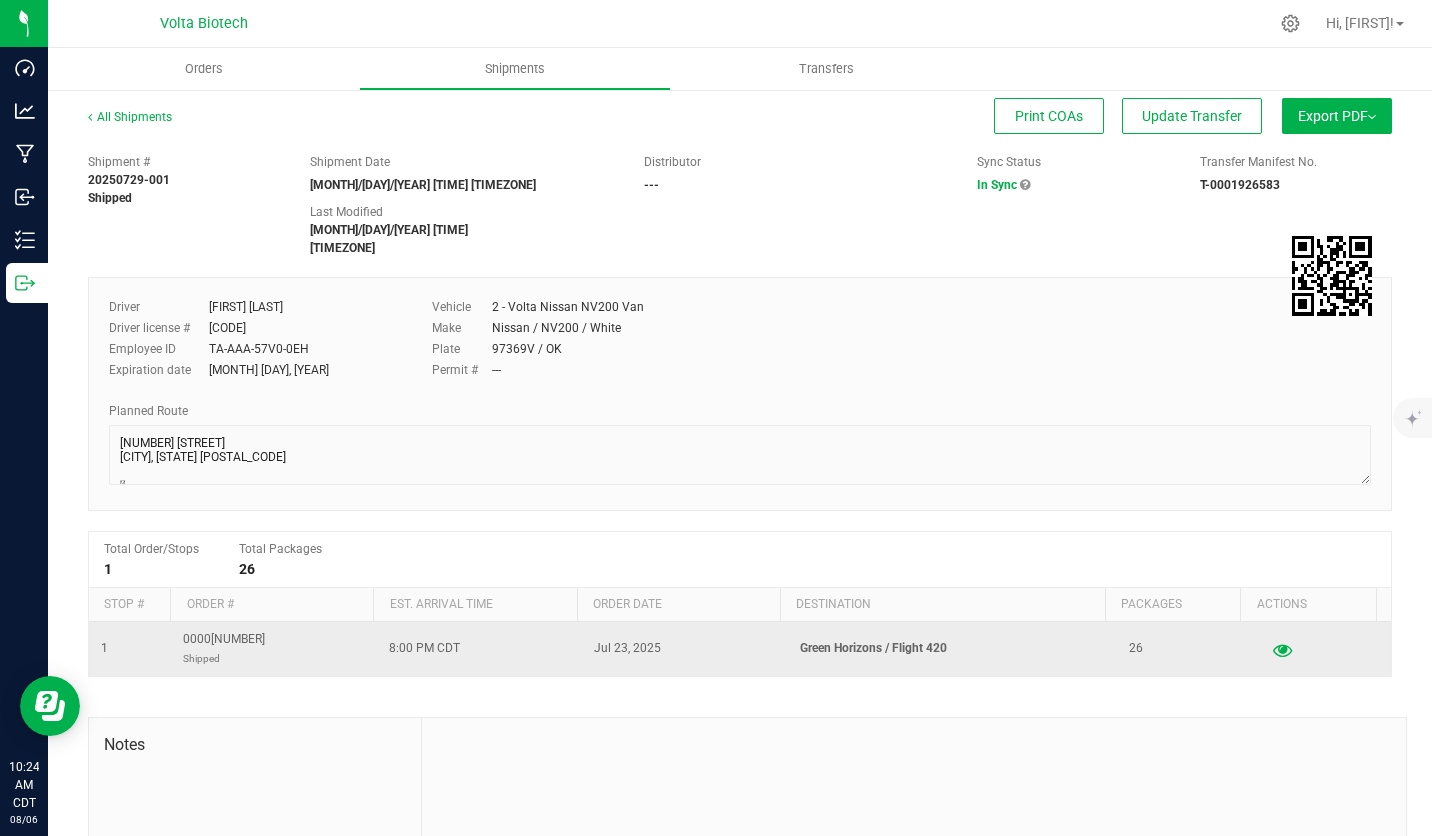 click at bounding box center [1282, 649] 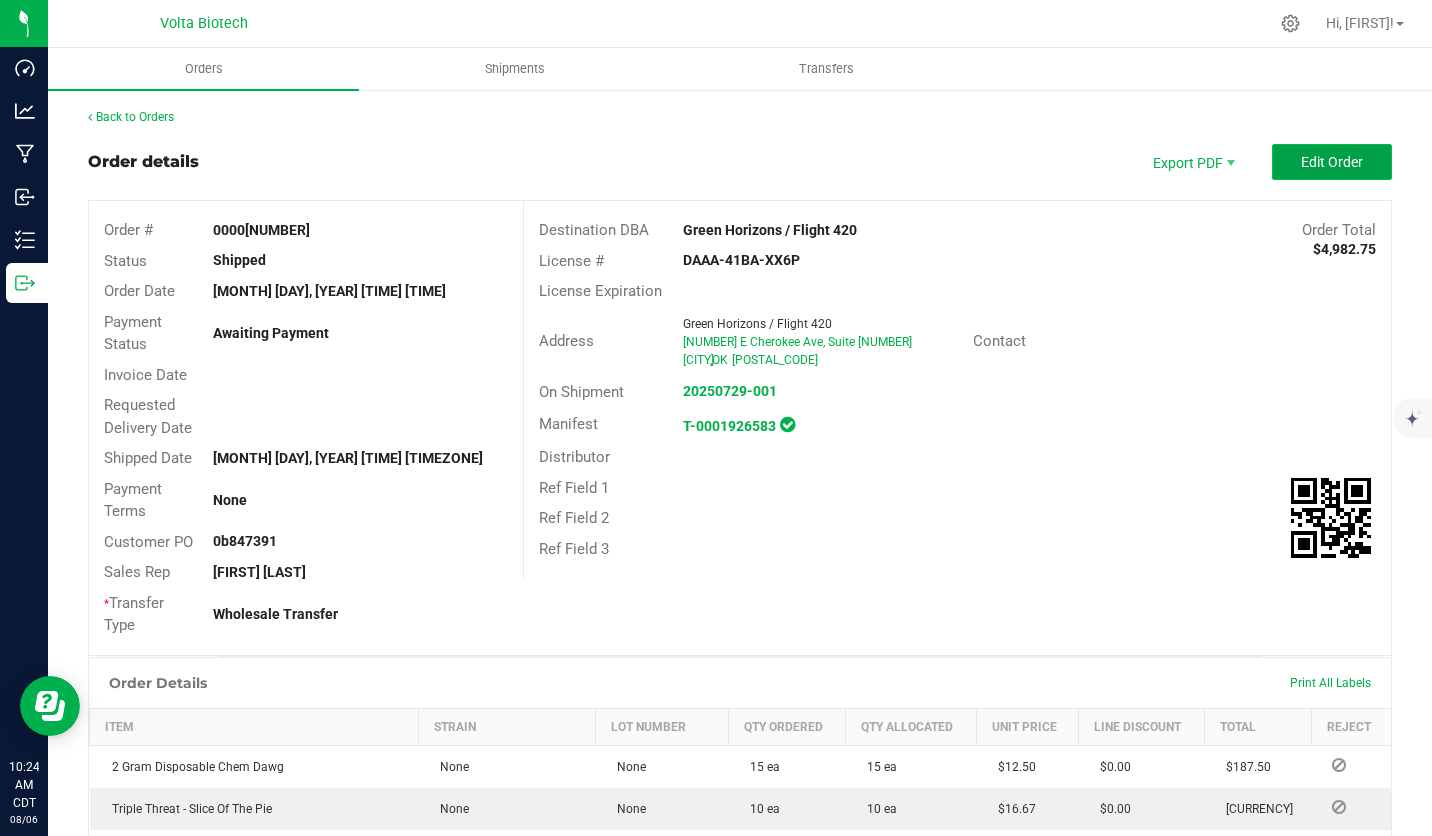 click on "Edit Order" at bounding box center (1332, 162) 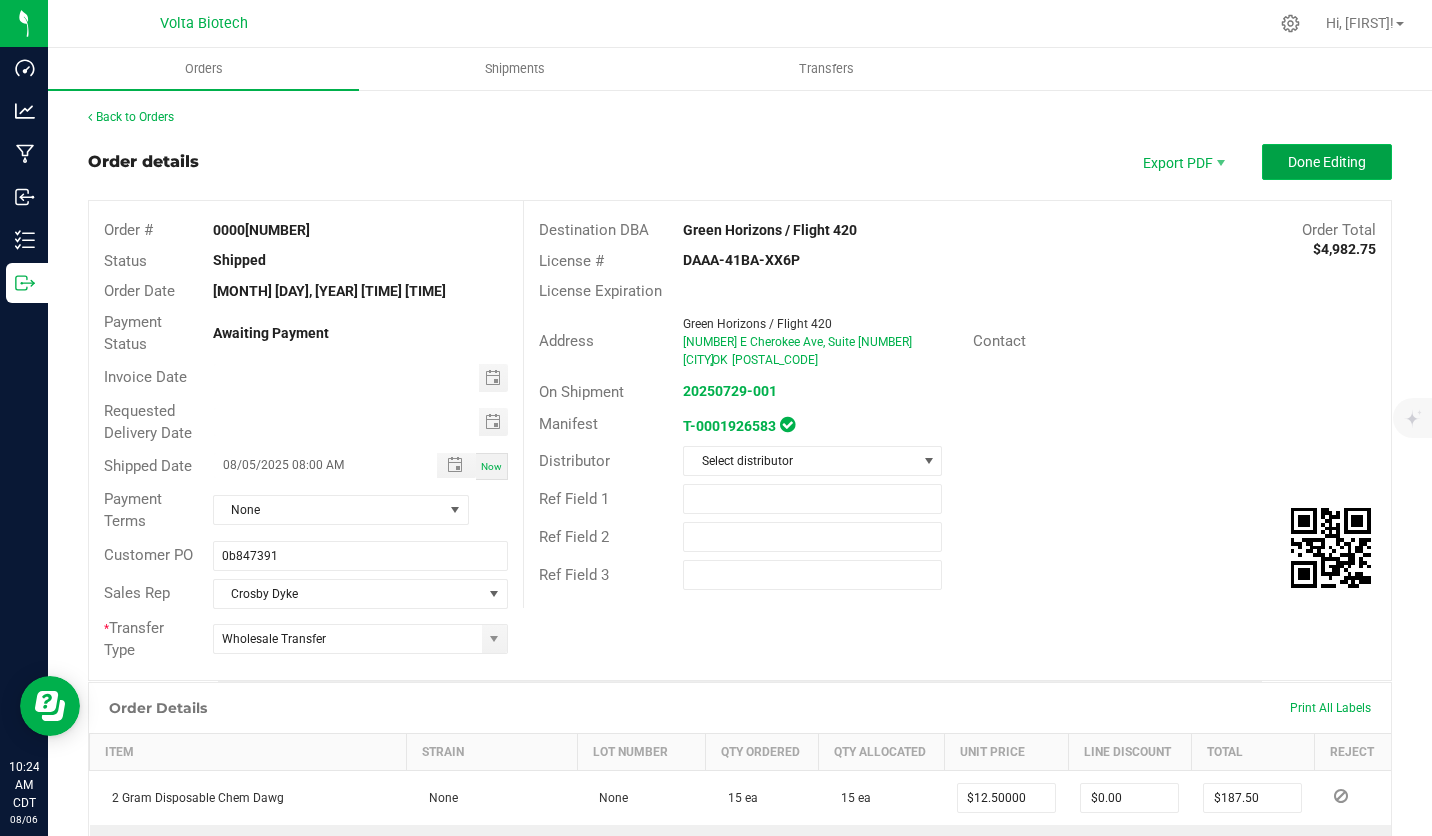 click on "Done Editing" at bounding box center (1327, 162) 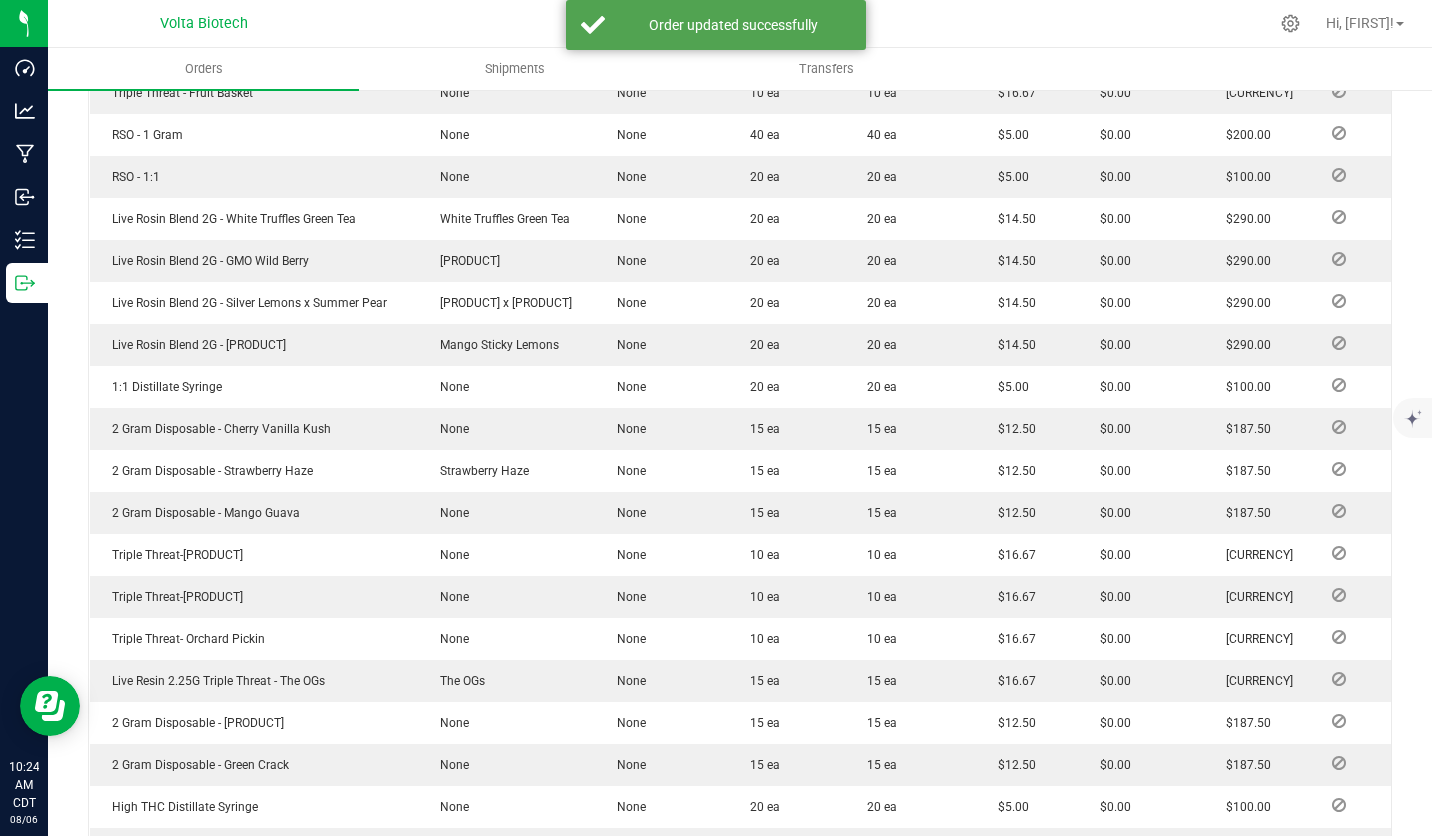 scroll, scrollTop: 1351, scrollLeft: 0, axis: vertical 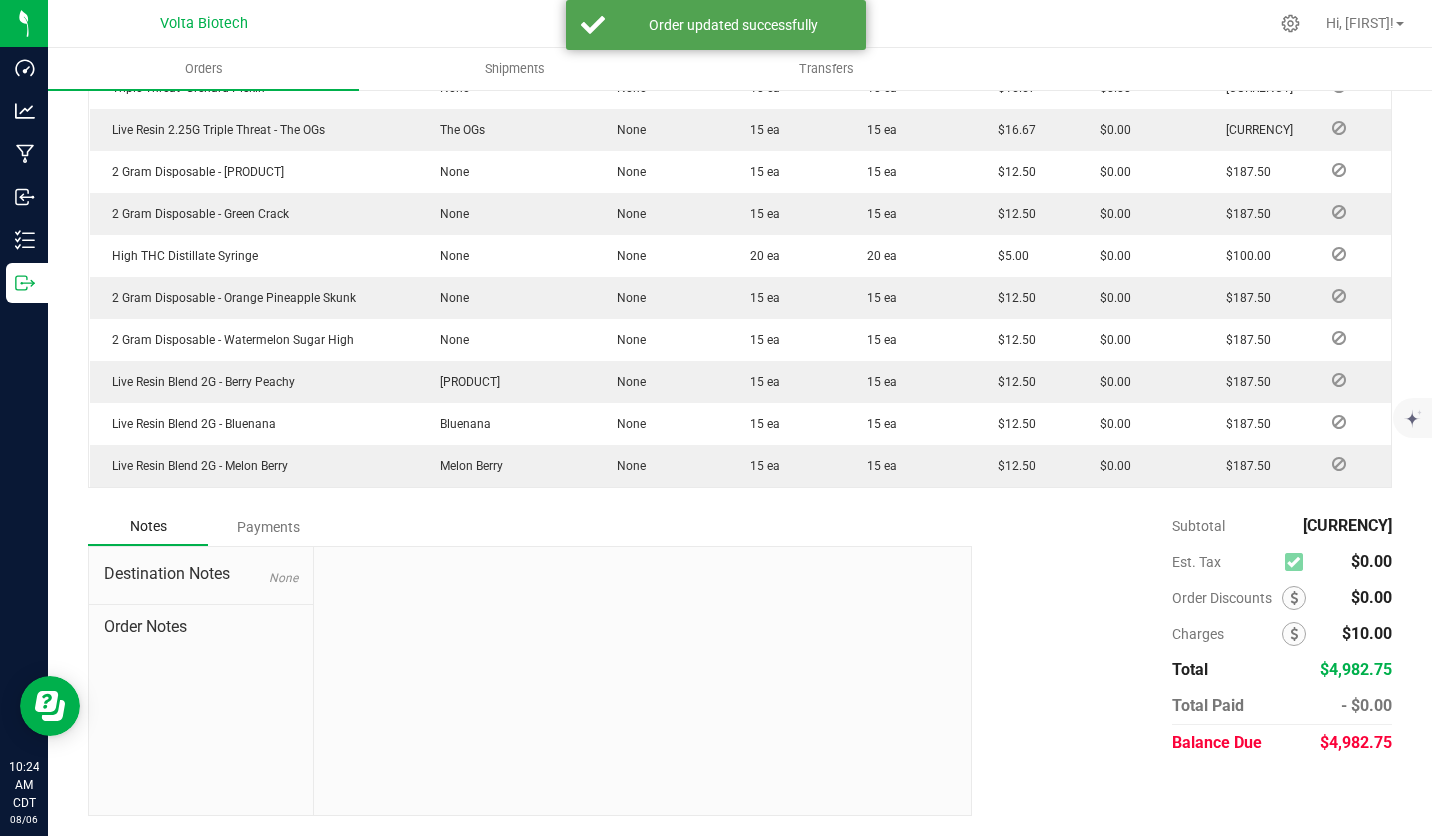 click on "Order Notes" at bounding box center (201, 627) 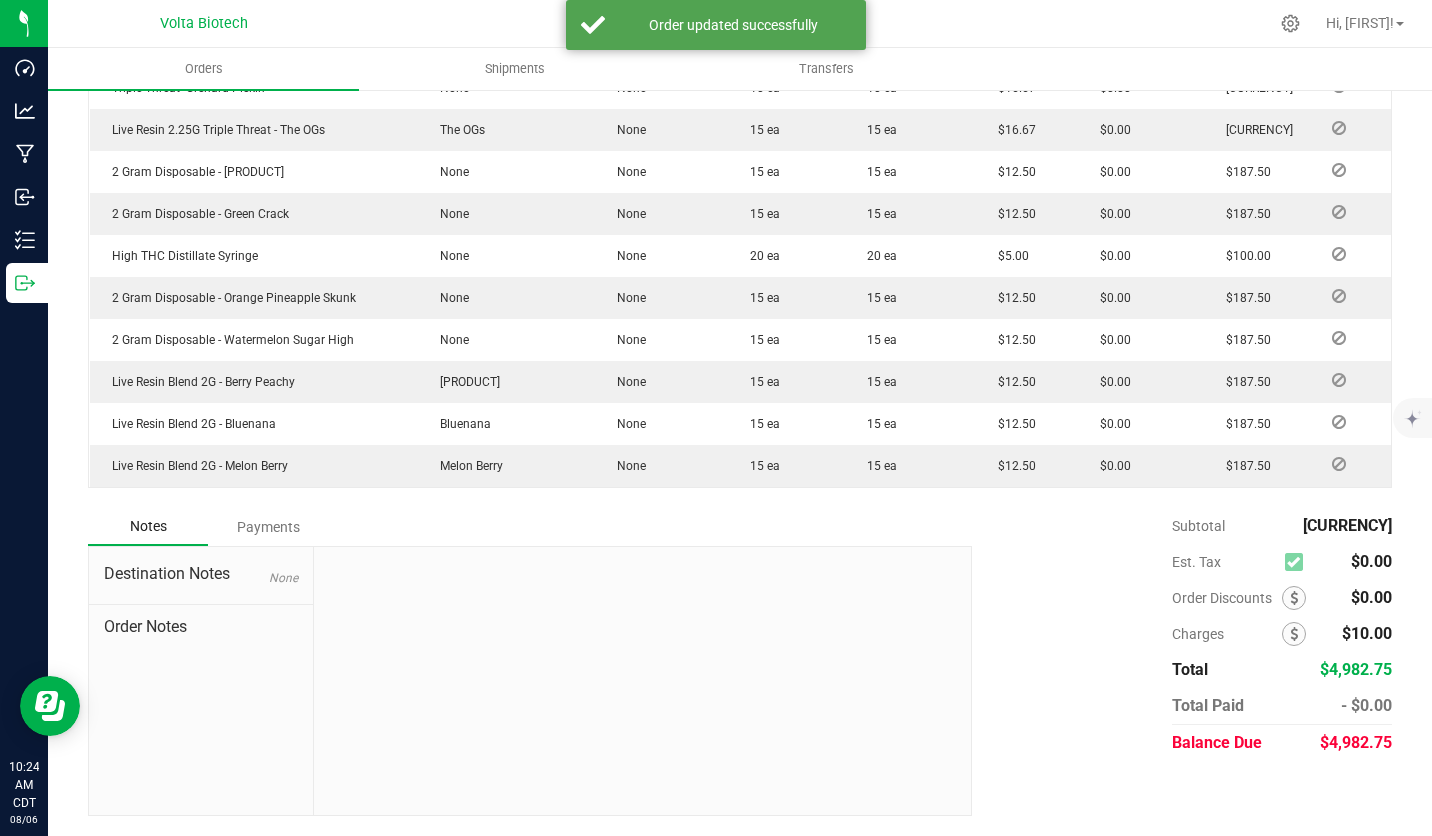 click on "Order Notes" at bounding box center (201, 627) 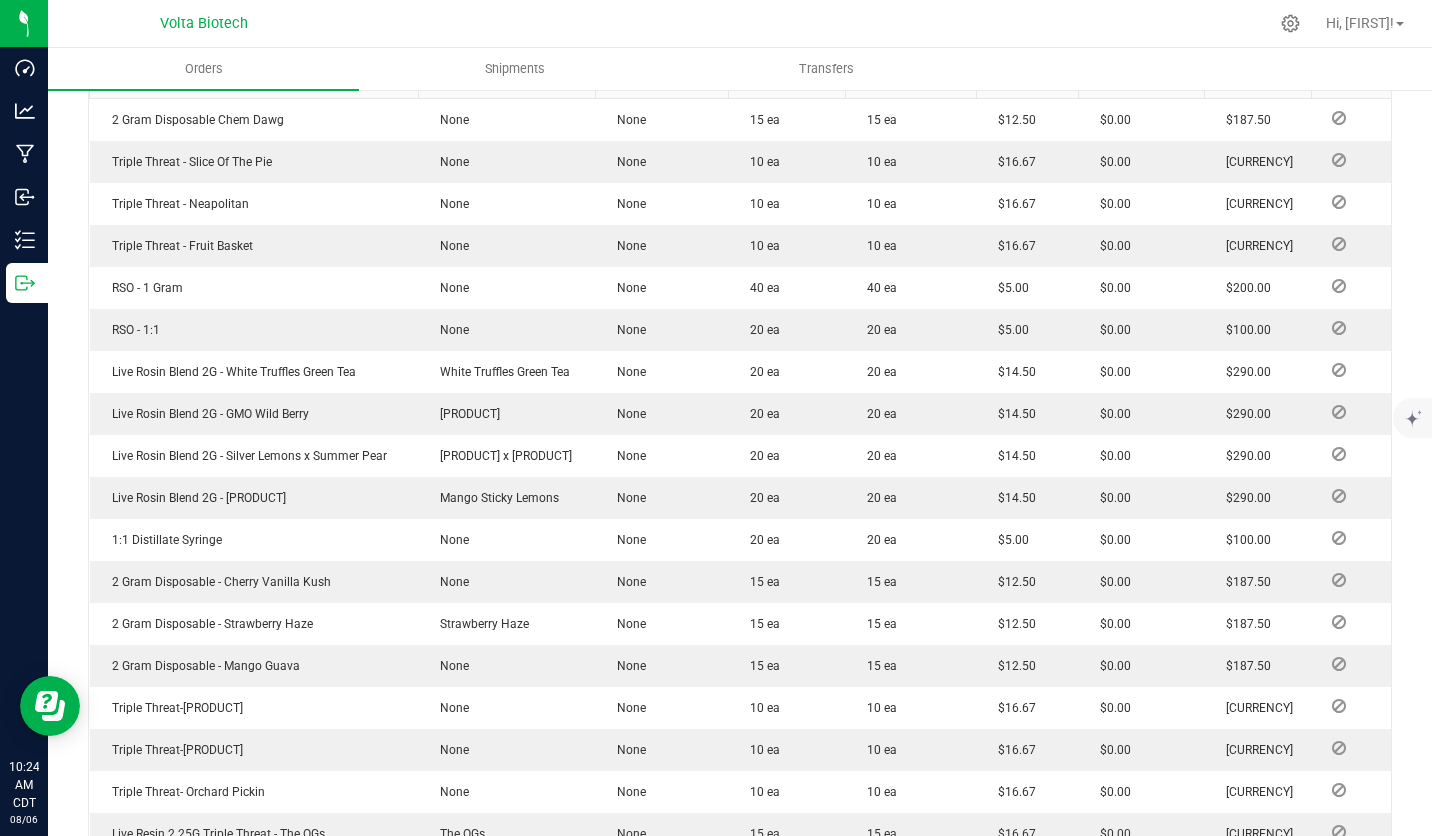 scroll, scrollTop: 0, scrollLeft: 0, axis: both 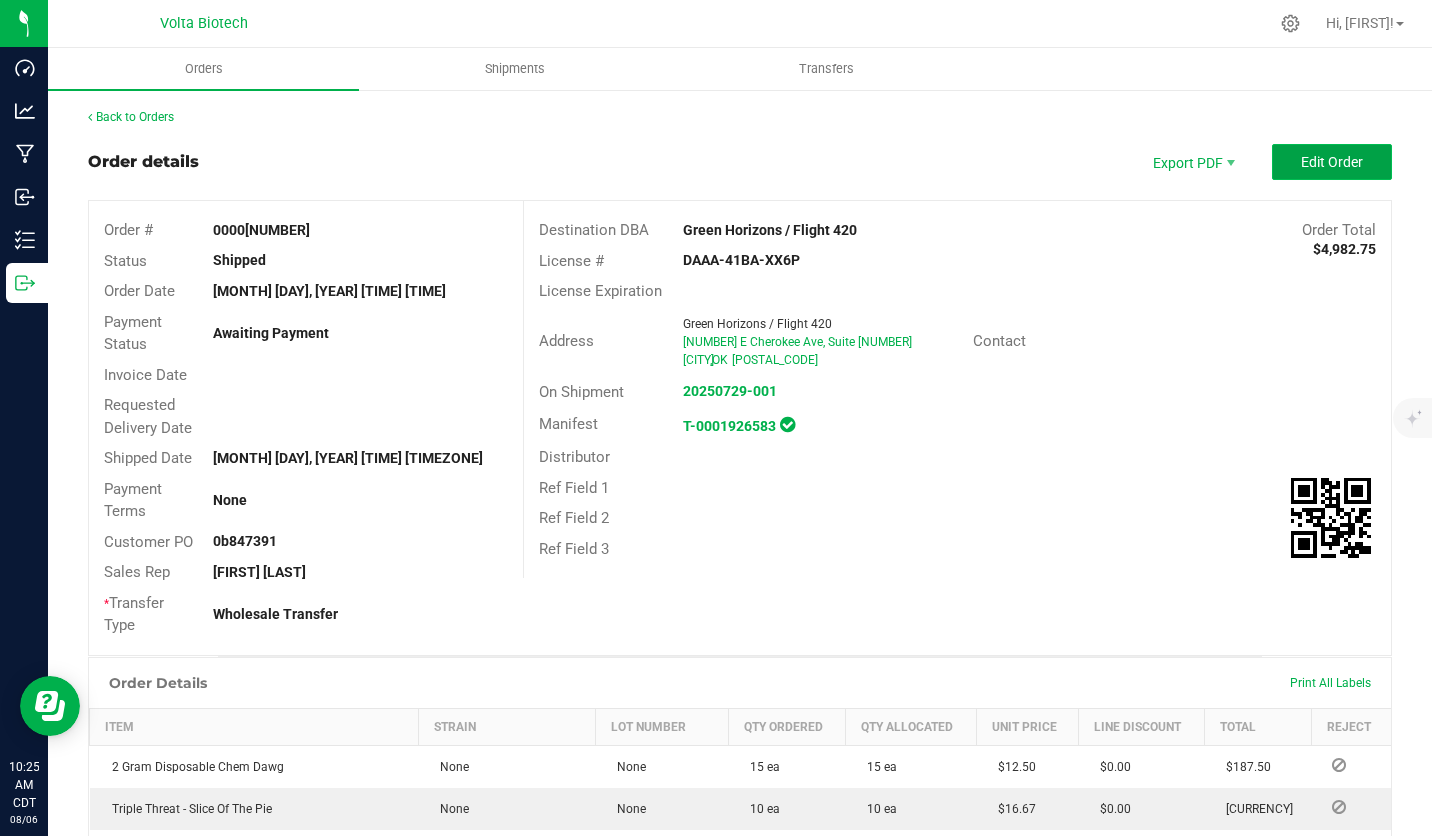 click on "Edit Order" at bounding box center [1332, 162] 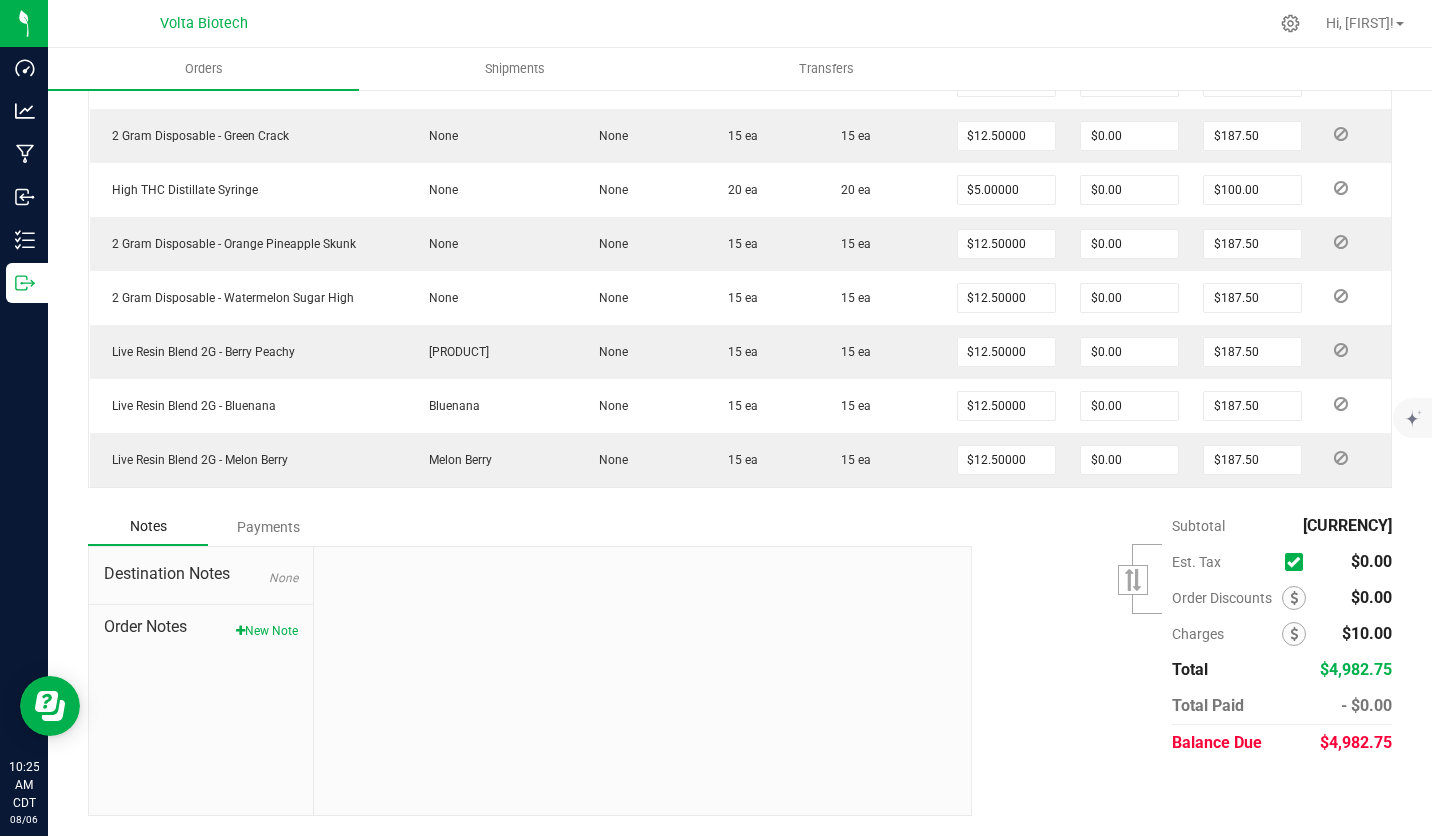 scroll, scrollTop: 1710, scrollLeft: 0, axis: vertical 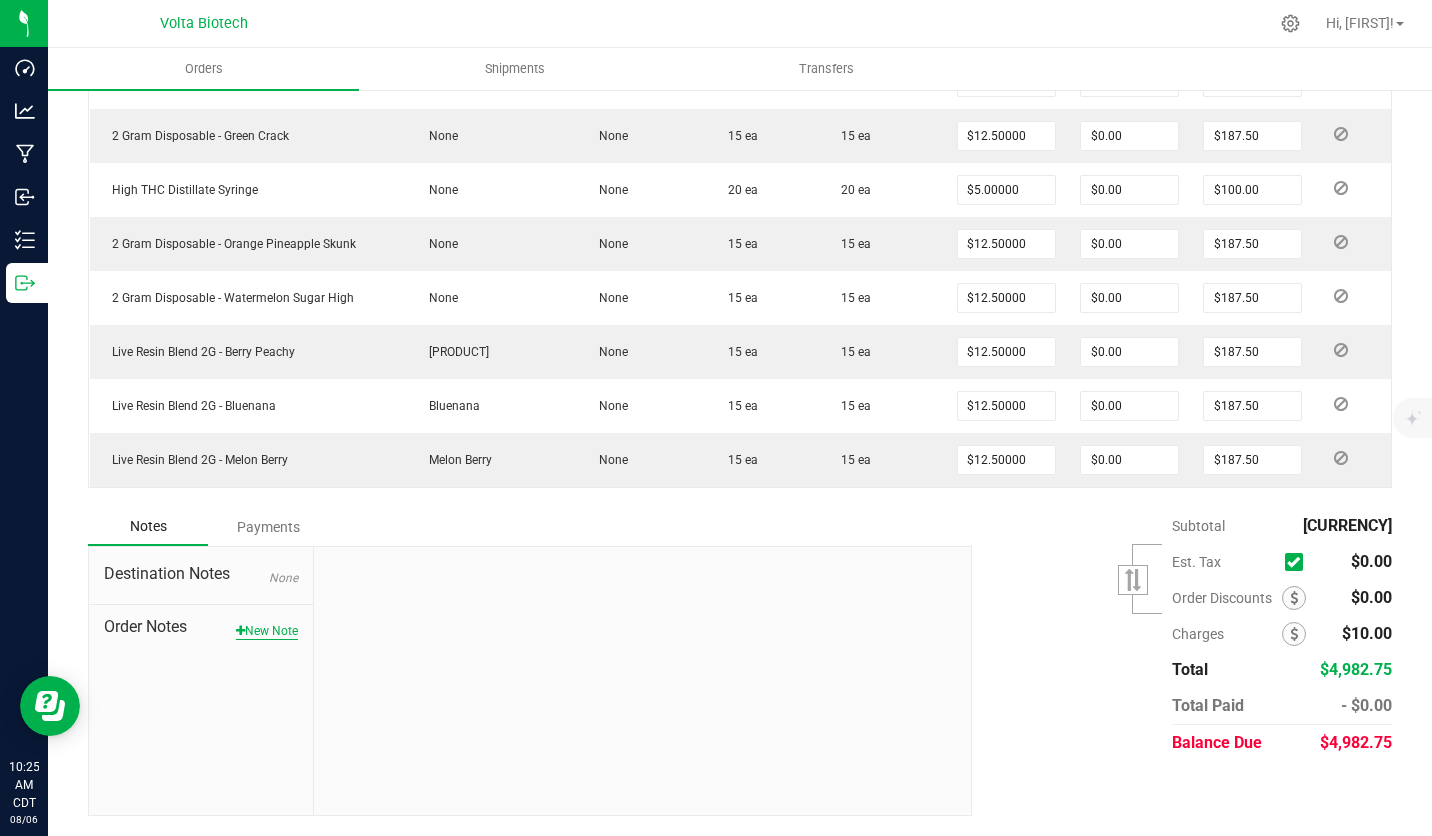 click on "New Note" at bounding box center [267, 631] 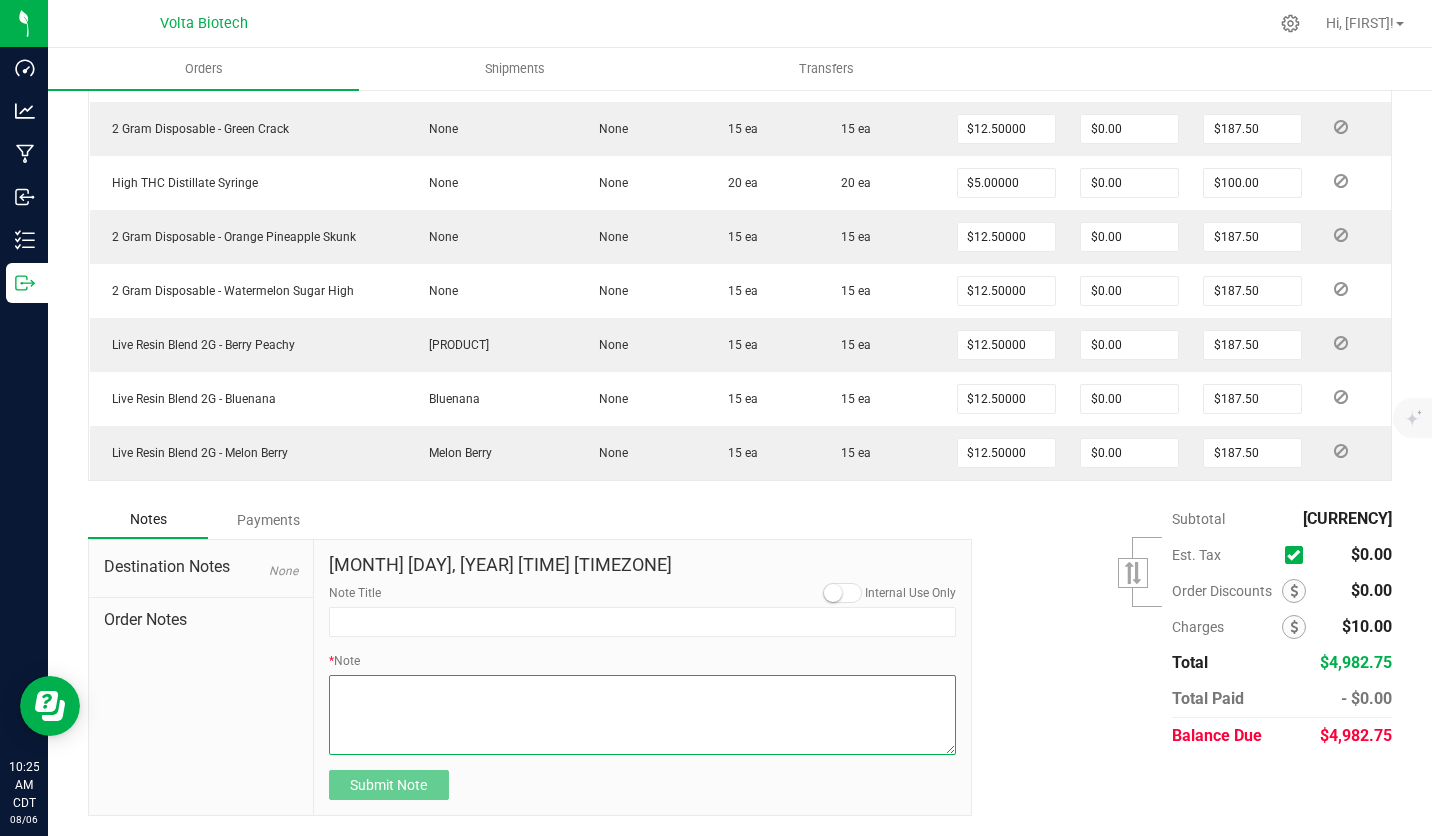 click on "*
Note" at bounding box center (643, 715) 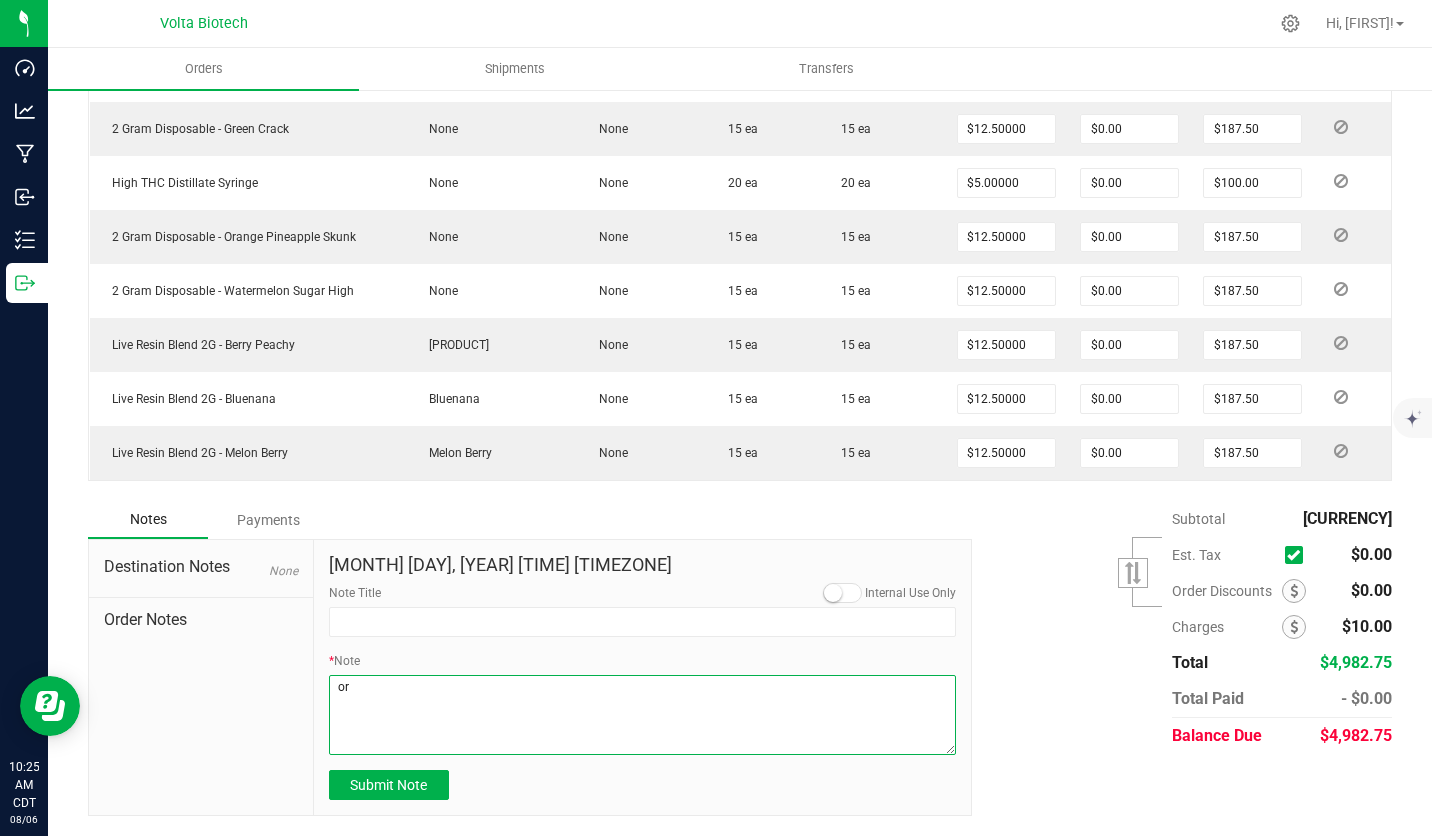 type on "o" 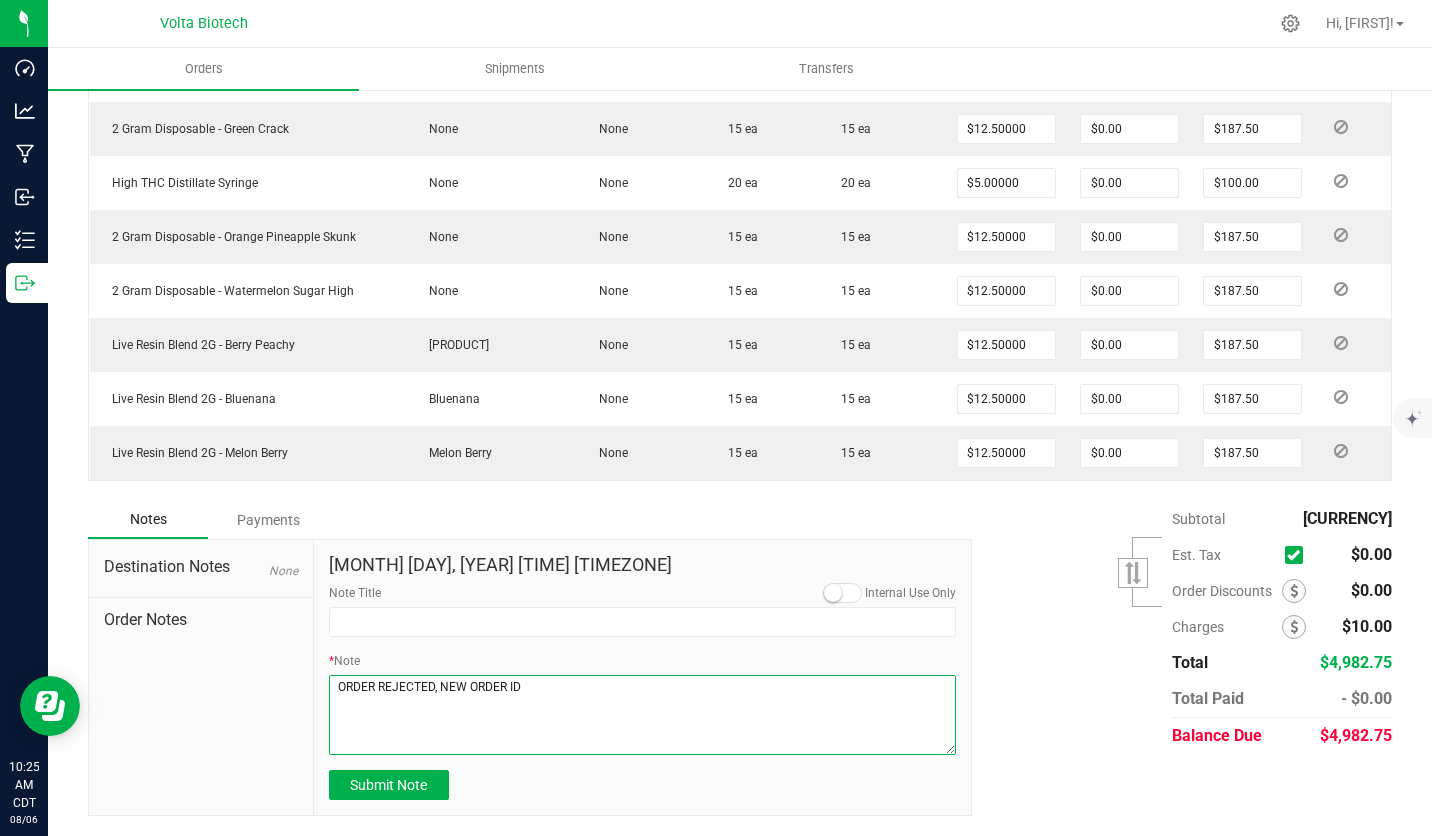 click on "*
Note" at bounding box center [643, 715] 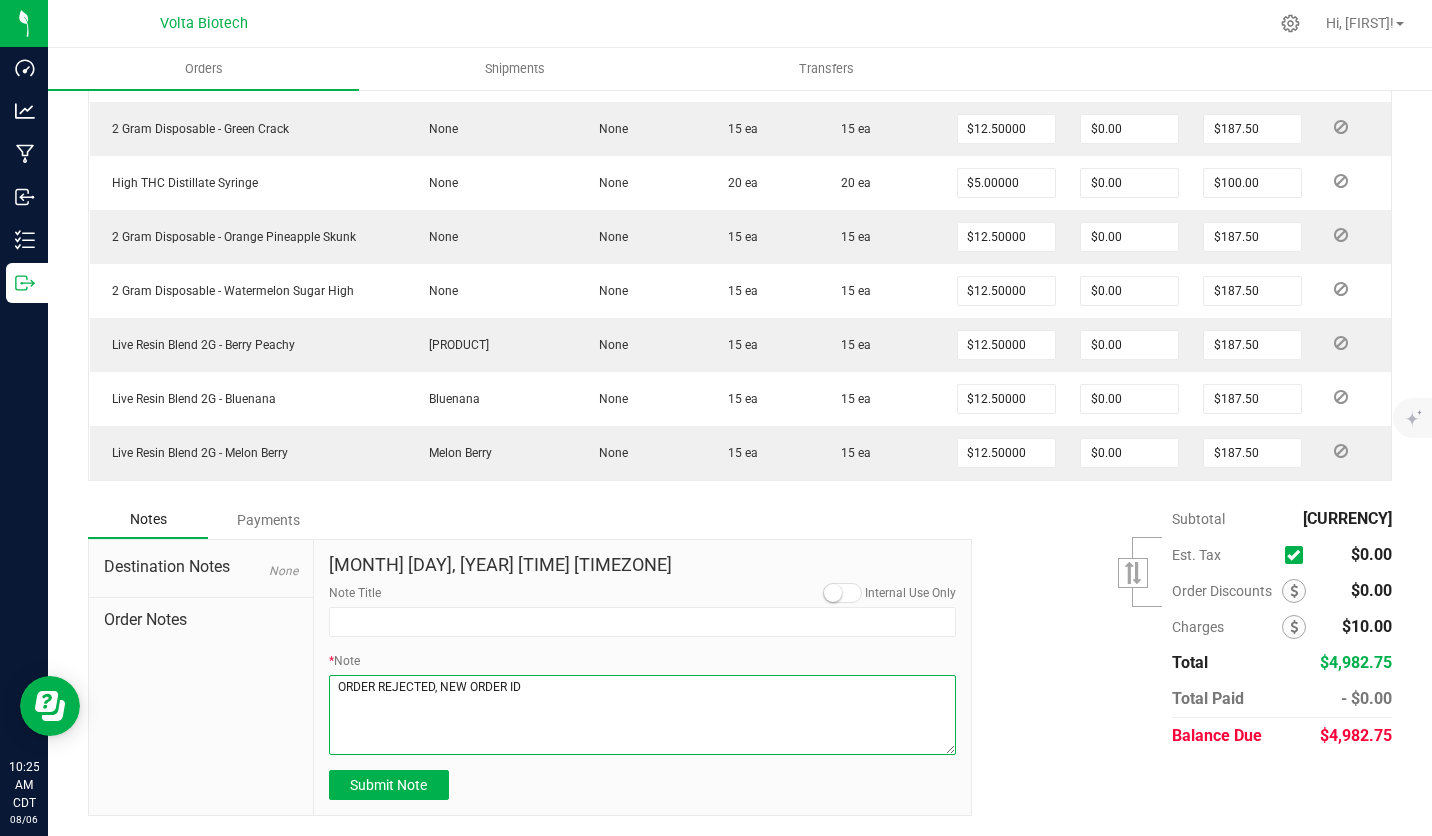 paste on "00002756" 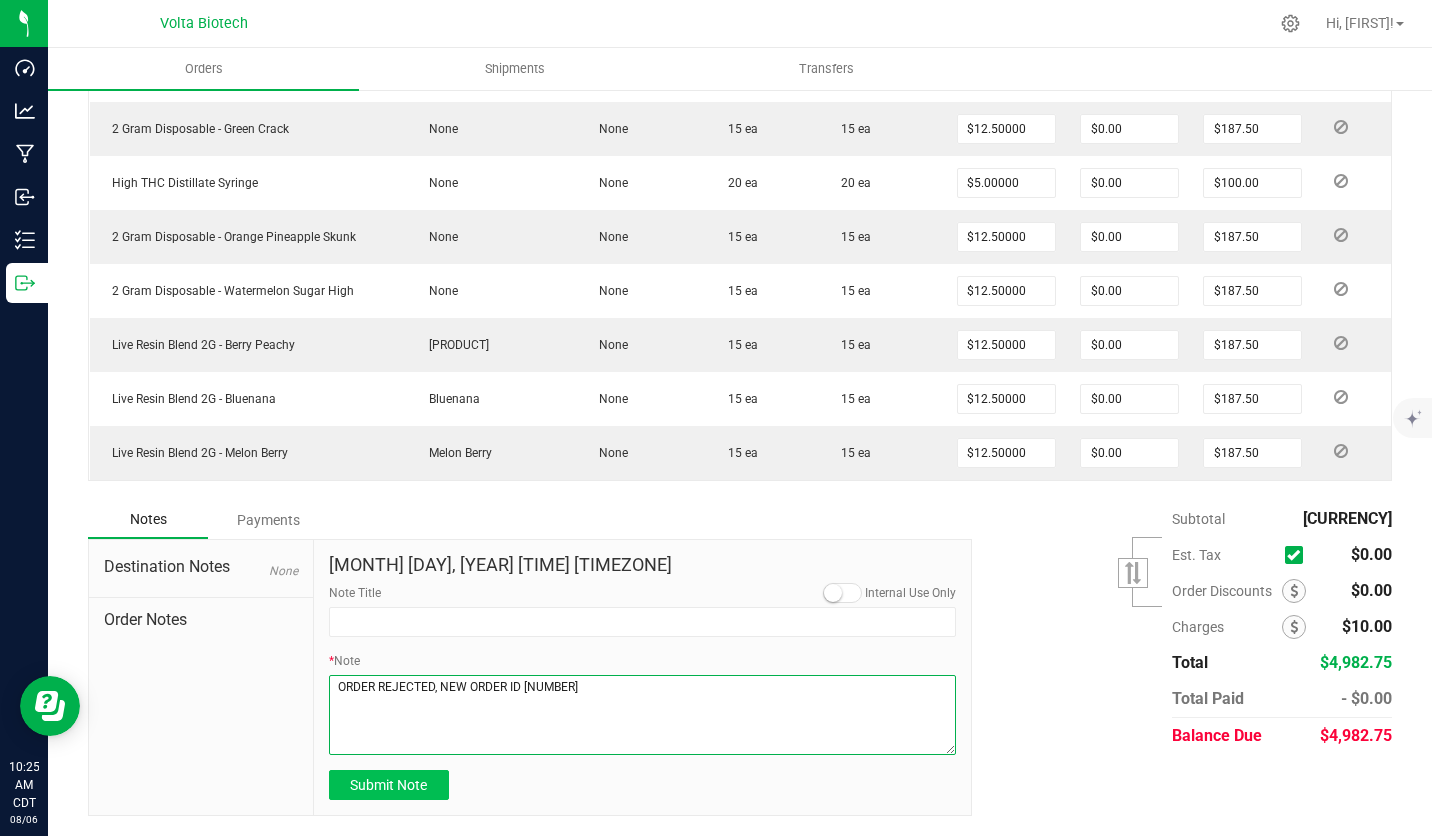 type on "ORDER REJECTED, NEW ORDER ID [NUMBER]" 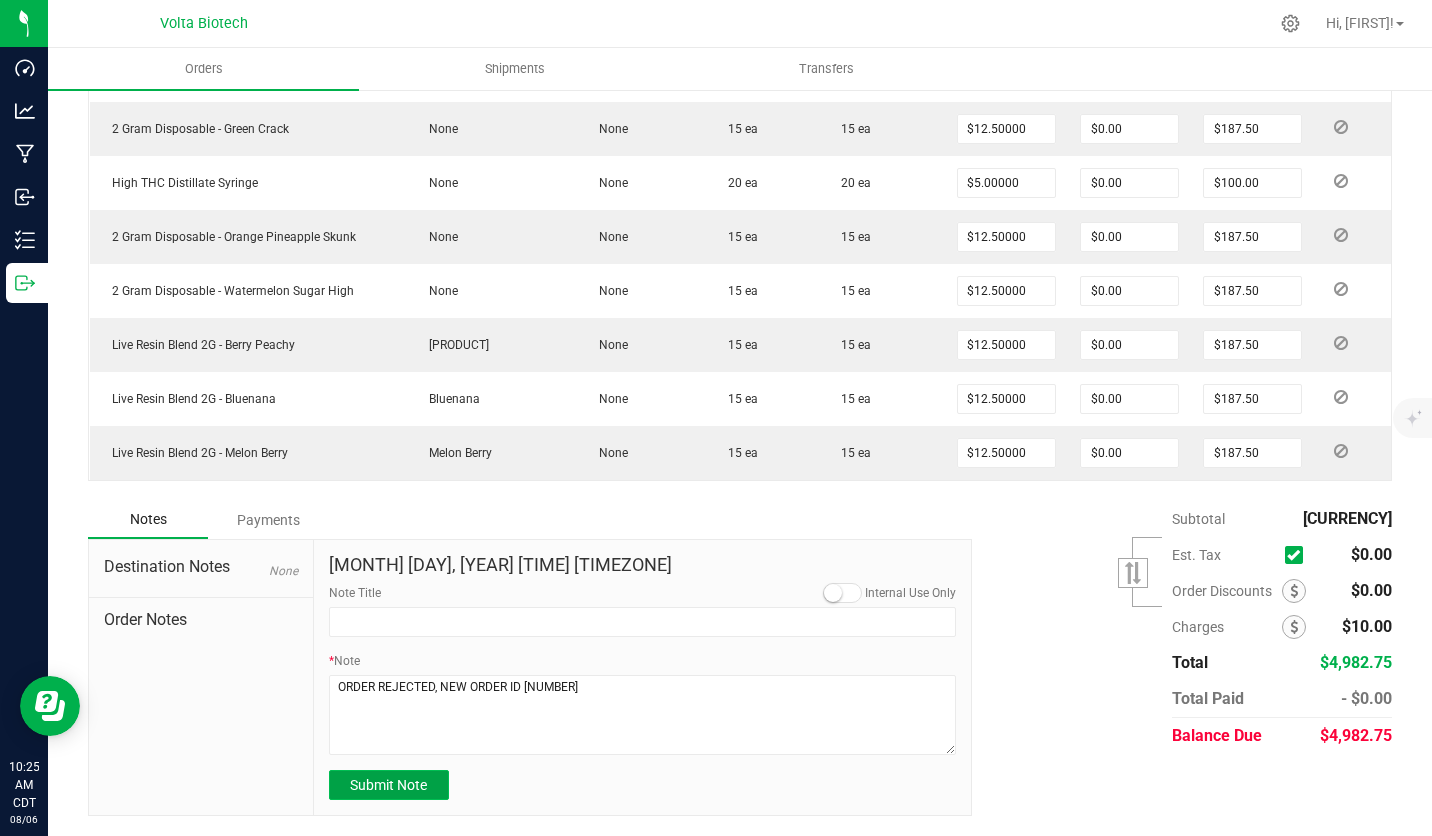 click on "Submit Note" at bounding box center (388, 785) 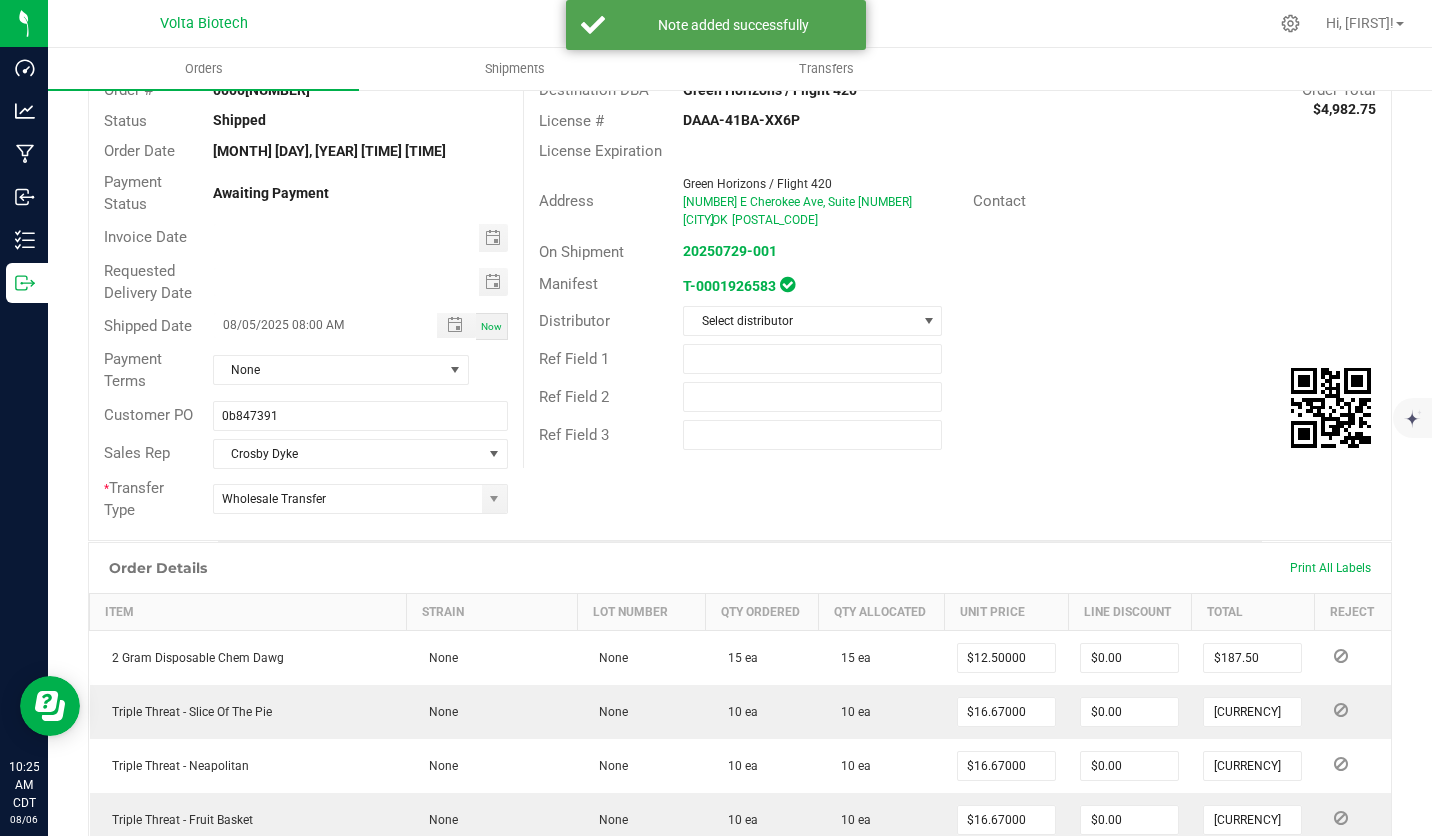 scroll, scrollTop: 0, scrollLeft: 0, axis: both 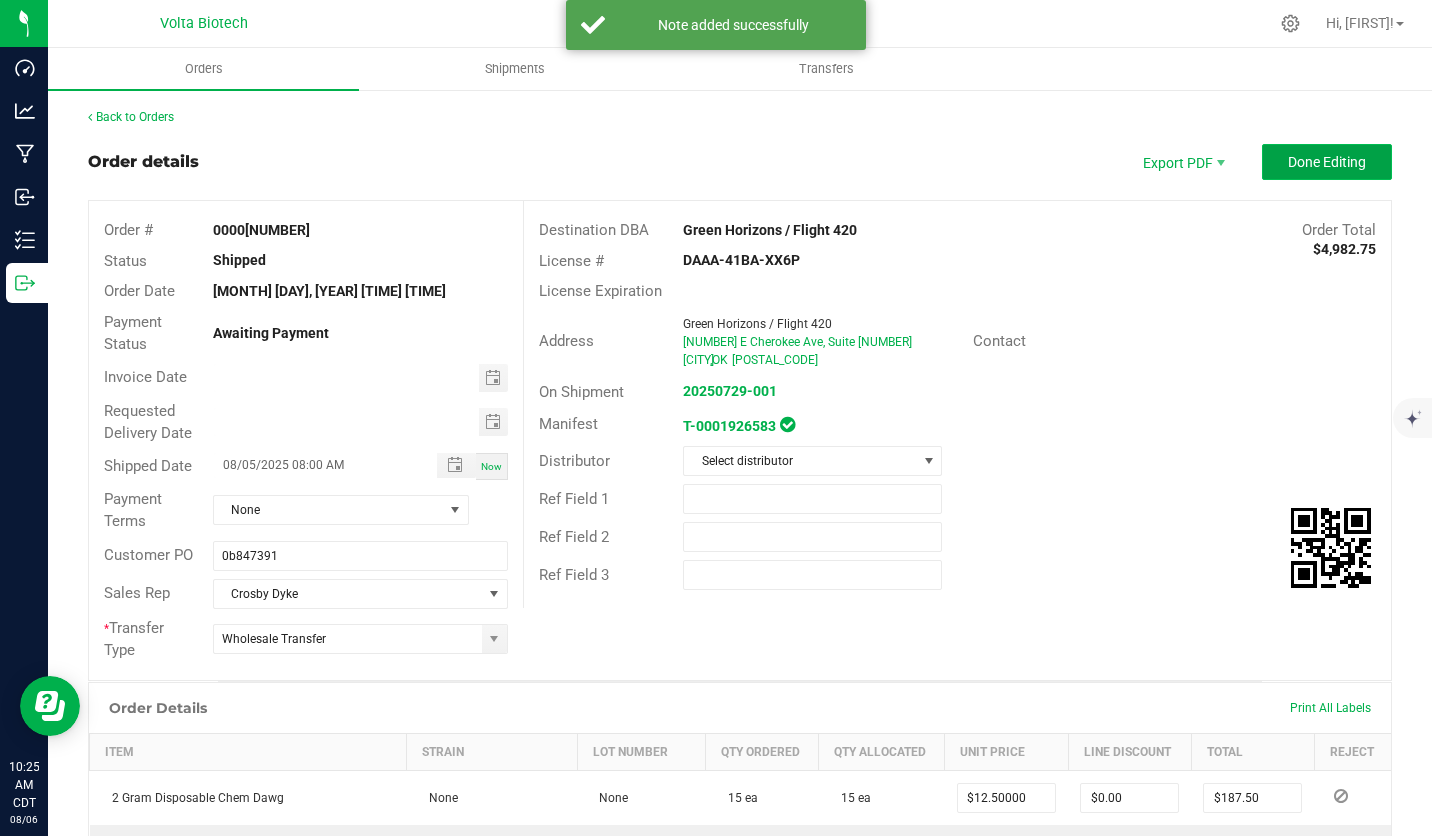 click on "Done Editing" at bounding box center (1327, 162) 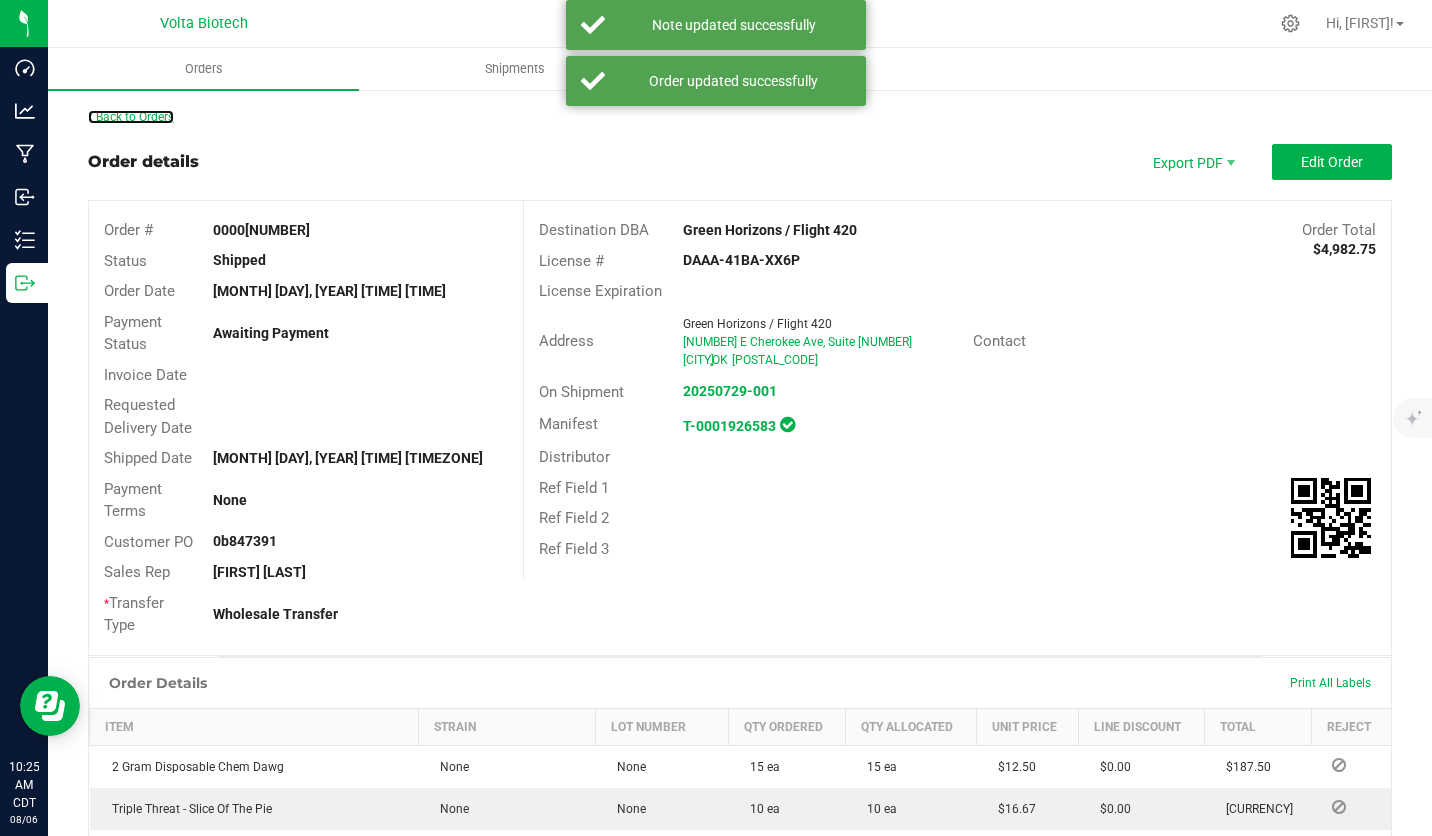 click on "Back to Orders" at bounding box center (131, 117) 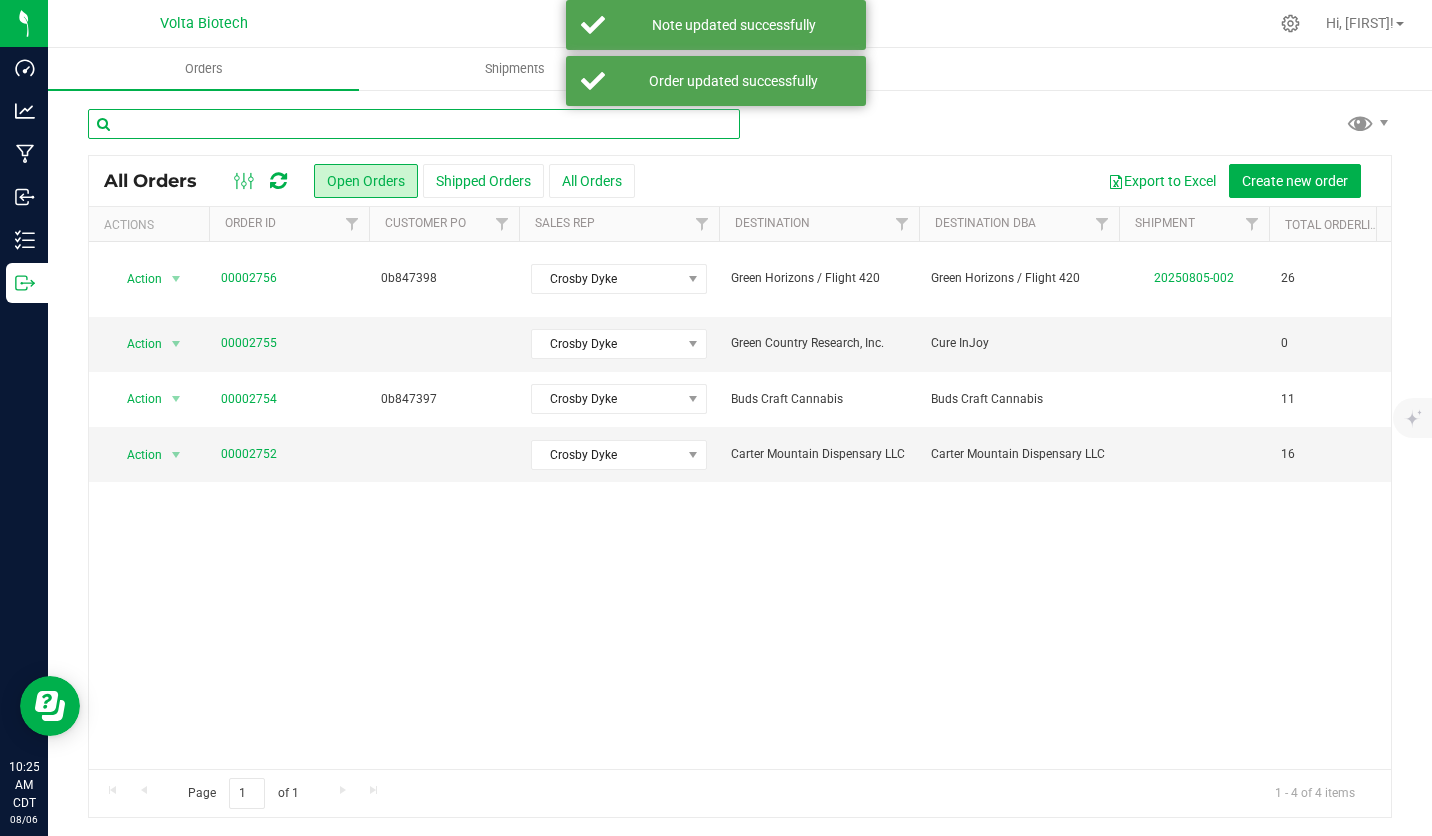 click at bounding box center [414, 124] 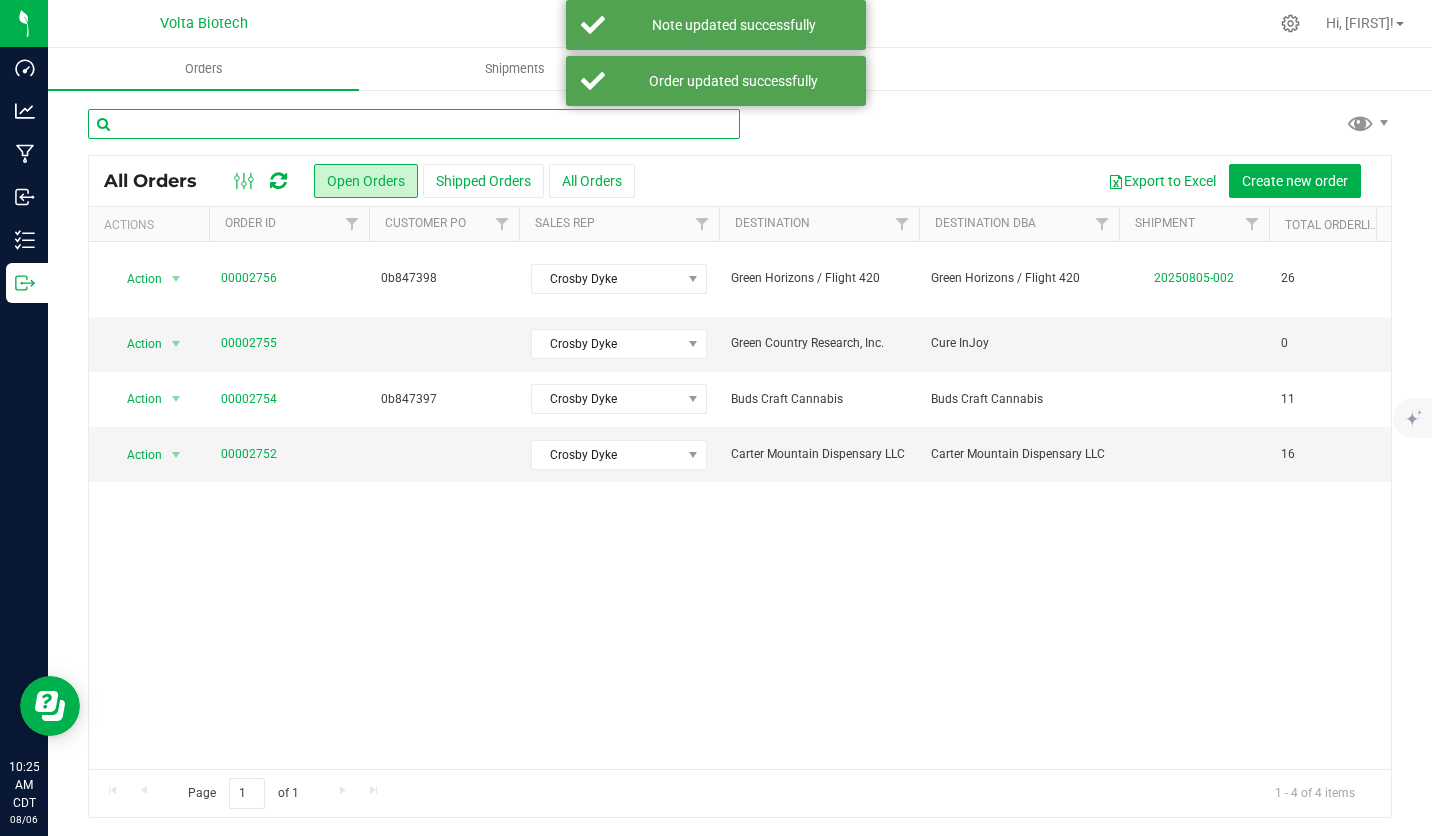 paste on "00002756" 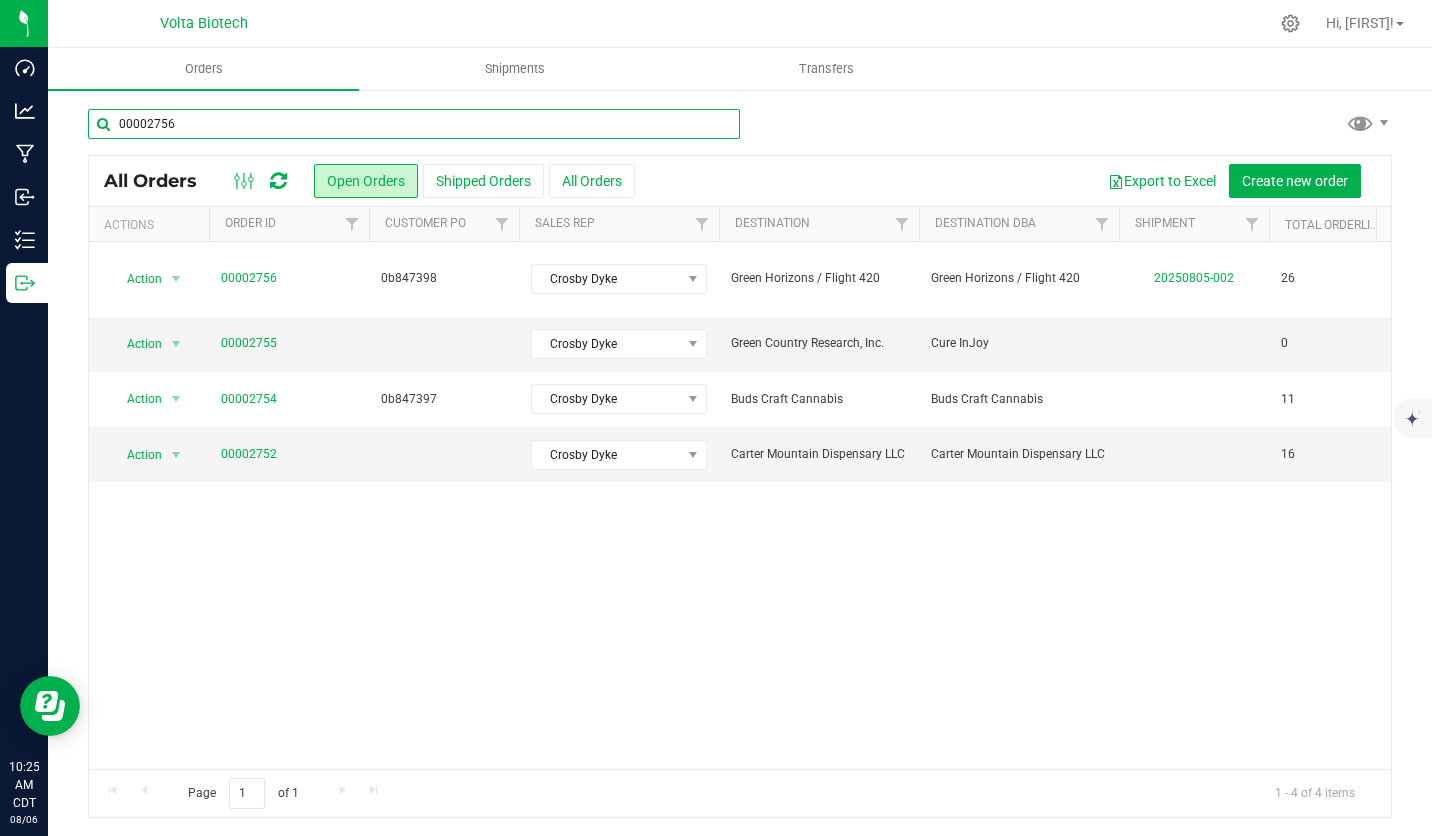 type on "00002756" 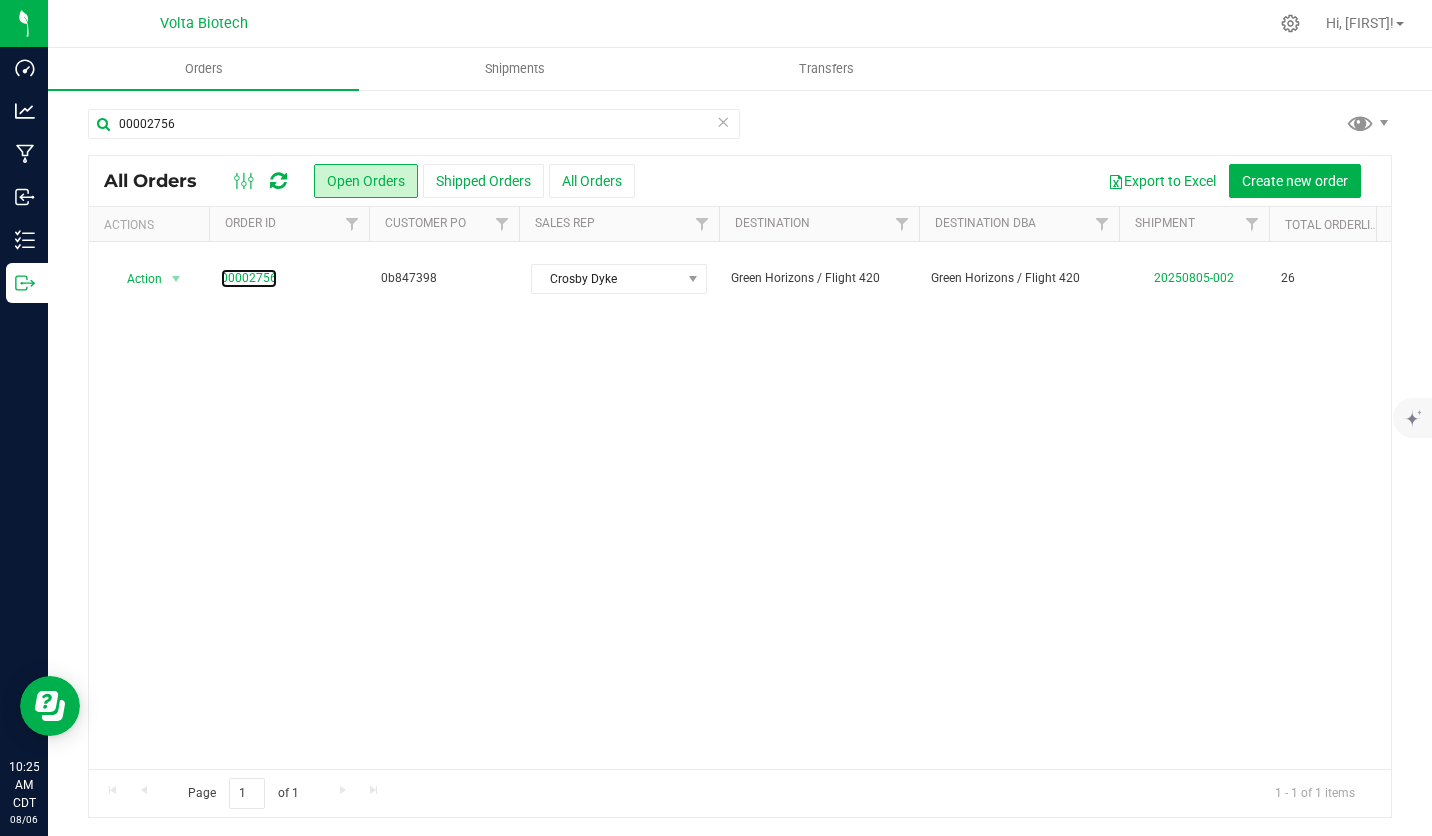 click on "00002756" at bounding box center [249, 278] 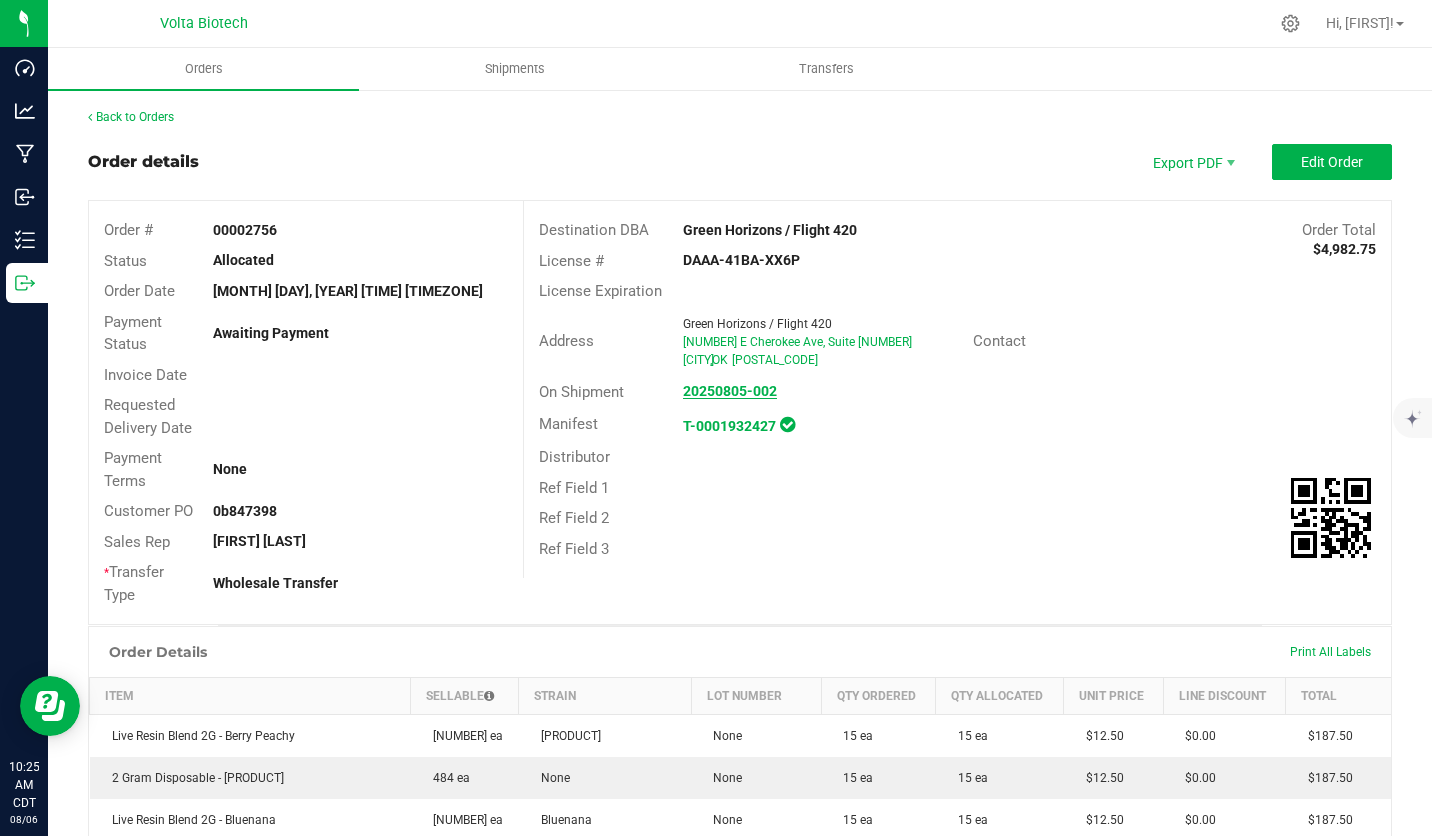 click on "20250805-002" at bounding box center (730, 391) 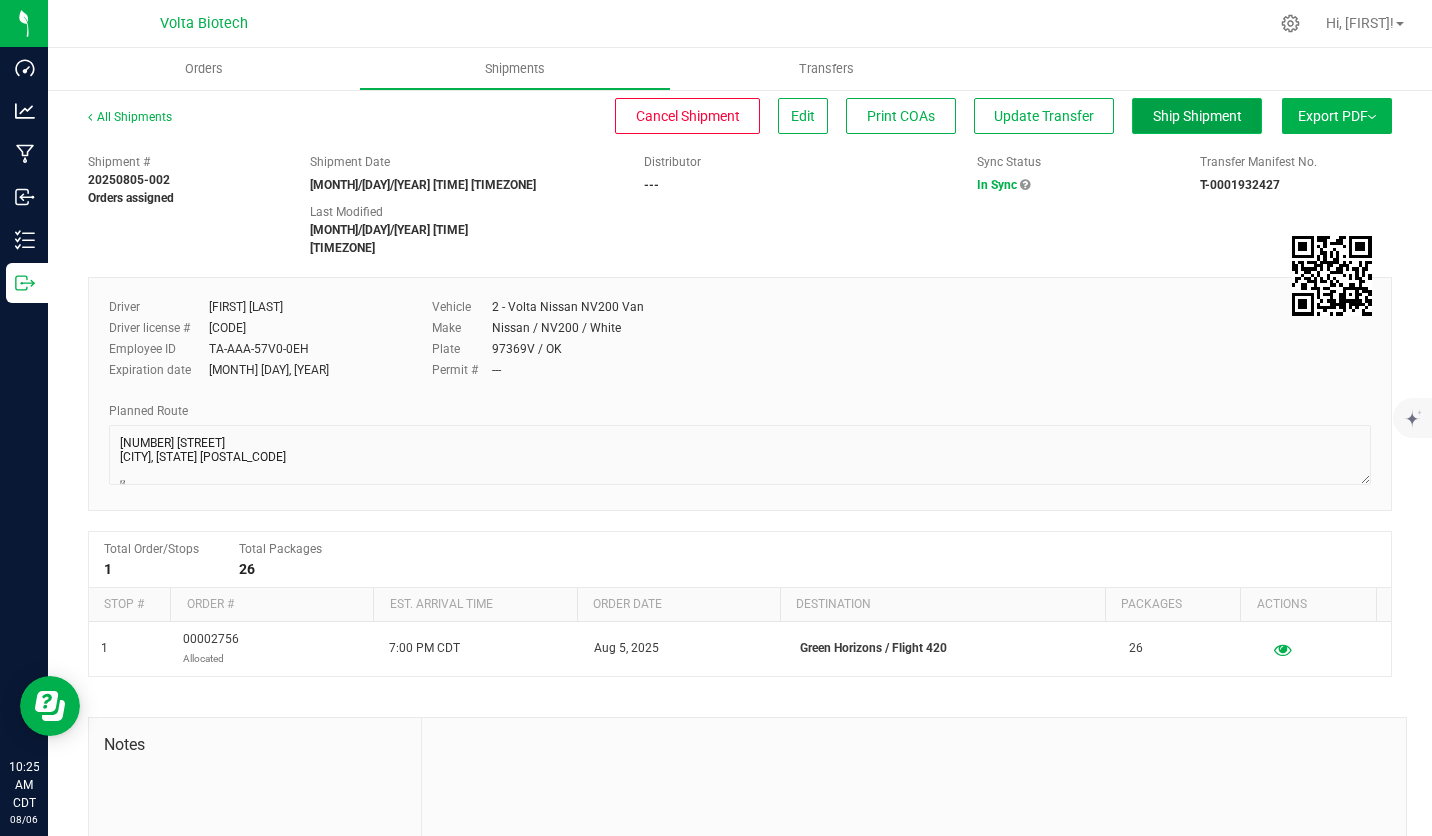 click on "Ship Shipment" at bounding box center (1197, 116) 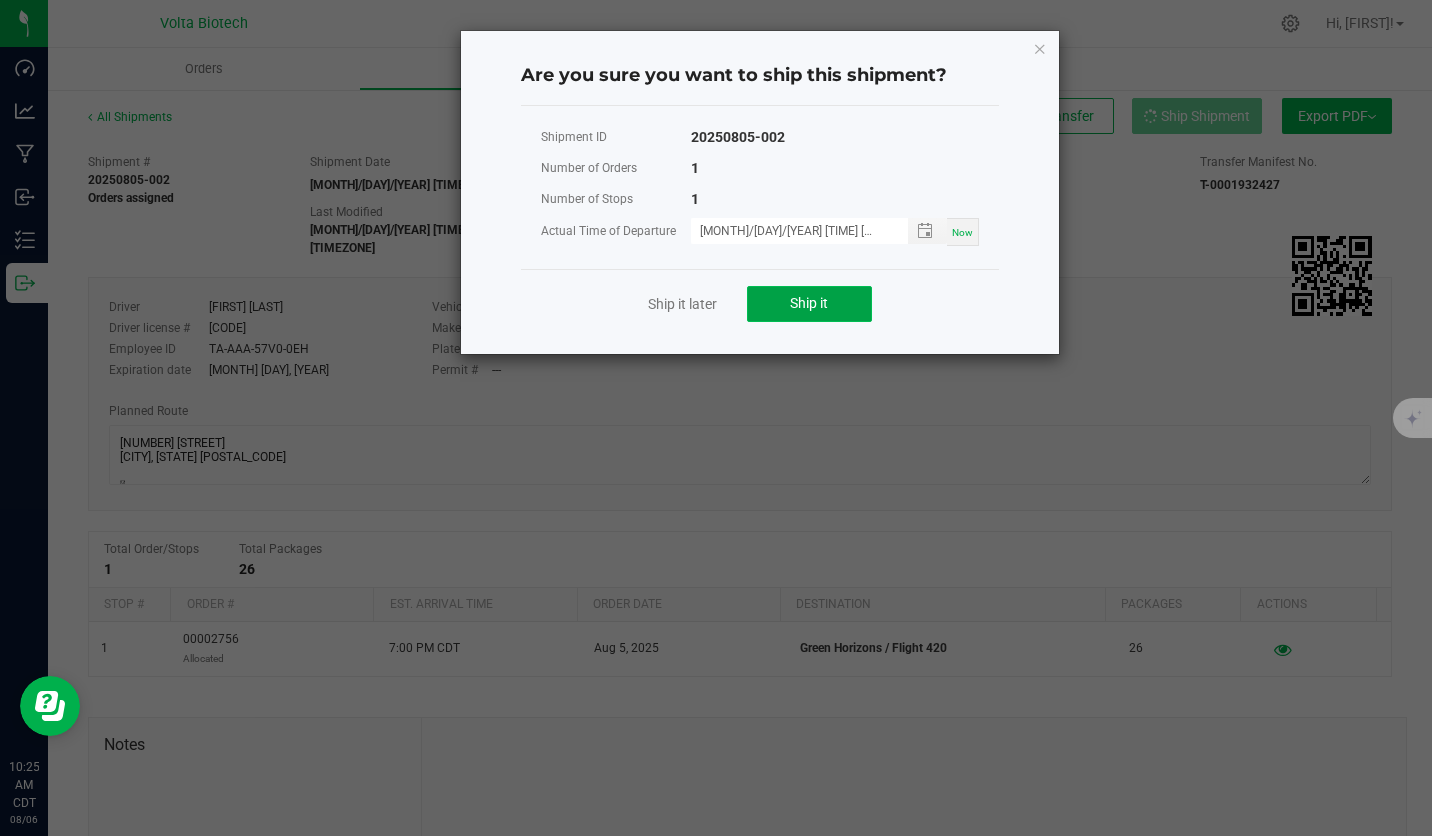 click on "Ship it" 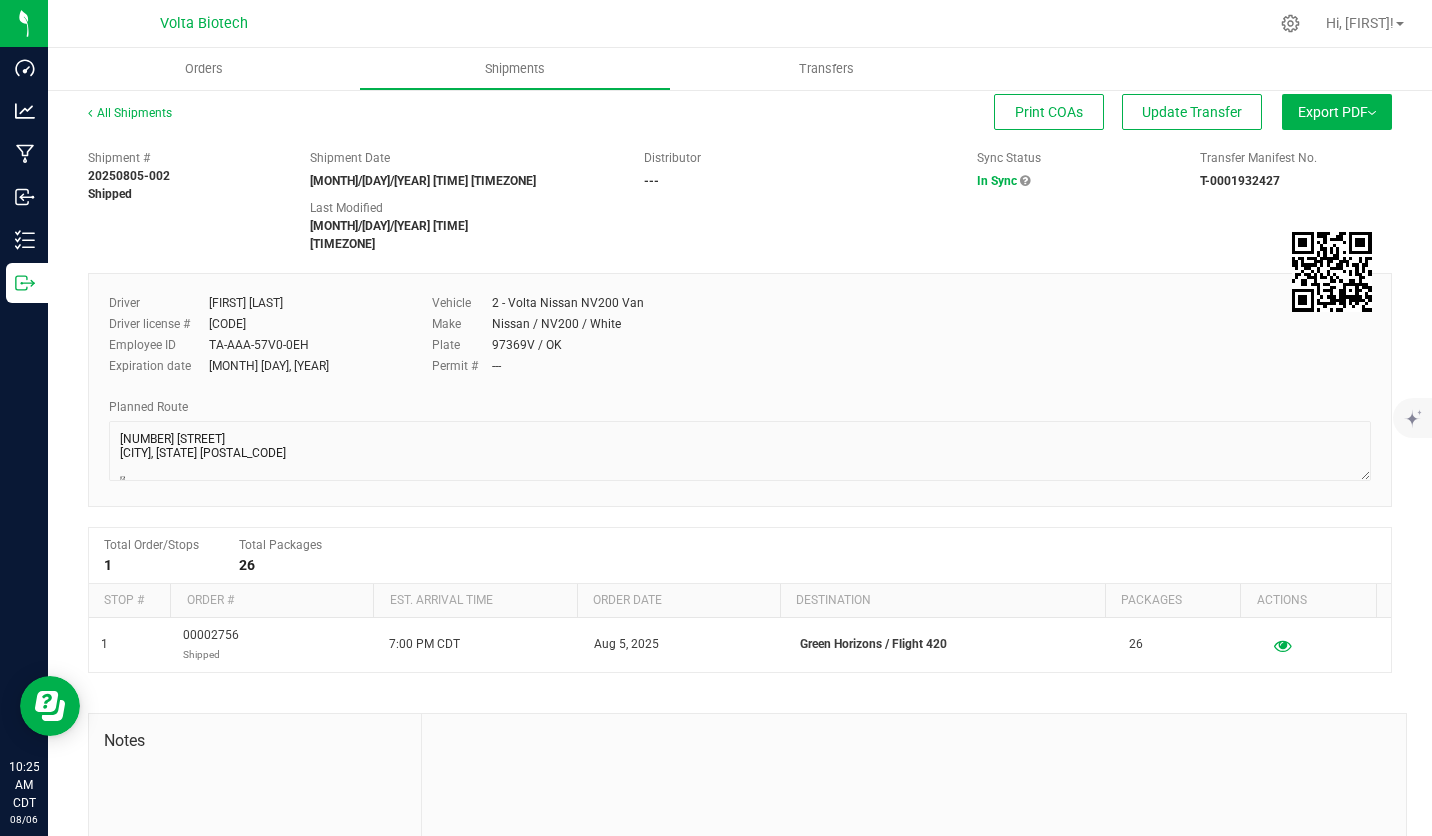 scroll, scrollTop: 0, scrollLeft: 0, axis: both 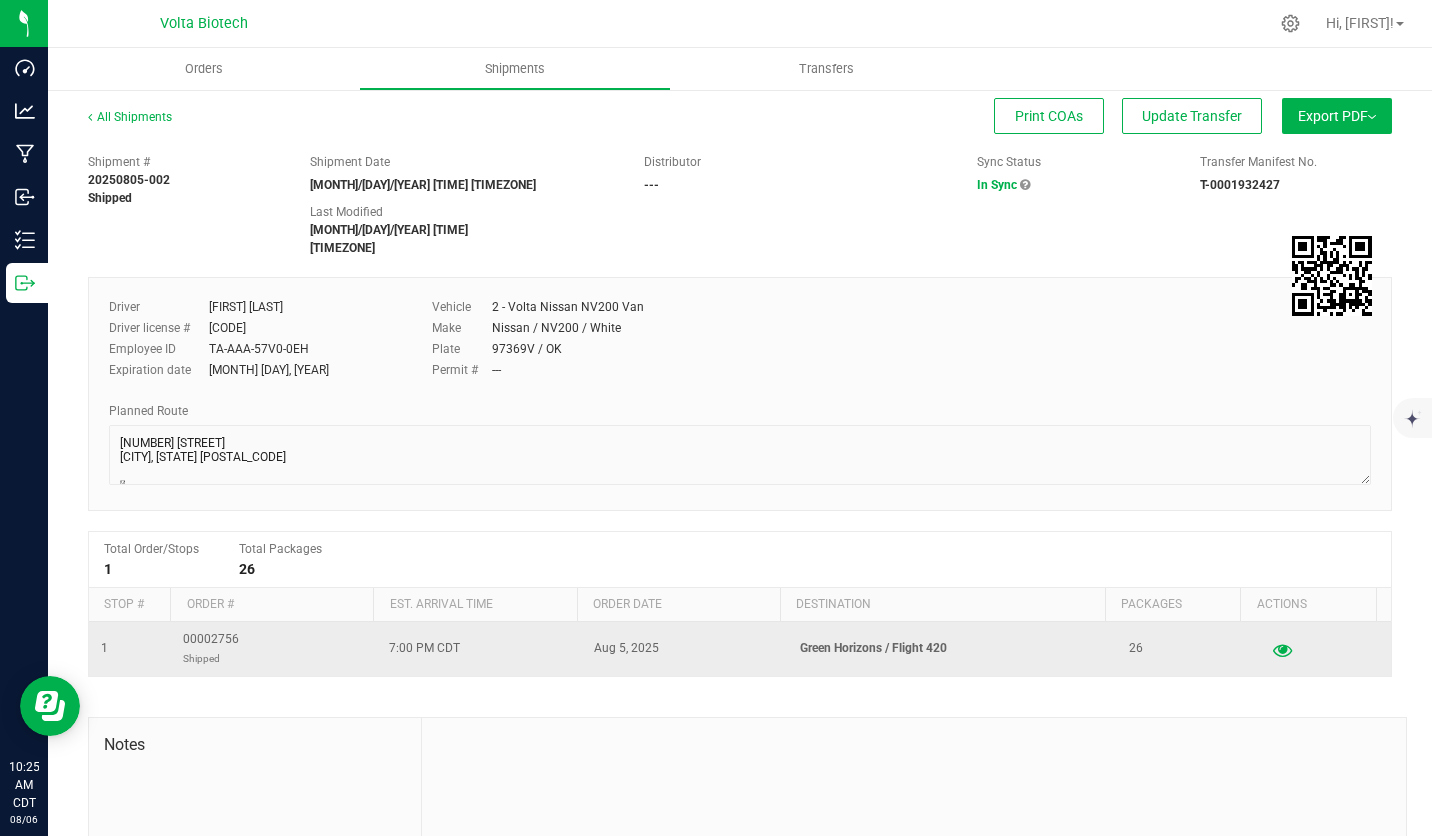 click at bounding box center (1282, 649) 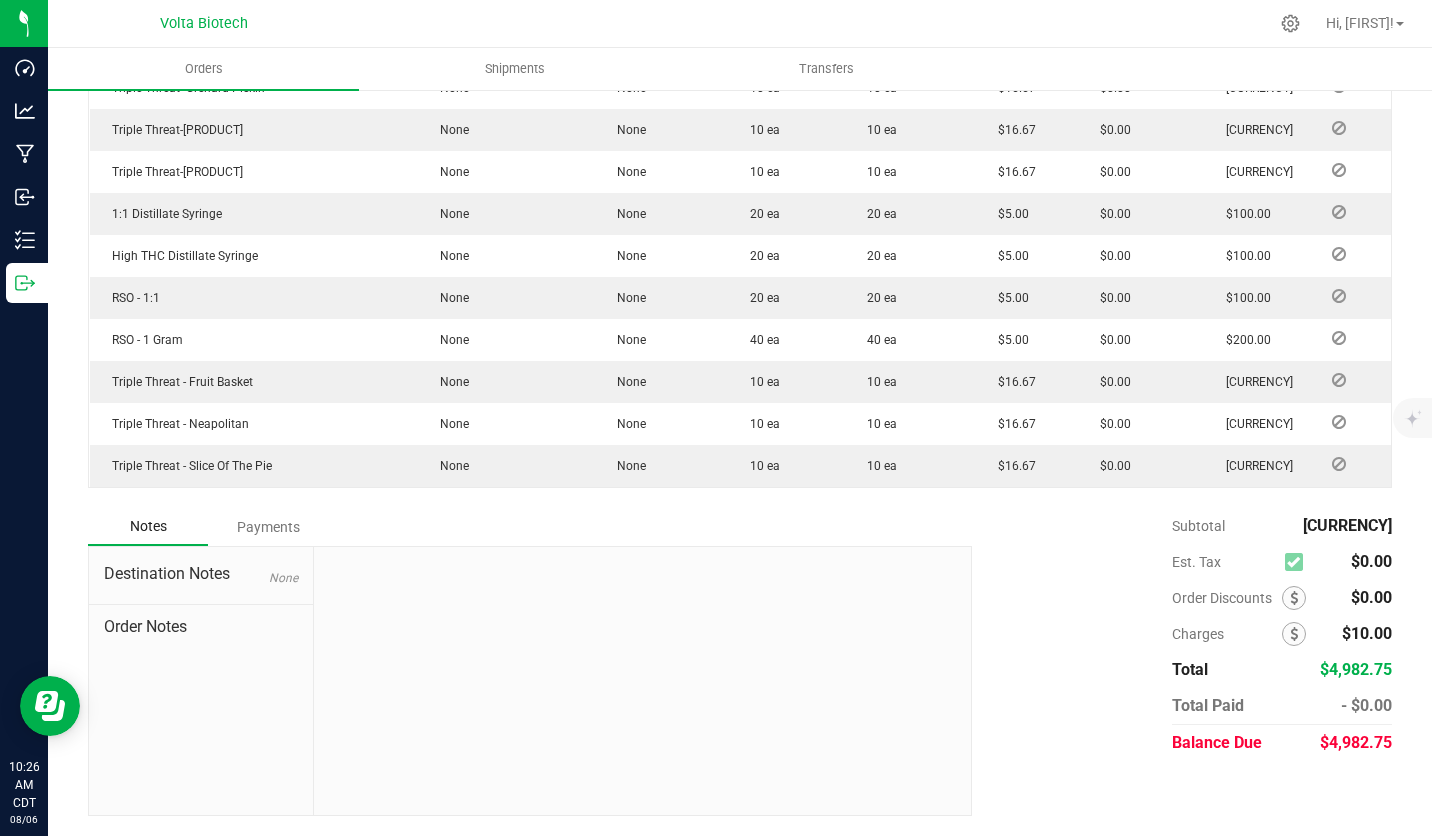 click on "Payments" at bounding box center [268, 527] 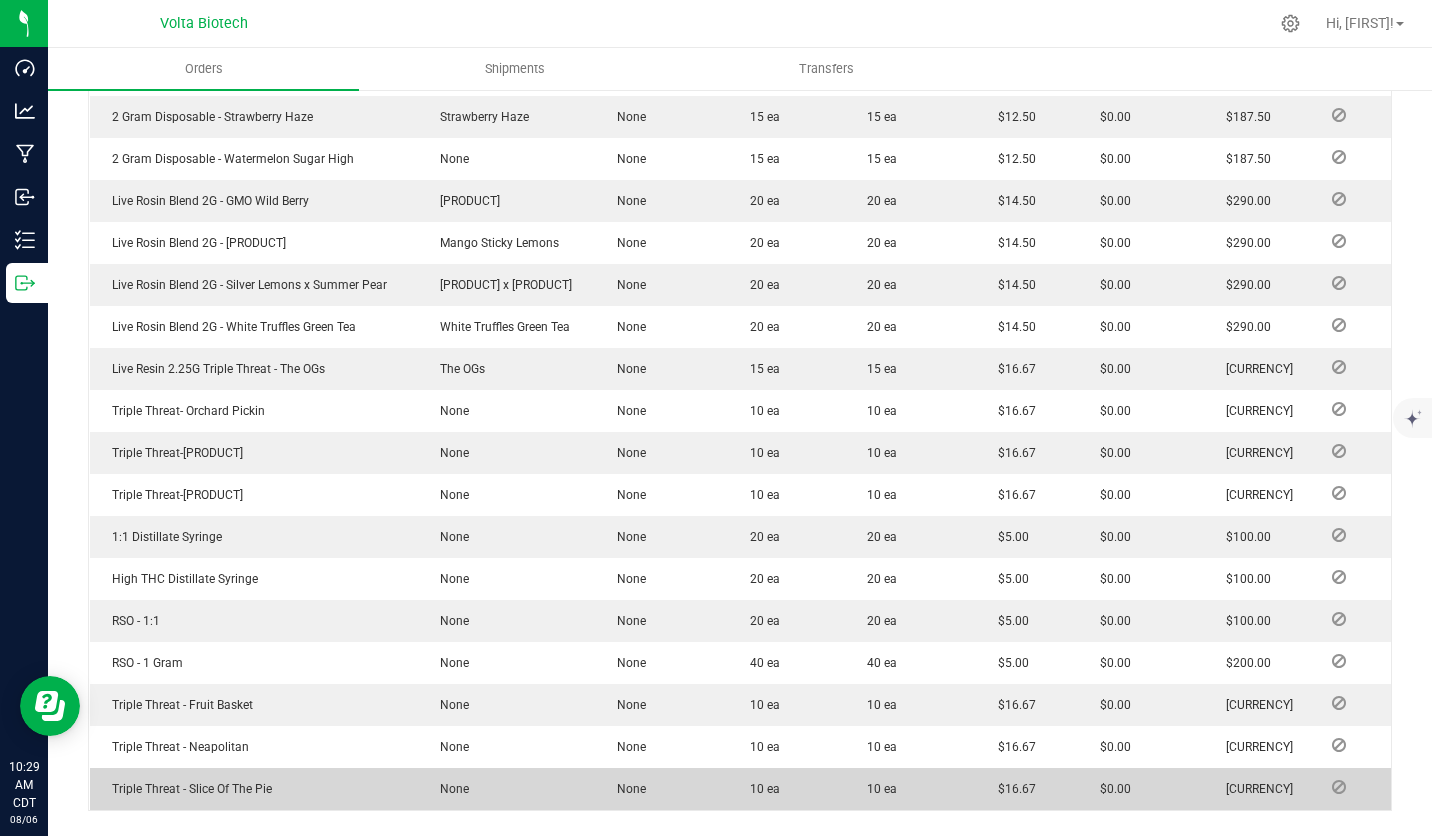 scroll, scrollTop: 1296, scrollLeft: 0, axis: vertical 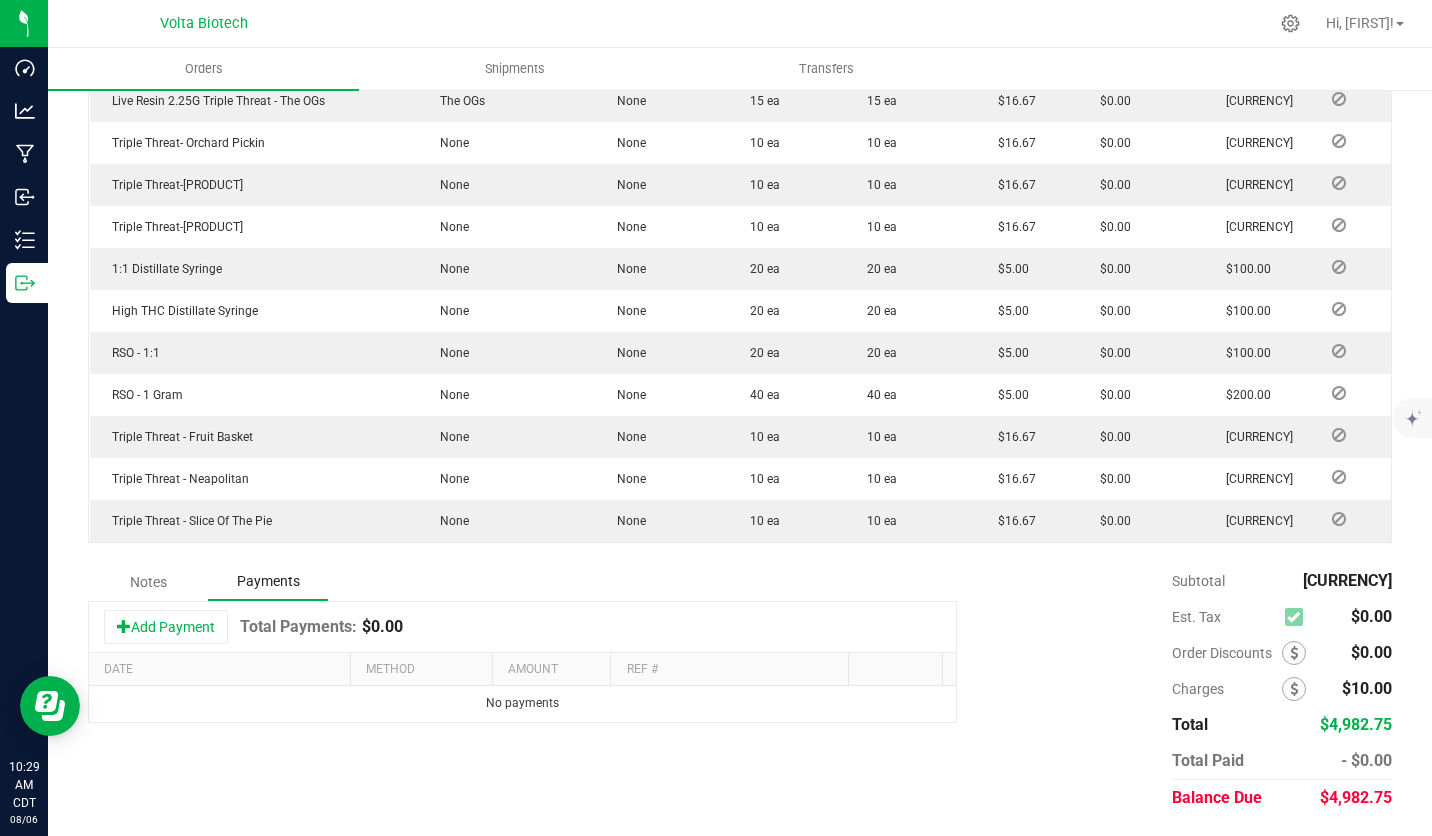click on "Payments" at bounding box center [268, 582] 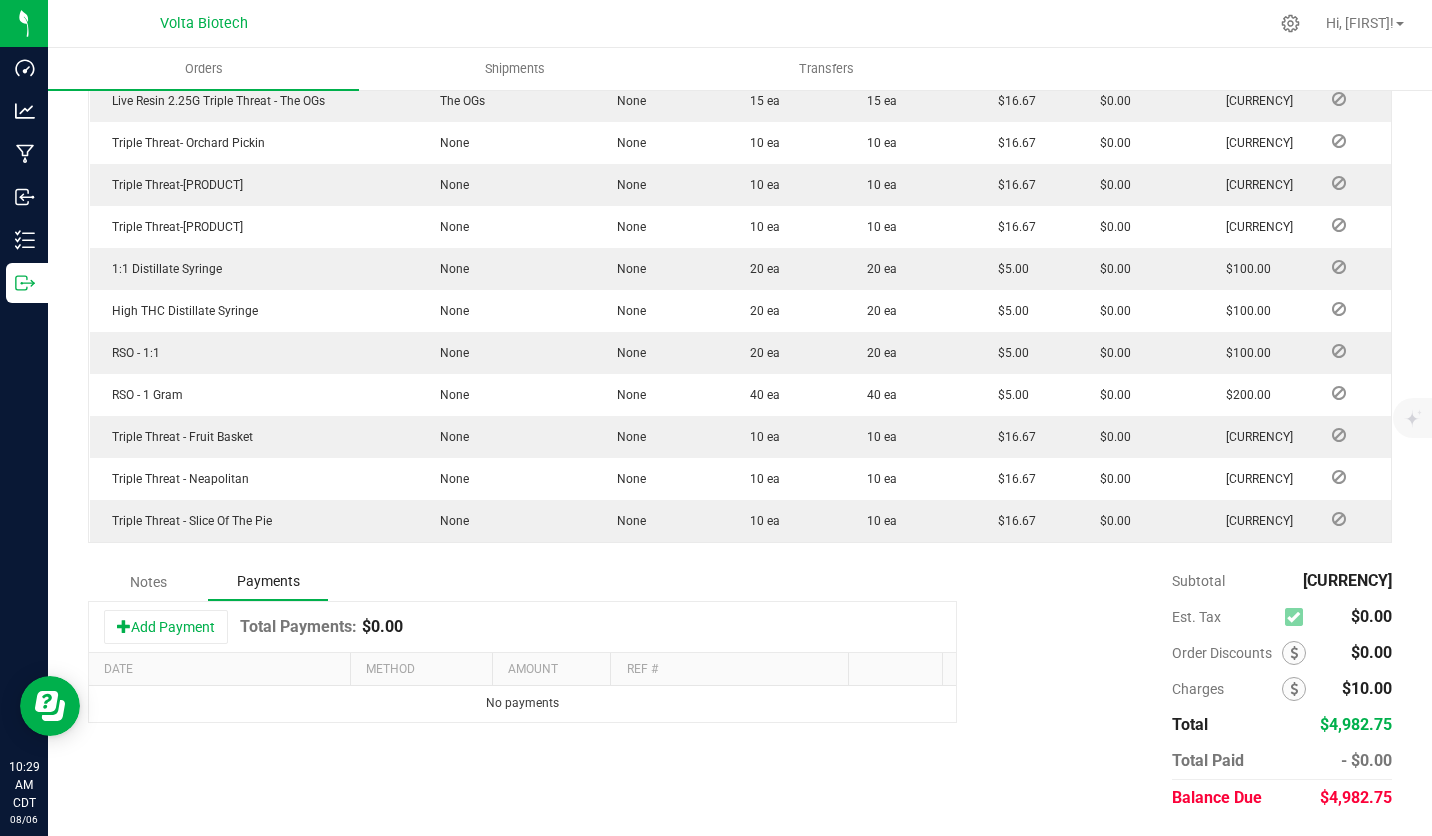 drag, startPoint x: 175, startPoint y: 630, endPoint x: 177, endPoint y: 675, distance: 45.044422 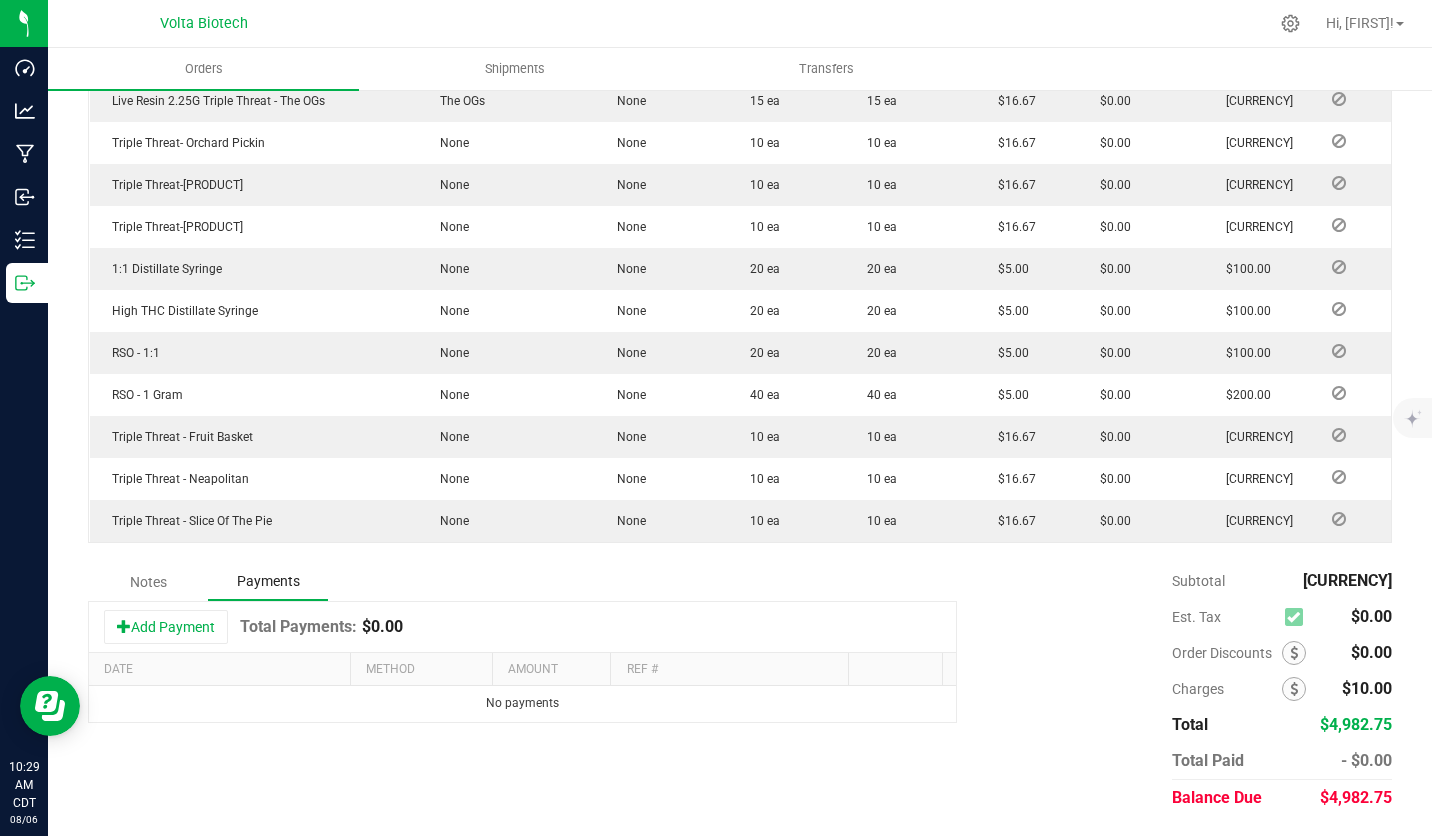 click on "Add Payment" at bounding box center [166, 627] 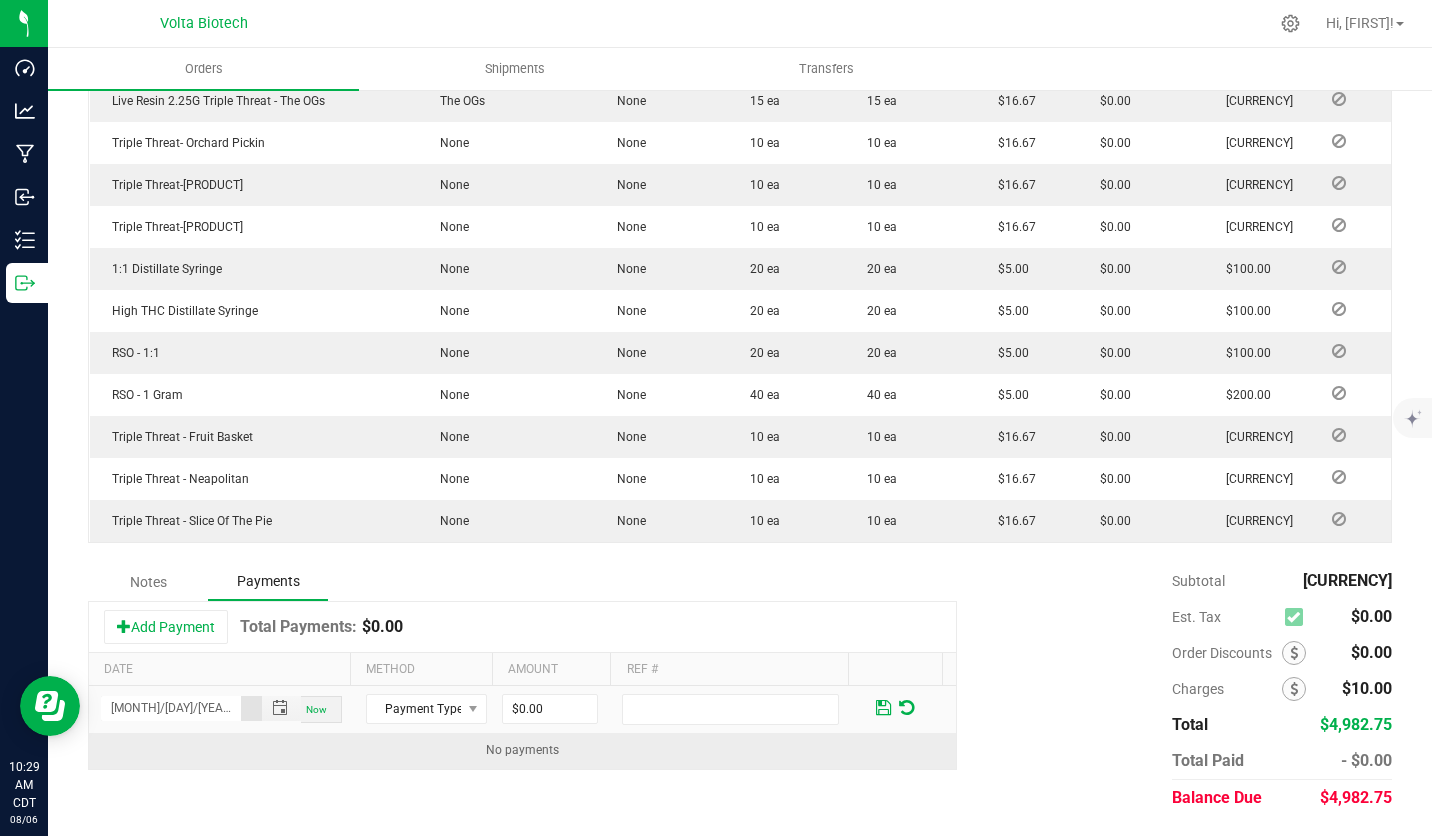scroll, scrollTop: 0, scrollLeft: 4, axis: horizontal 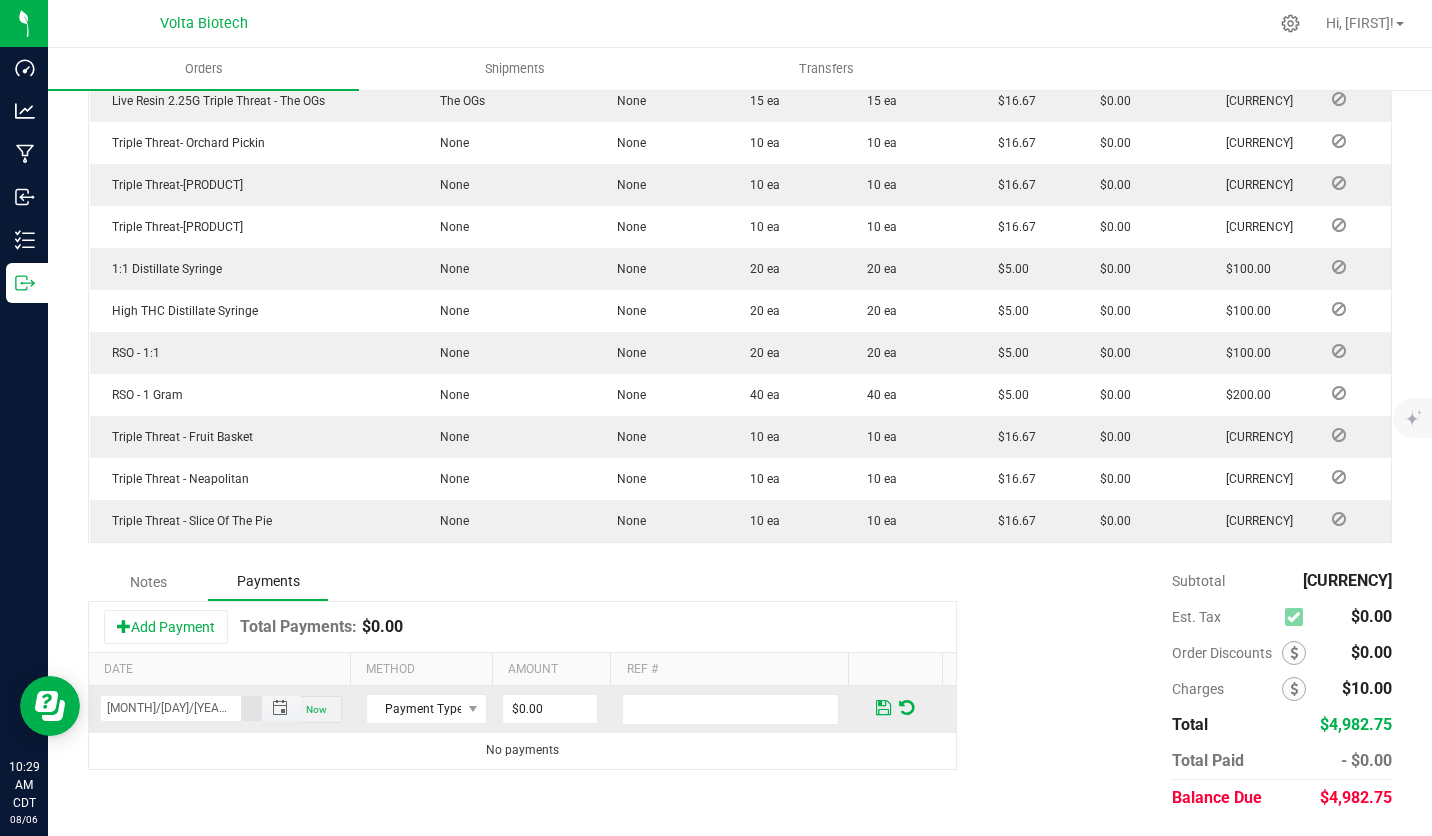 click on "[MONTH]/[DAY]/[YEAR] [TIME] [TIME]" at bounding box center (171, 708) 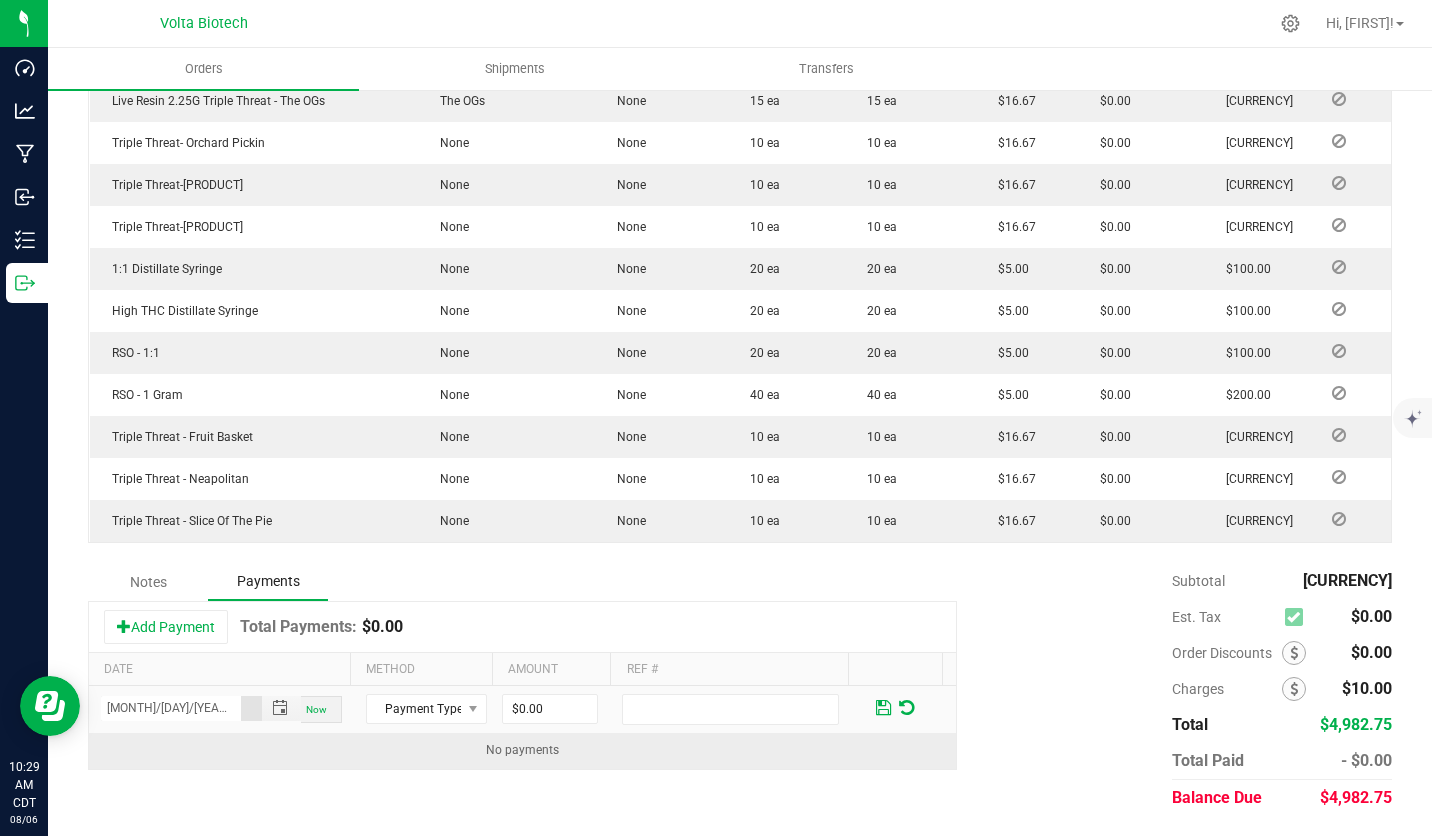 scroll, scrollTop: 0, scrollLeft: 0, axis: both 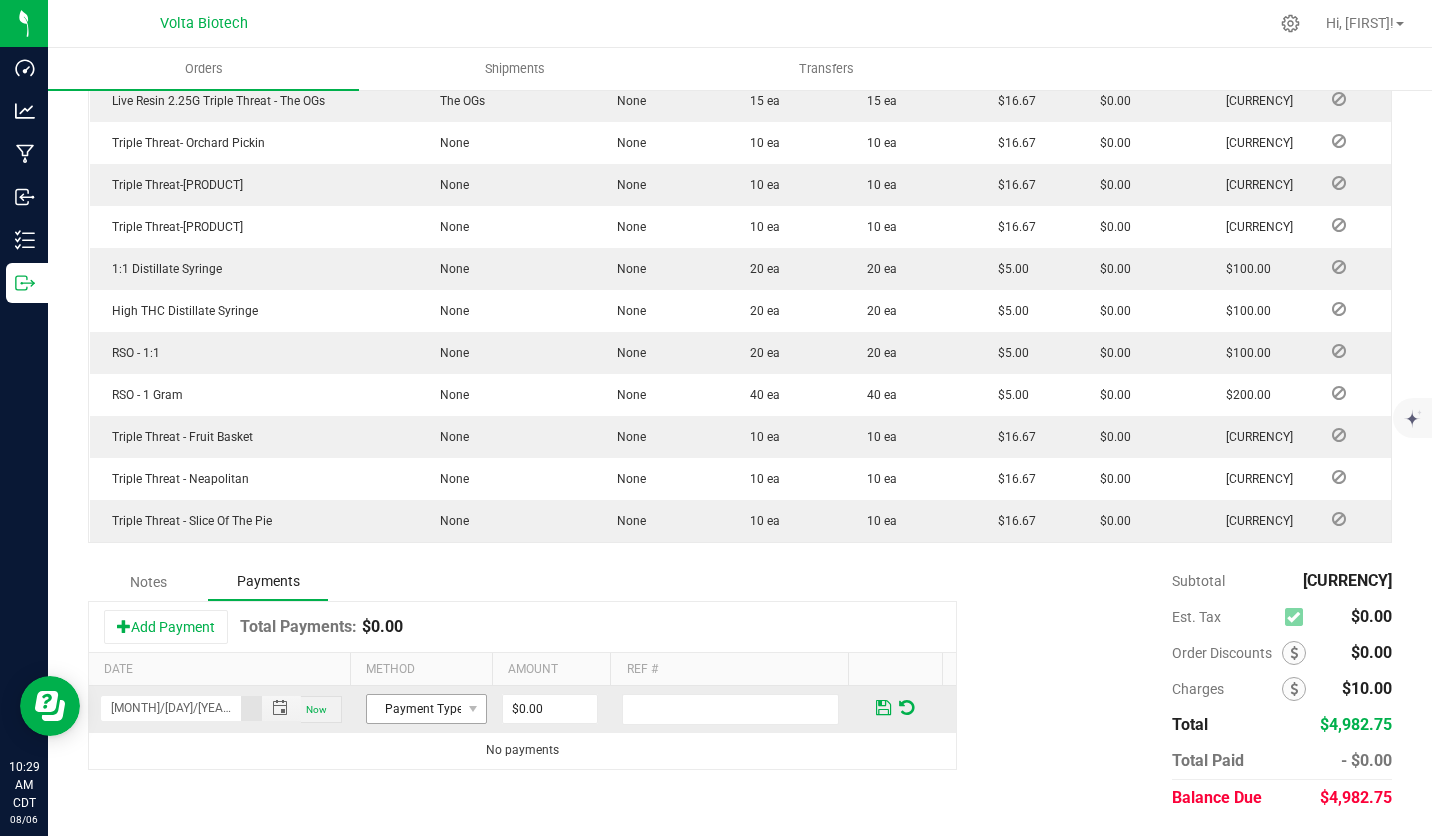 type on "[MONTH]/[DAY]/[YEAR] [TIME] [TIME]" 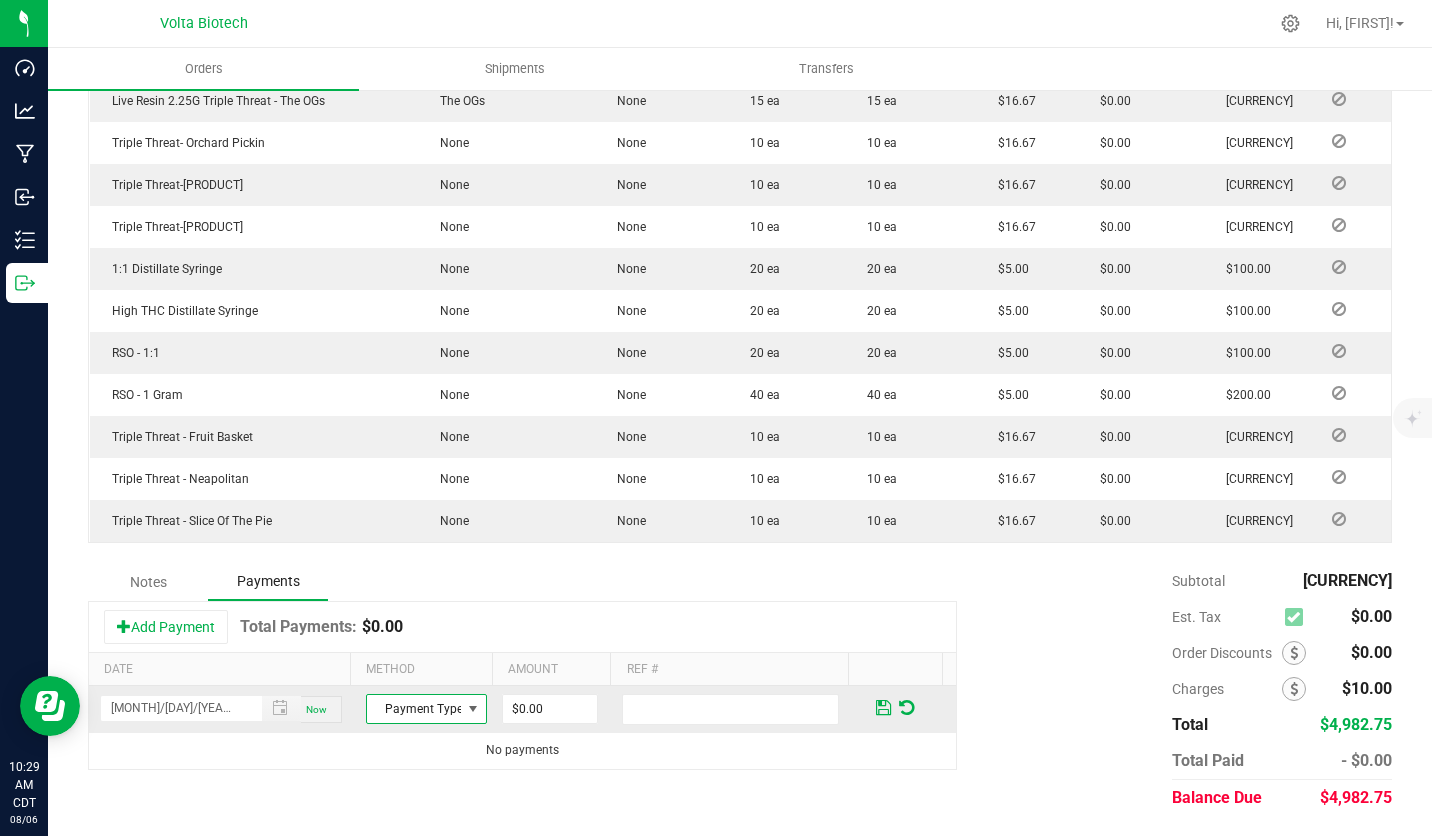 click on "Payment Type" at bounding box center [414, 709] 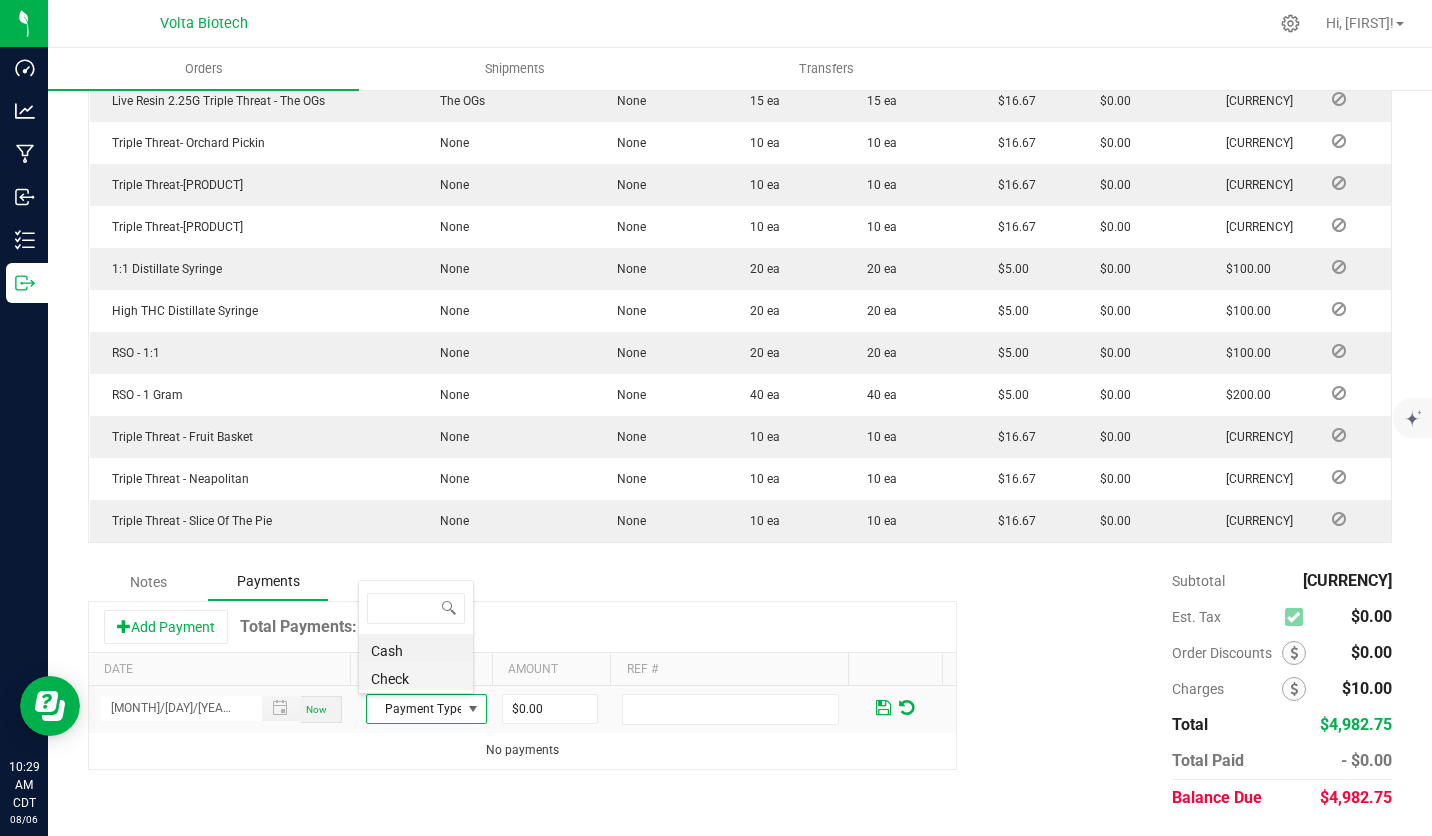 scroll, scrollTop: 99970, scrollLeft: 99884, axis: both 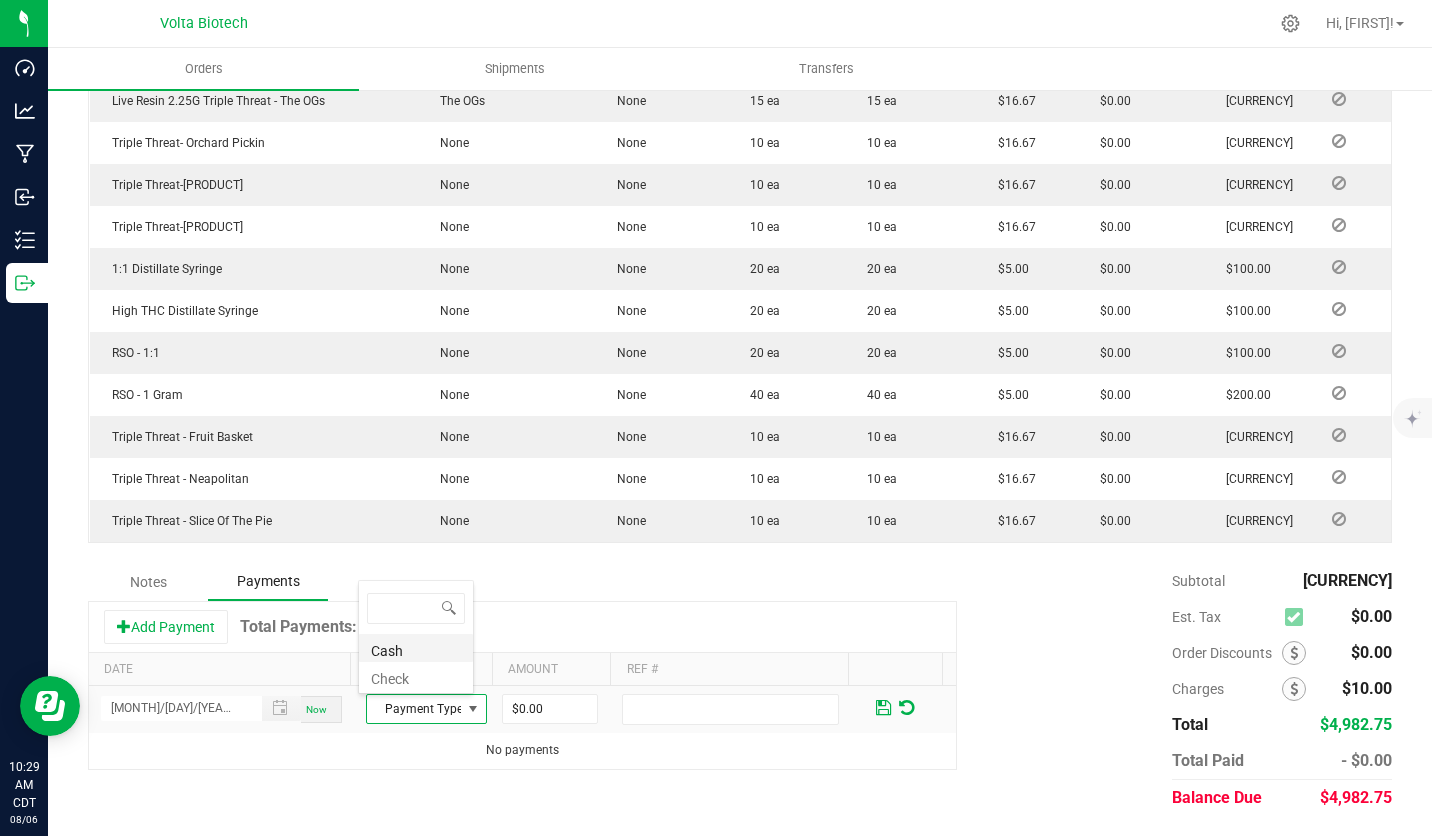 click on "Cash" at bounding box center [416, 648] 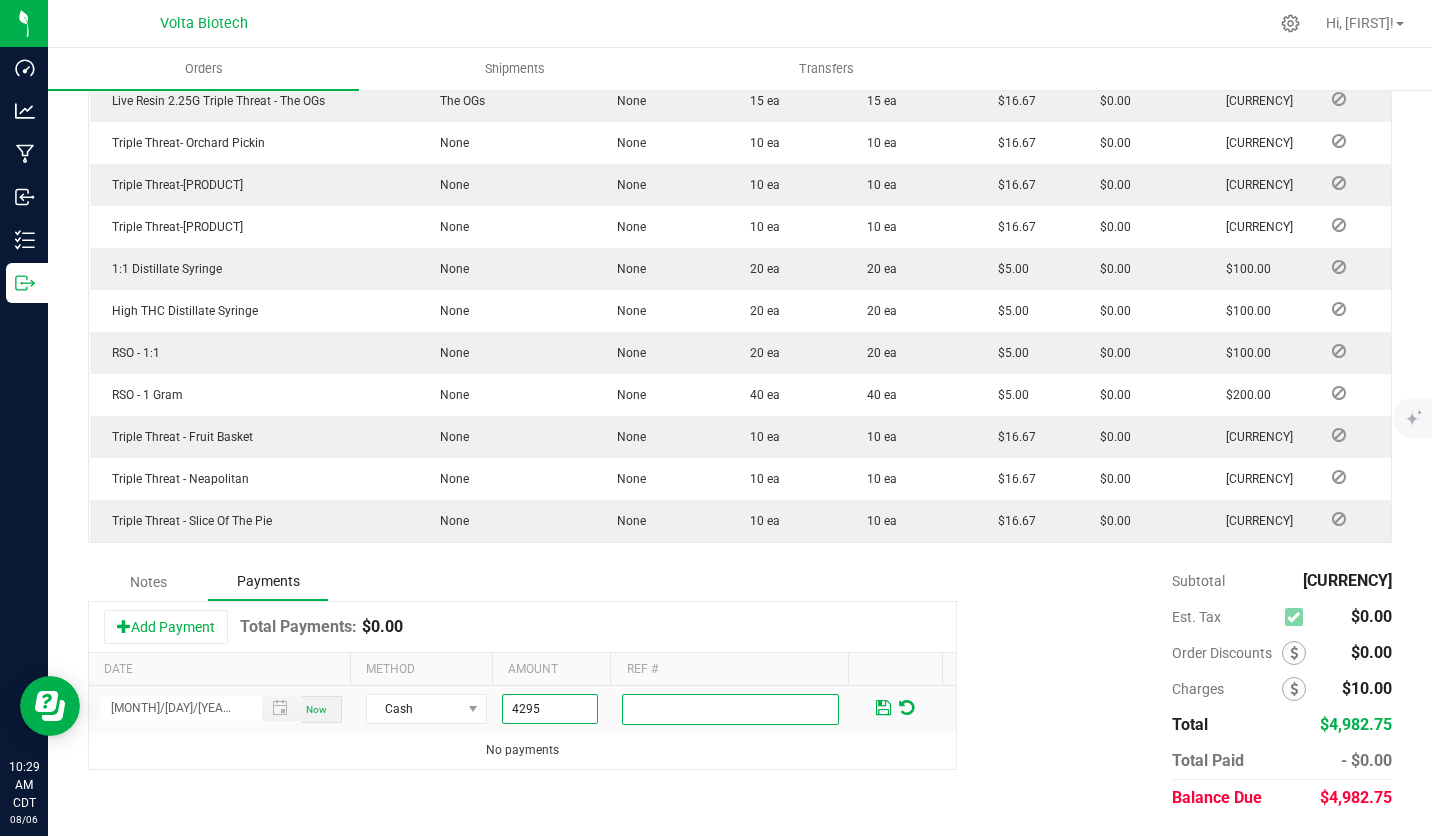 type on "$4,295.00" 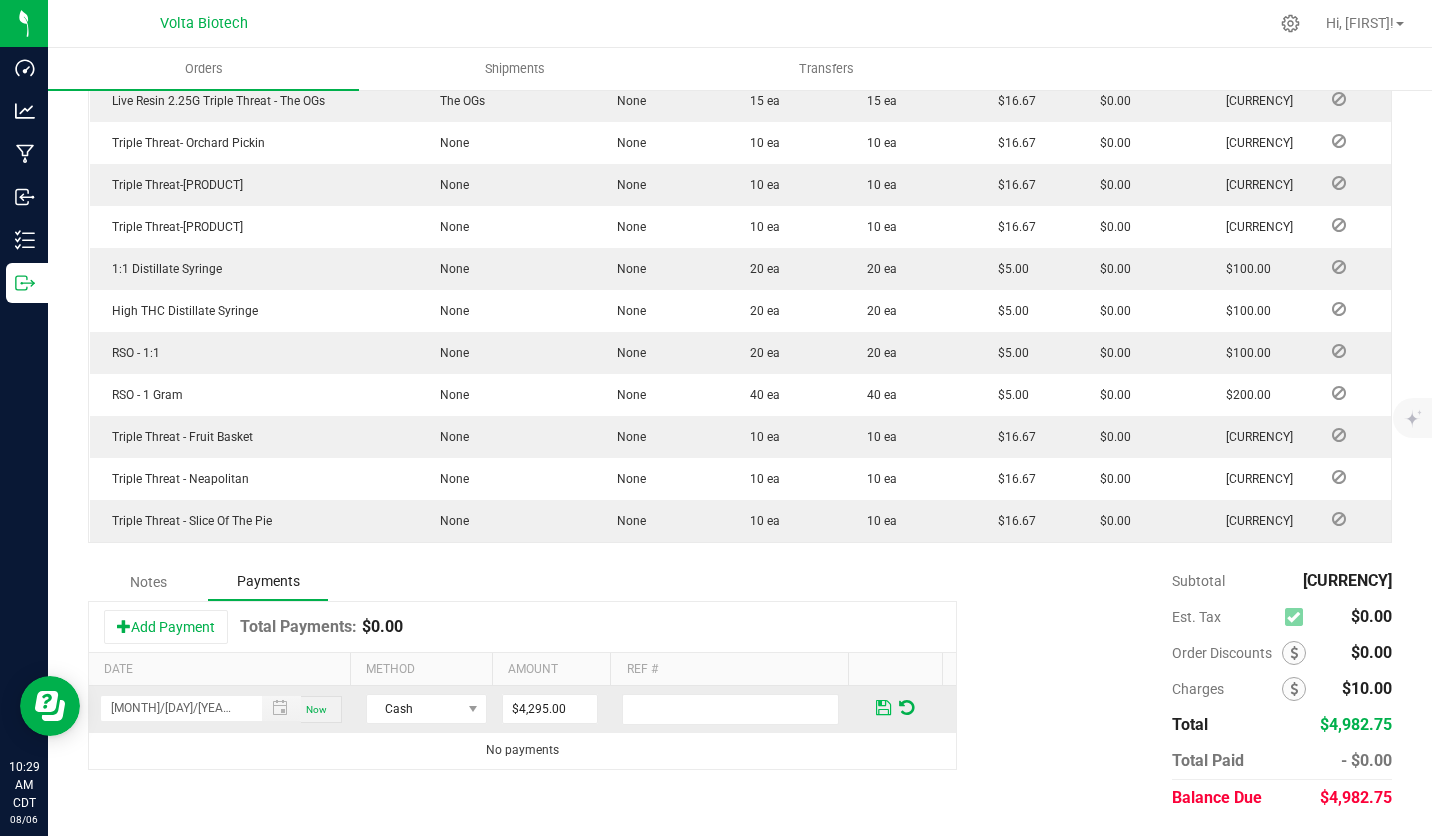 click at bounding box center [883, 708] 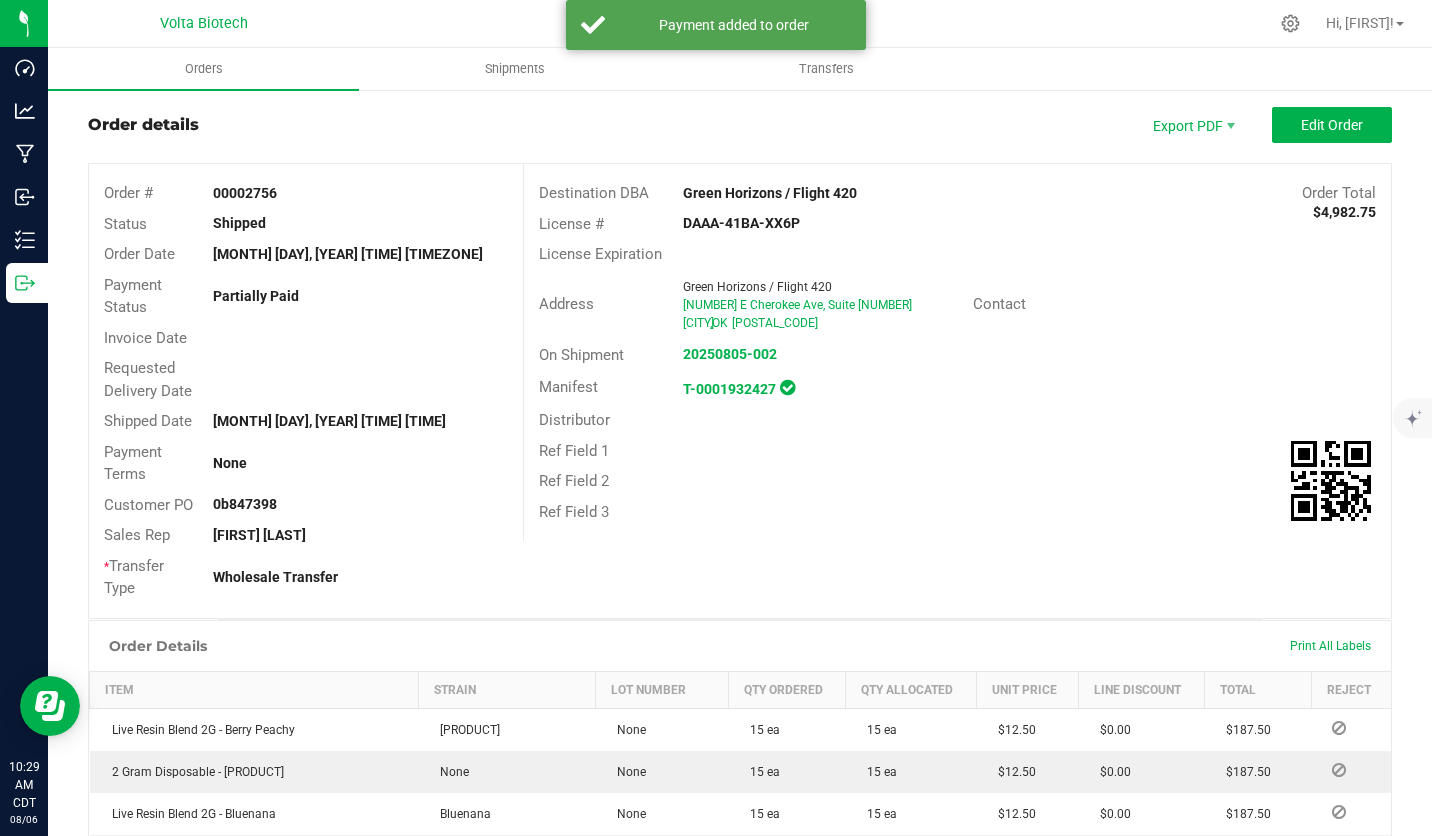 scroll, scrollTop: 0, scrollLeft: 0, axis: both 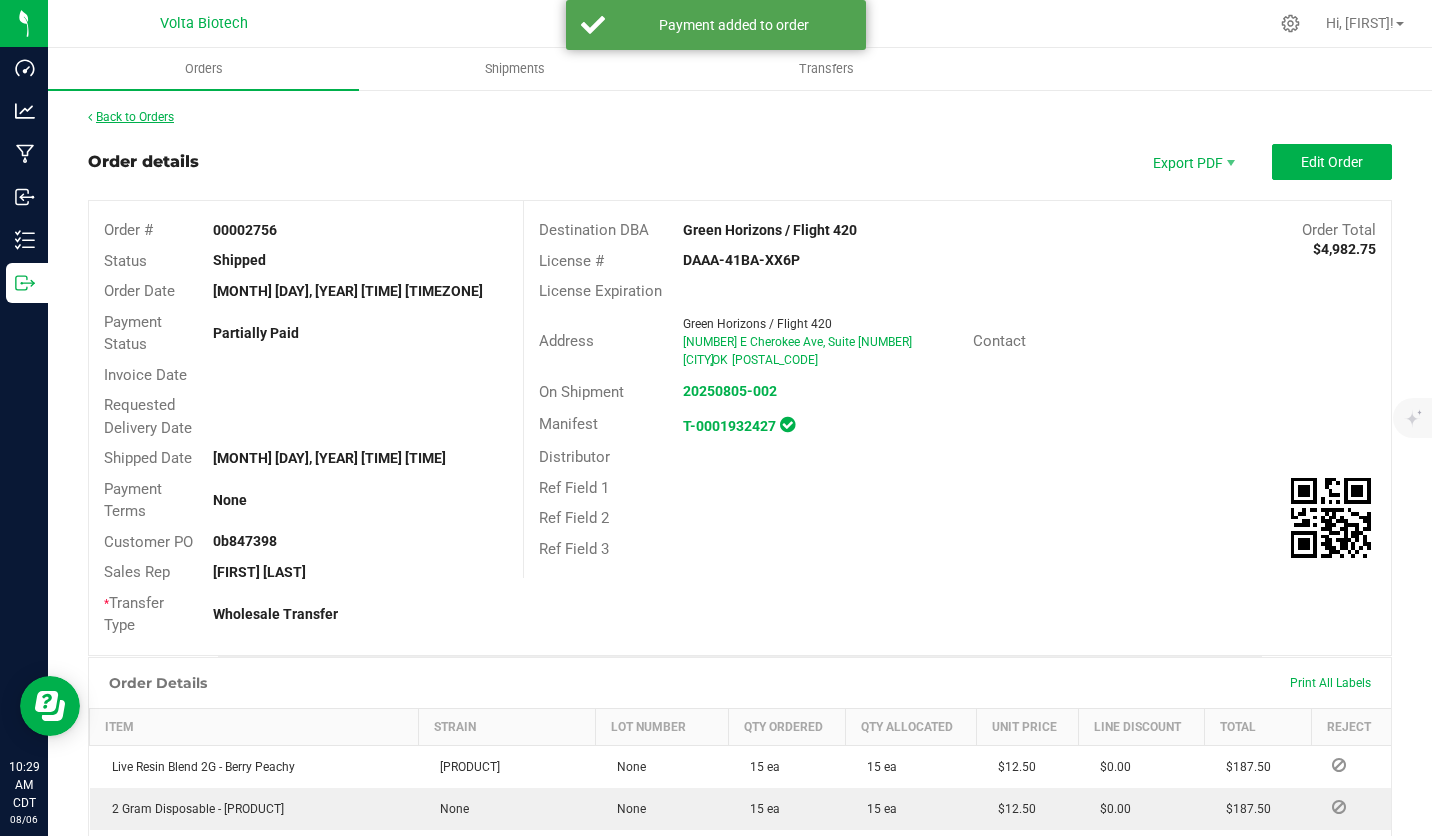 click on "Back to Orders" at bounding box center (131, 117) 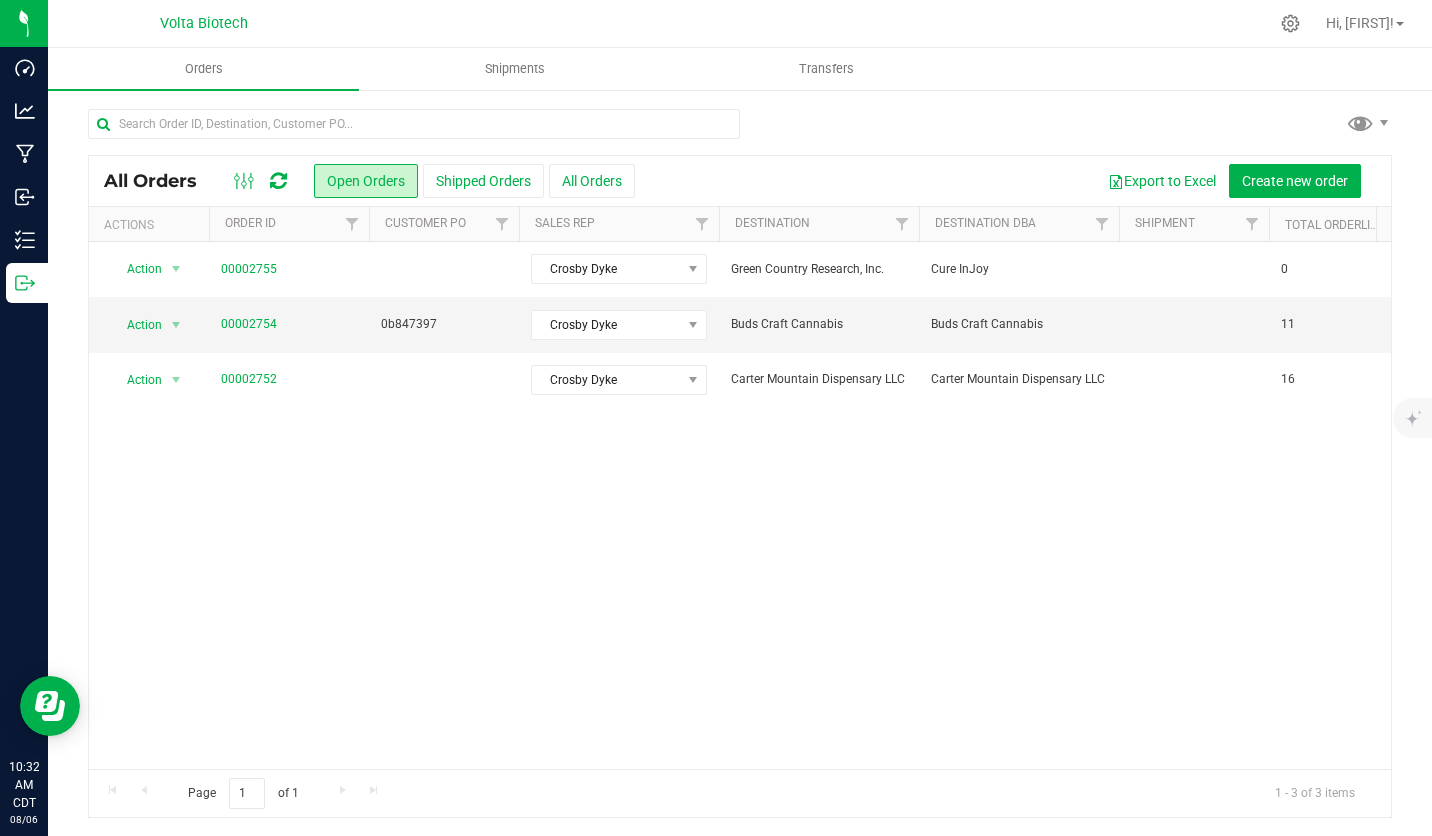 click on "Action Action Cancel order Change facility Clone order Edit order Mark as fully paid Order audit log Print COAs (single PDF) Print COAs (zip) Print invoice Print packing list
0000[NUMBER]
[FIRST] [LAST]
Green Country Research, Inc.
Cure InJoy
0
Created
no  [MONTH] [DAY], [YEAR] [TIME]:[TIME]:[TIME] [MONTH] [DAY], [YEAR] [MONTH] [DAY], [YEAR]    [CURRENCY] [CURRENCY]
Awaiting Payment
Wholesale Transfer
0
Flourish
[NUMBER] [STREET] [NUMBER] St.,
Tulsa,
OK
[POSTAL_CODE]
Tulsa
Action Action" at bounding box center [740, 505] 